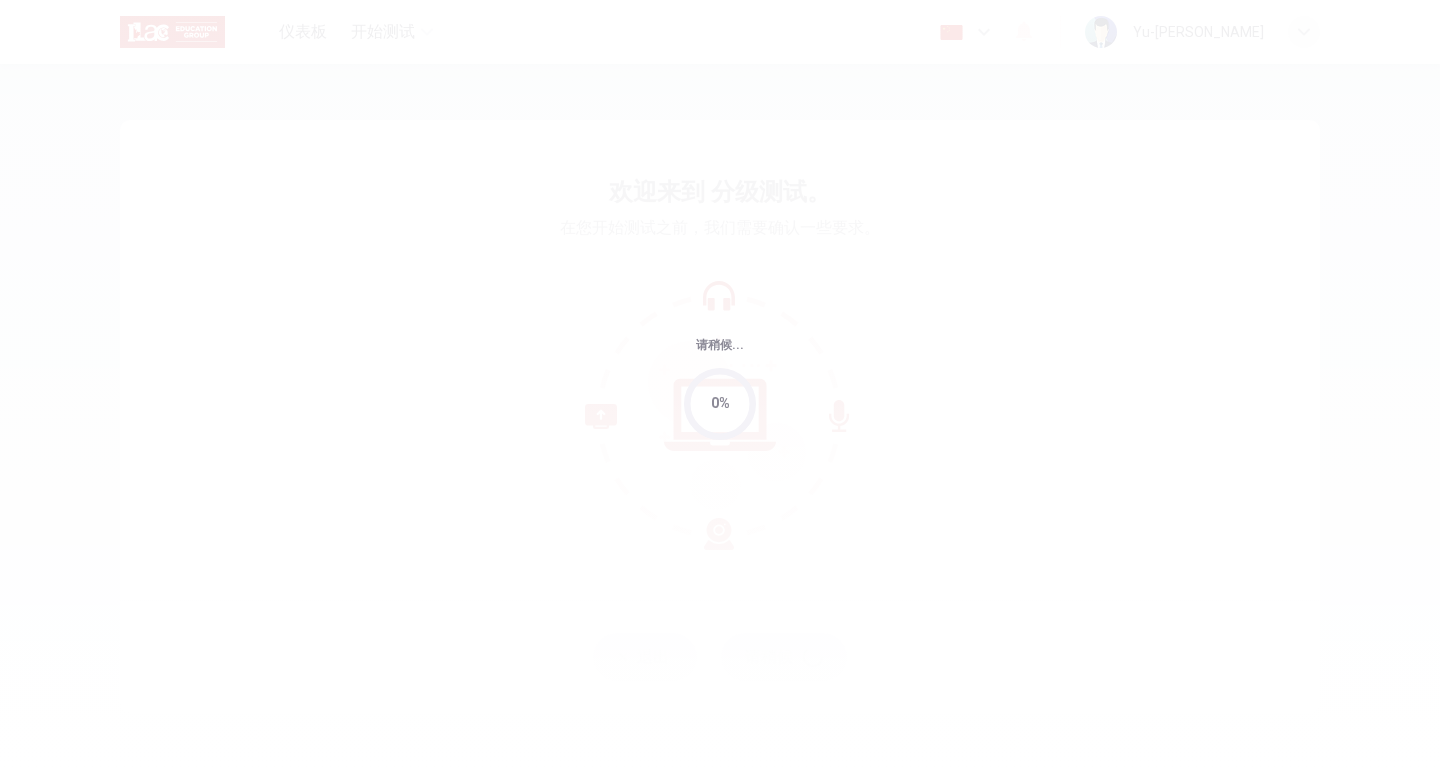 scroll, scrollTop: 0, scrollLeft: 0, axis: both 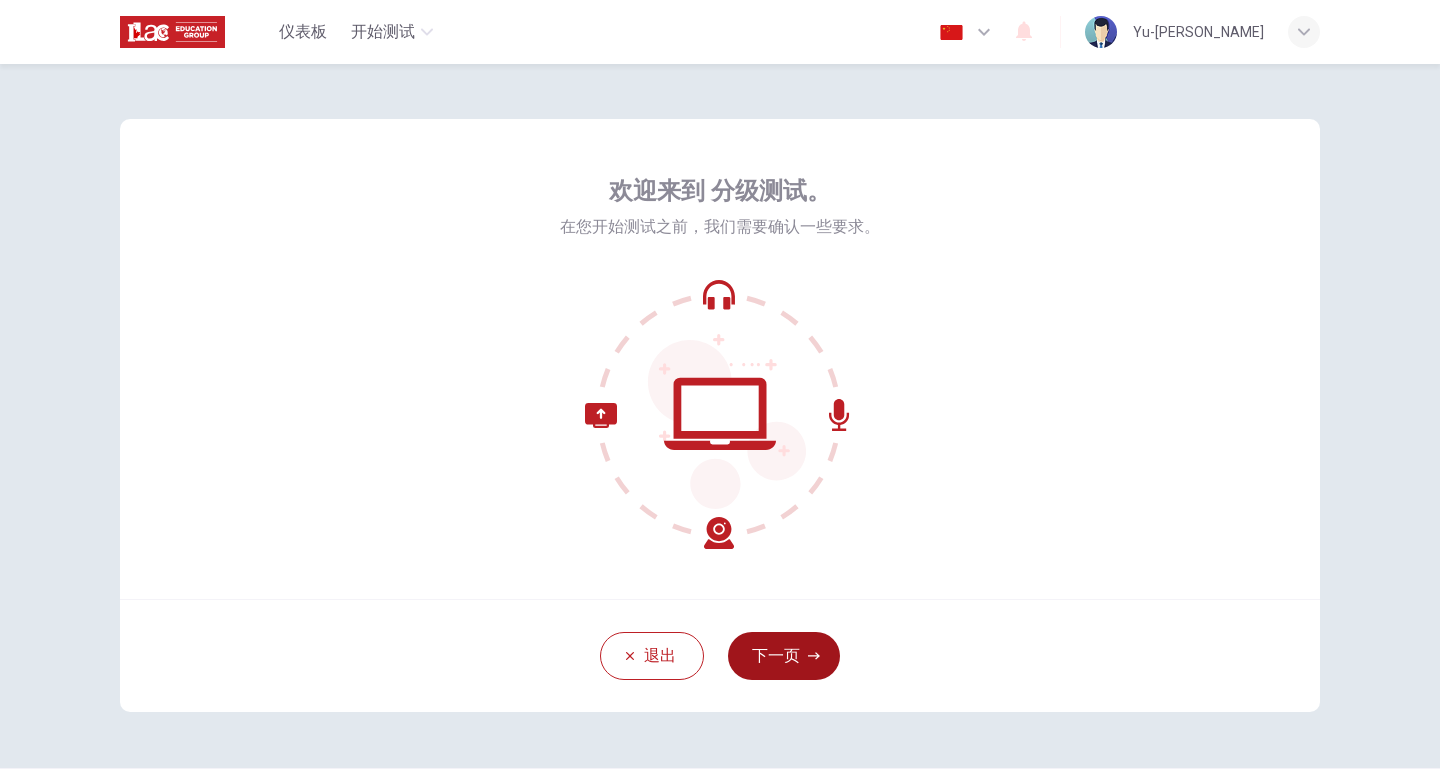 click on "下一页" at bounding box center (784, 656) 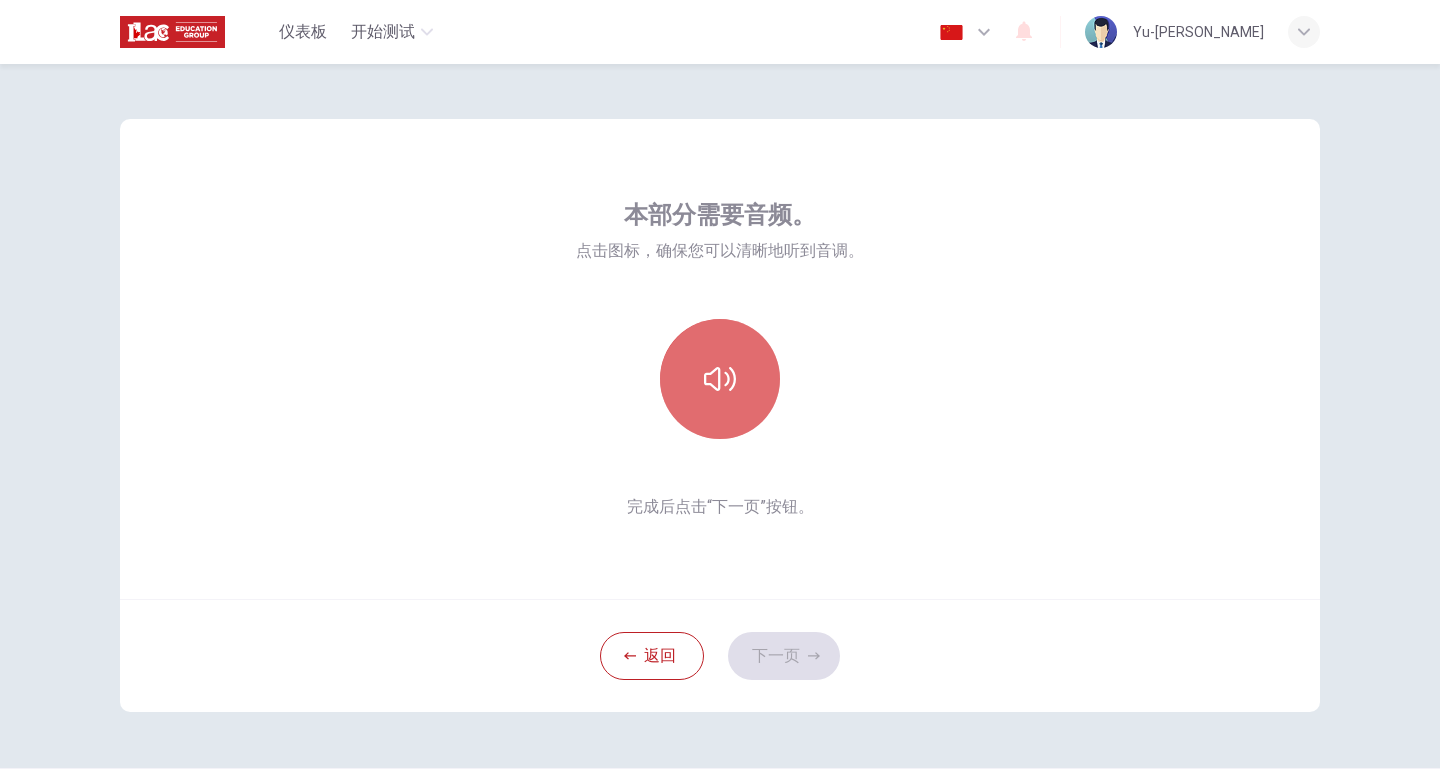 click at bounding box center [720, 379] 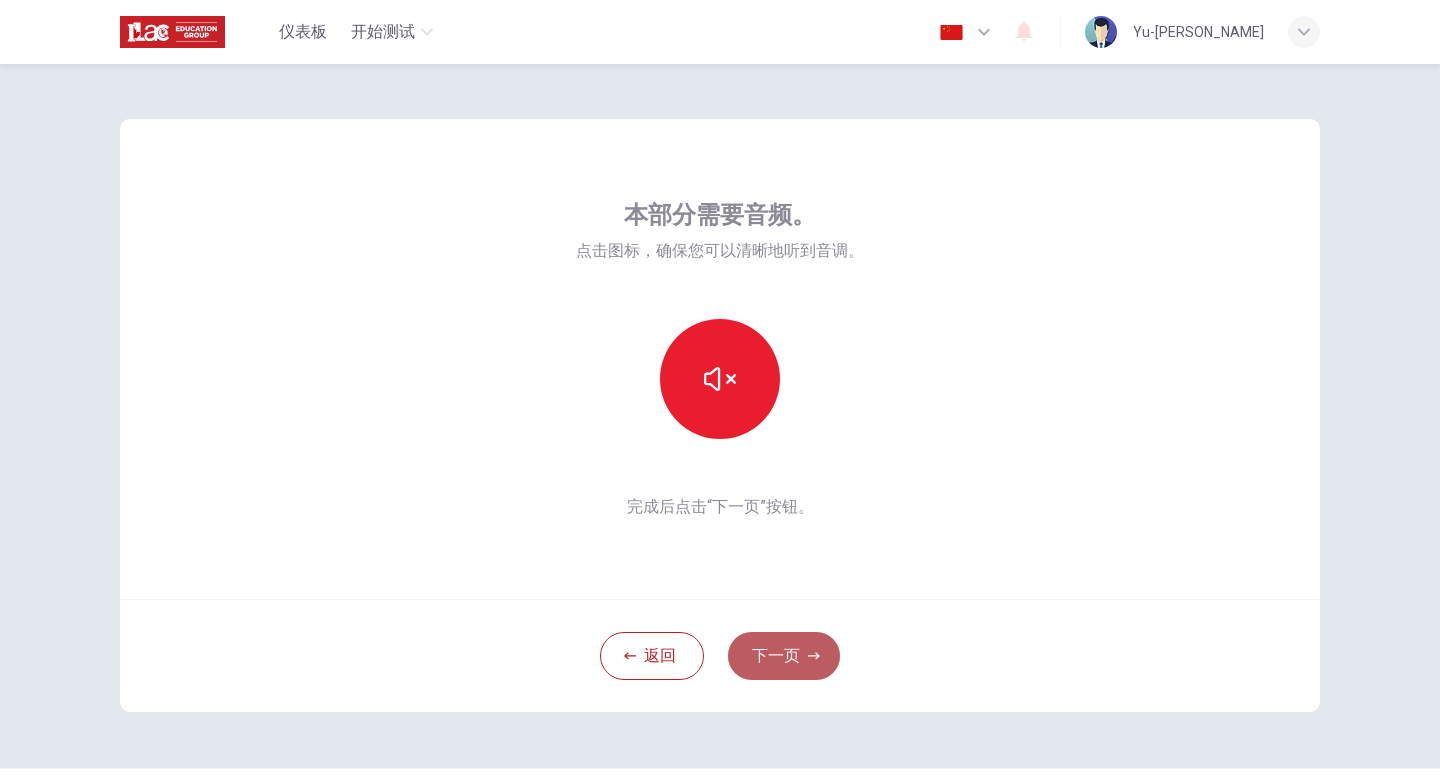click on "下一页" at bounding box center [784, 656] 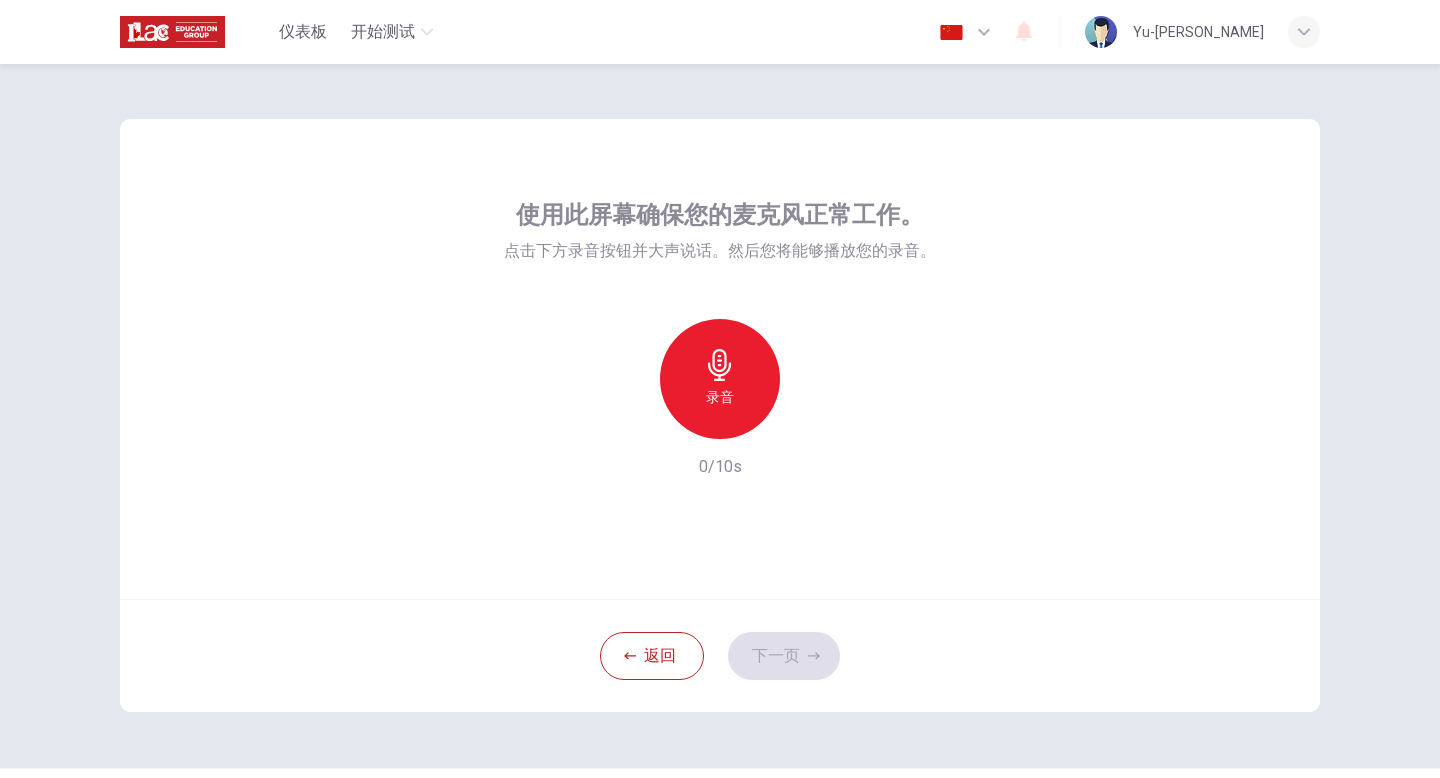 click 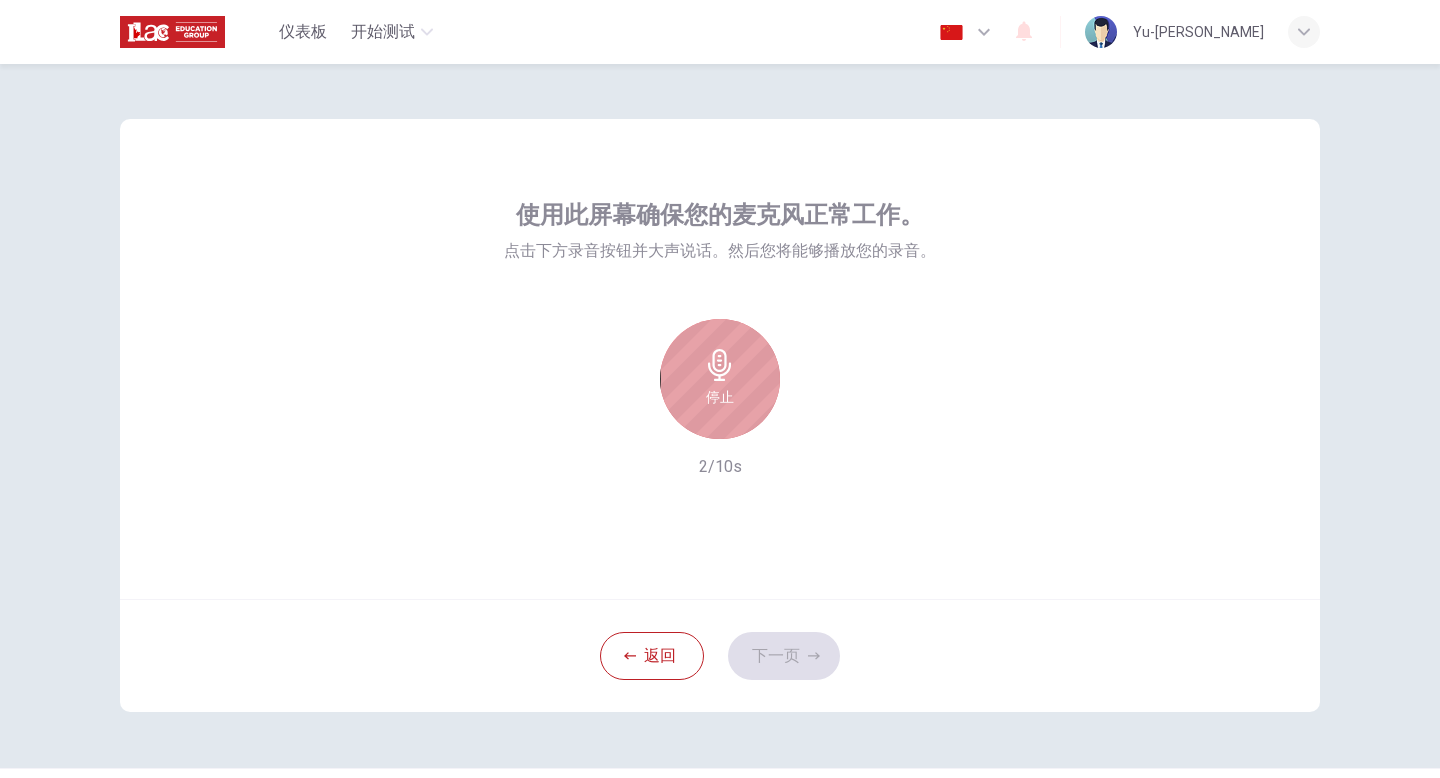 click 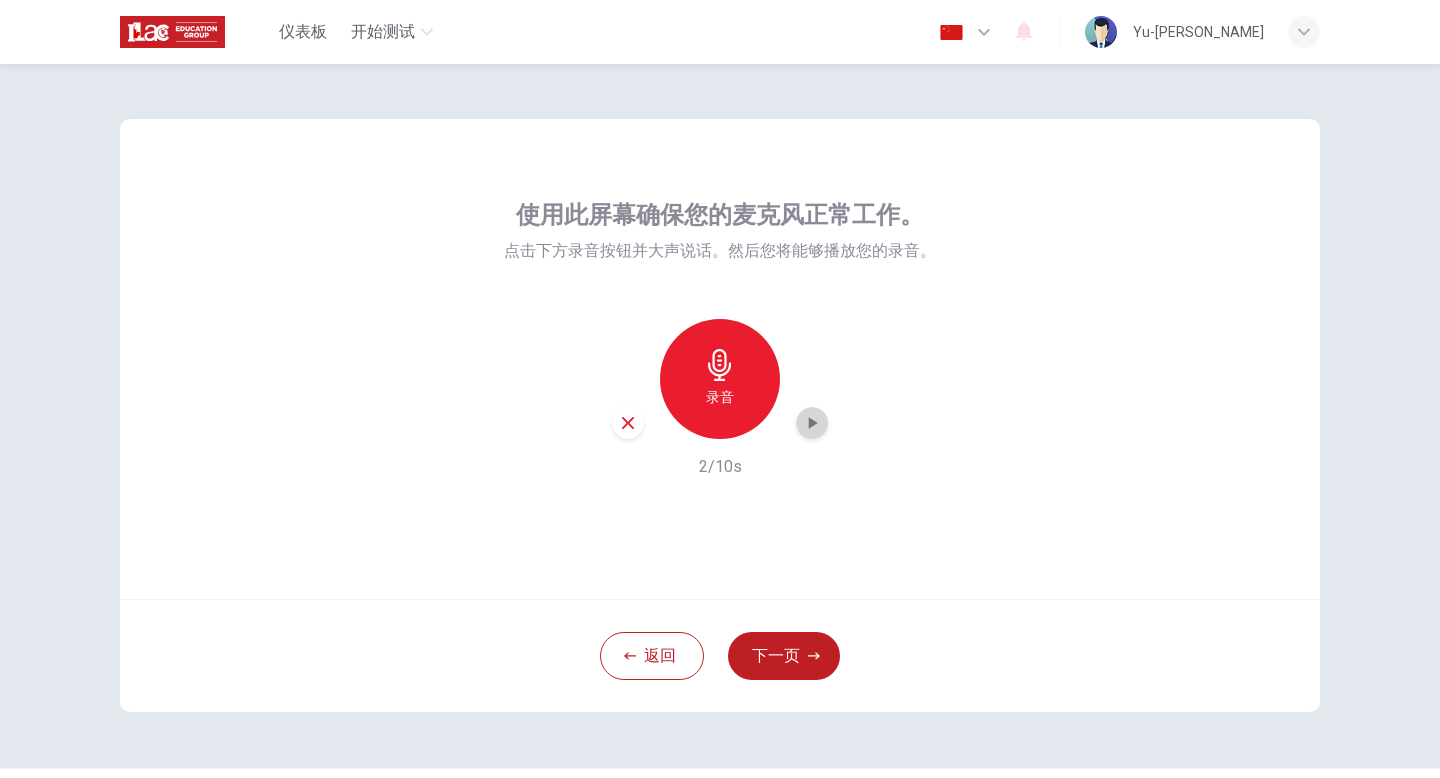 click at bounding box center (812, 423) 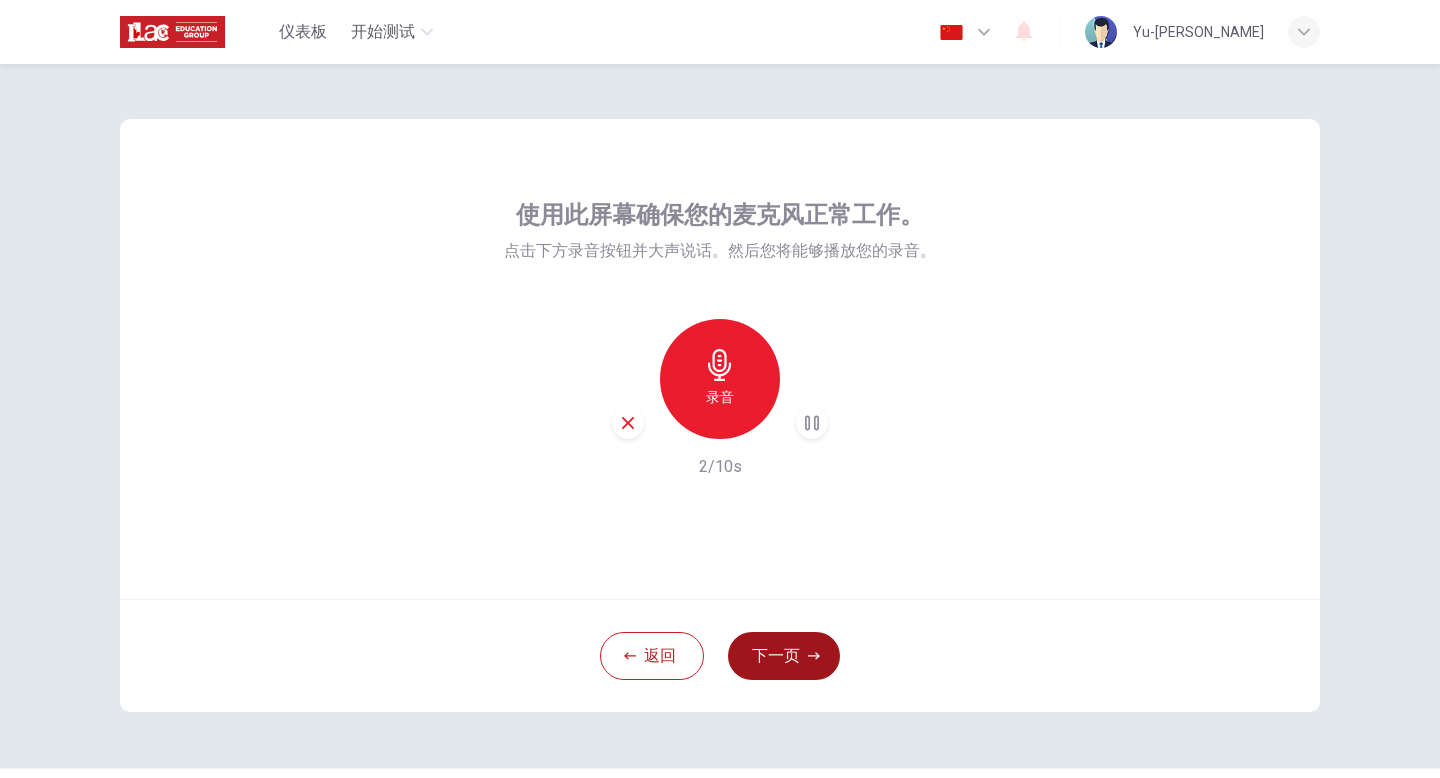 click on "下一页" at bounding box center [784, 656] 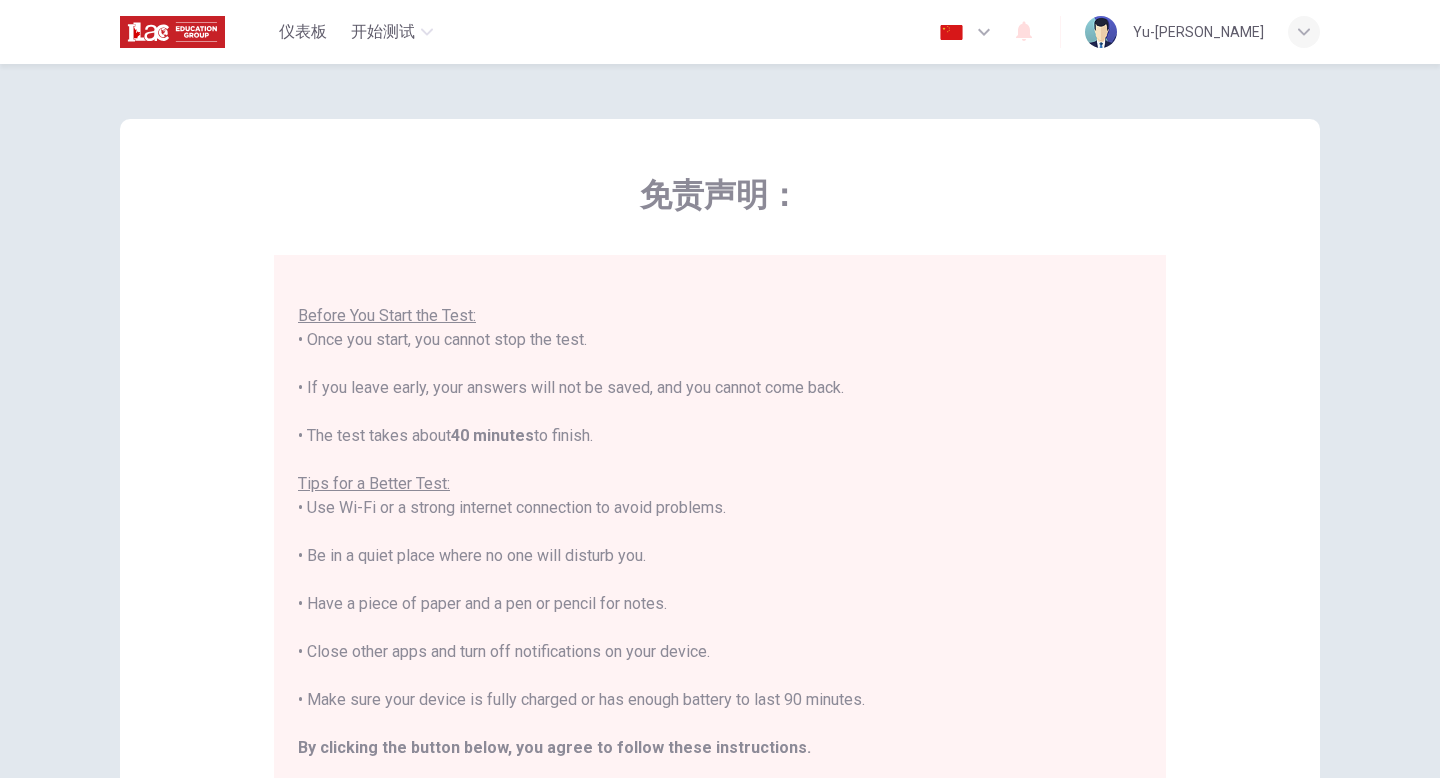 scroll, scrollTop: 0, scrollLeft: 0, axis: both 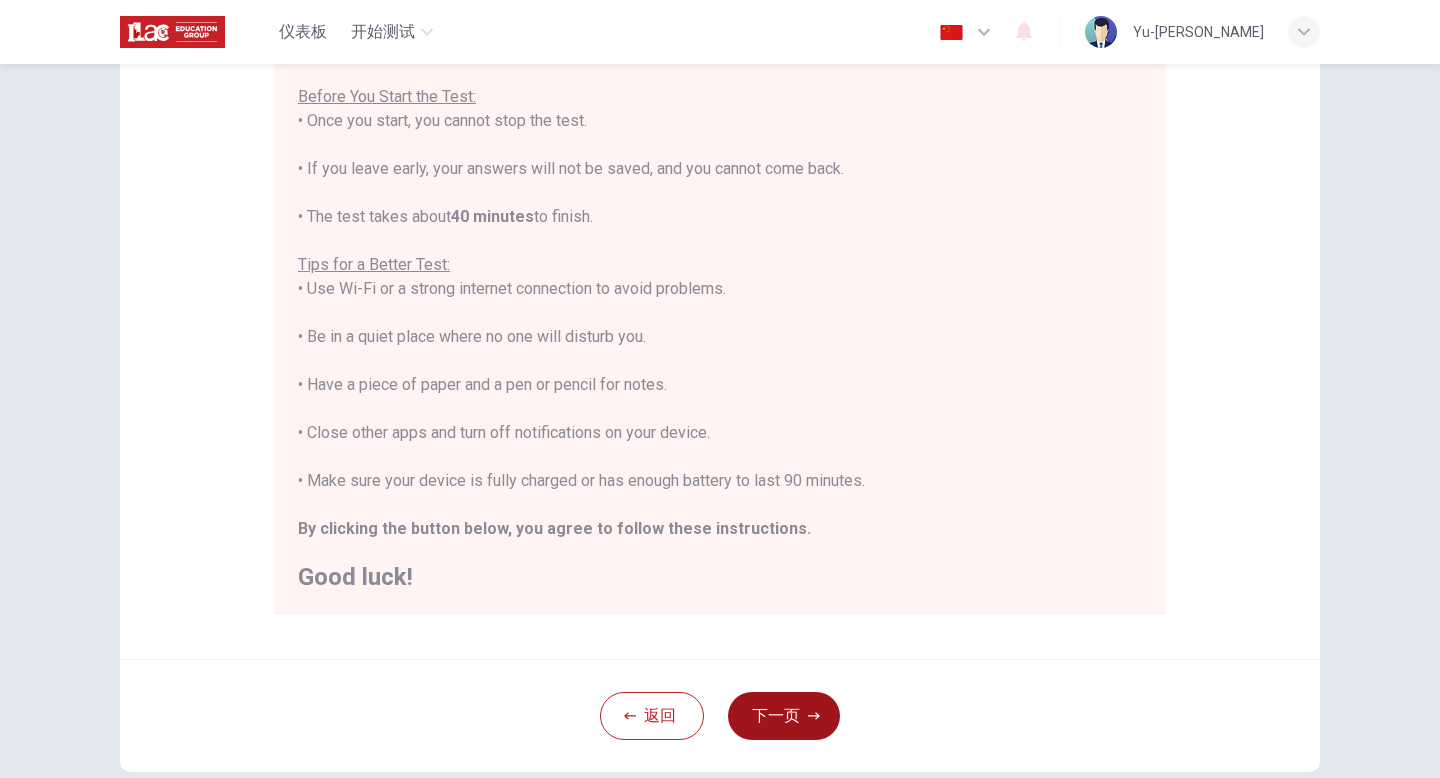 click on "下一页" at bounding box center (784, 716) 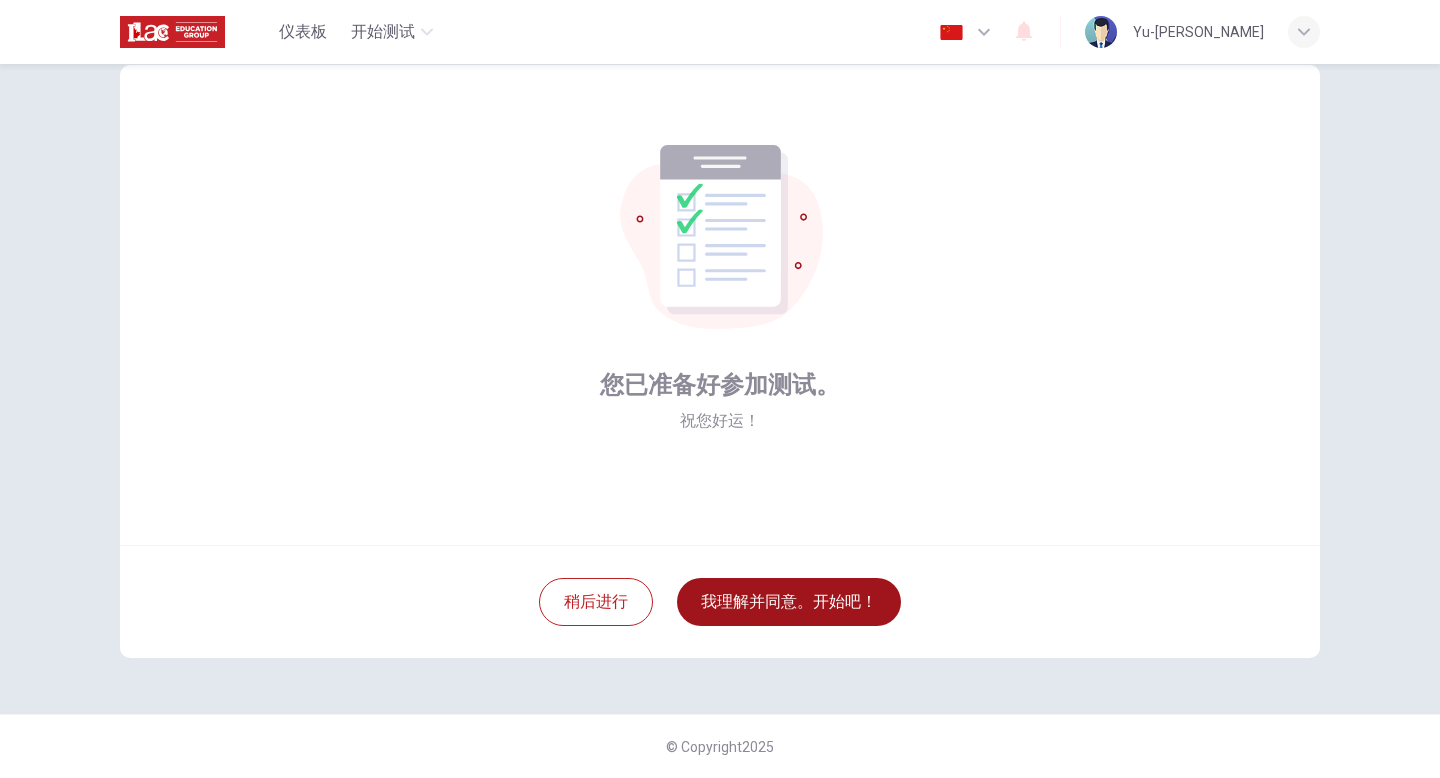 scroll, scrollTop: 55, scrollLeft: 0, axis: vertical 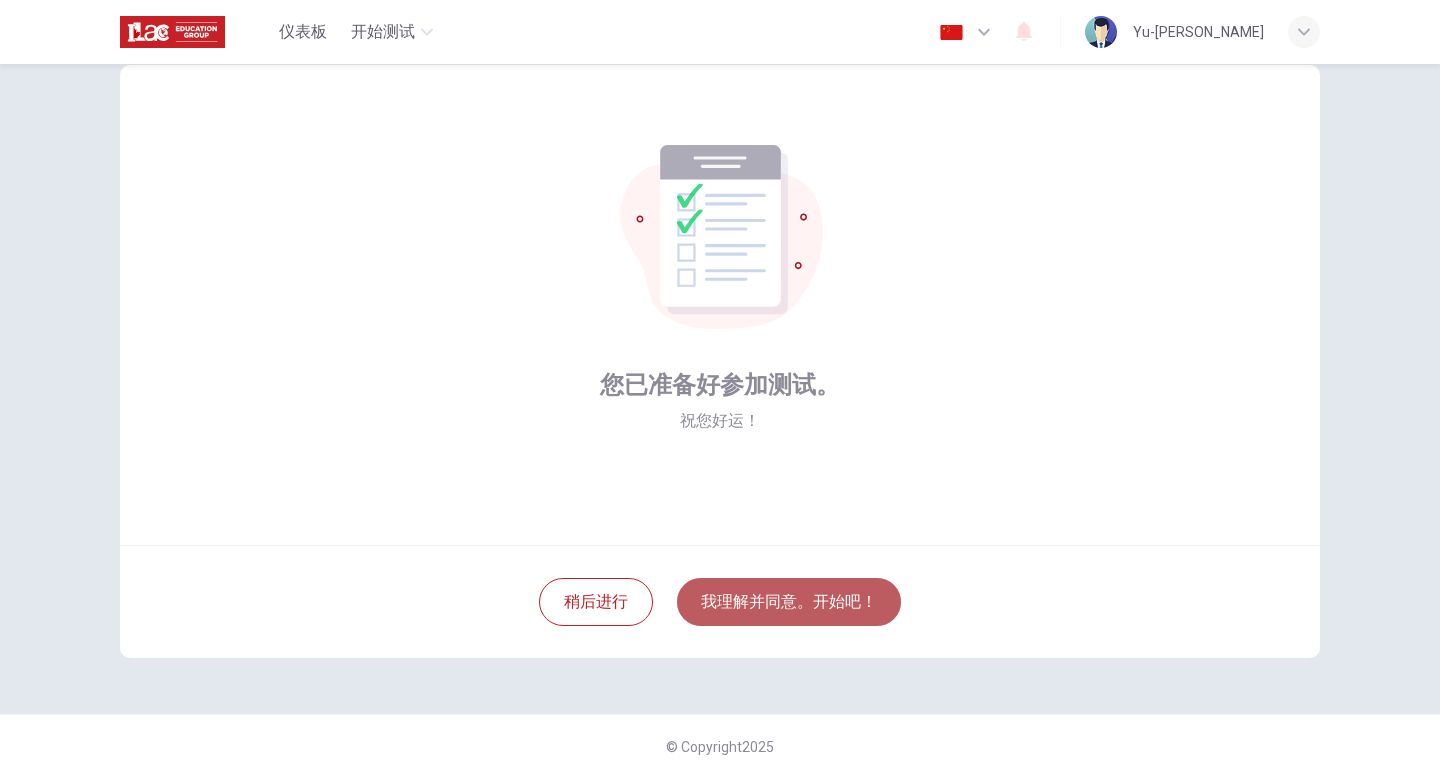 click on "我理解并同意。开始吧！" at bounding box center [789, 602] 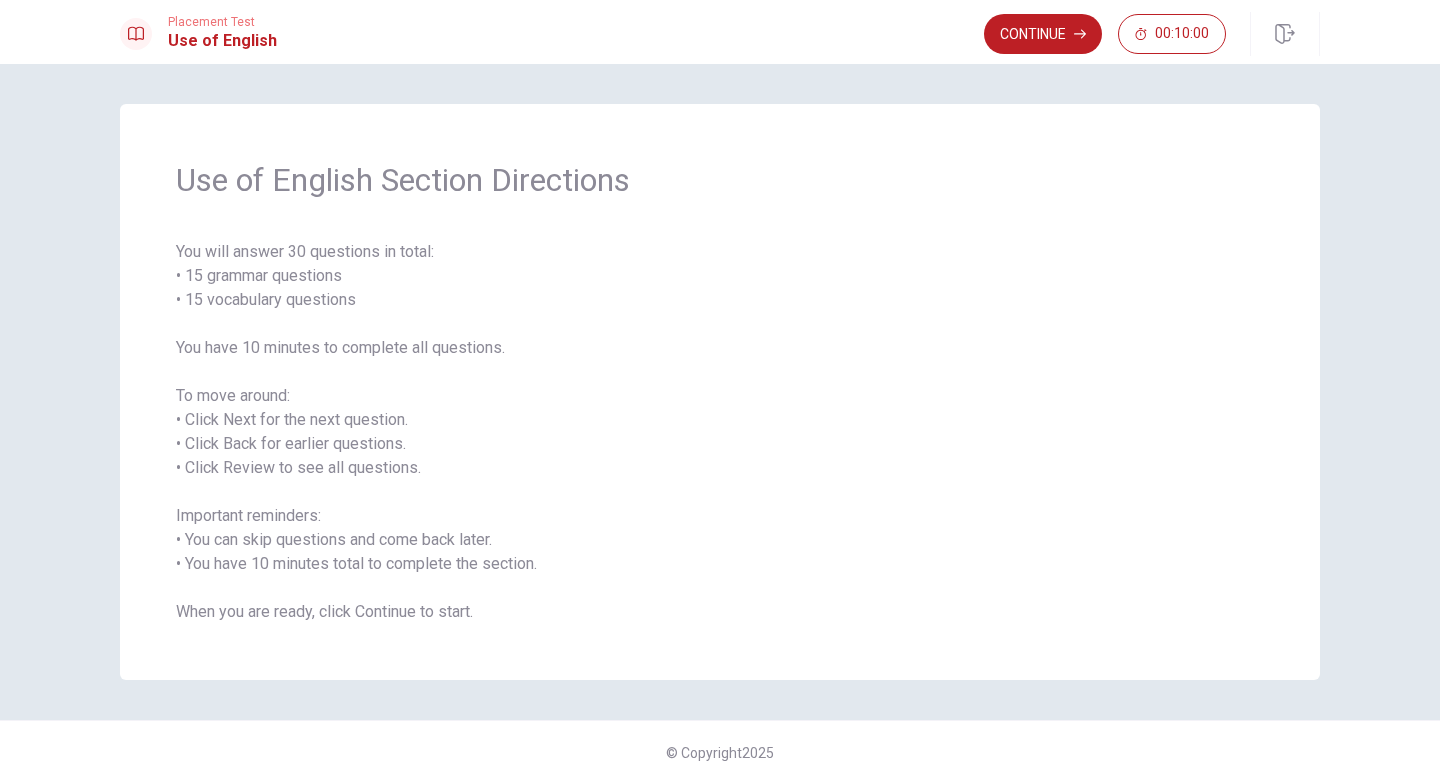scroll, scrollTop: 6, scrollLeft: 0, axis: vertical 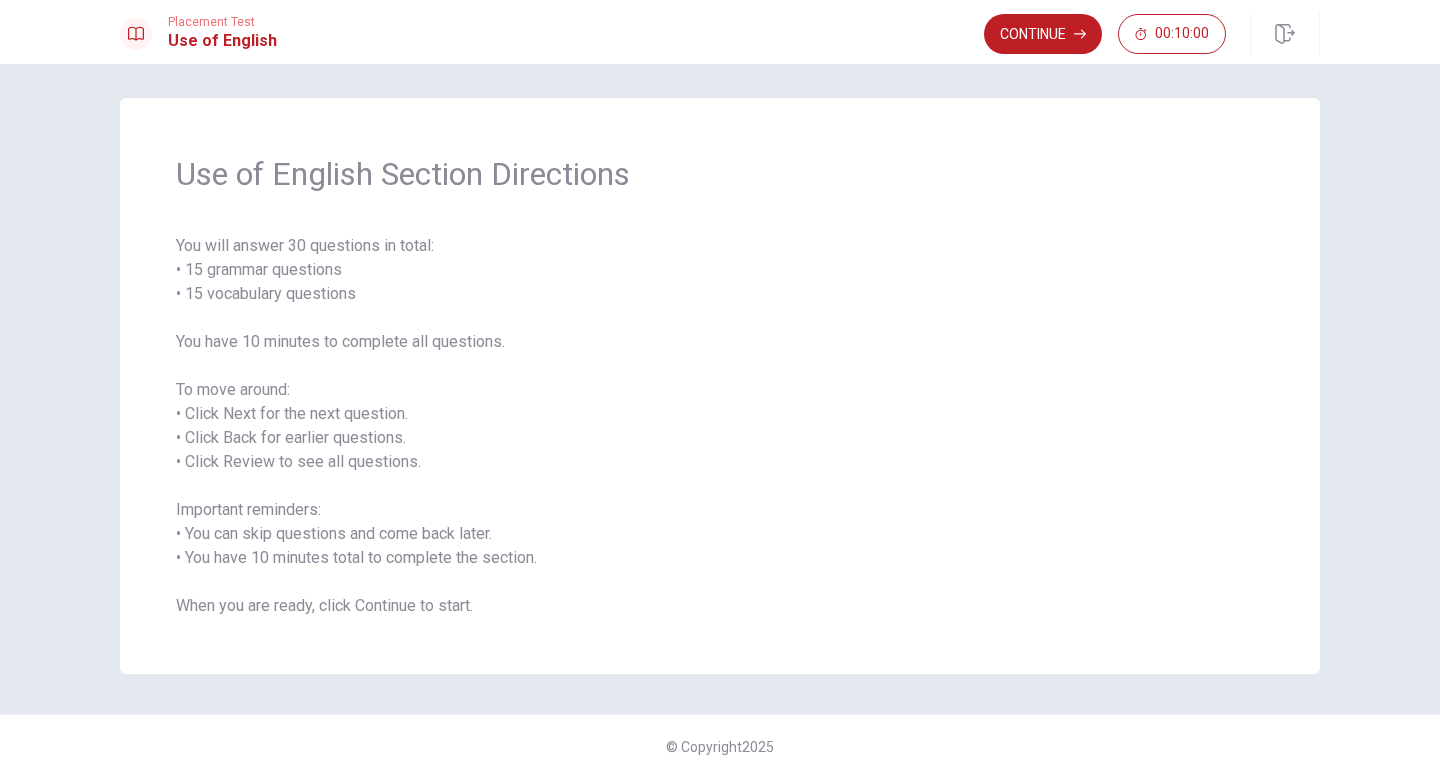 click on "You will answer 30 questions in total:
• 15 grammar questions
• 15 vocabulary questions
You have 10 minutes to complete all questions.
To move around:
• Click Next for the next question.
• Click Back for earlier questions.
• Click Review to see all questions.
Important reminders:
• You can skip questions and come back later.
• You have 10 minutes total to complete the section.
When you are ready, click Continue to start." at bounding box center [720, 426] 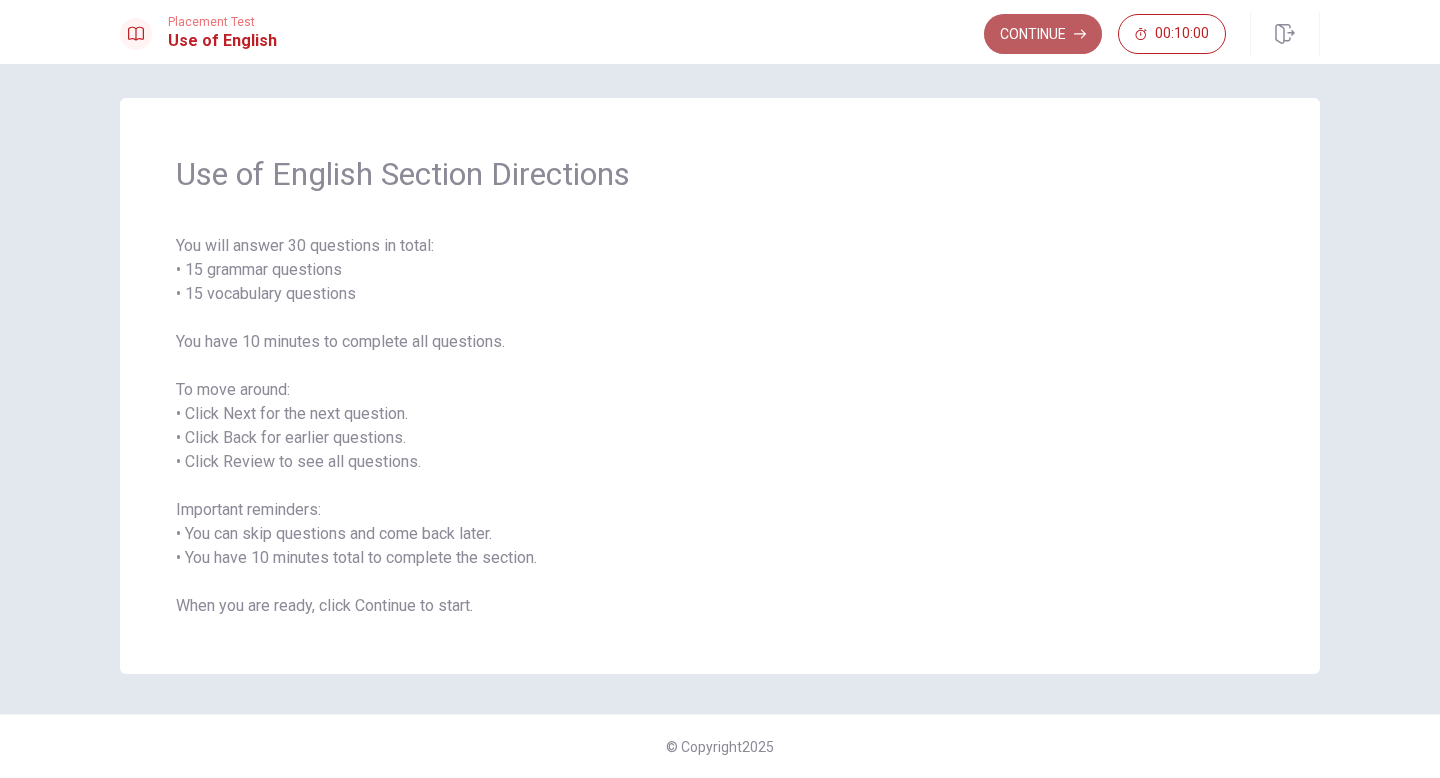 click 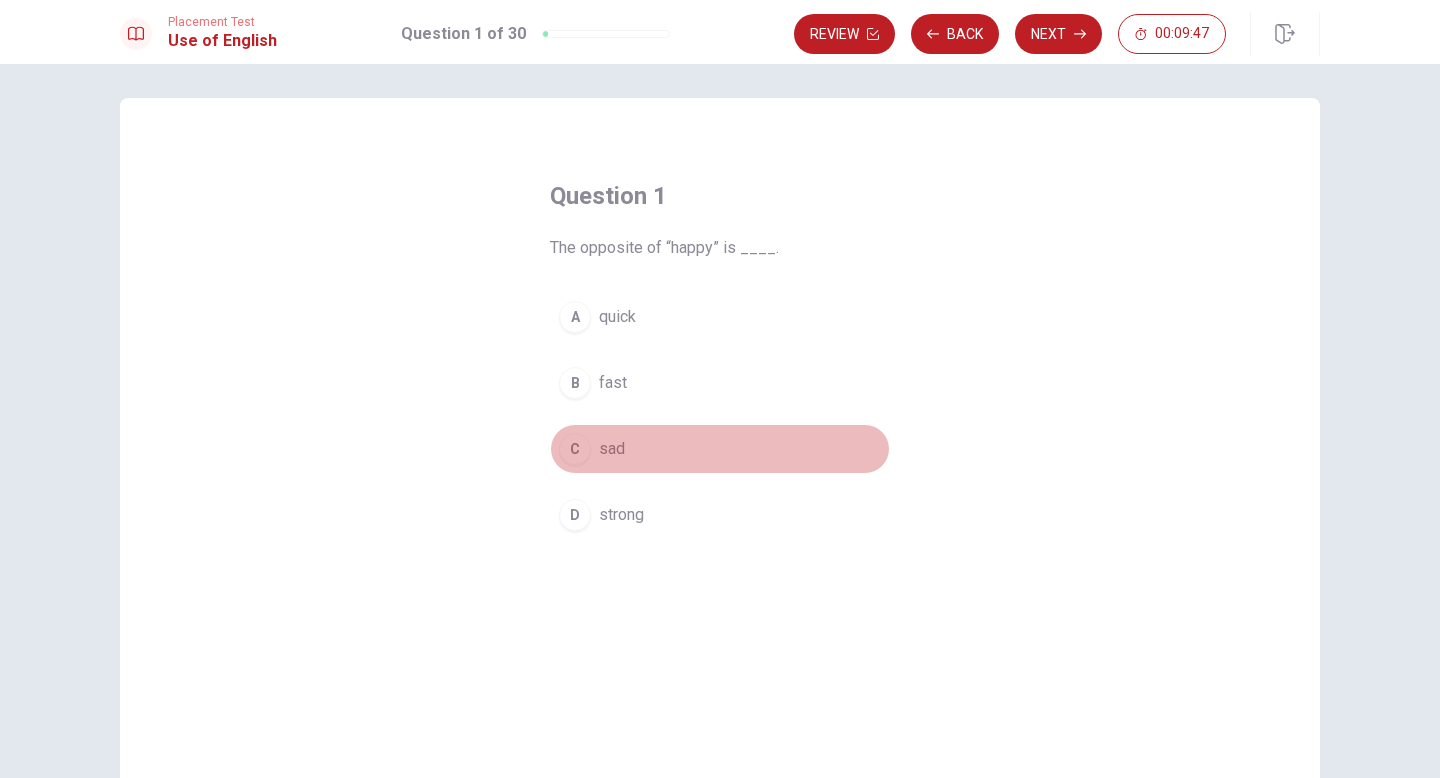 click on "sad" at bounding box center [612, 449] 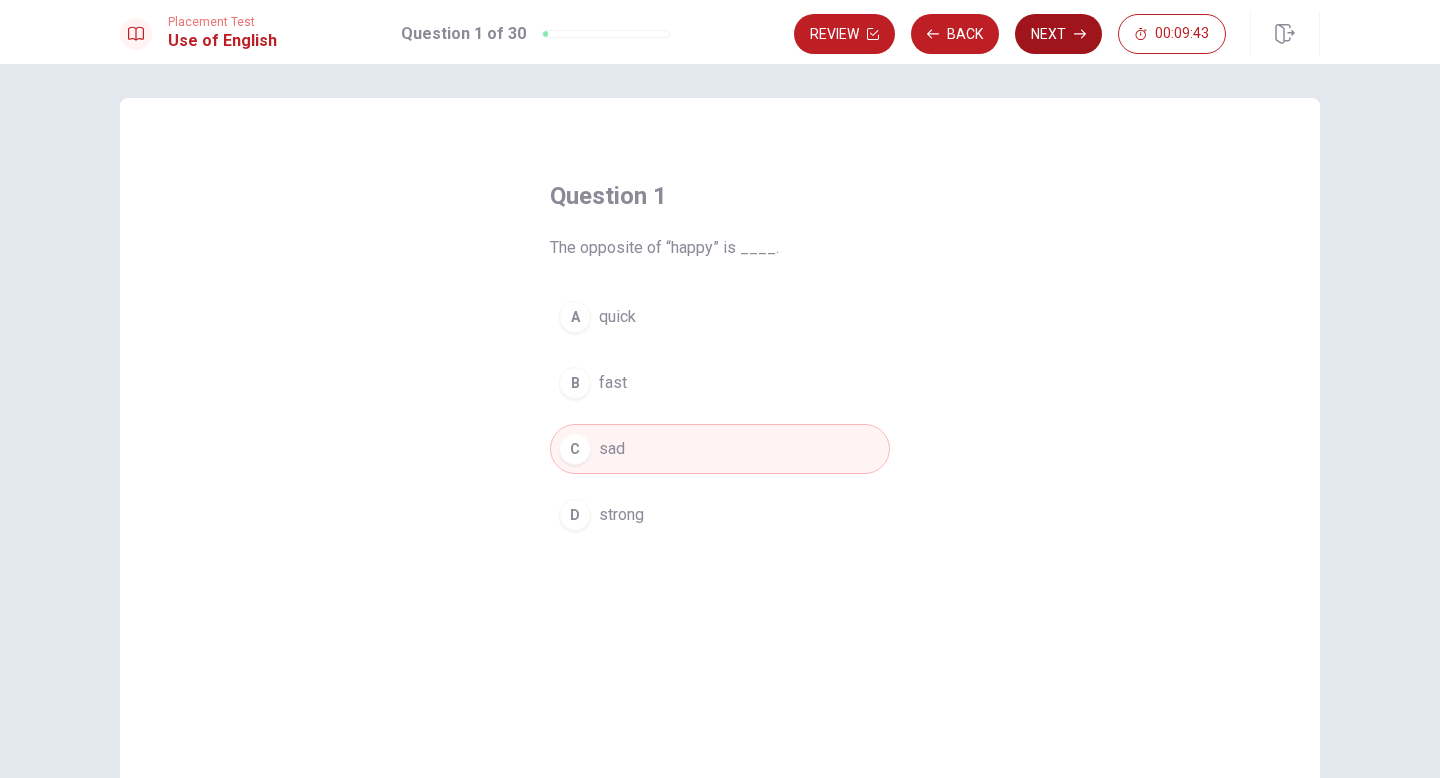 click on "Next" at bounding box center (1058, 34) 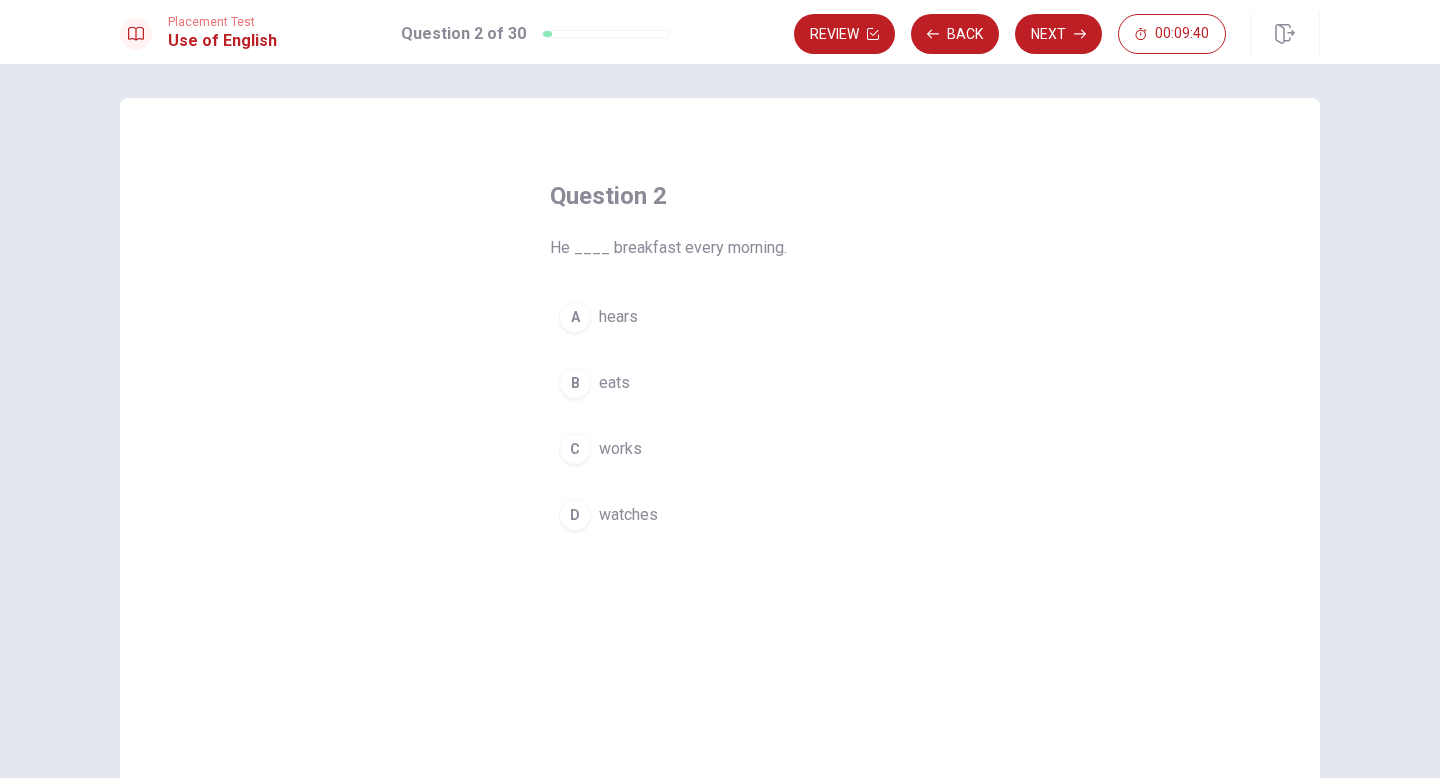 click on "B" at bounding box center (575, 383) 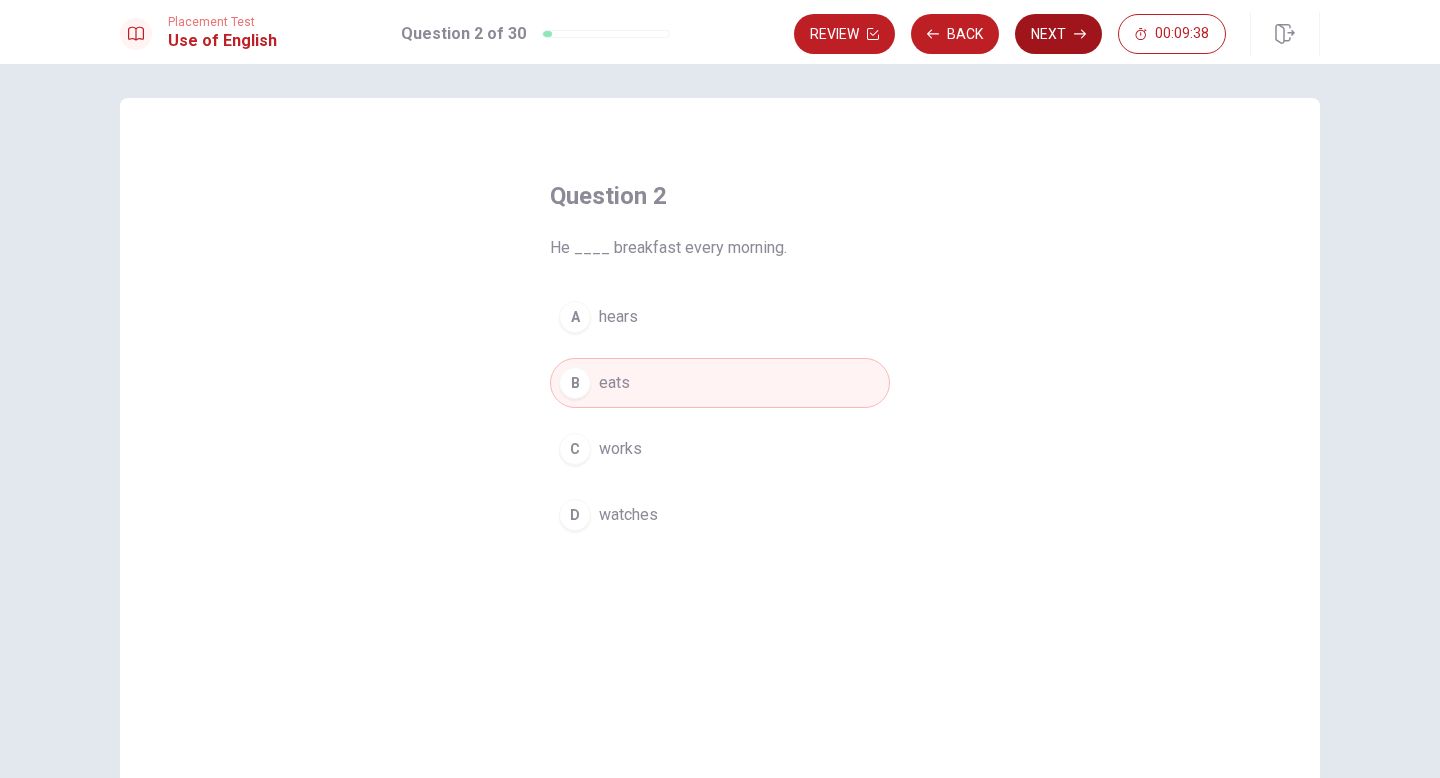 click on "Next" at bounding box center [1058, 34] 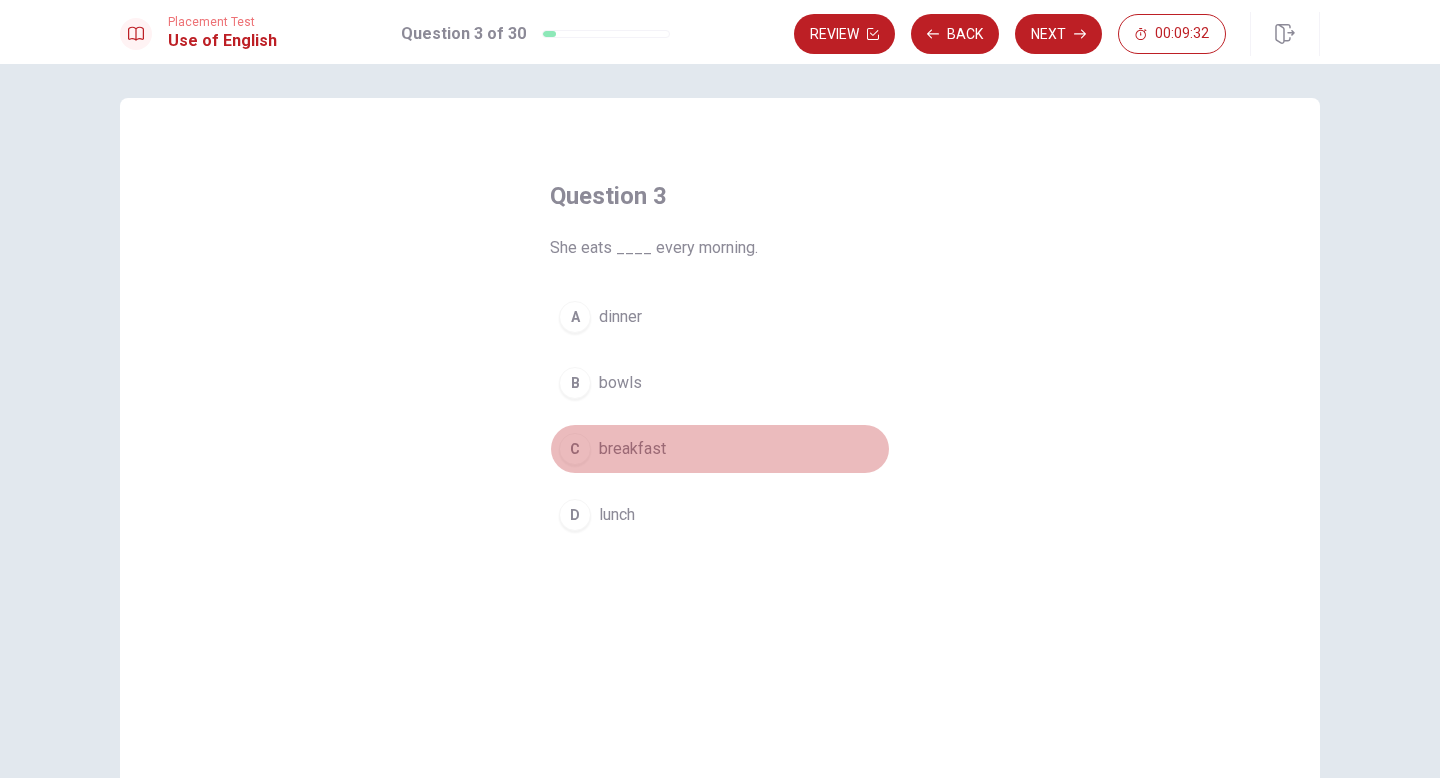 click on "breakfast" at bounding box center [632, 449] 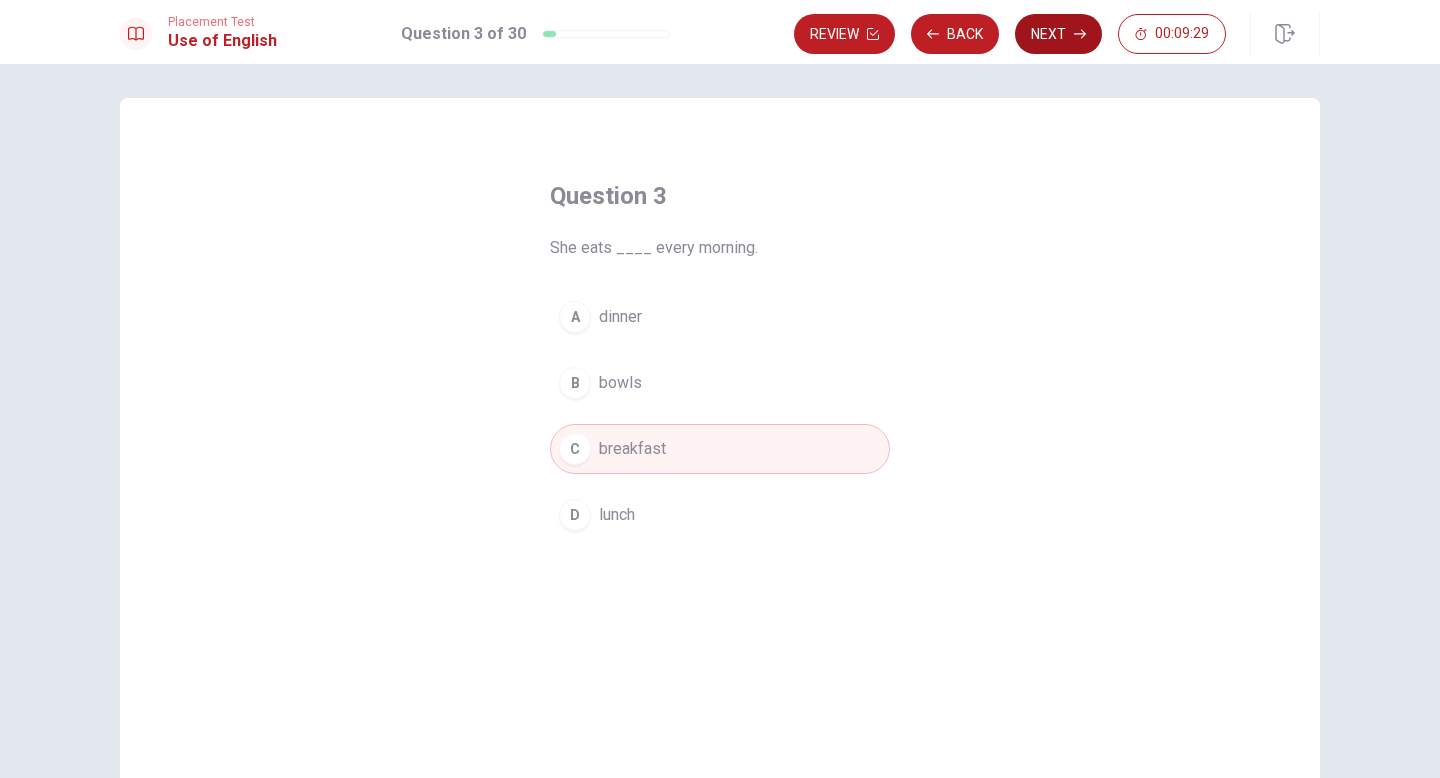 click on "Next" at bounding box center (1058, 34) 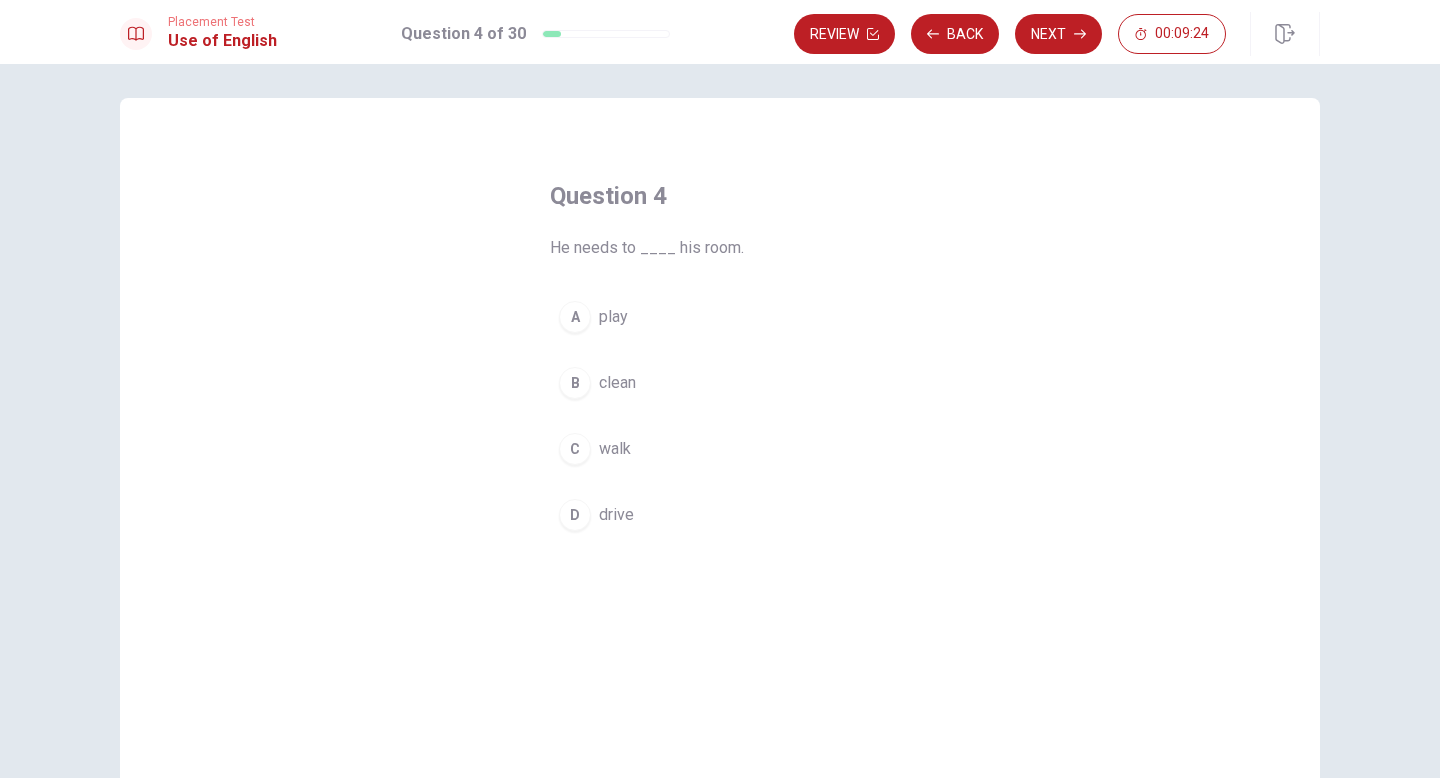 click on "clean" at bounding box center (617, 383) 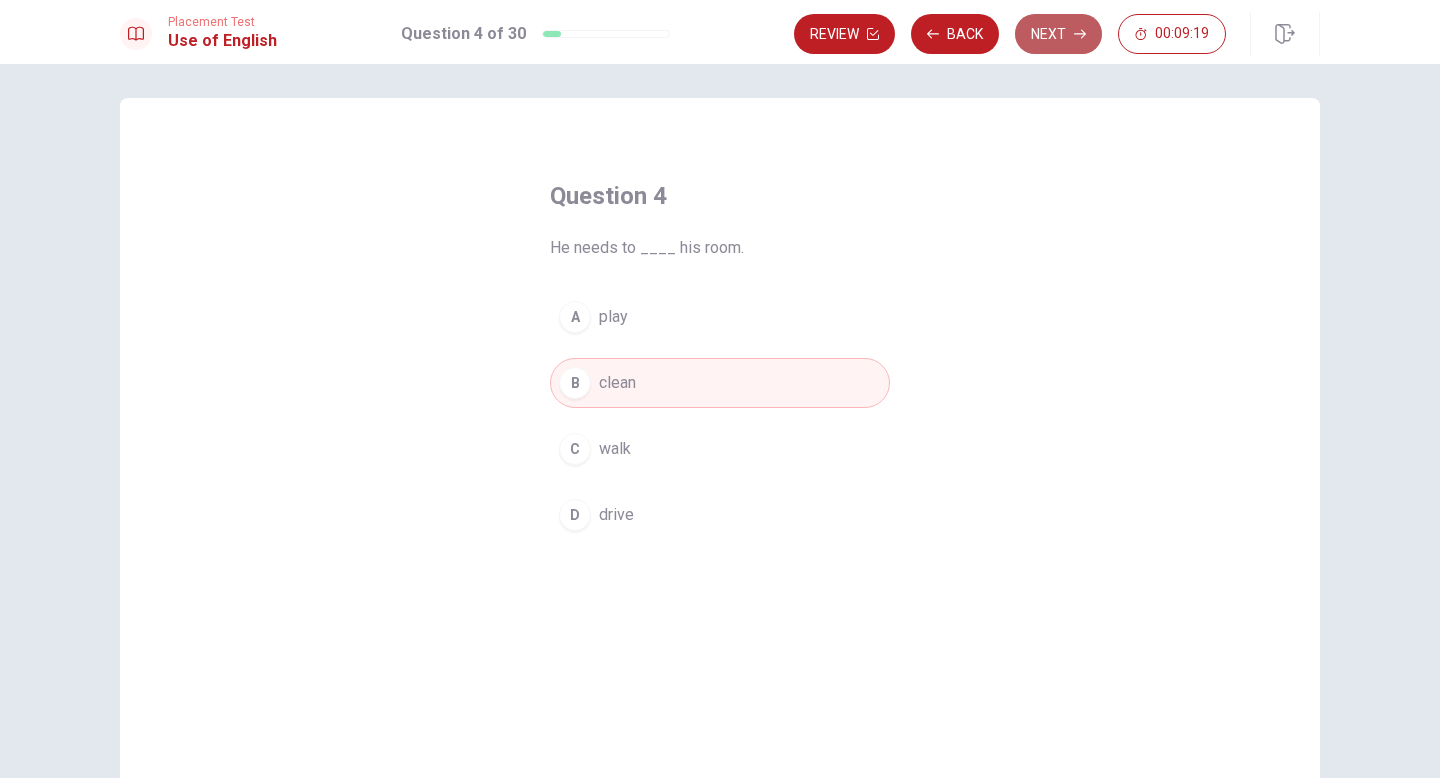 click on "Next" at bounding box center [1058, 34] 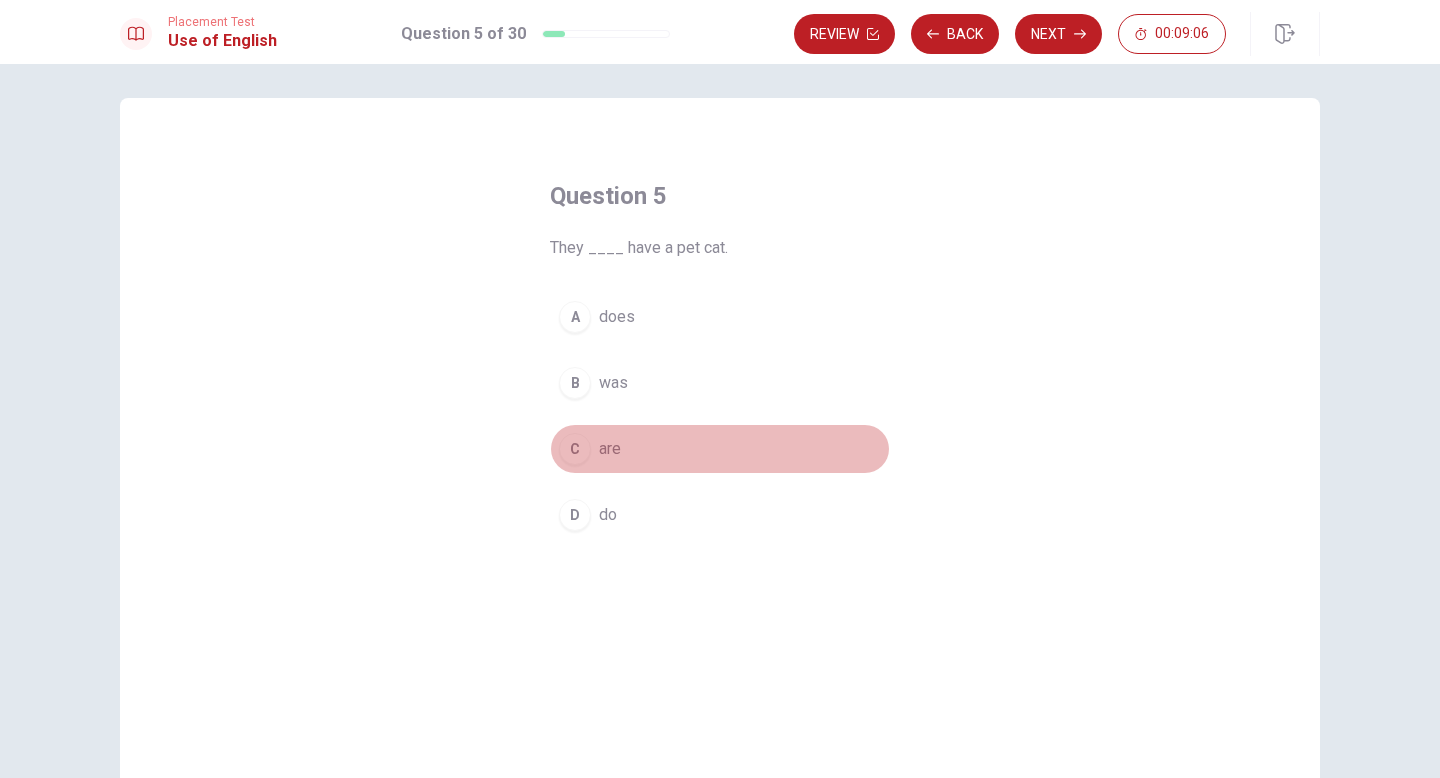 click on "C" at bounding box center (575, 449) 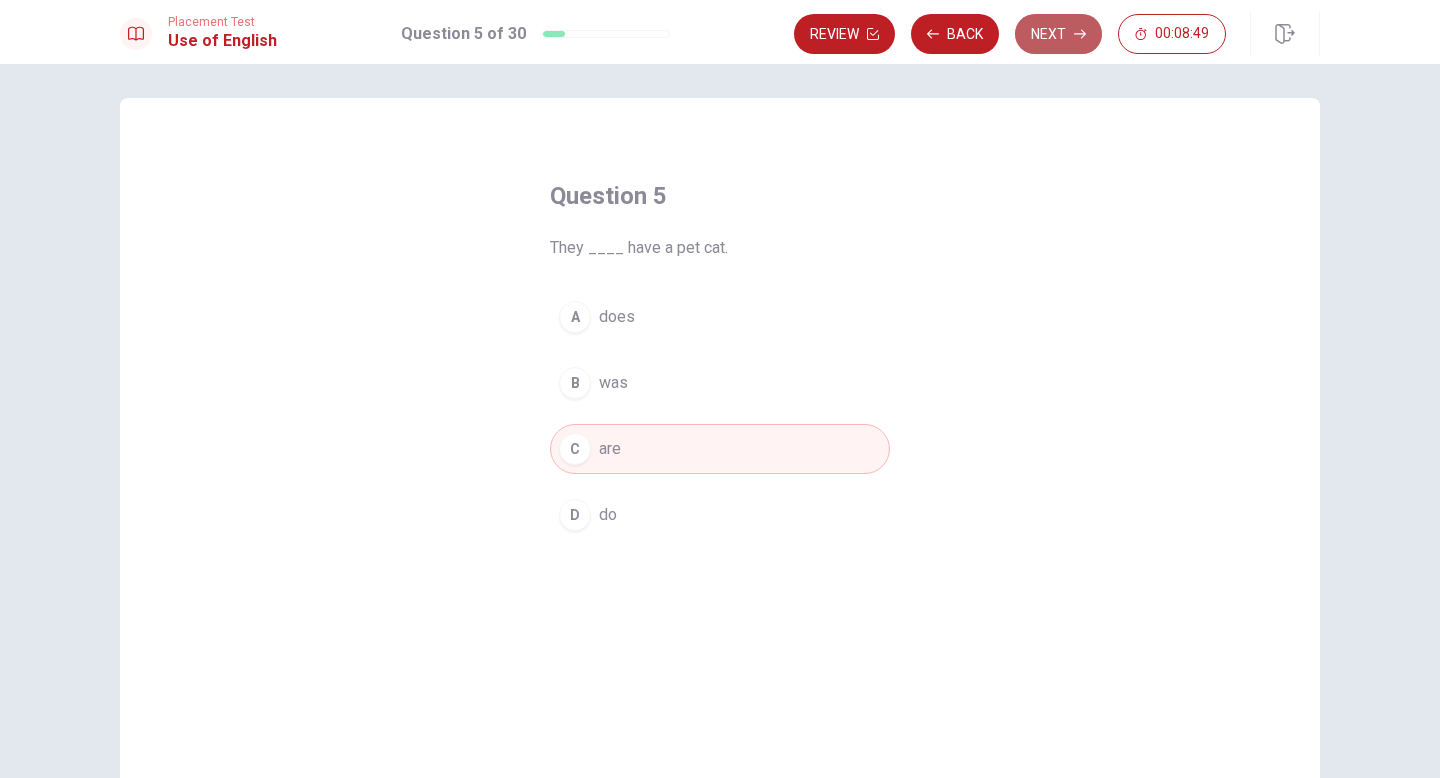 click on "Next" at bounding box center [1058, 34] 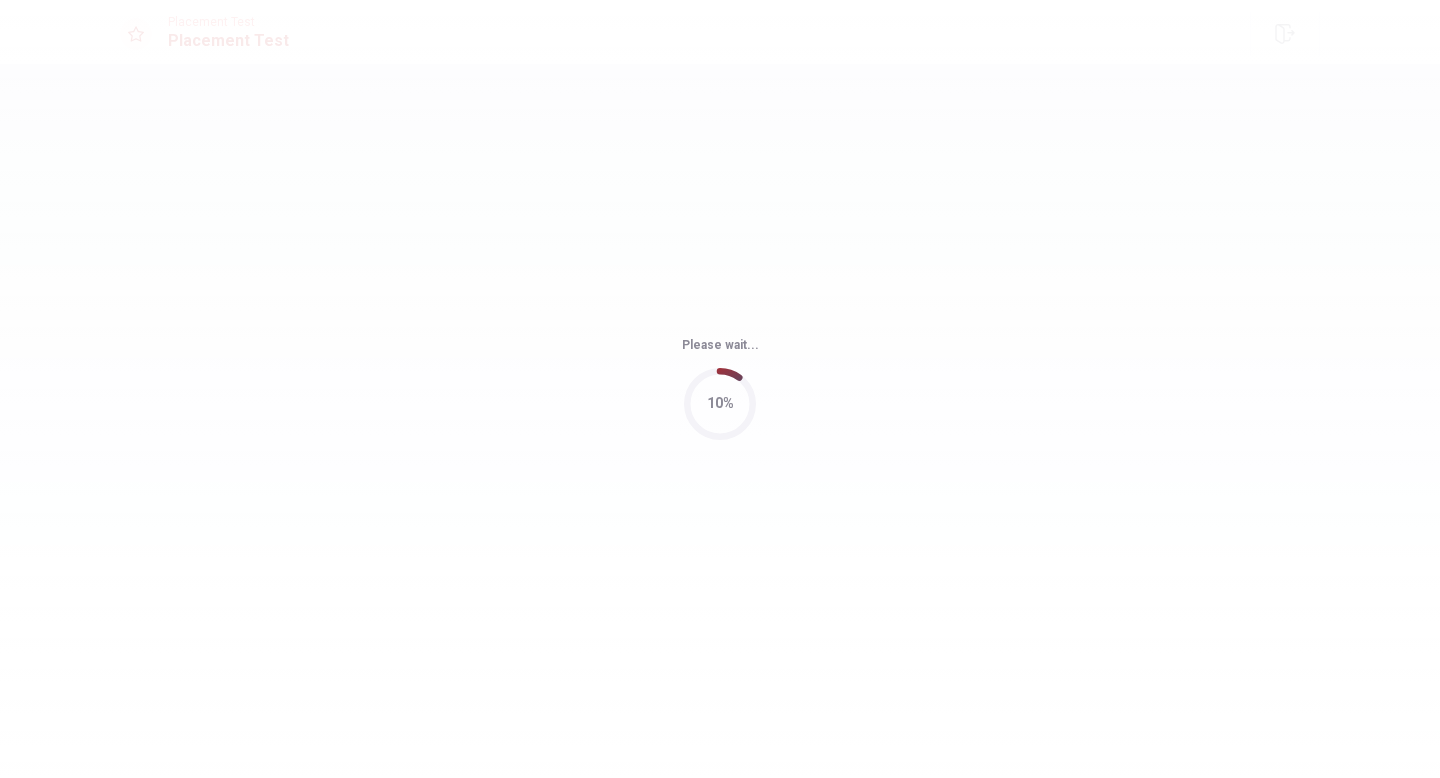 scroll, scrollTop: 0, scrollLeft: 0, axis: both 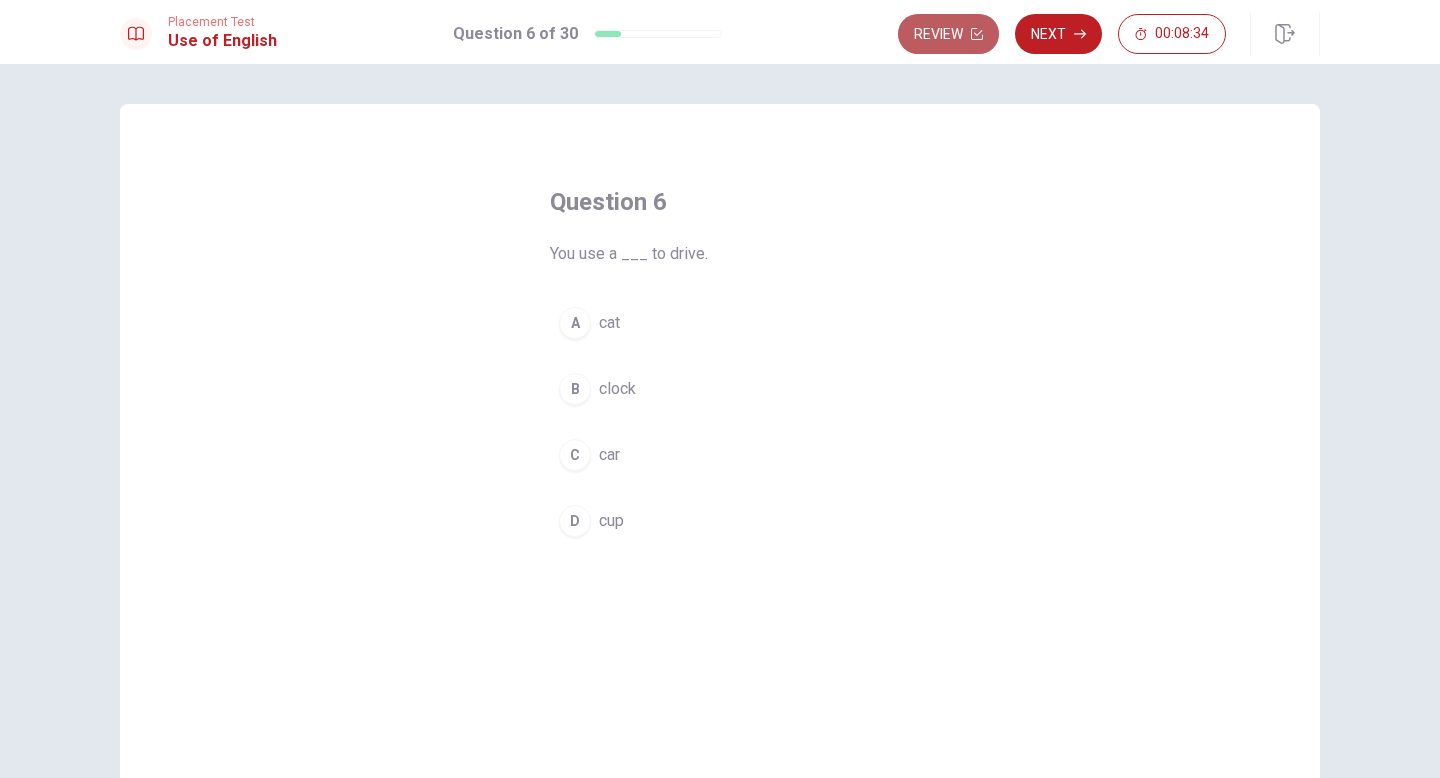 click on "Review" at bounding box center [948, 34] 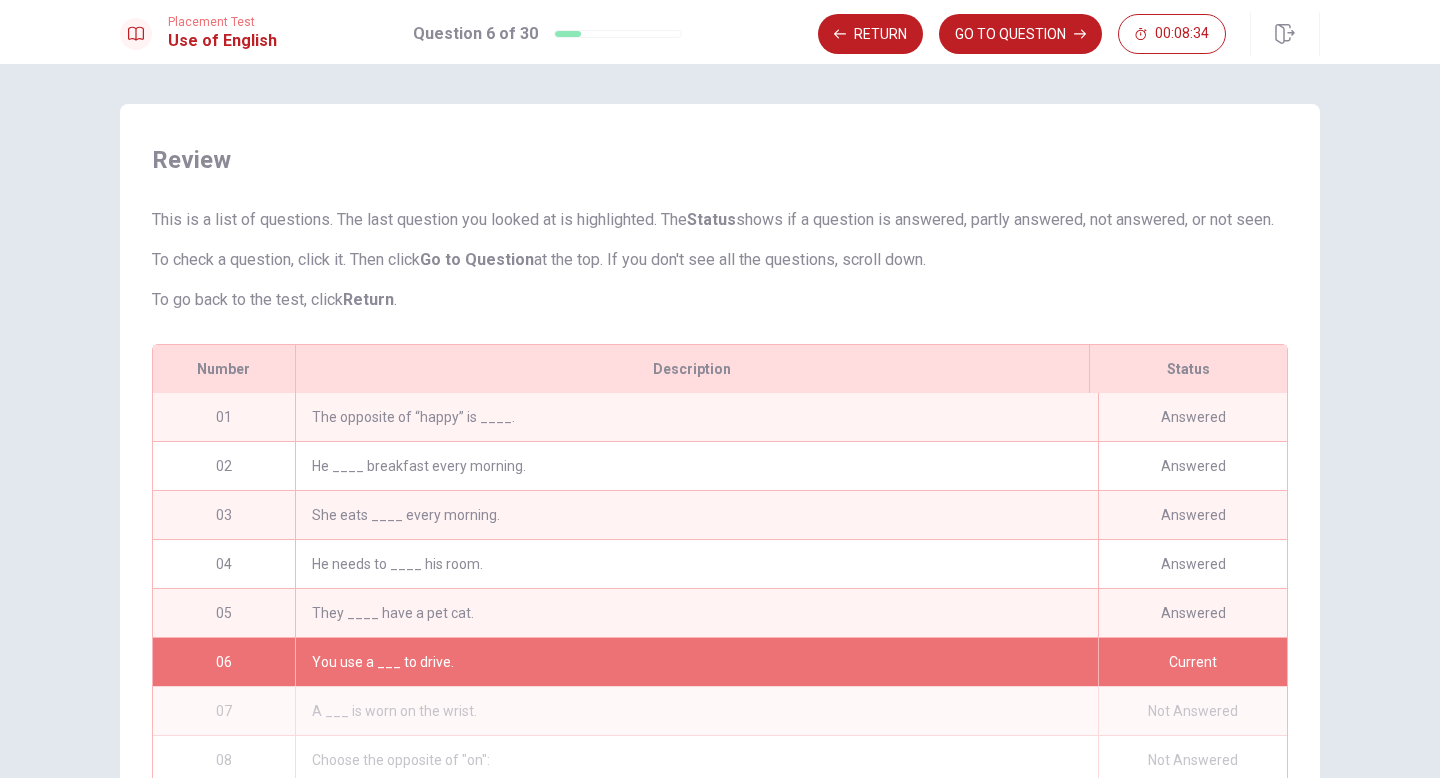 scroll, scrollTop: 97, scrollLeft: 0, axis: vertical 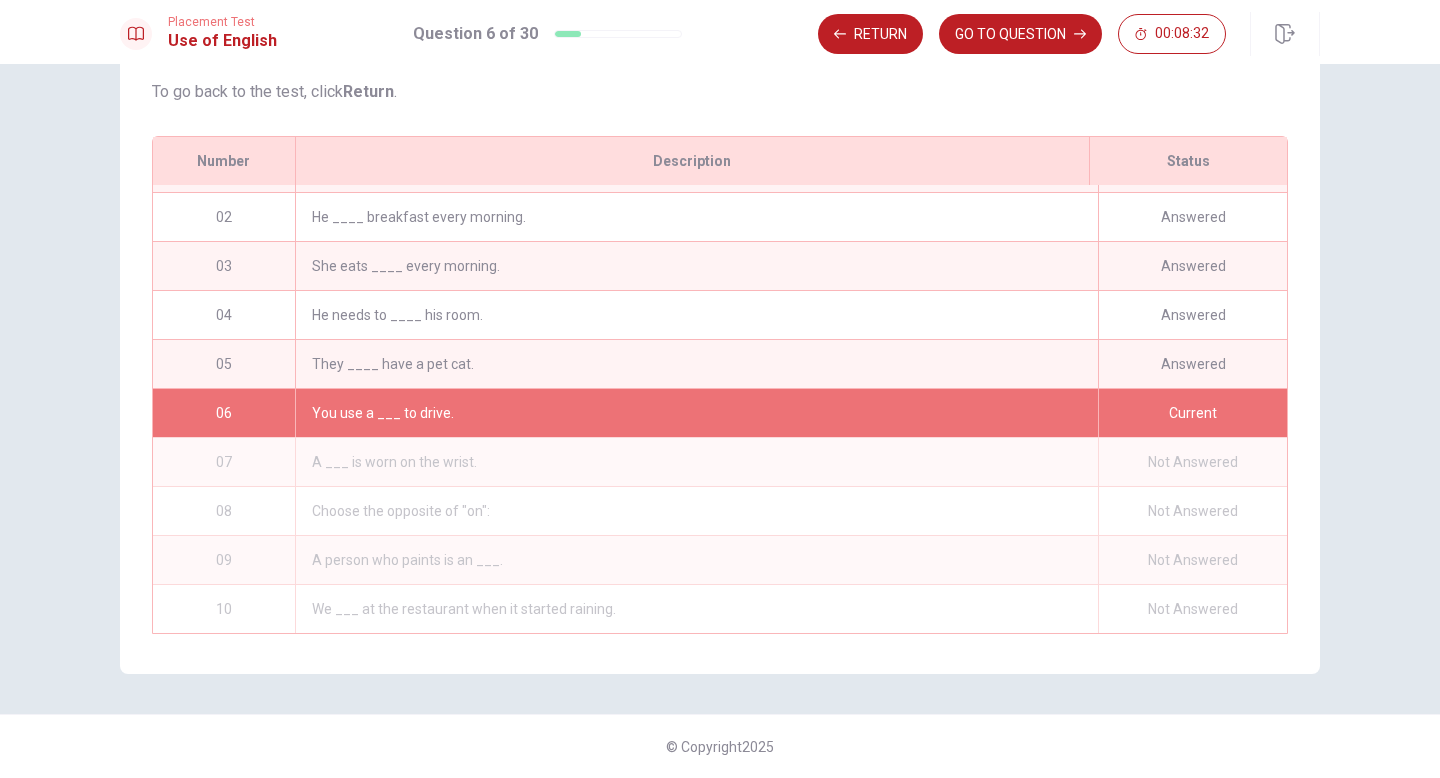 click on "He needs to ____ his room." at bounding box center [696, 315] 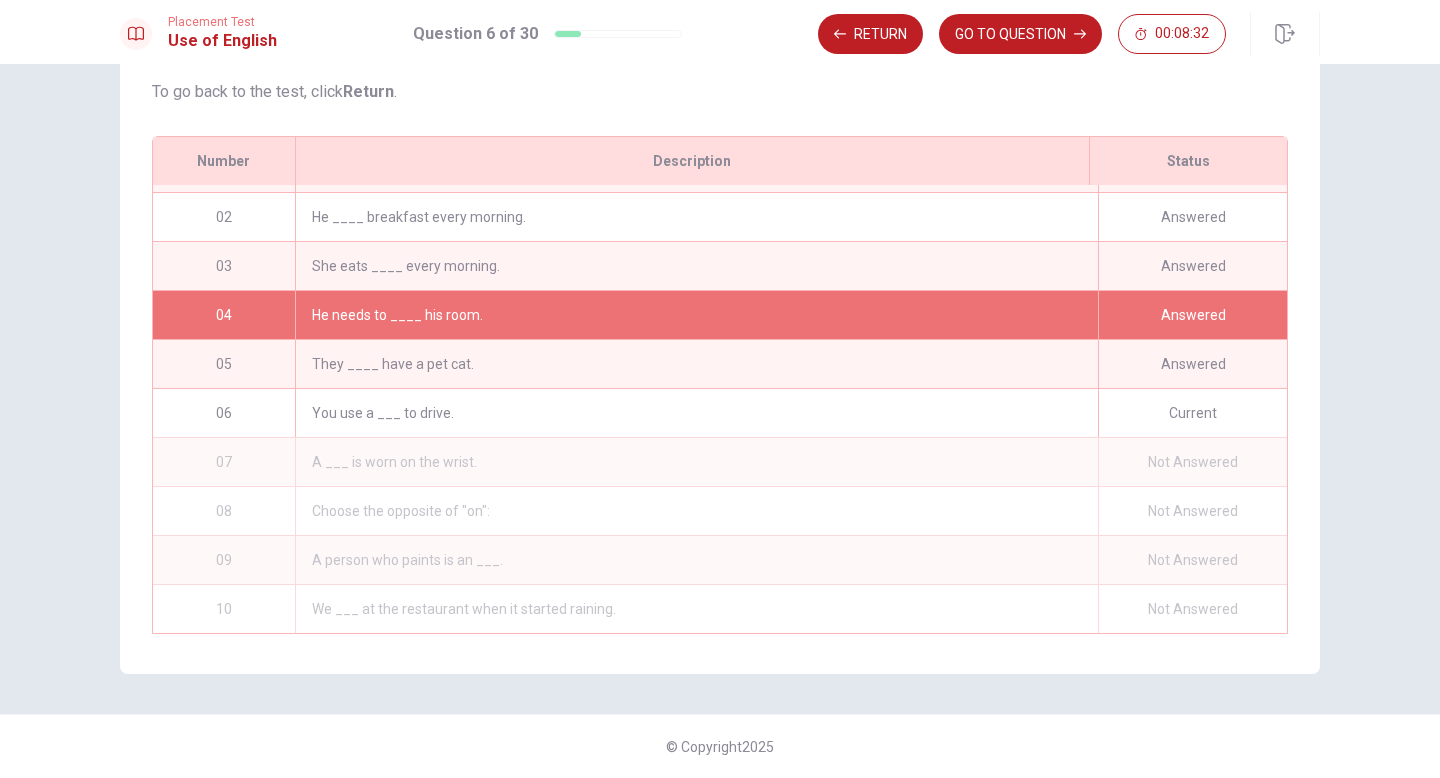 click on "They ____ have a pet cat." at bounding box center [696, 364] 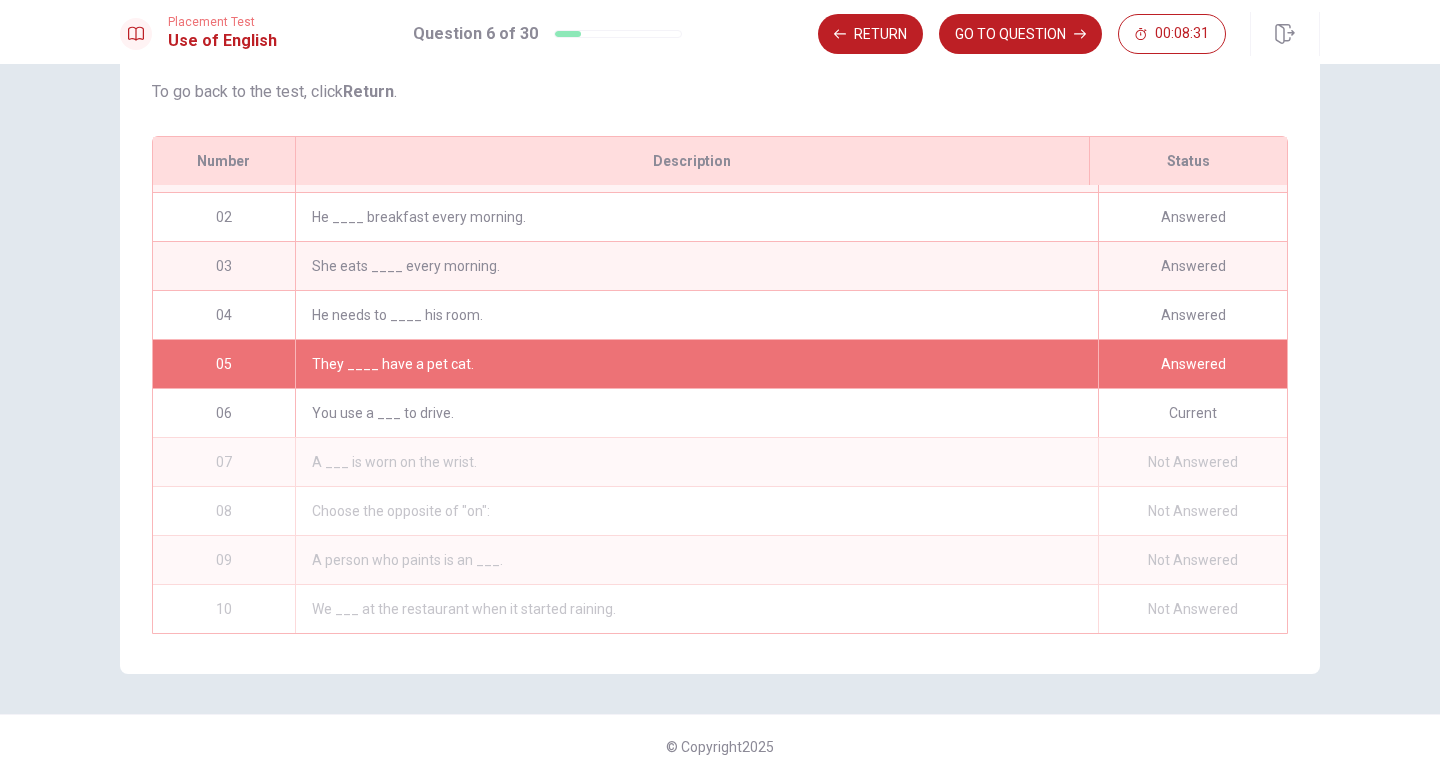 click on "They ____ have a pet cat." at bounding box center (696, 364) 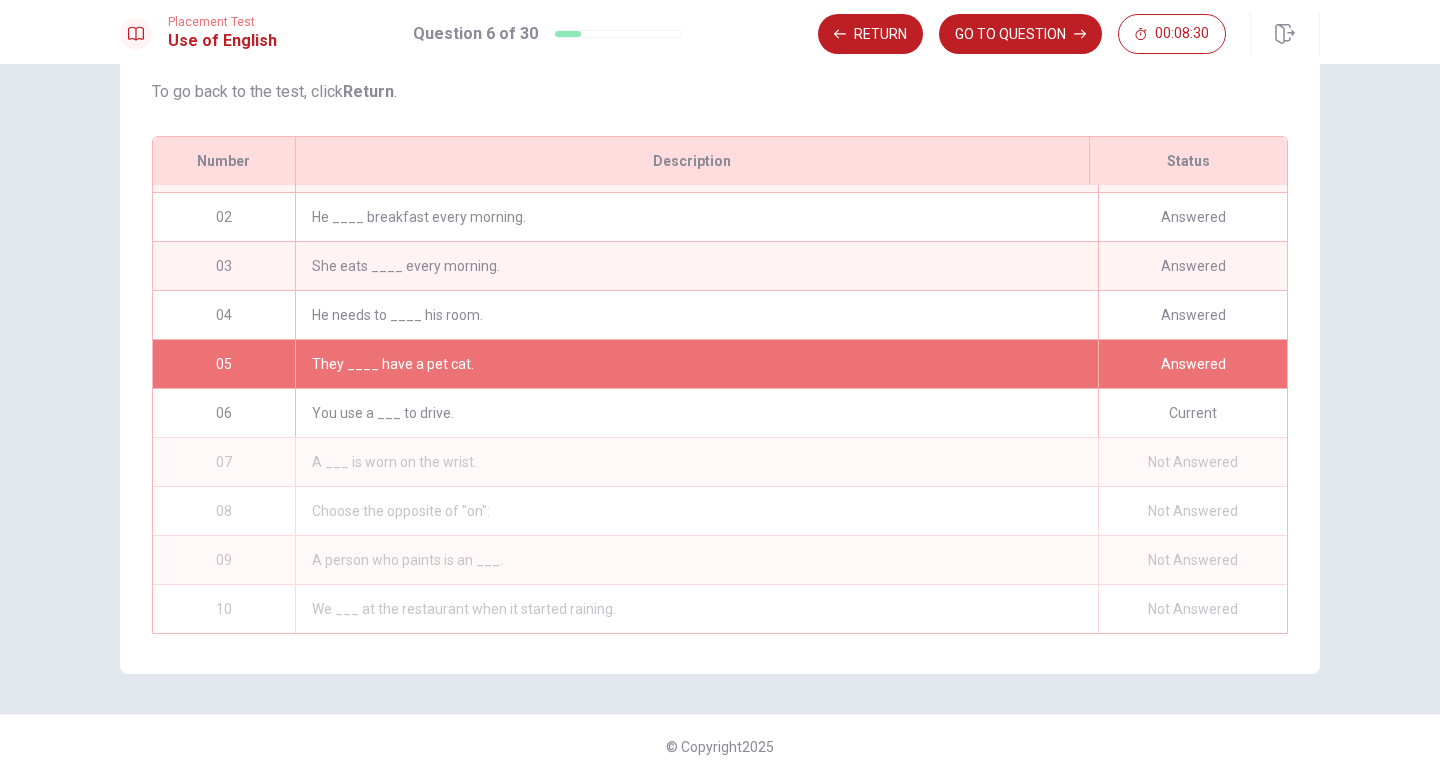 click on "Answered" at bounding box center [1192, 364] 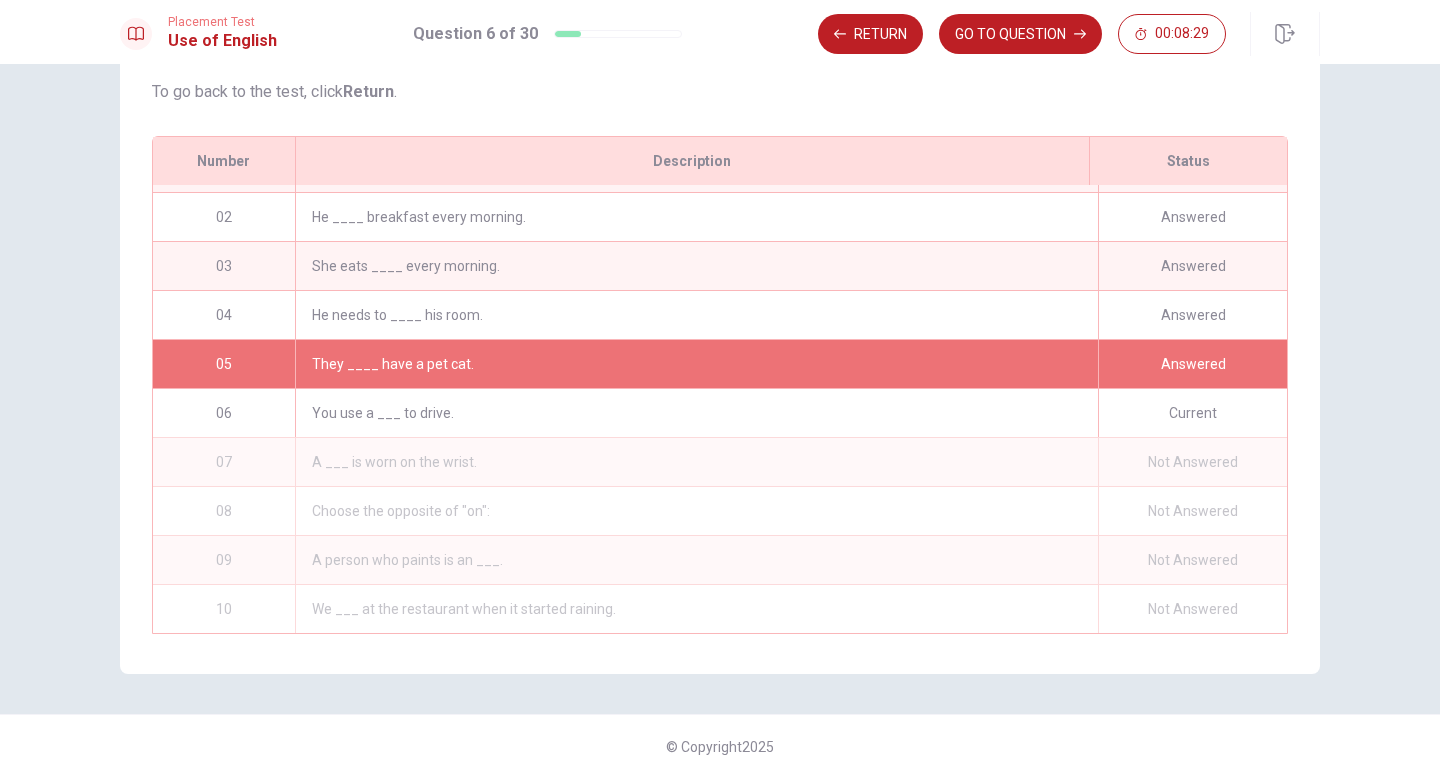 click on "They ____ have a pet cat." at bounding box center (696, 364) 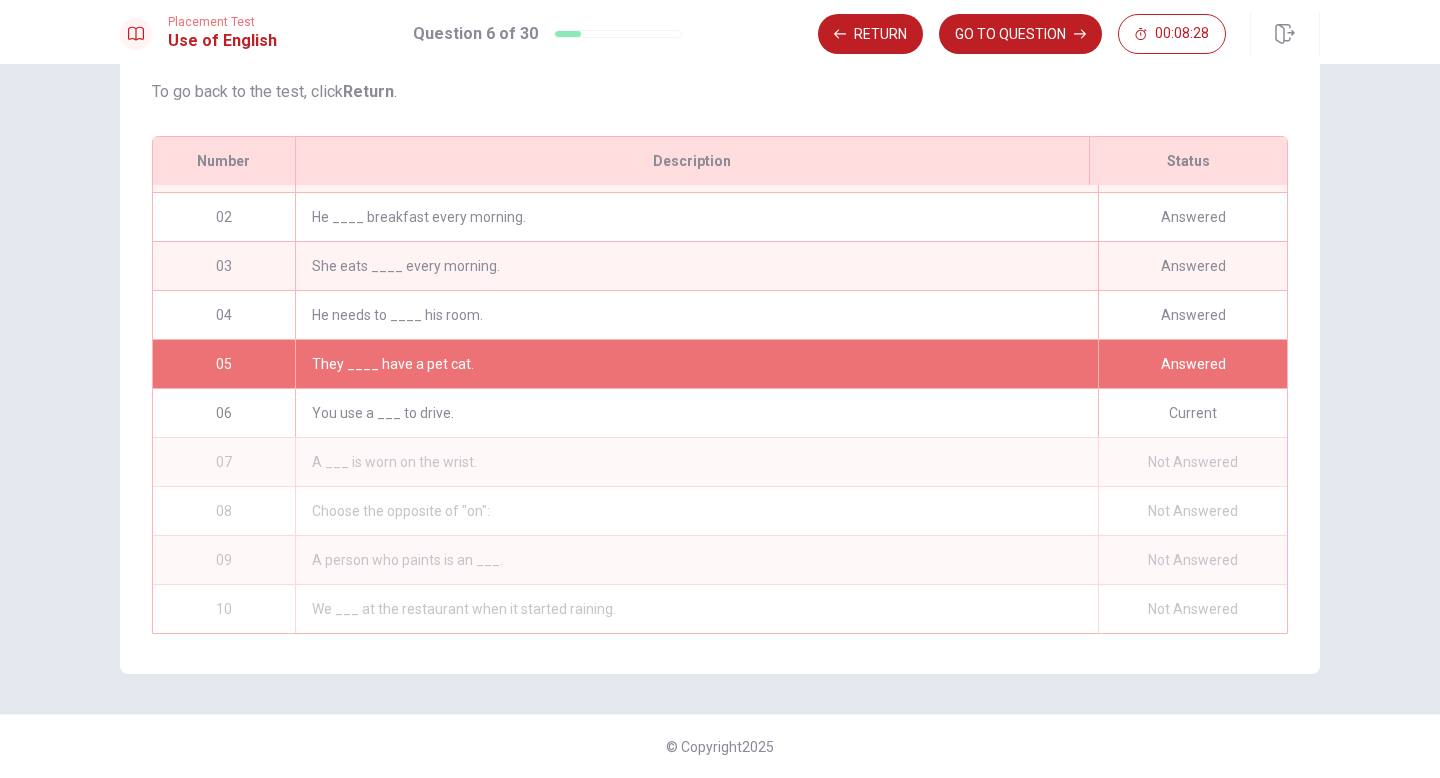 click on "They ____ have a pet cat." at bounding box center (696, 364) 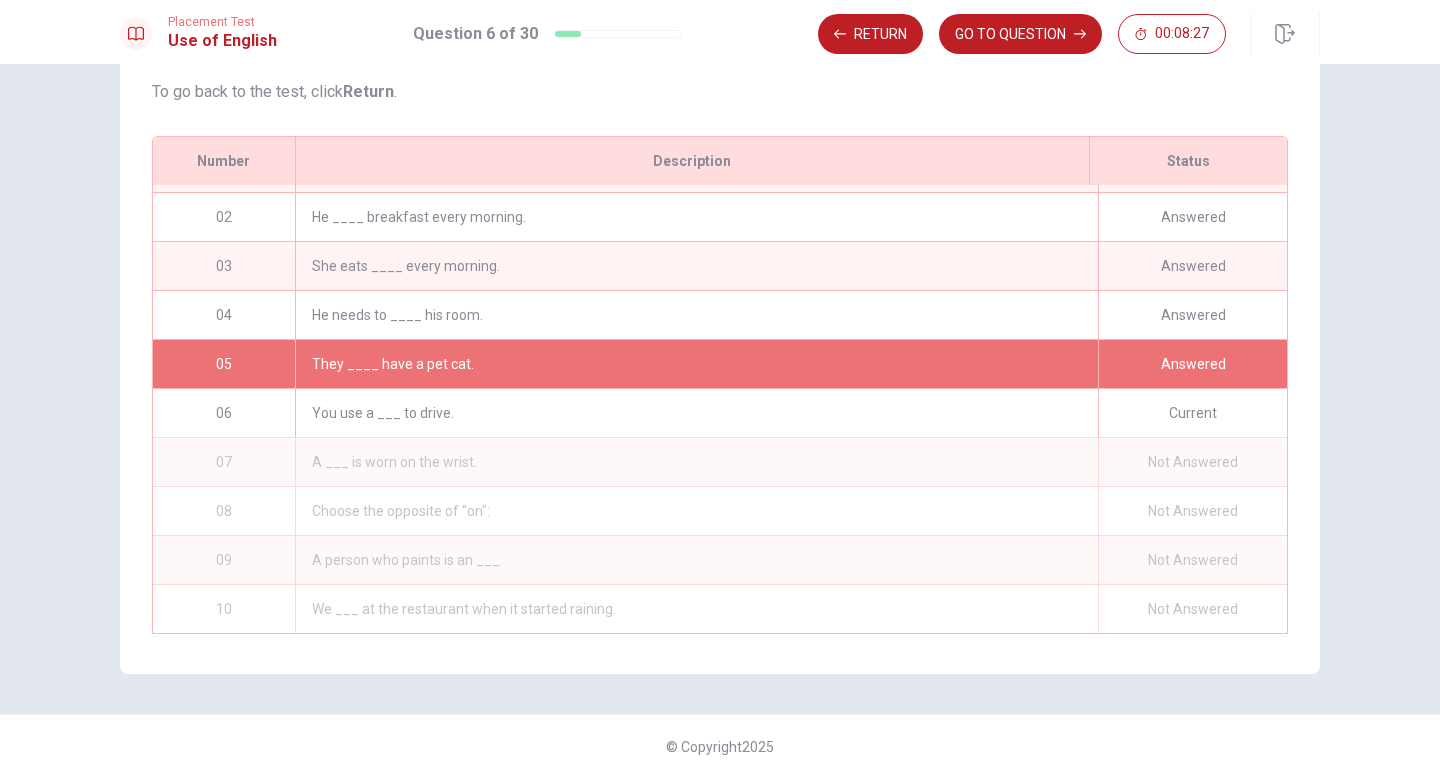 click on "05" at bounding box center [224, 364] 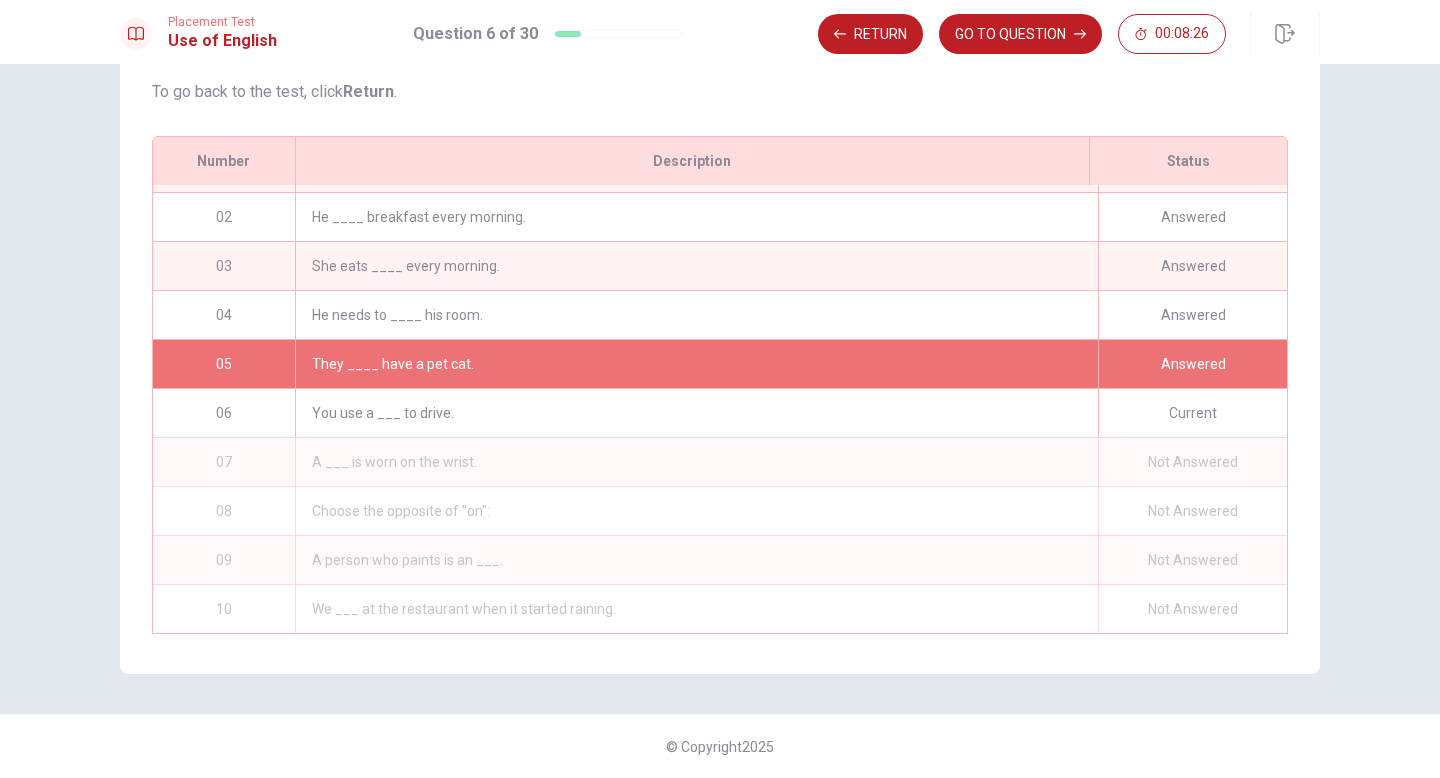 click on "They ____ have a pet cat." at bounding box center (696, 364) 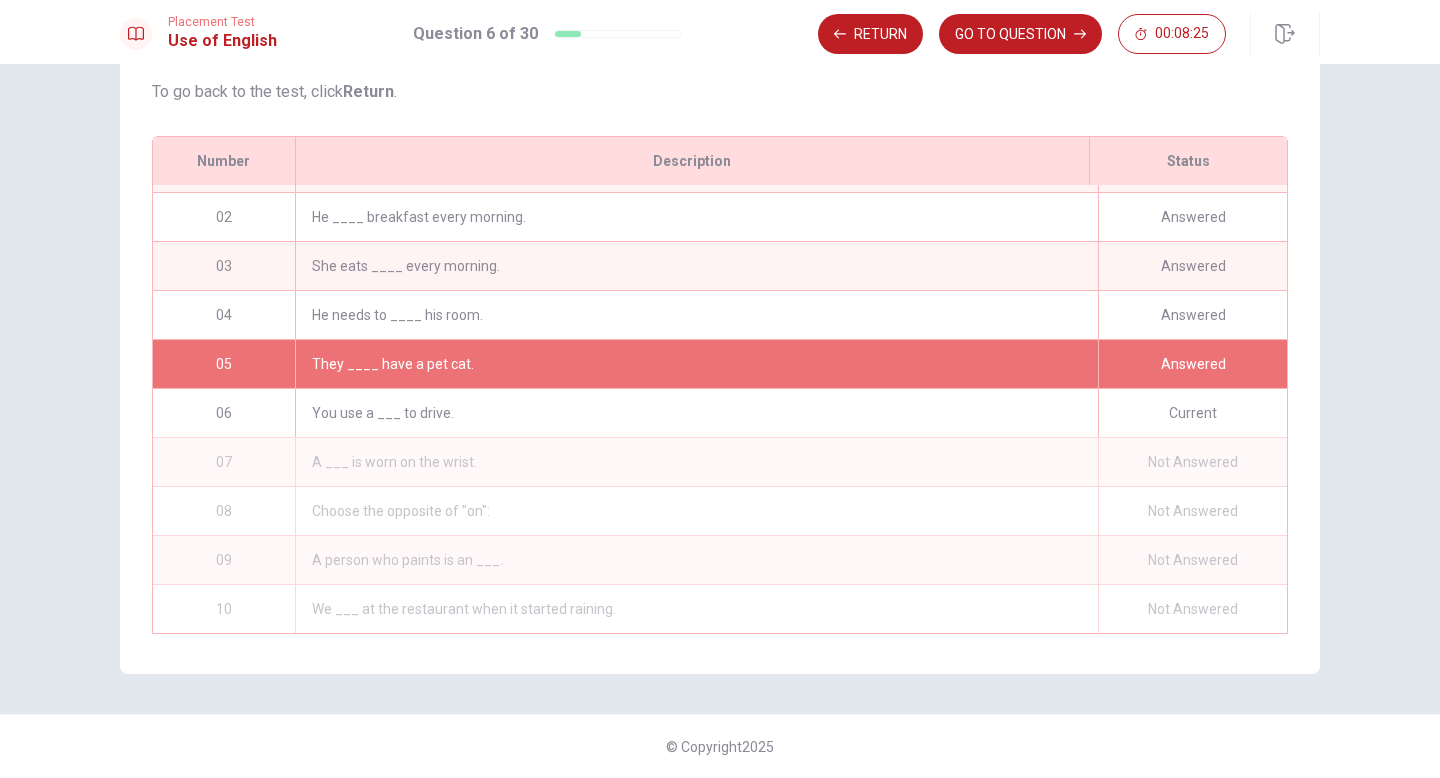 click on "Answered" at bounding box center [1192, 364] 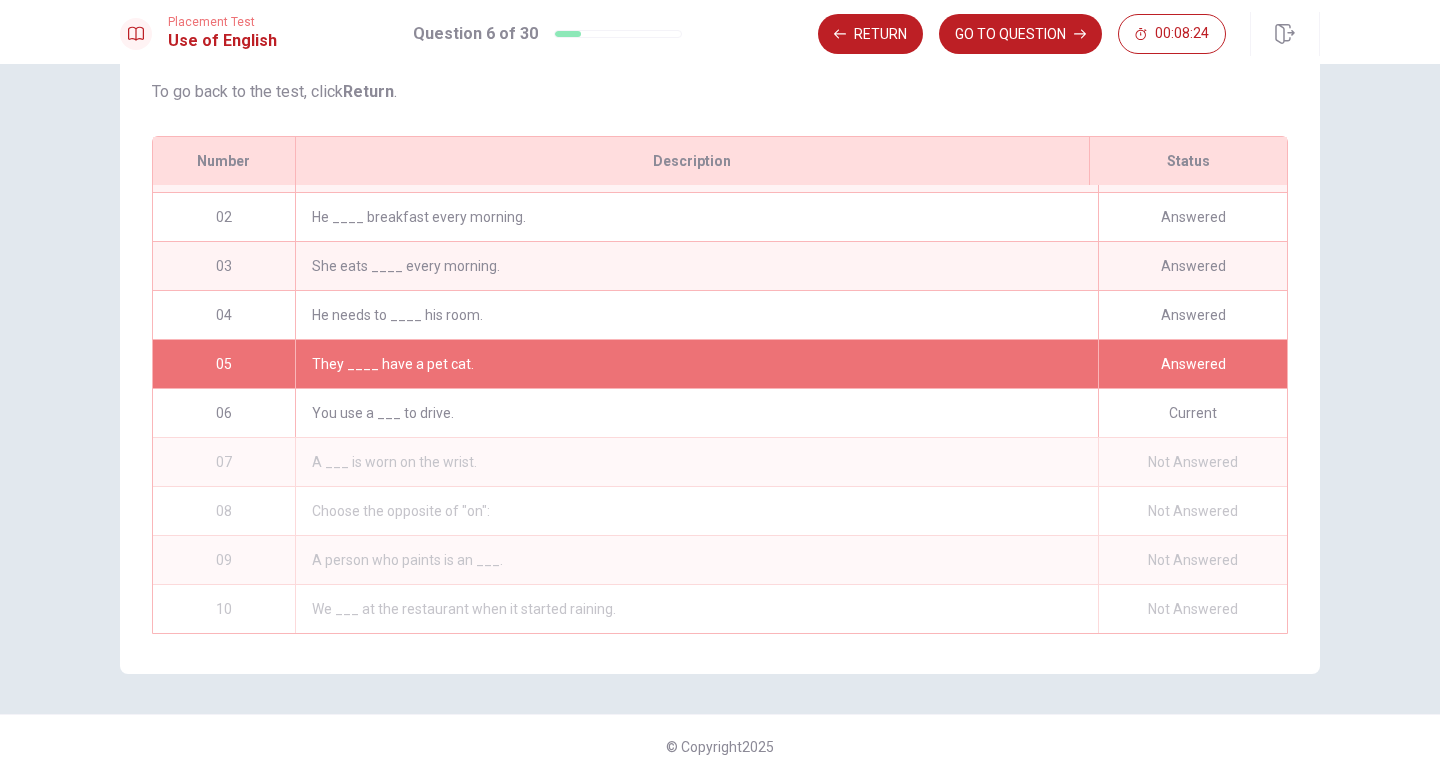 click on "Answered" at bounding box center (1192, 364) 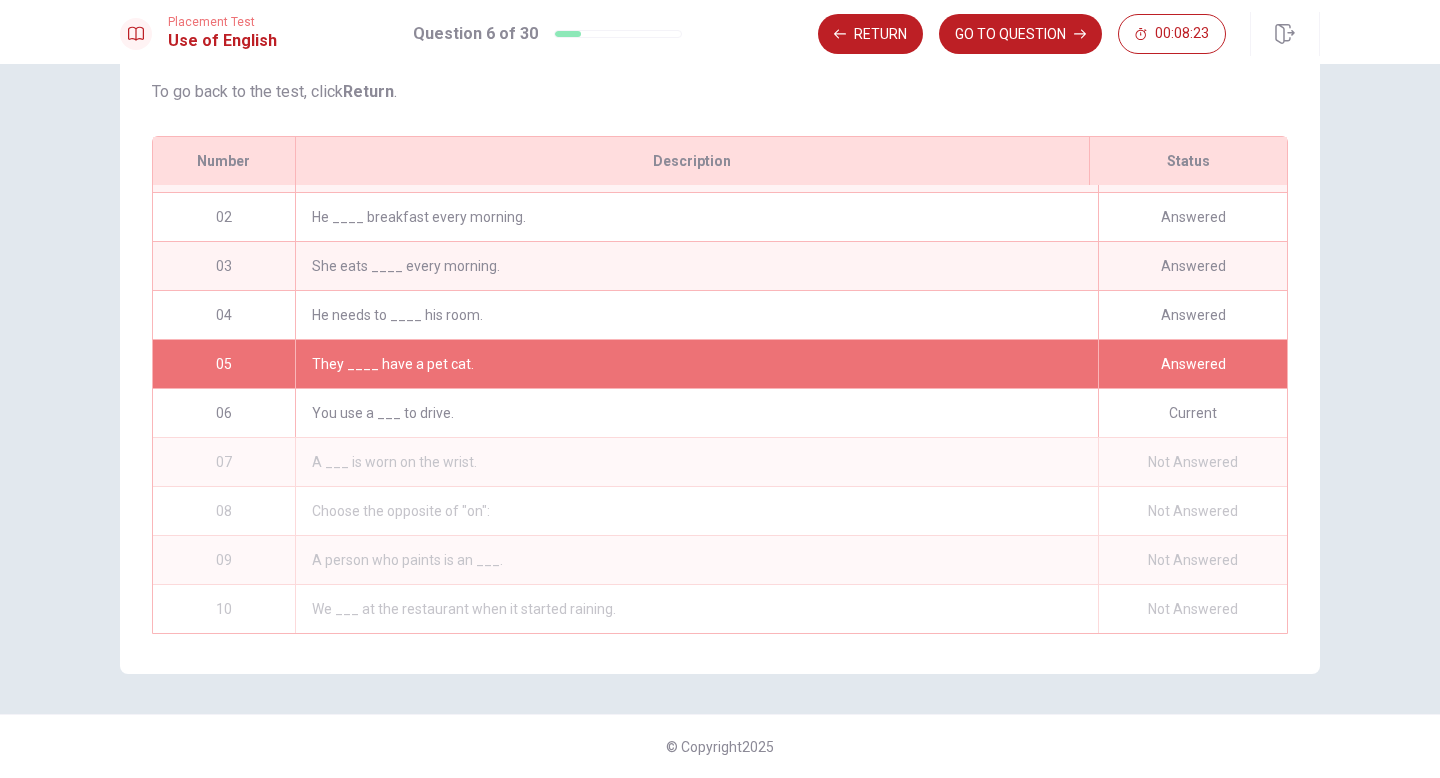 scroll, scrollTop: 0, scrollLeft: 0, axis: both 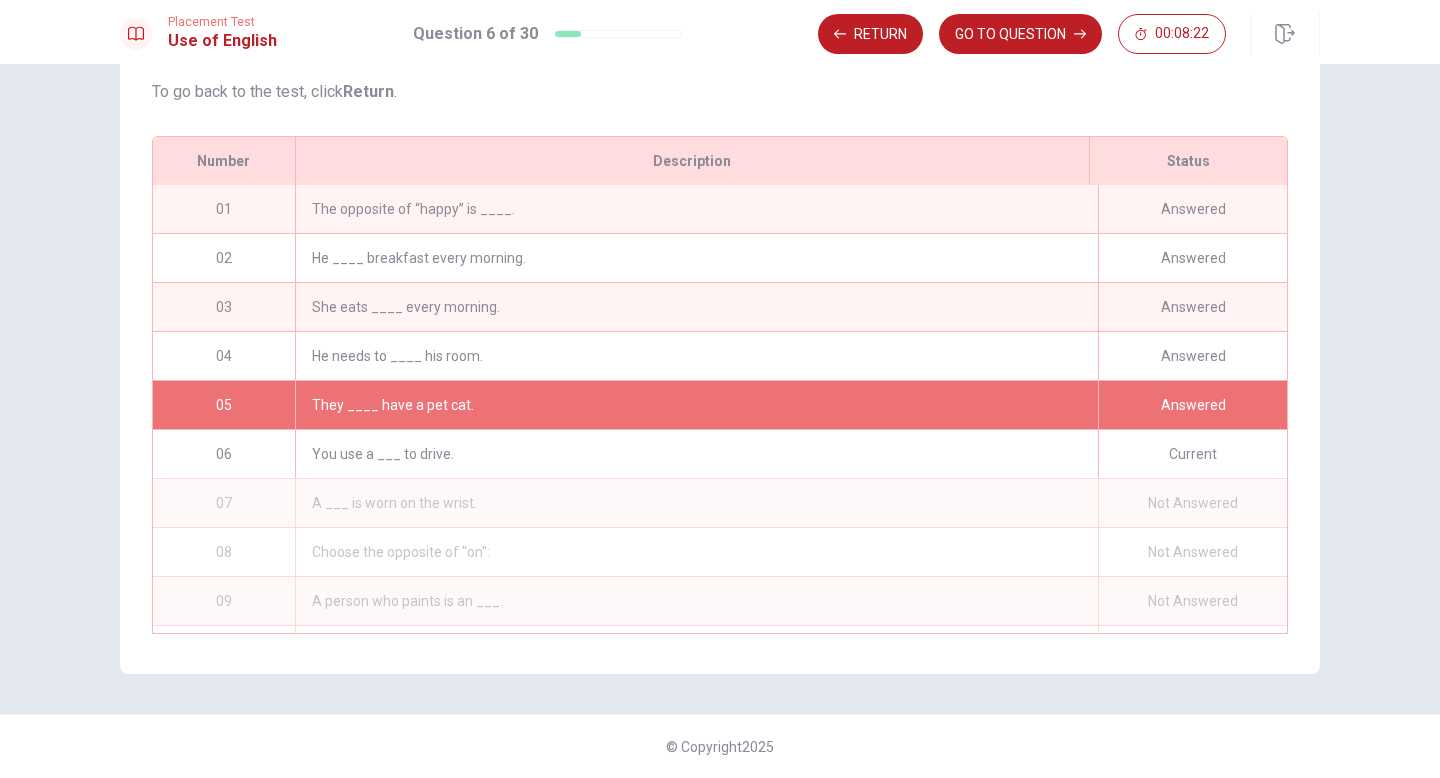 click on "Answered" at bounding box center [1192, 405] 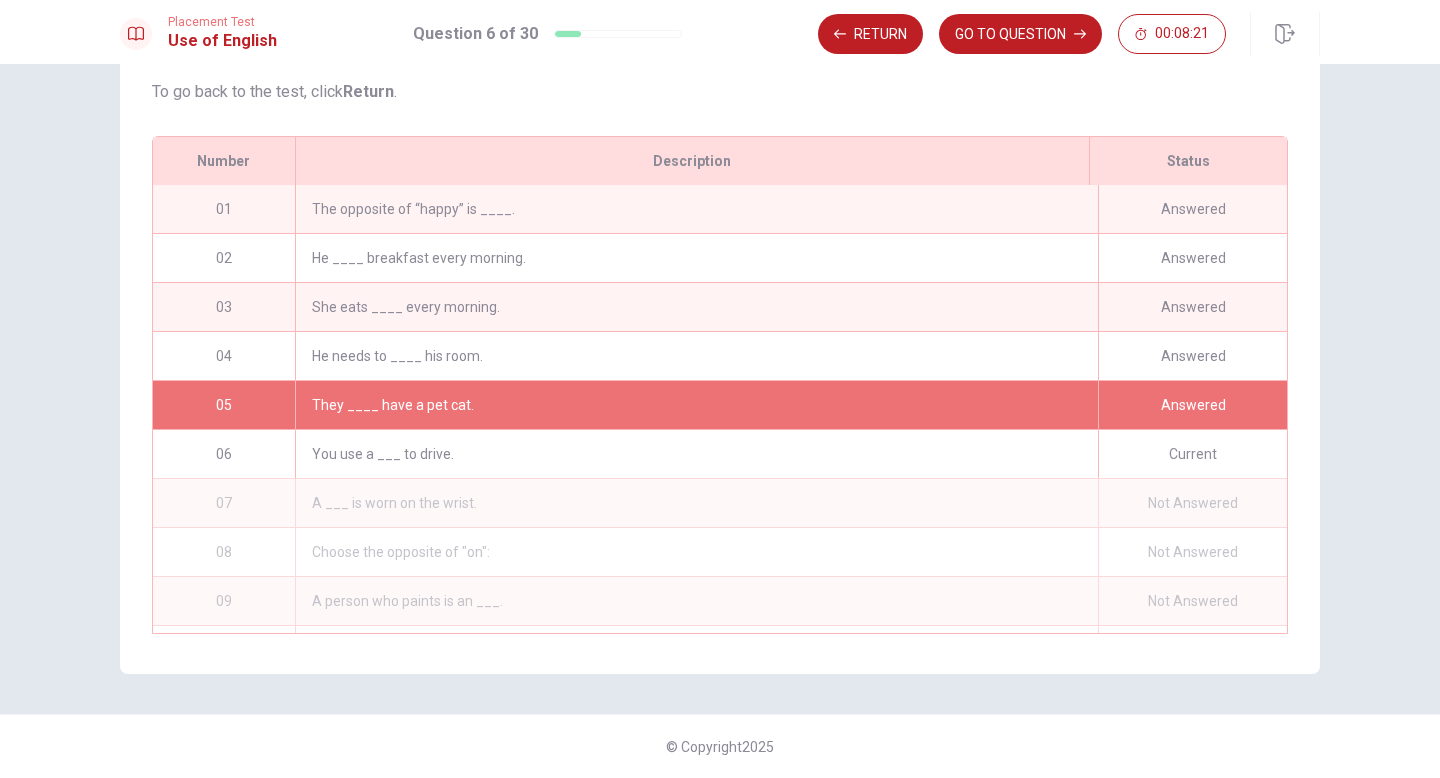 click on "Answered" at bounding box center [1192, 405] 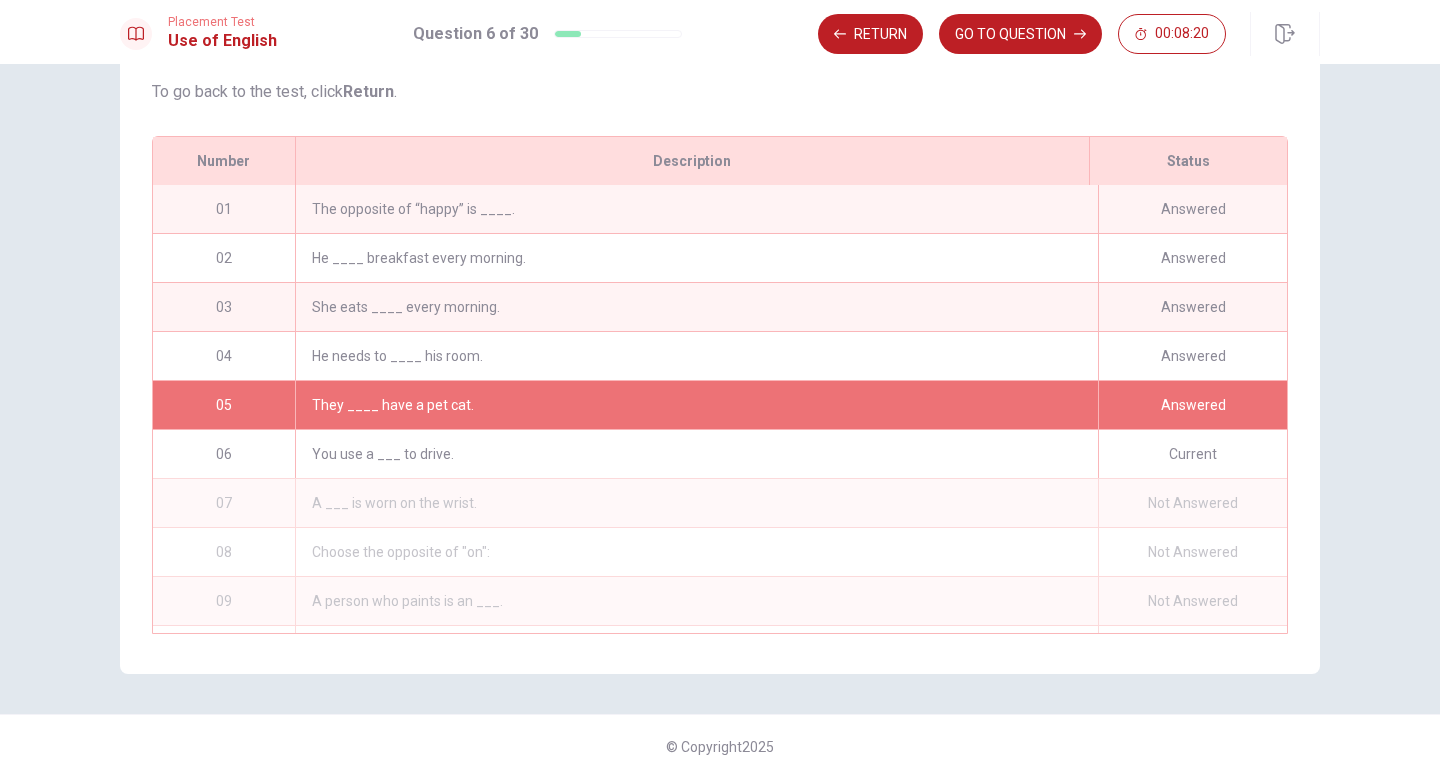 click on "They ____ have a pet cat." at bounding box center [696, 405] 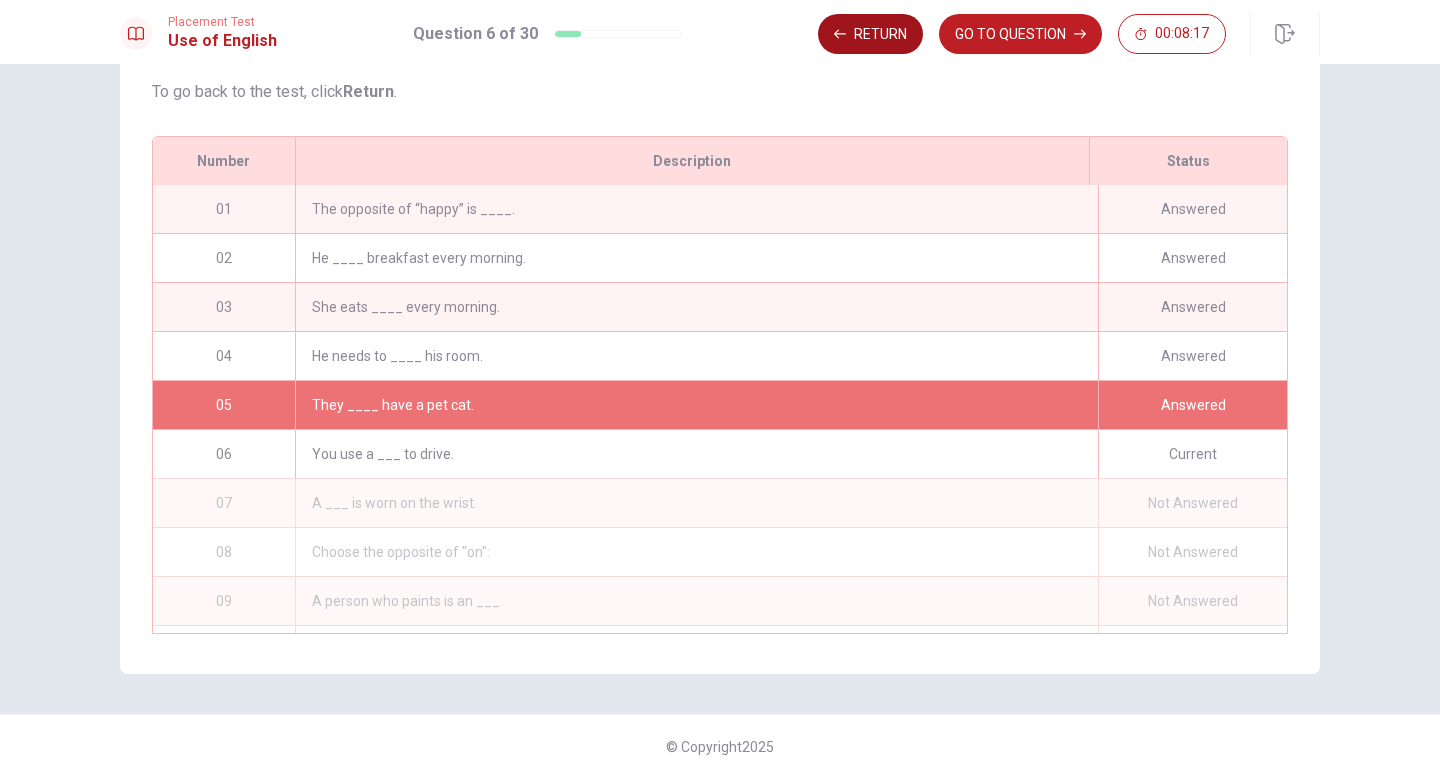 click on "Return" at bounding box center [870, 34] 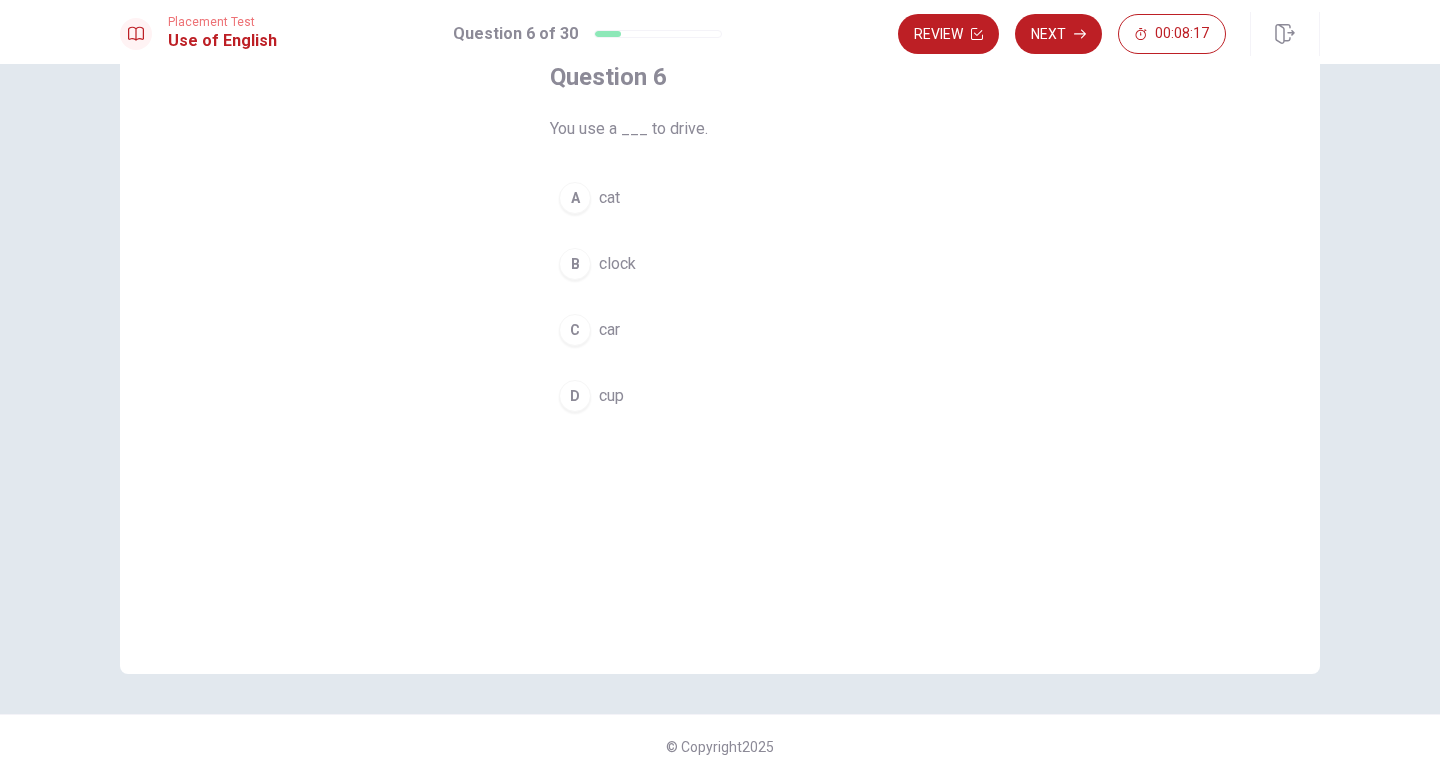 scroll, scrollTop: 125, scrollLeft: 0, axis: vertical 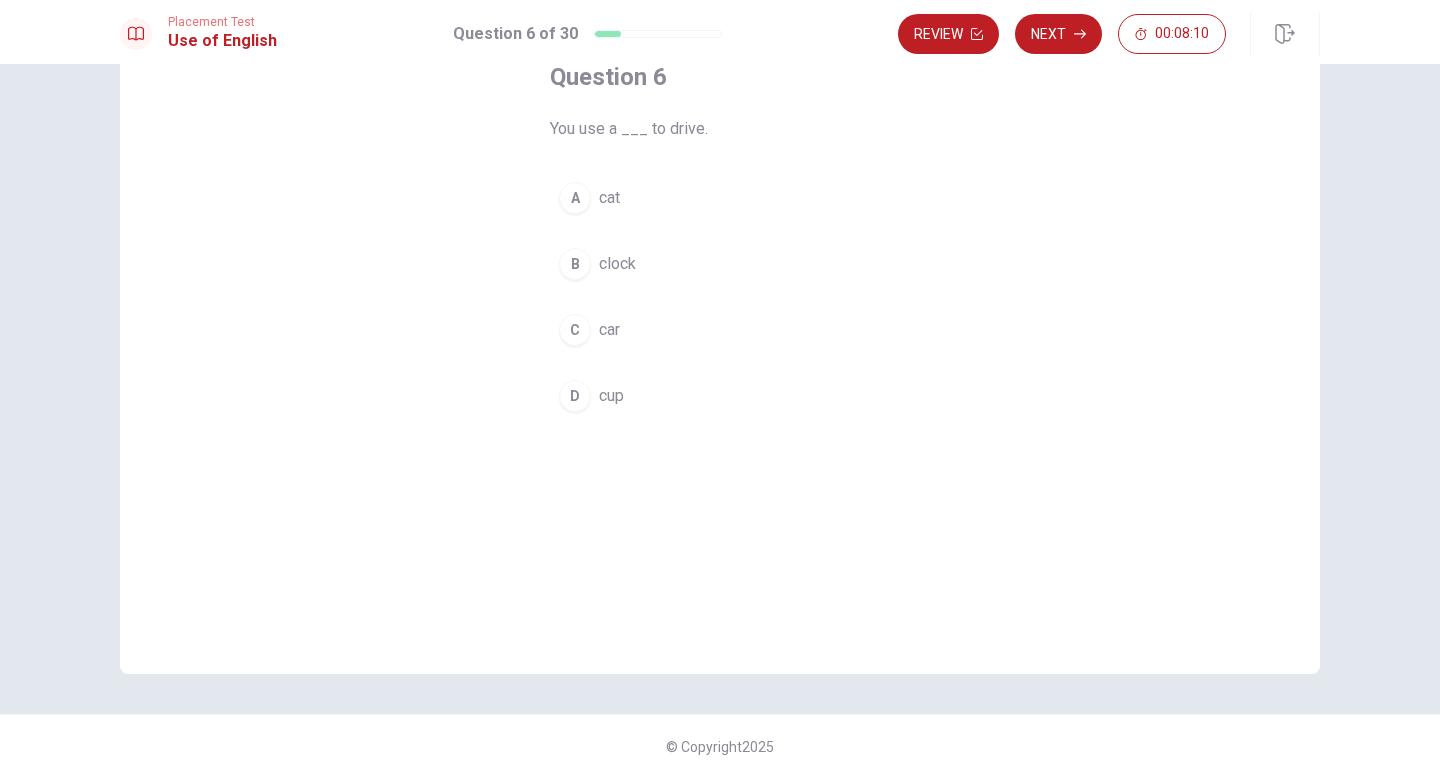 click on "car" at bounding box center [609, 330] 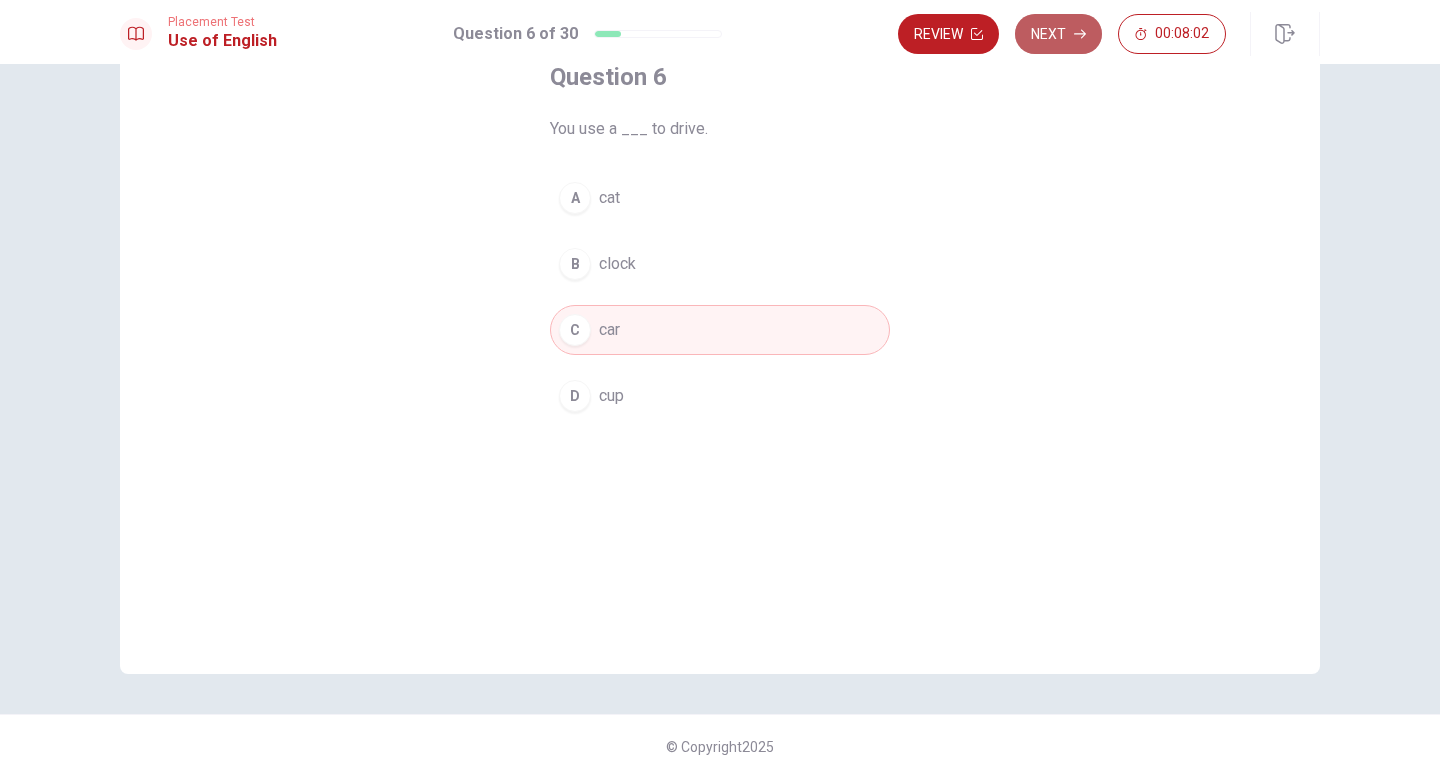 click on "Next" at bounding box center [1058, 34] 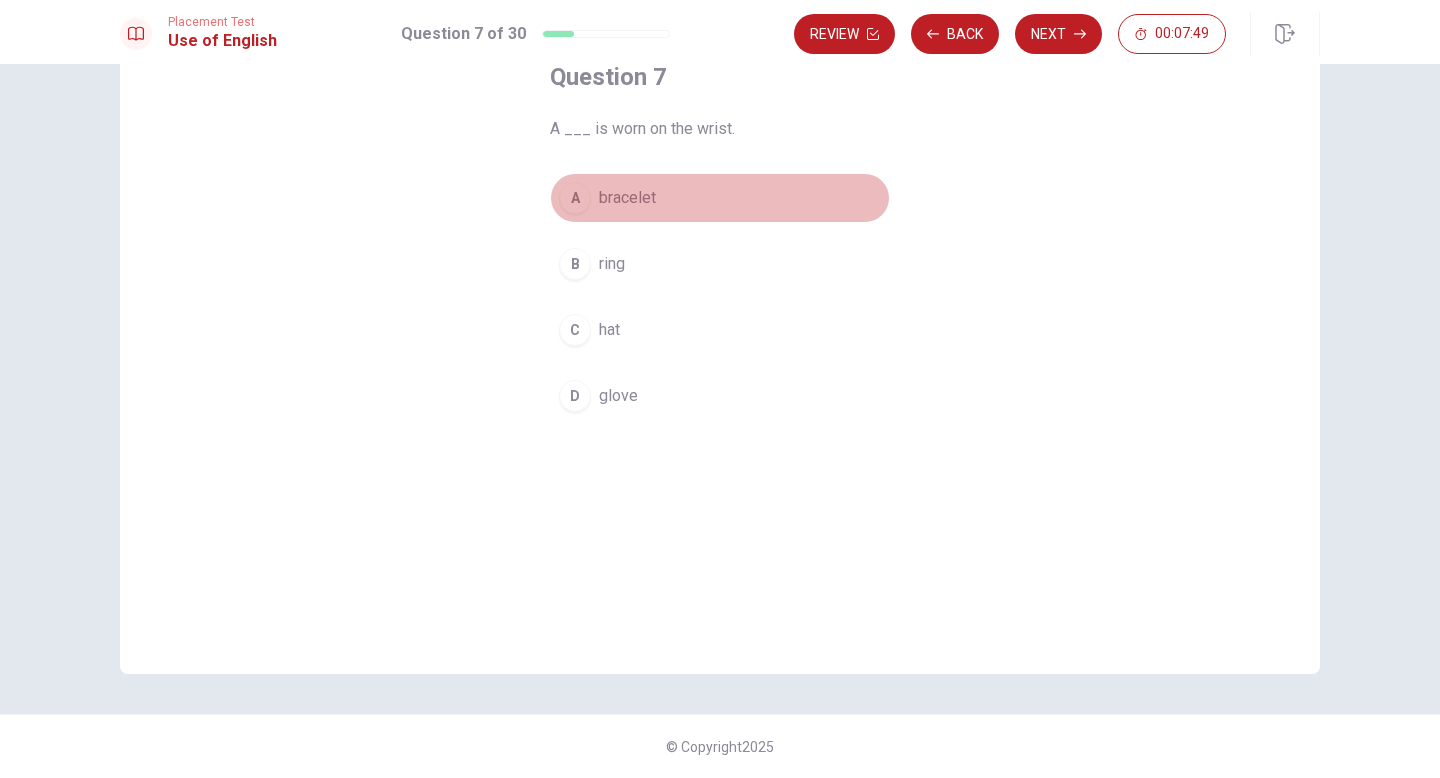 click on "bracelet" at bounding box center [627, 198] 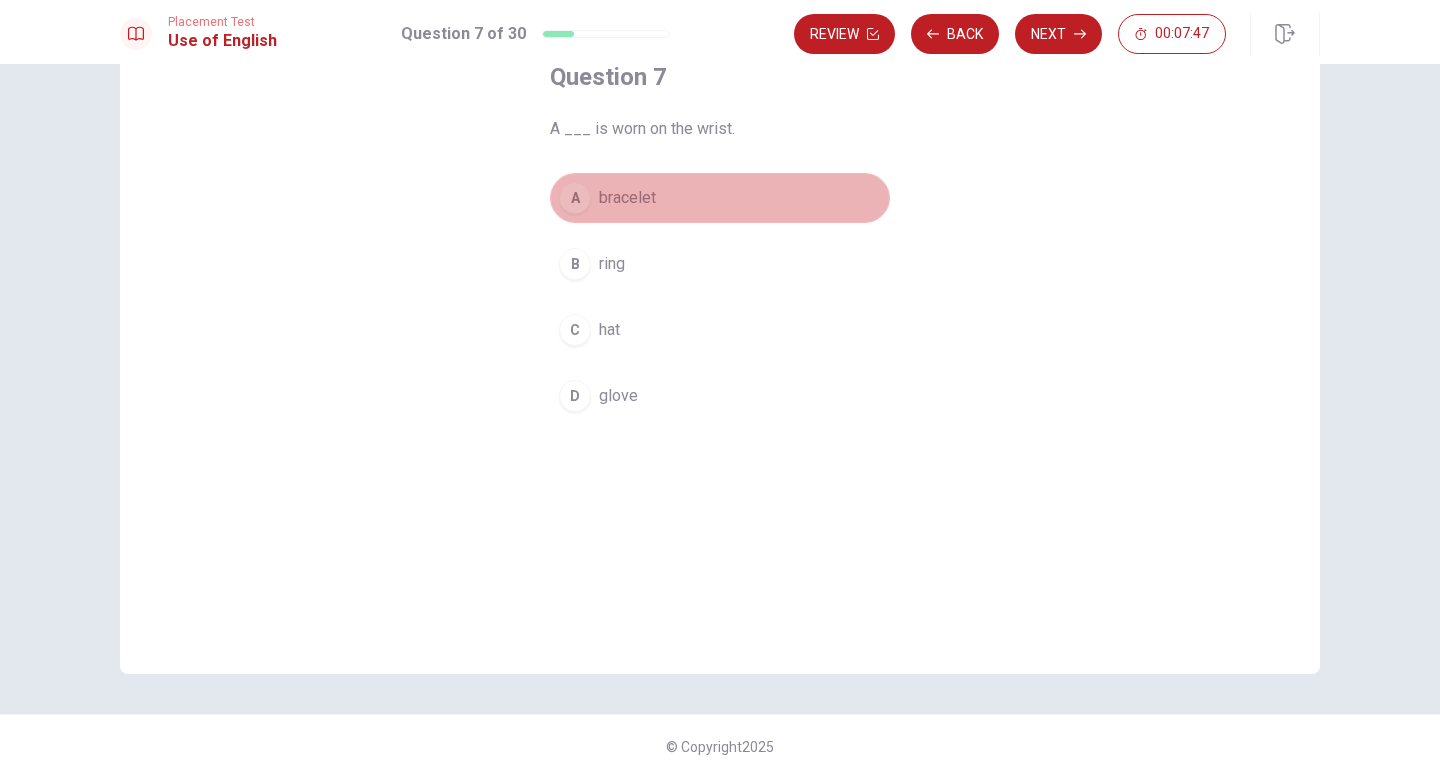 click on "A bracelet" at bounding box center [720, 198] 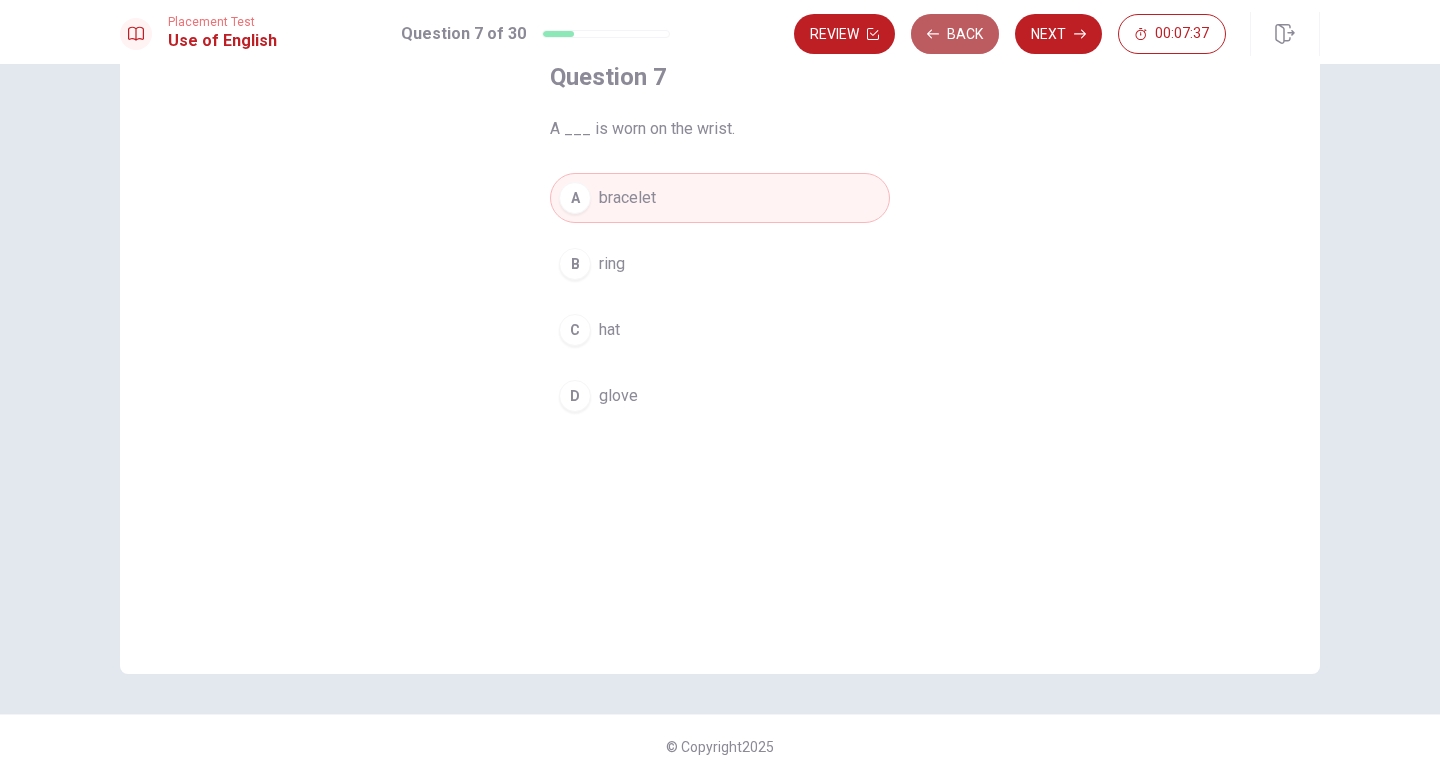 click on "Back" at bounding box center [955, 34] 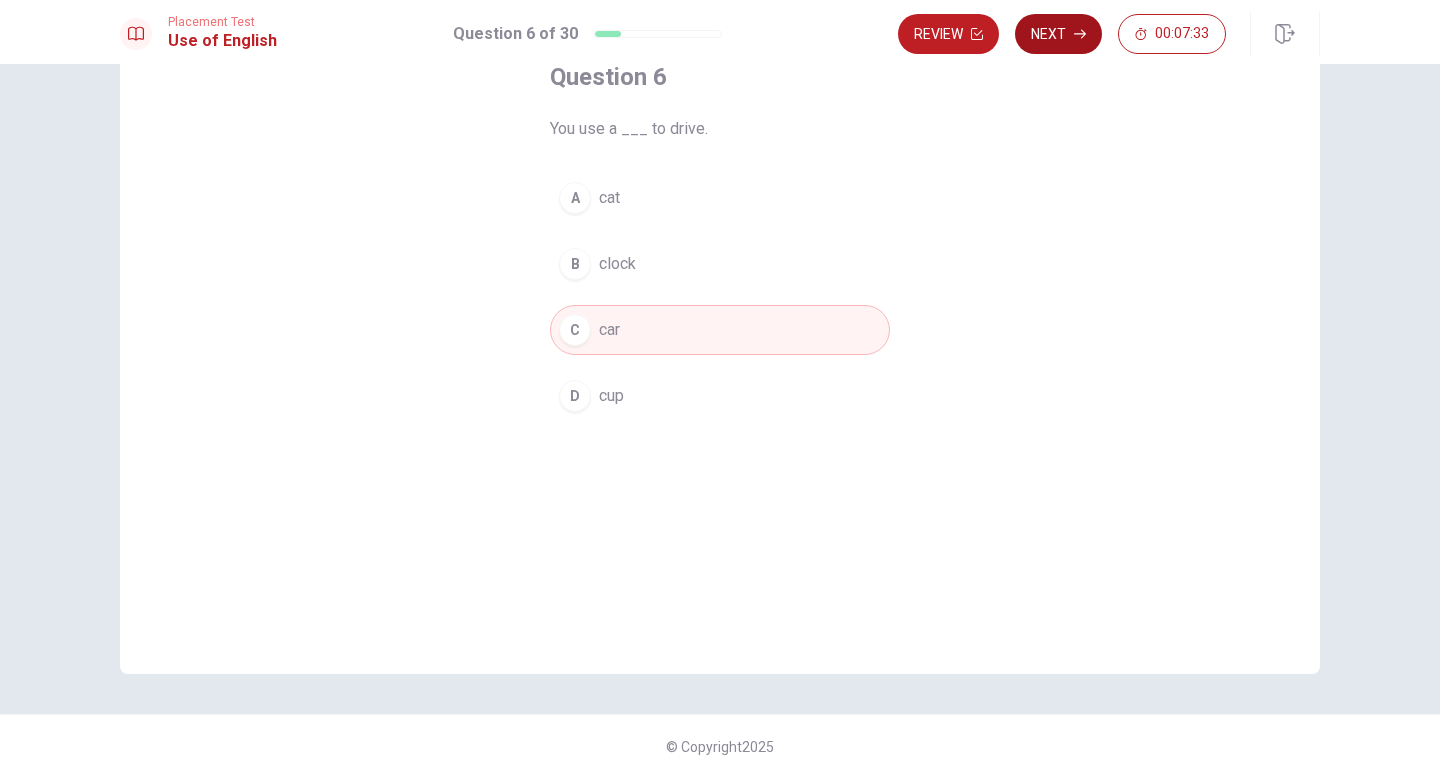 click on "Next" at bounding box center [1058, 34] 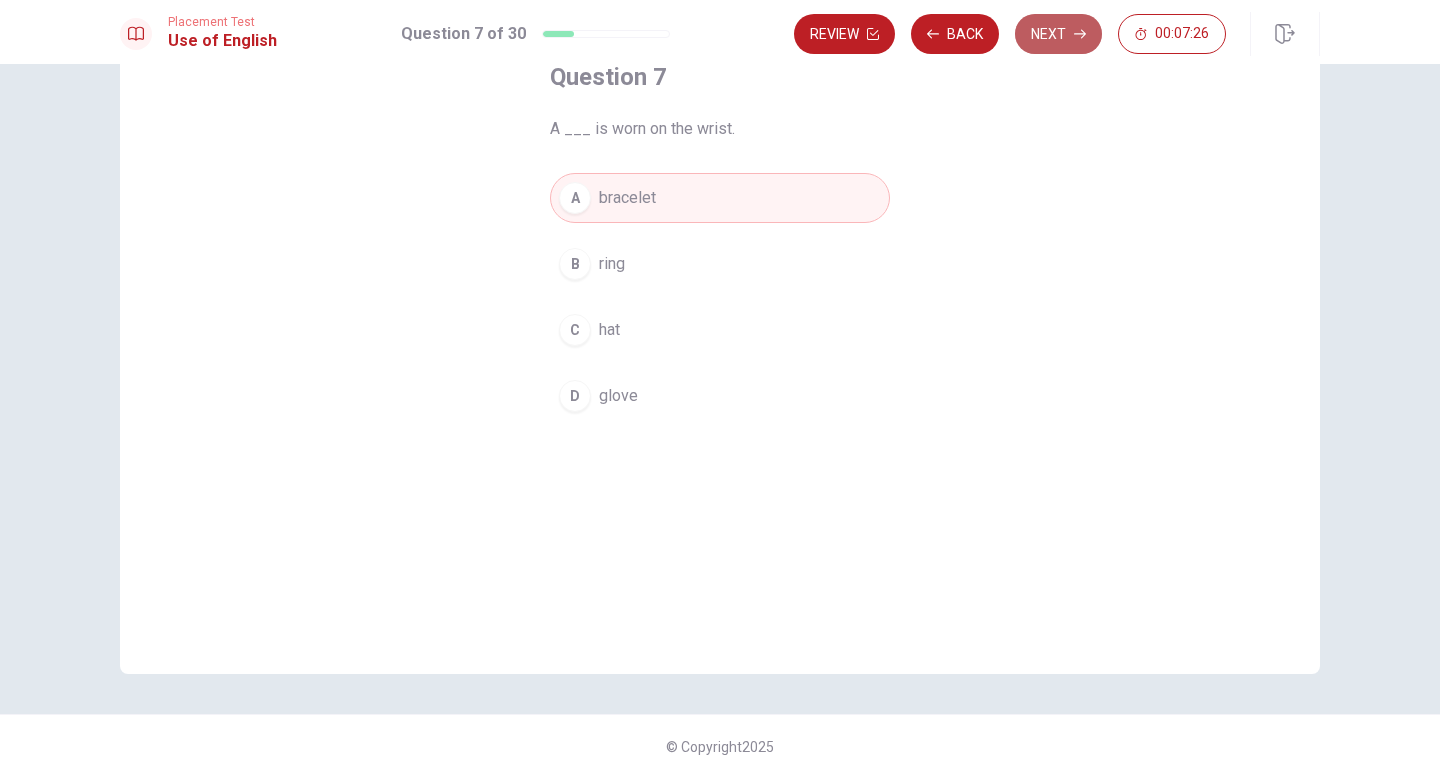 click on "Next" at bounding box center (1058, 34) 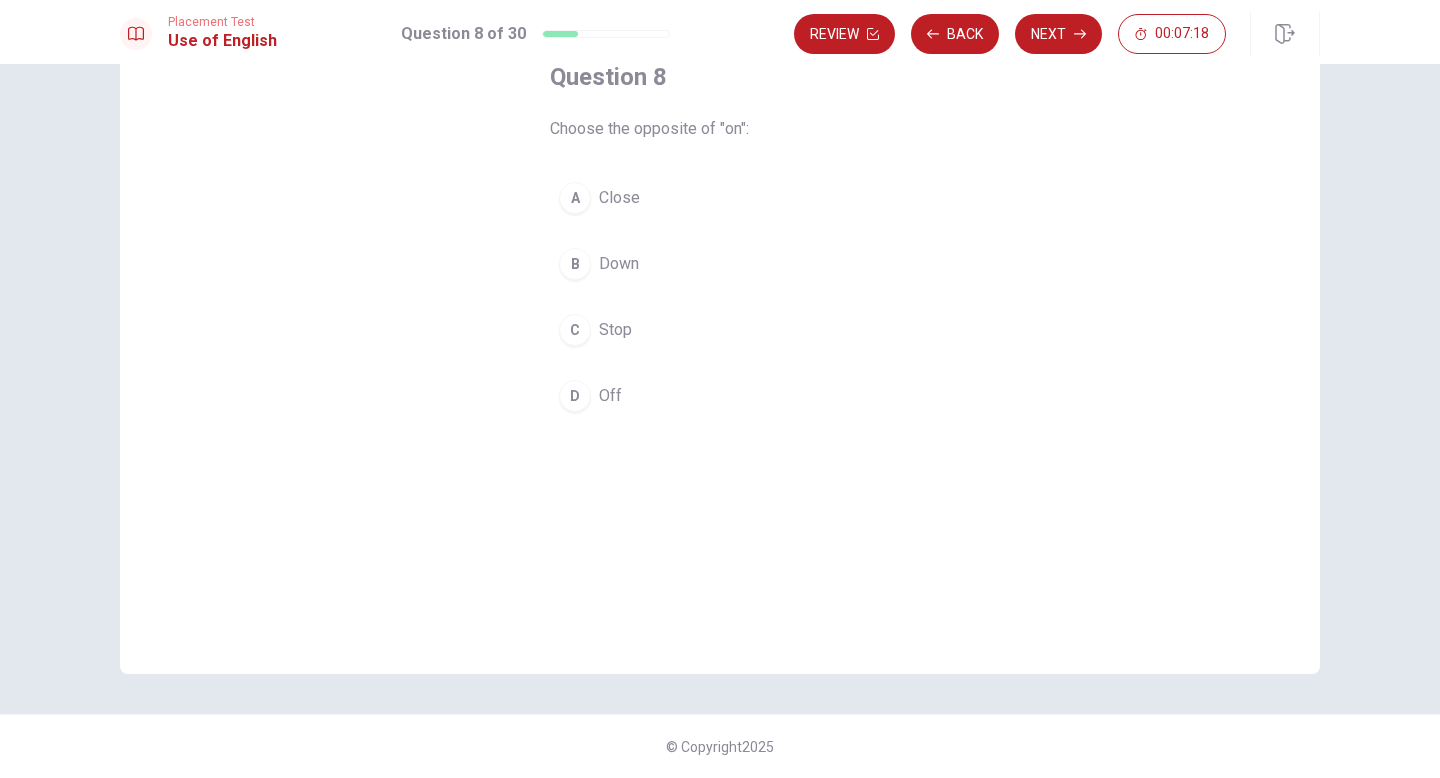 click on "Down" at bounding box center [619, 264] 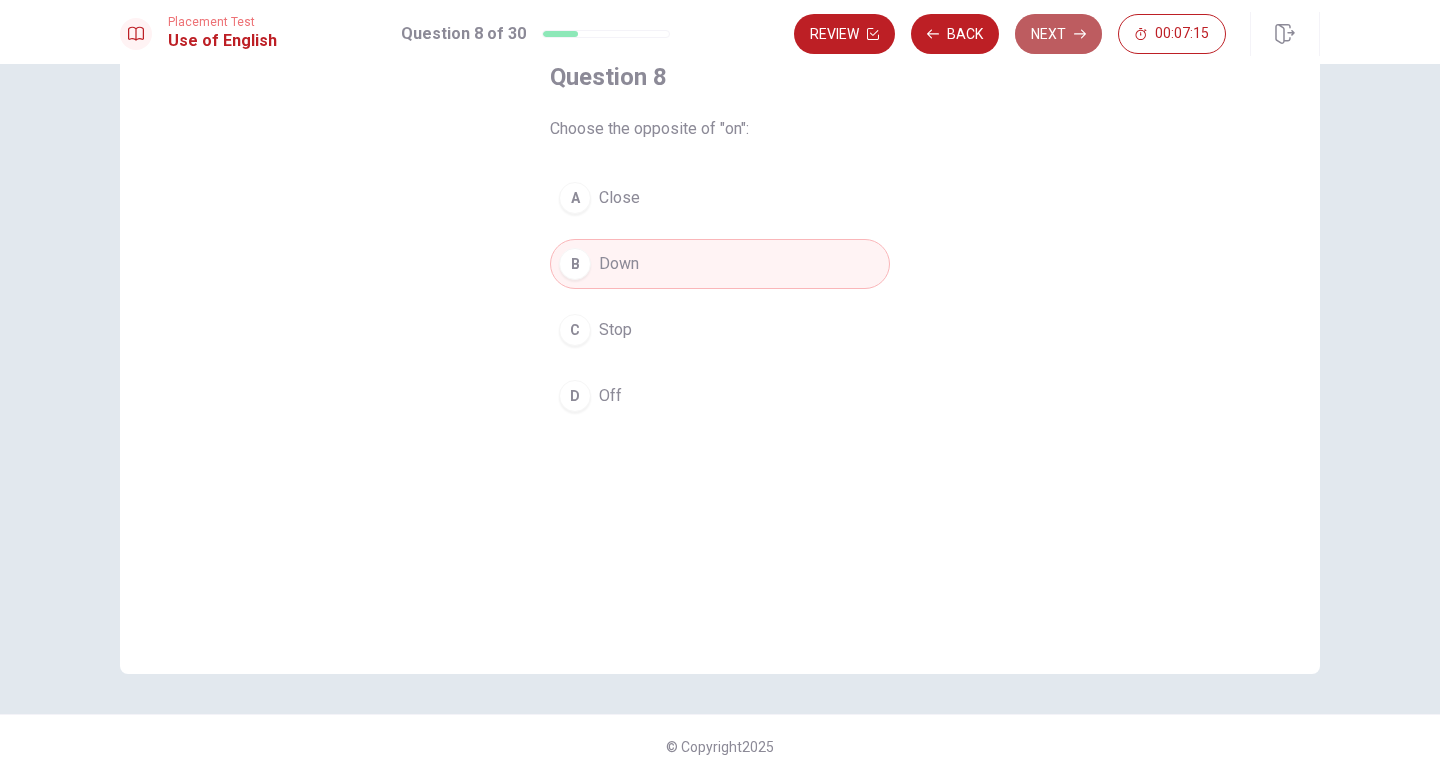 click on "Next" at bounding box center (1058, 34) 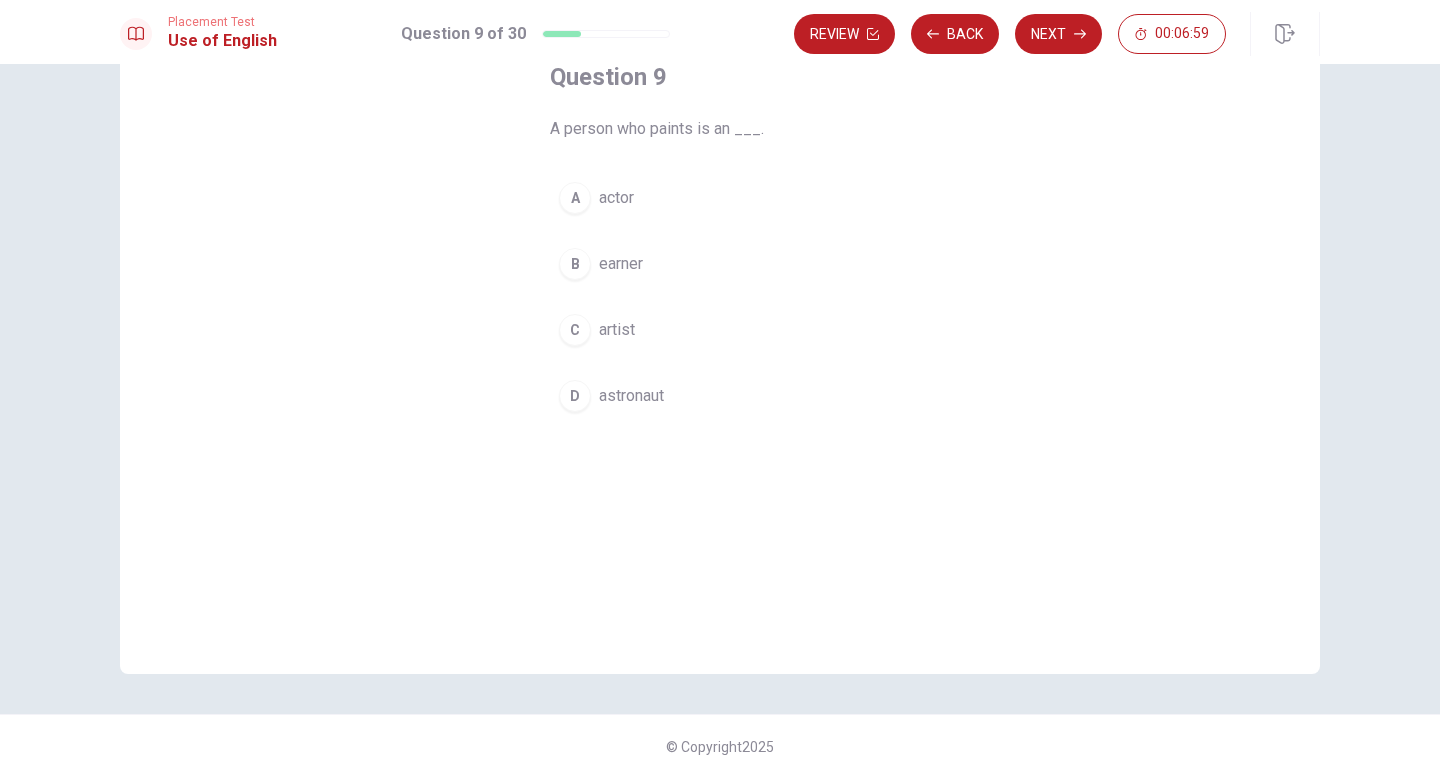 click on "artist" at bounding box center (617, 330) 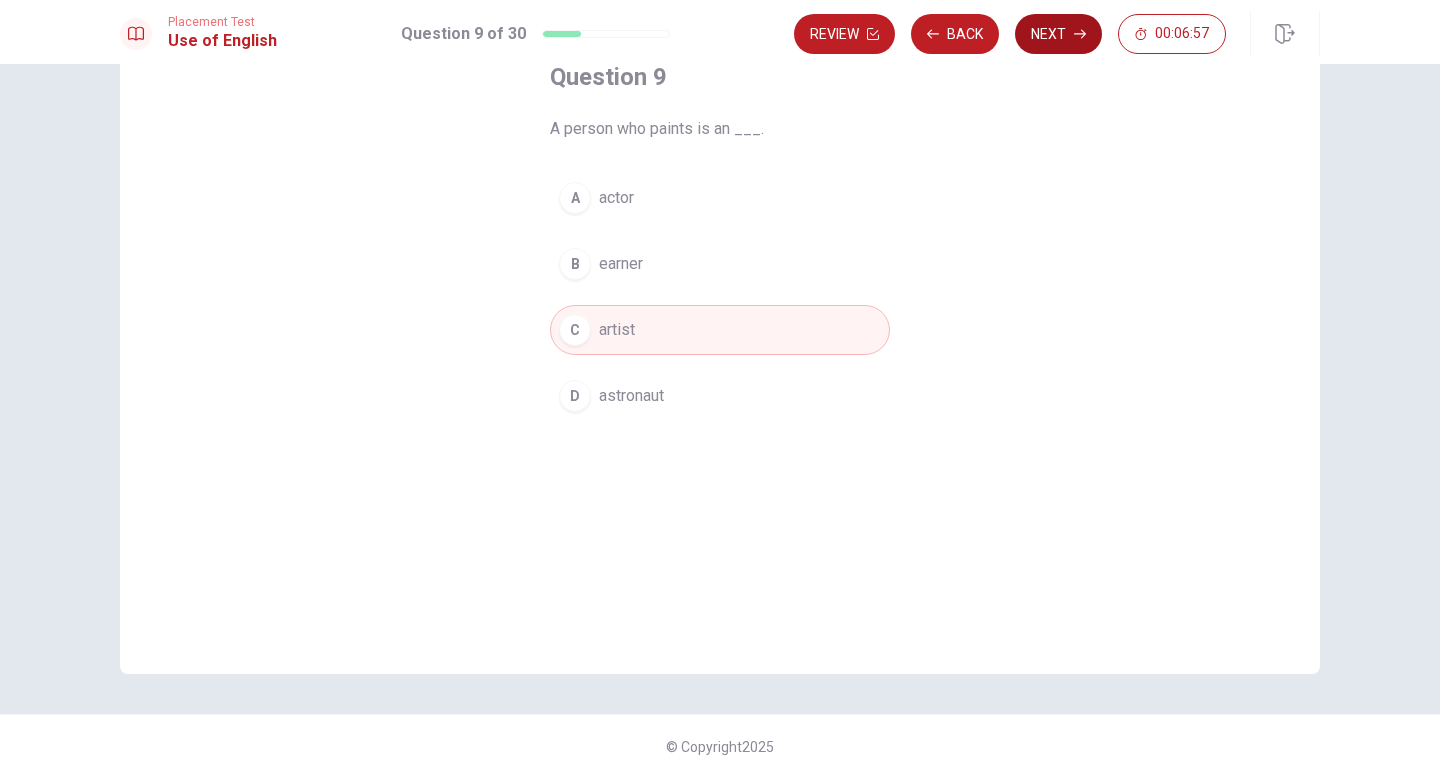 click on "Next" at bounding box center (1058, 34) 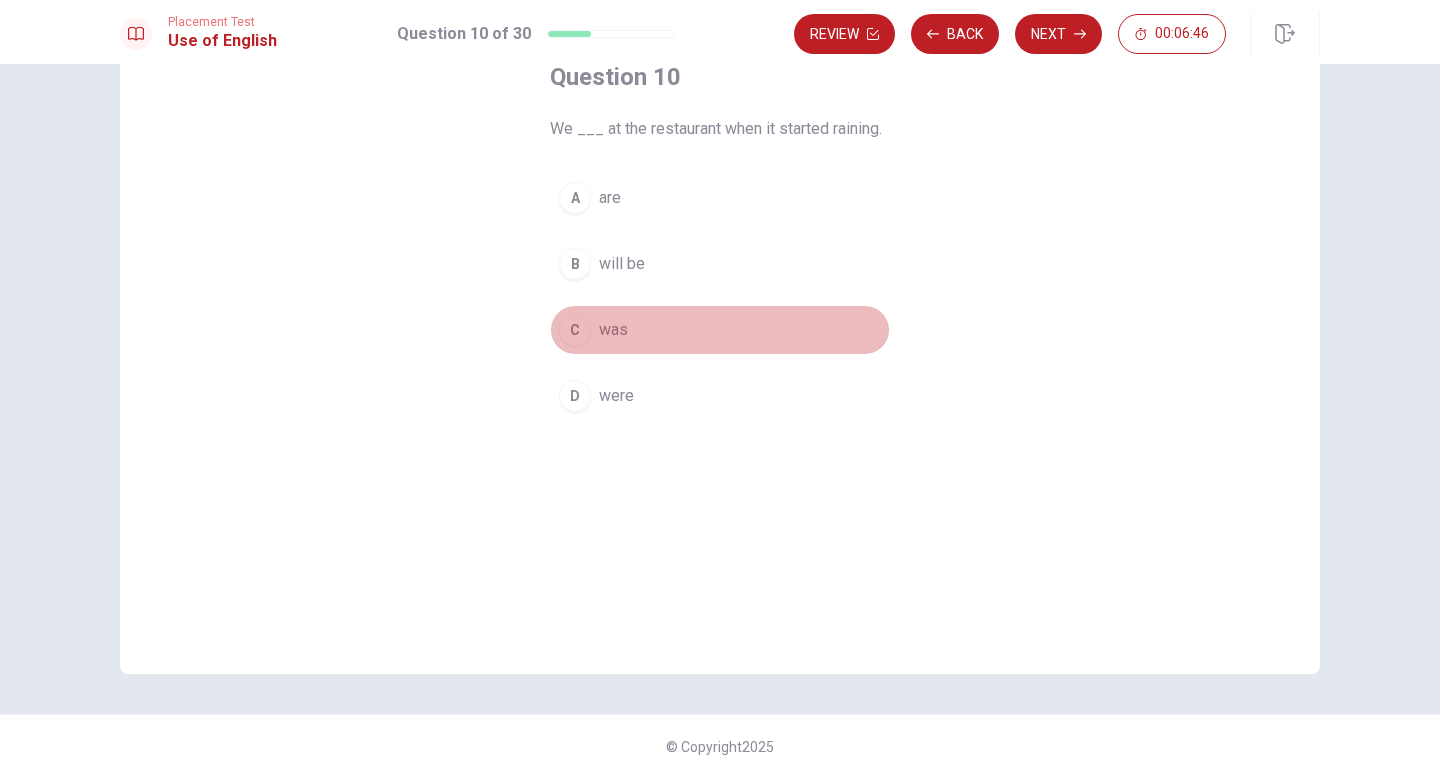 click on "was" at bounding box center [613, 330] 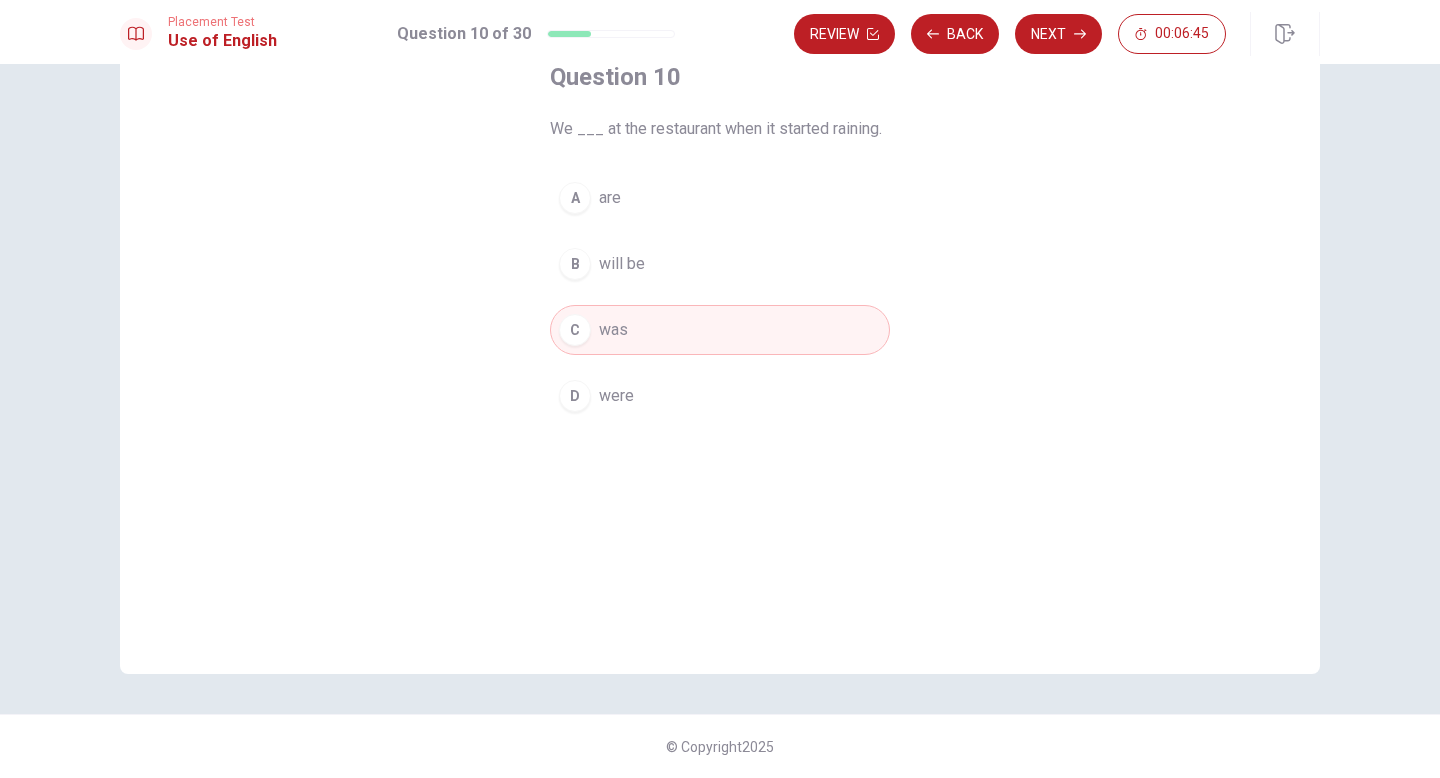click on "D were" at bounding box center [720, 396] 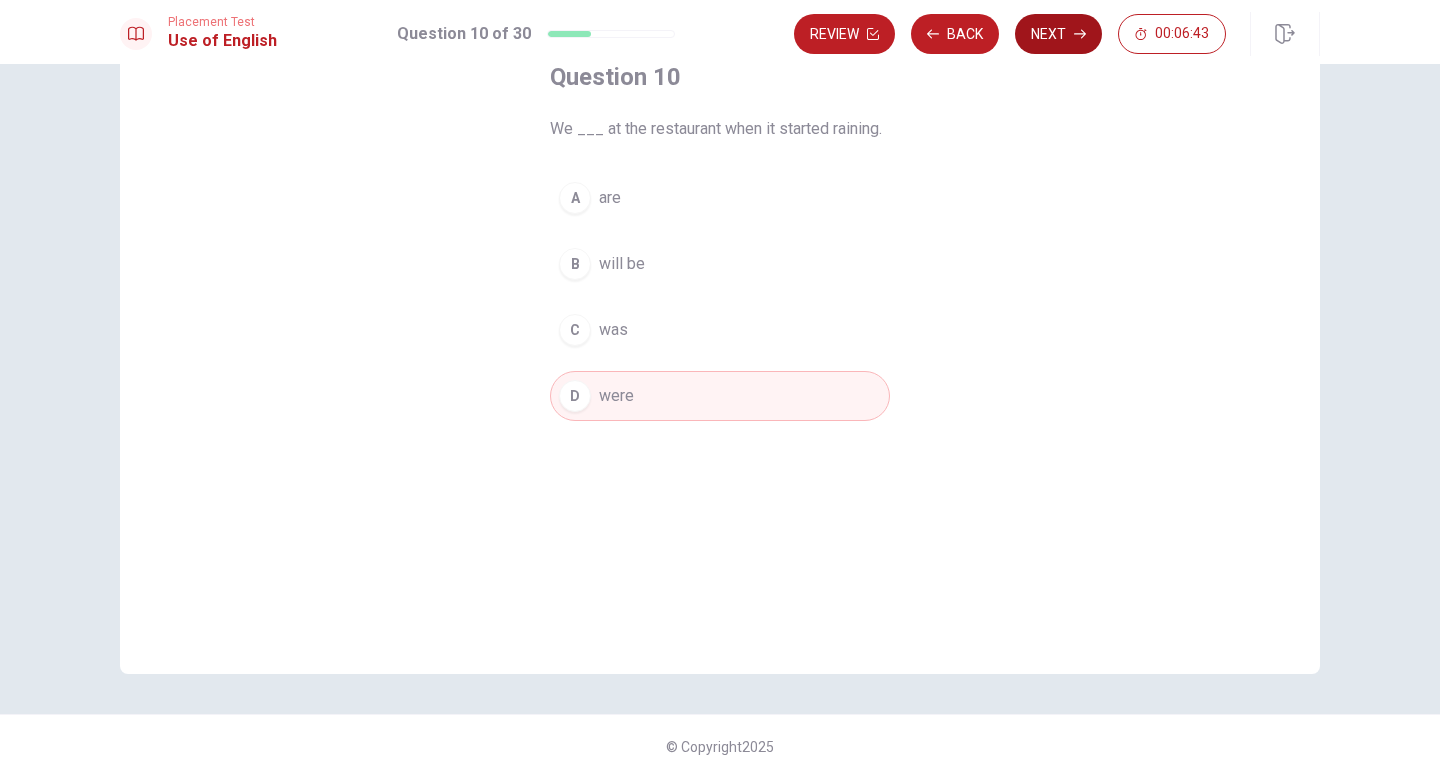click on "Next" at bounding box center (1058, 34) 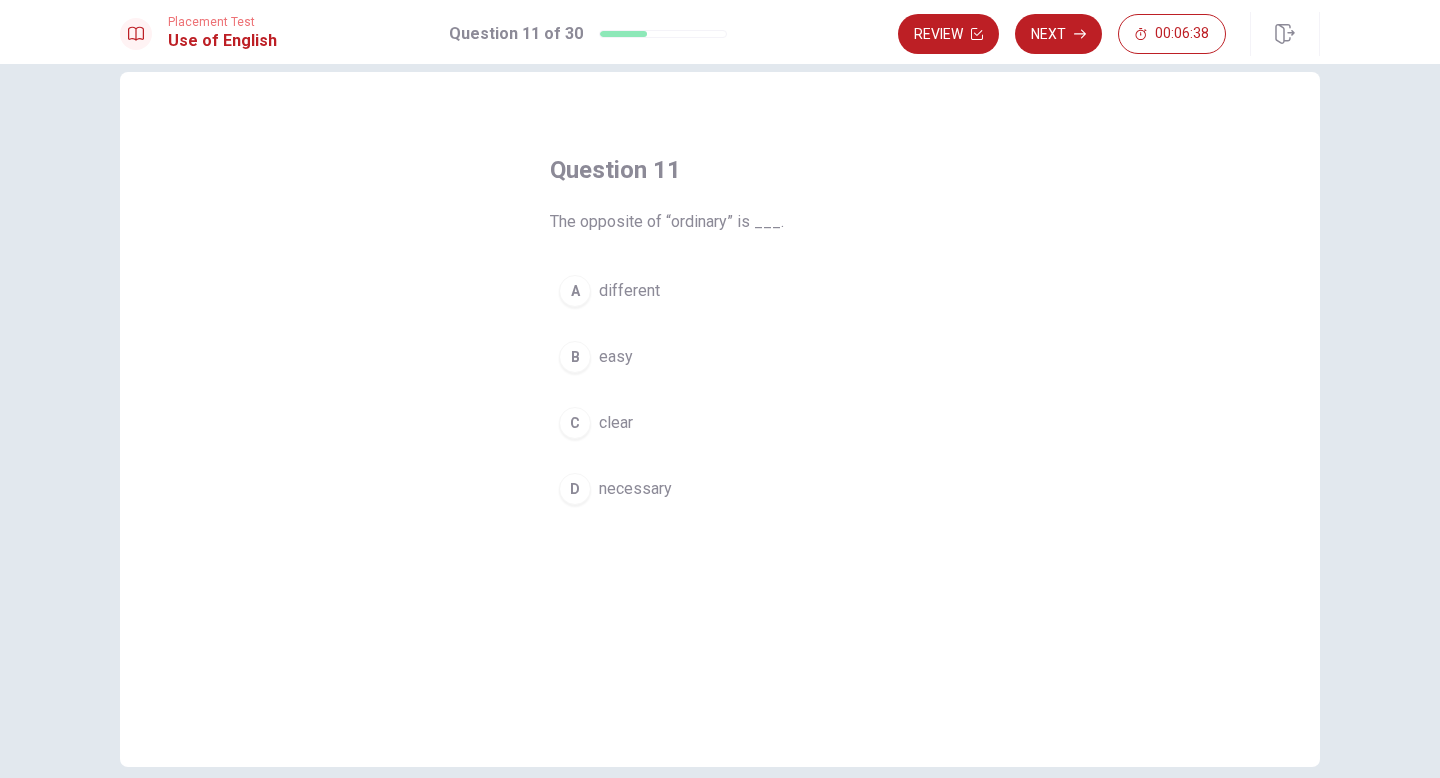 scroll, scrollTop: 47, scrollLeft: 0, axis: vertical 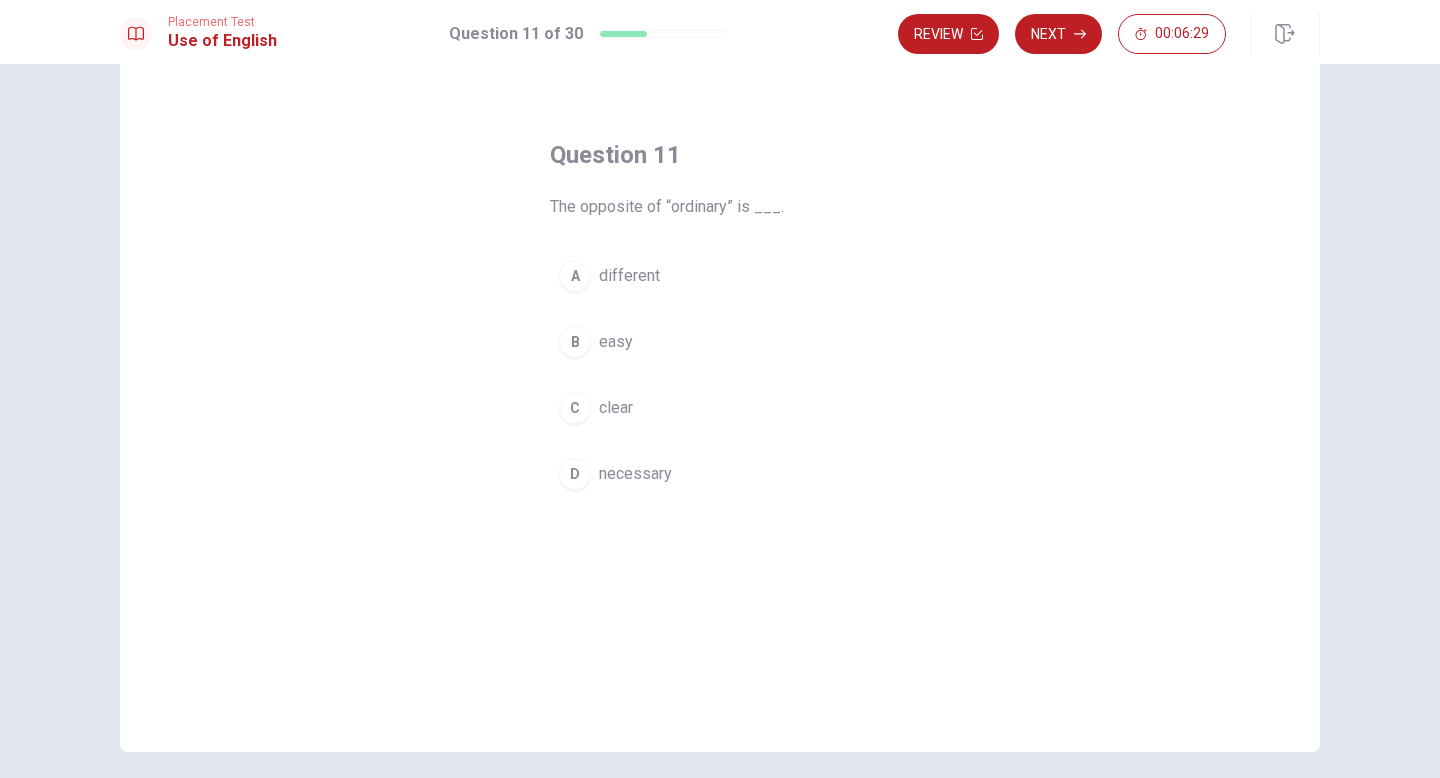 click on "different" at bounding box center (629, 276) 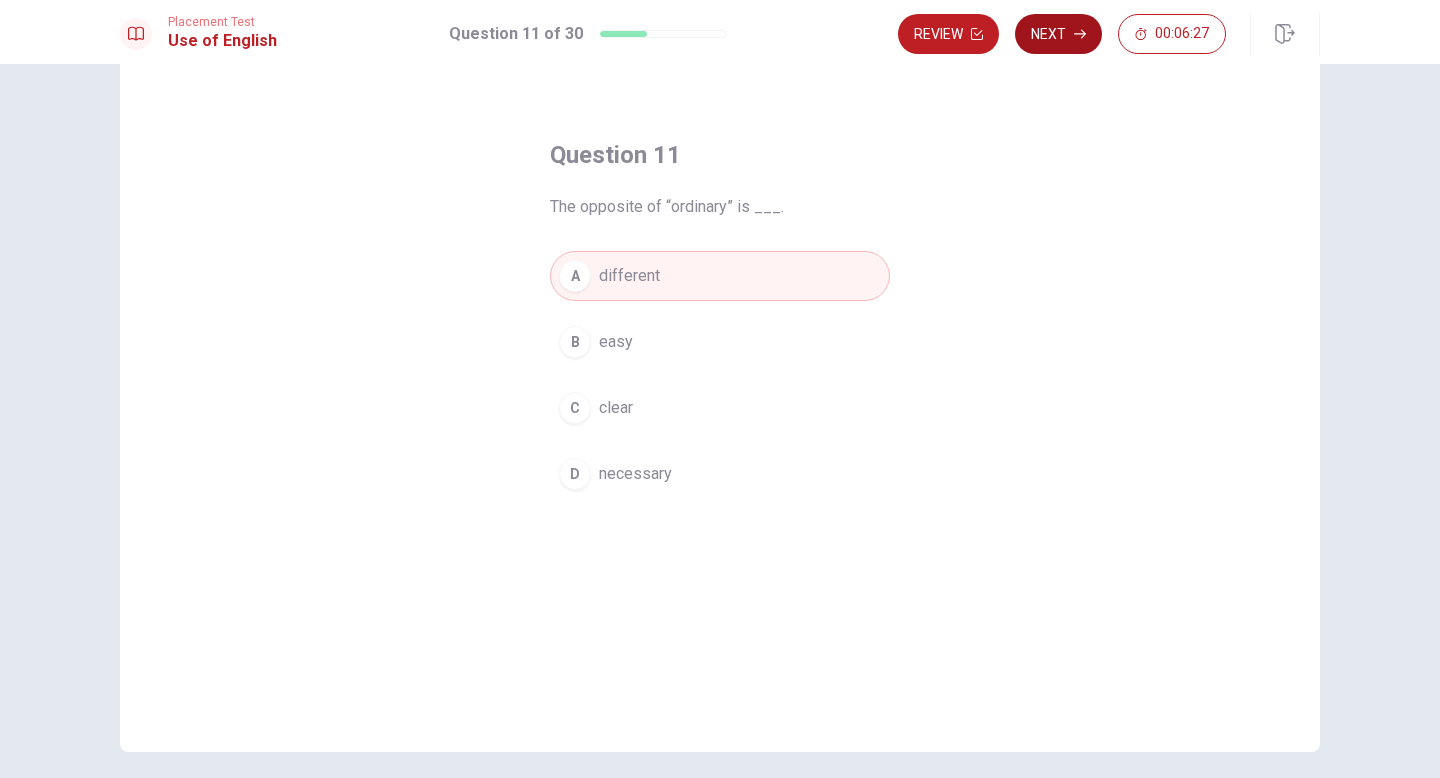 click 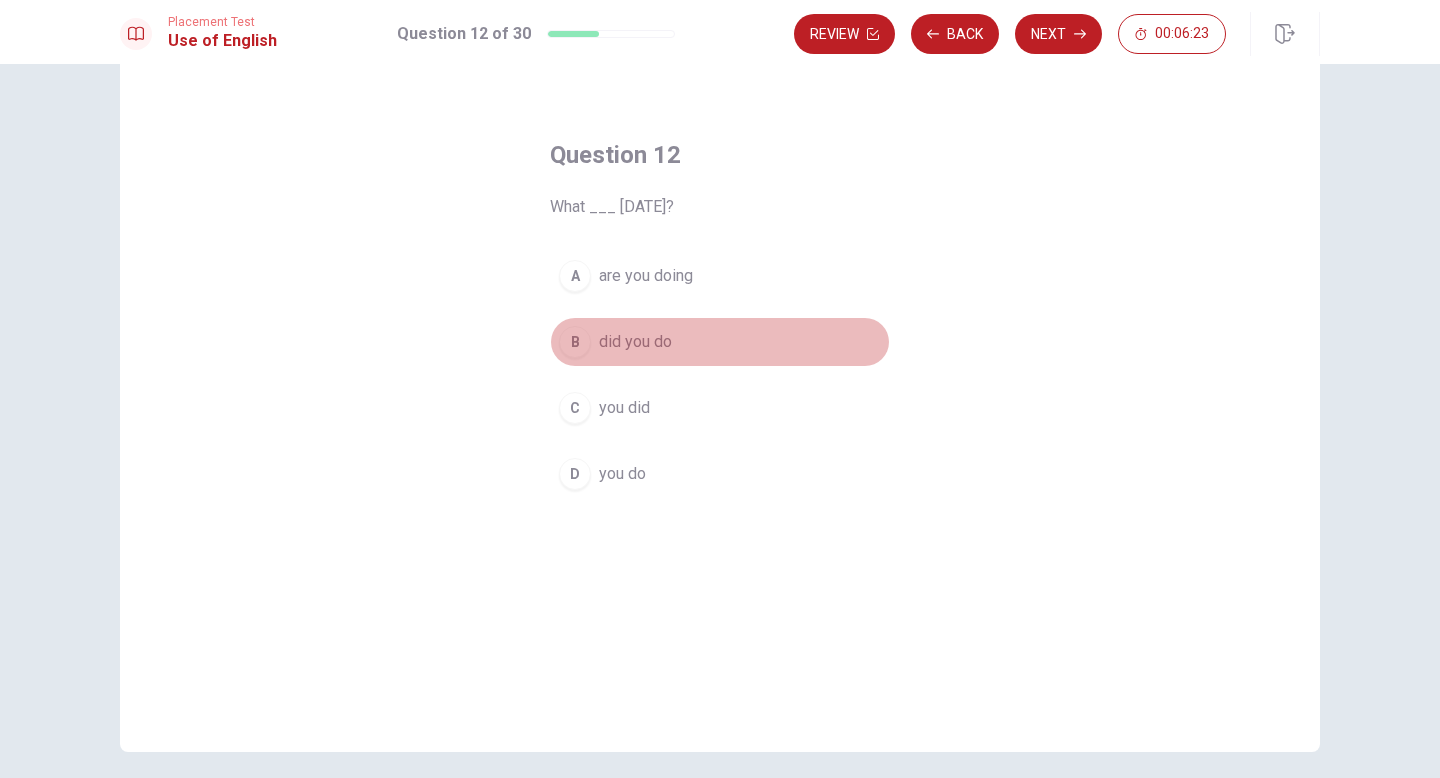 click on "did you do" at bounding box center (635, 342) 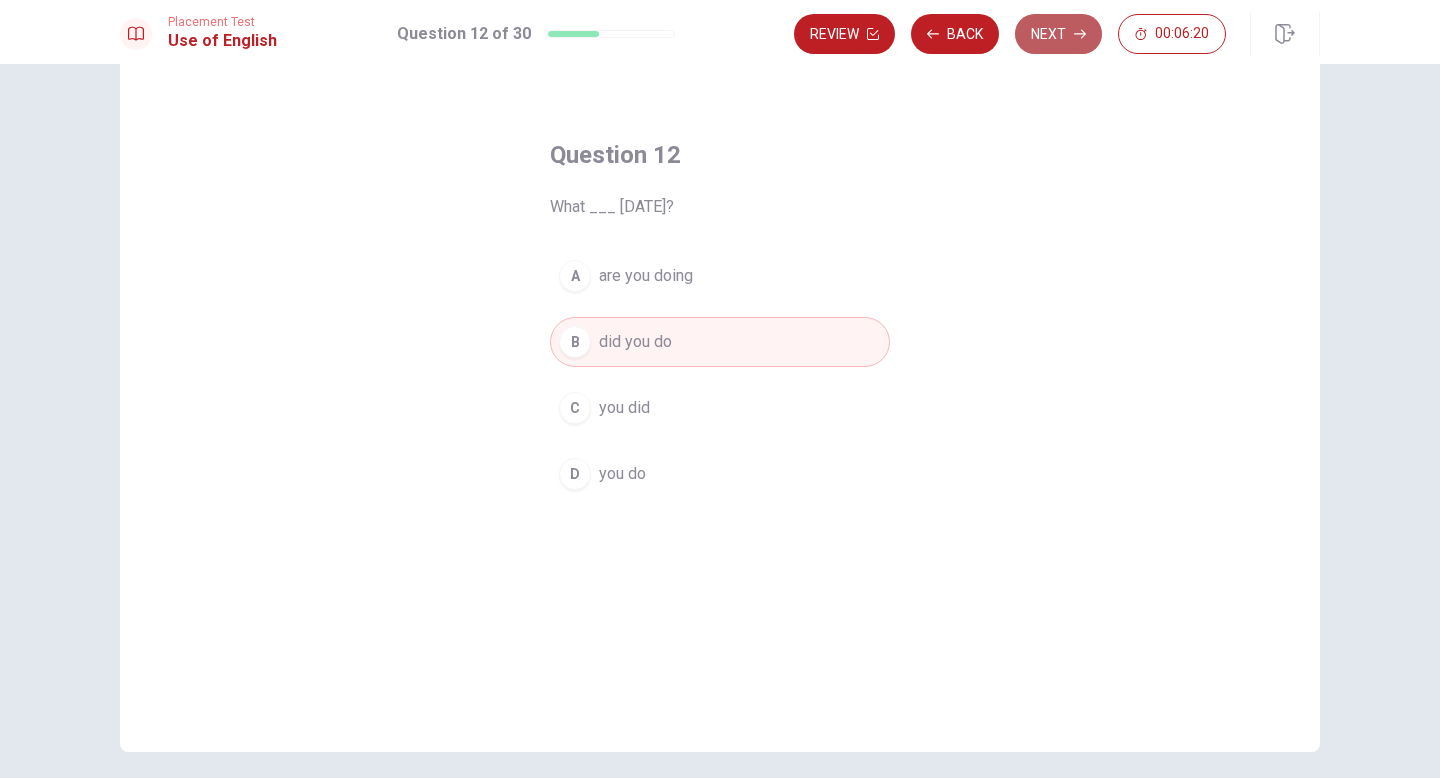 click on "Next" at bounding box center (1058, 34) 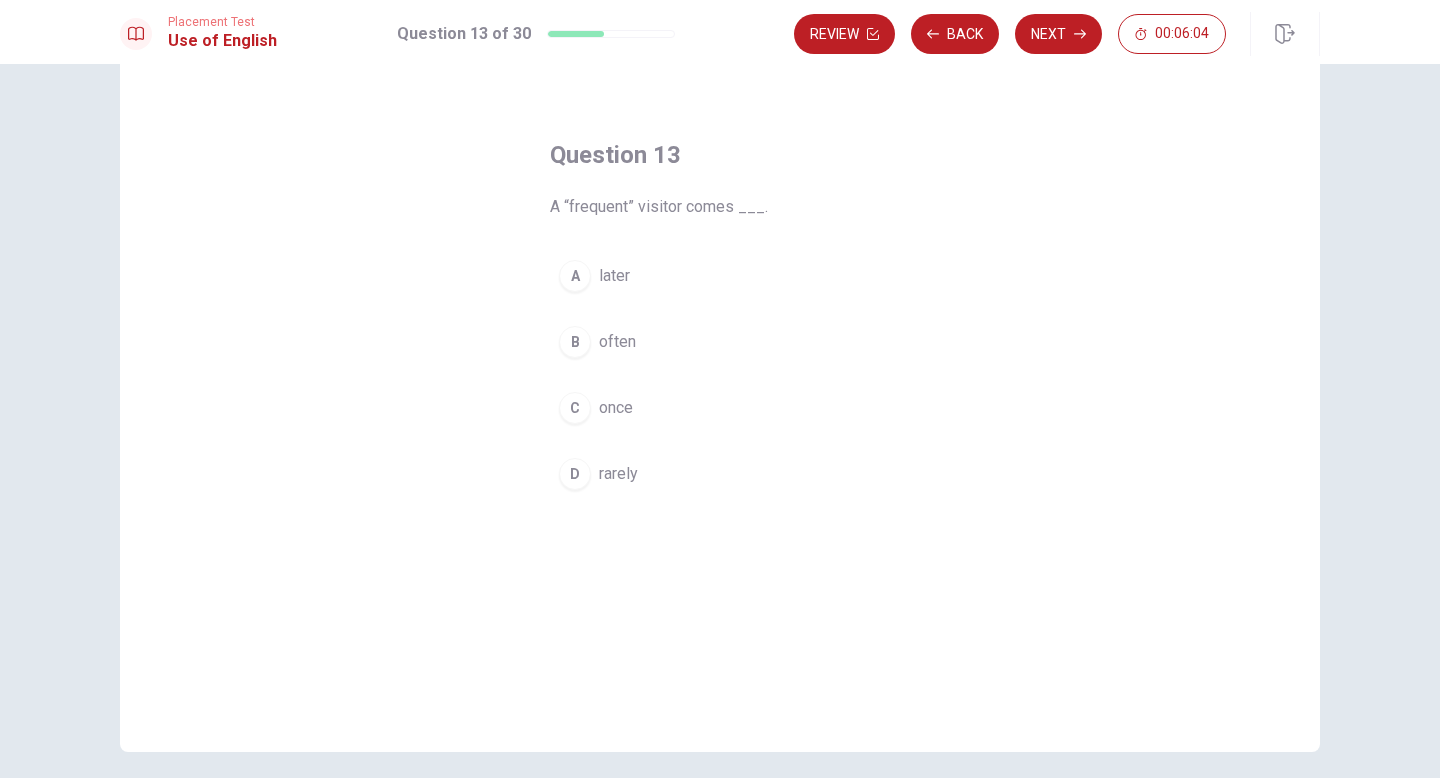 click on "often" at bounding box center [617, 342] 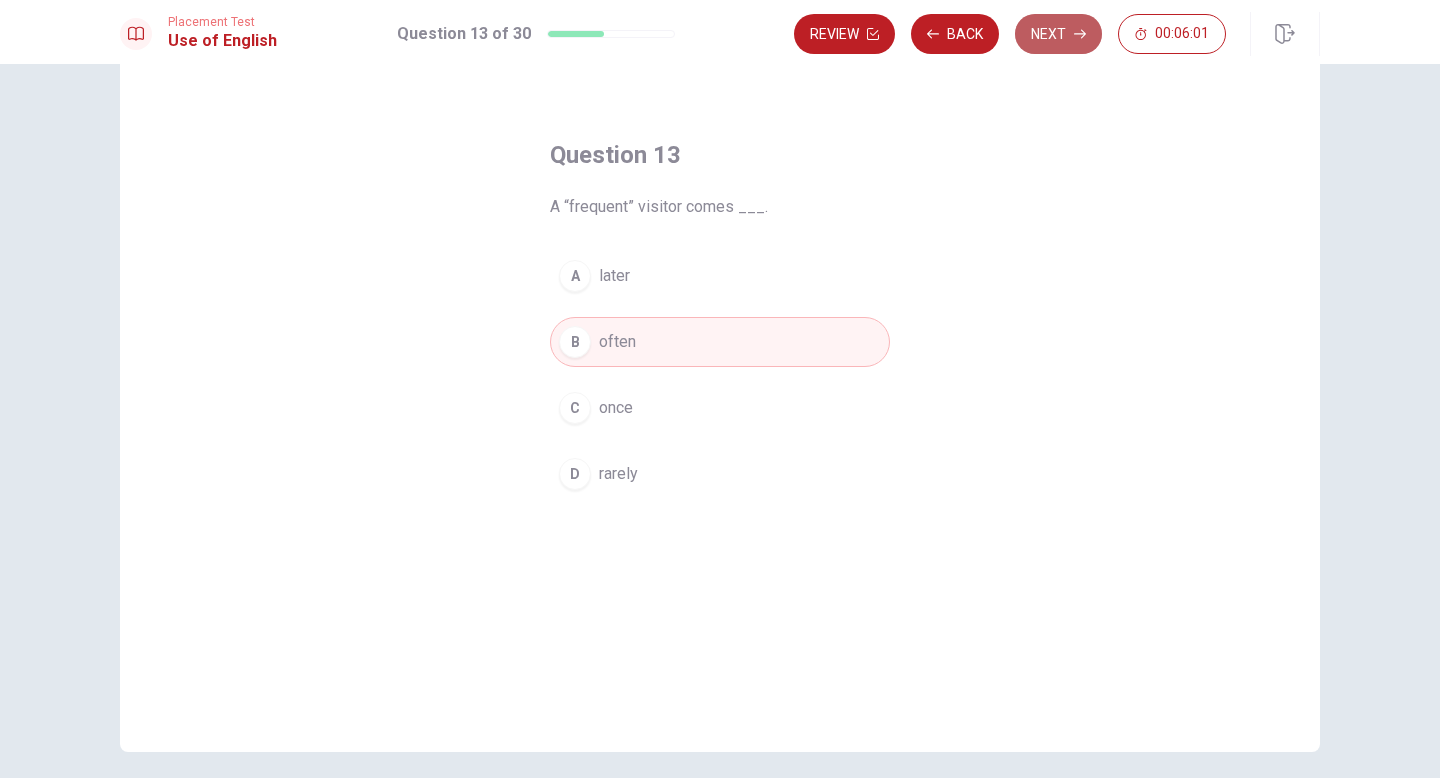 click on "Next" at bounding box center [1058, 34] 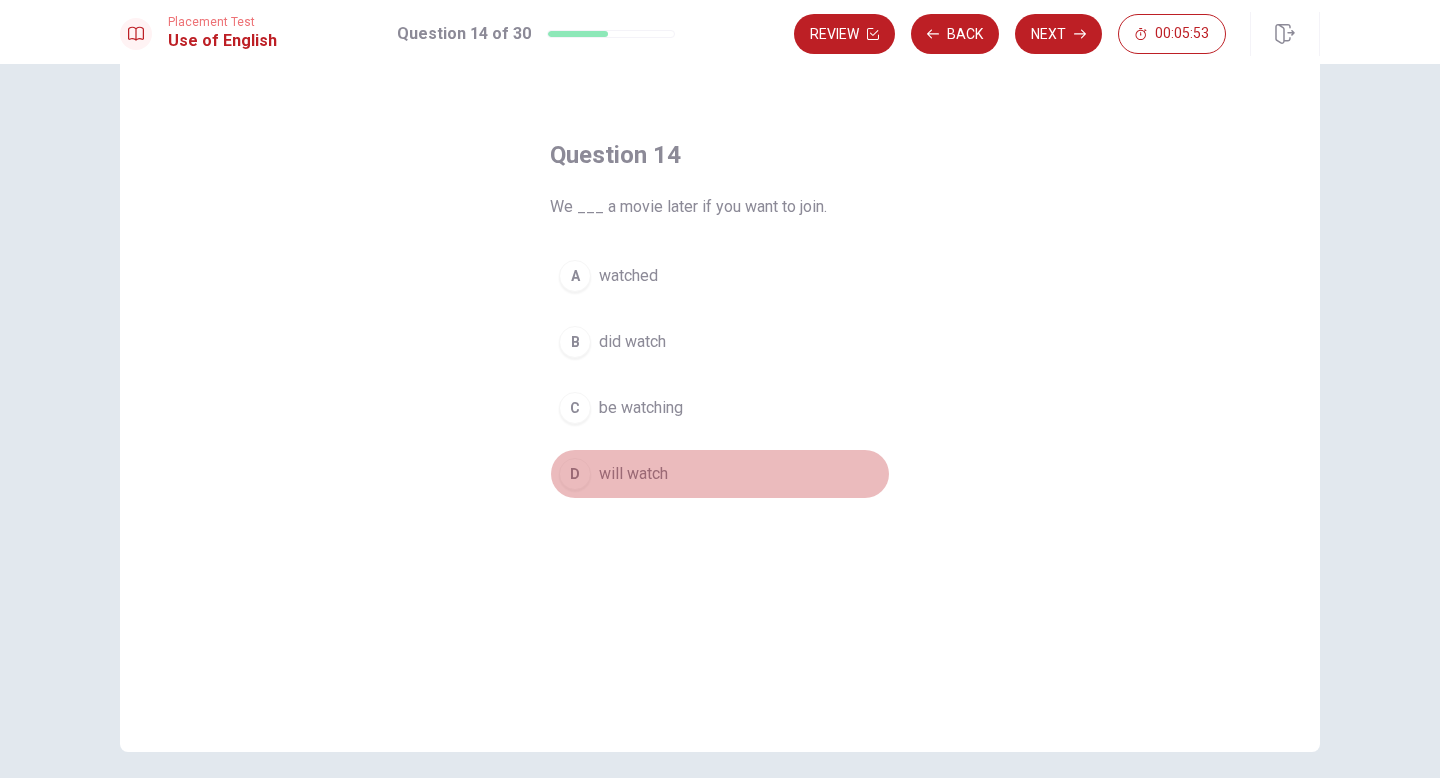 click on "will watch" at bounding box center [633, 474] 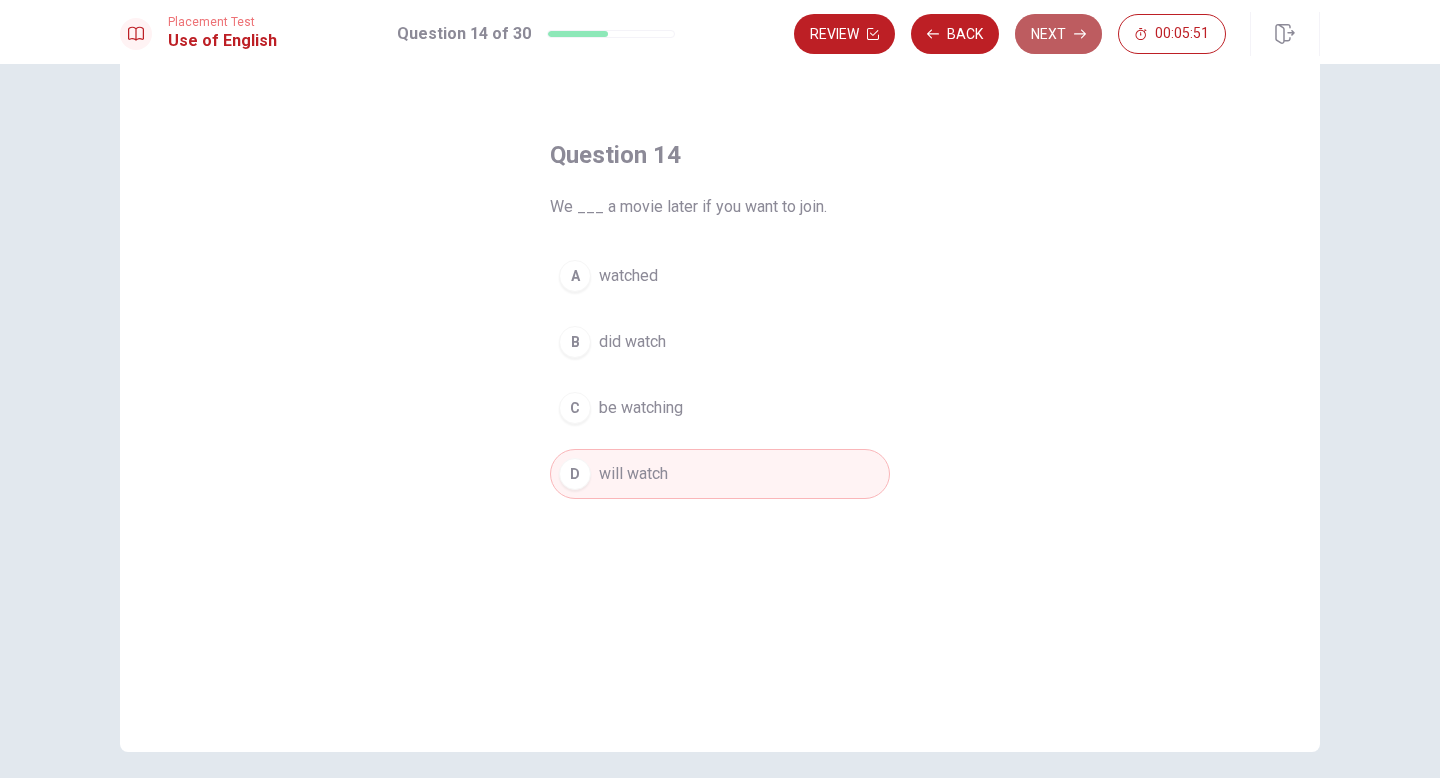 click on "Next" at bounding box center [1058, 34] 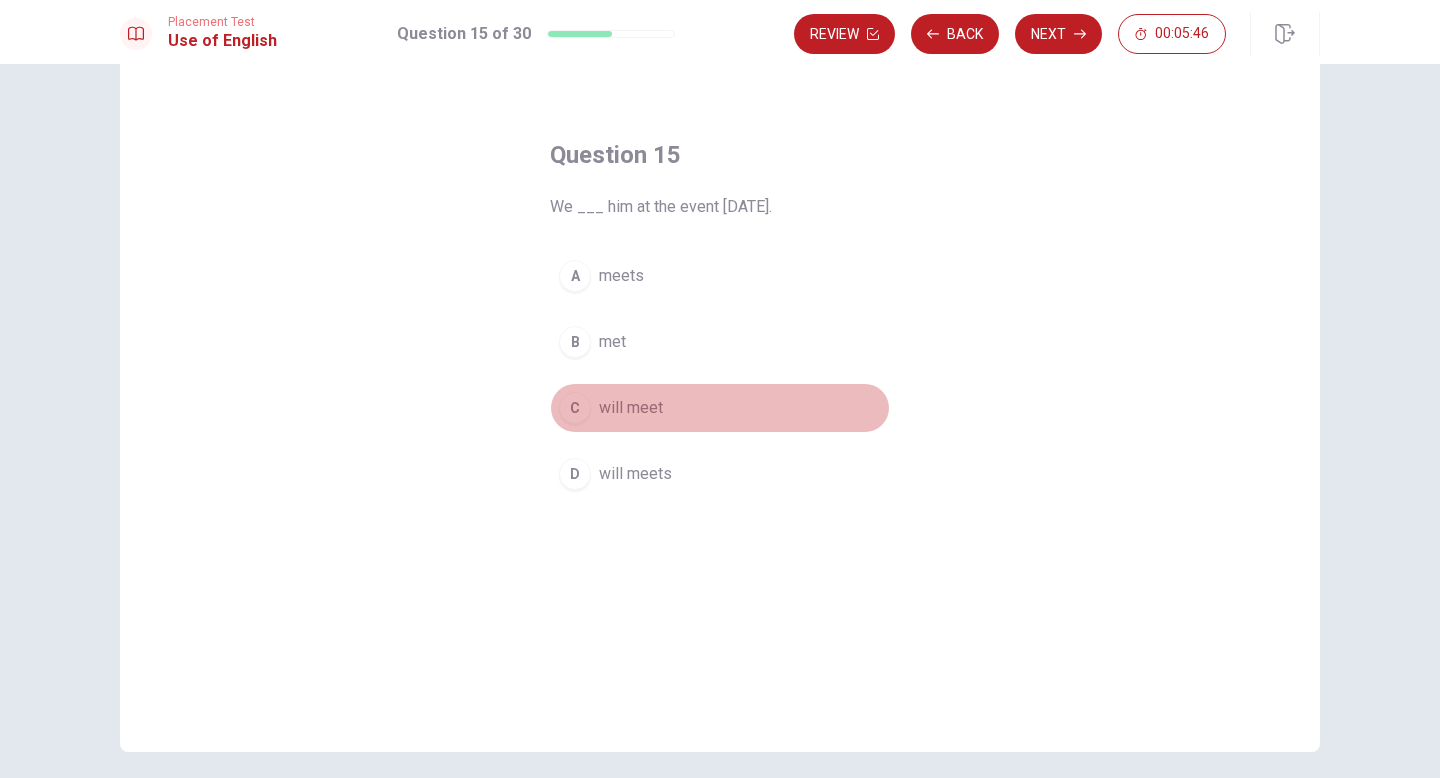 click on "will meet" at bounding box center [631, 408] 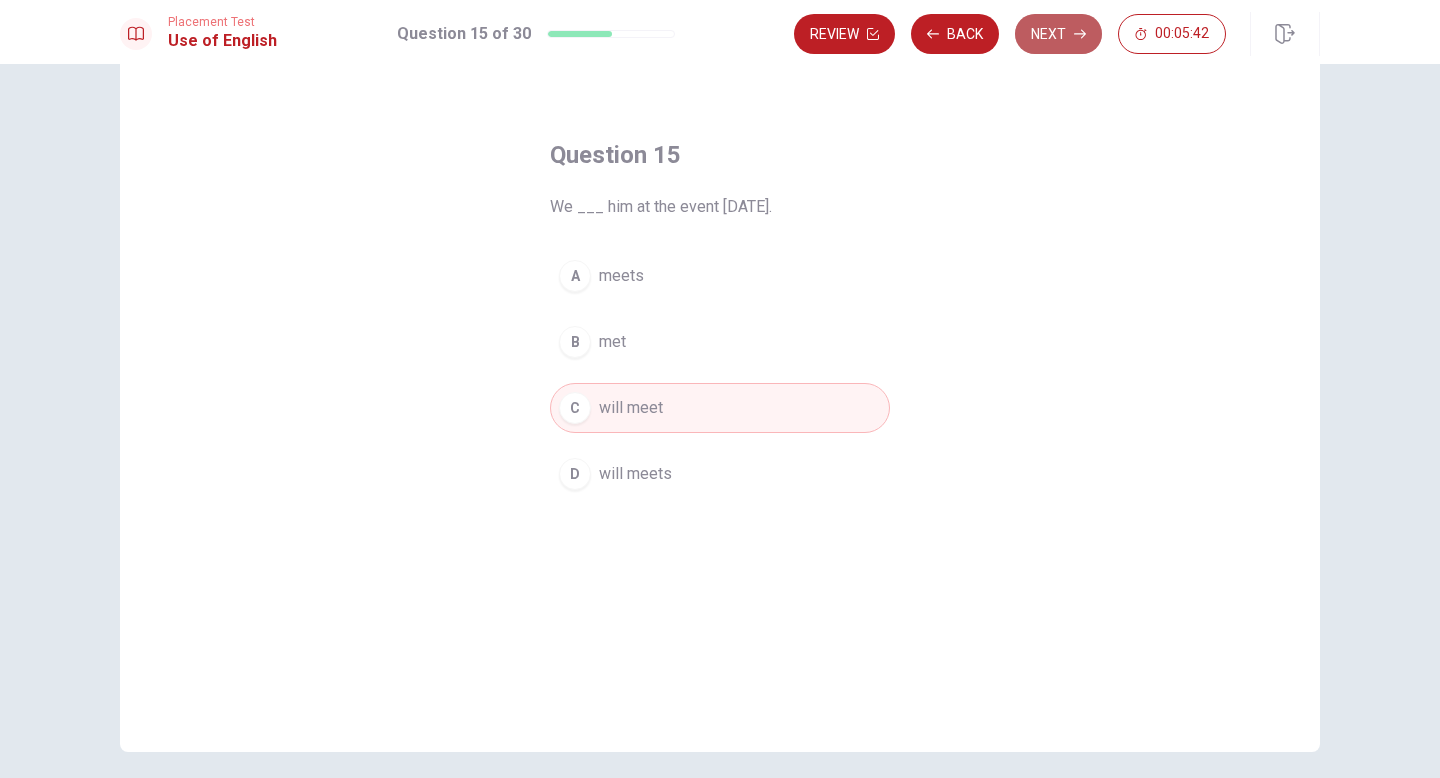 click on "Next" at bounding box center (1058, 34) 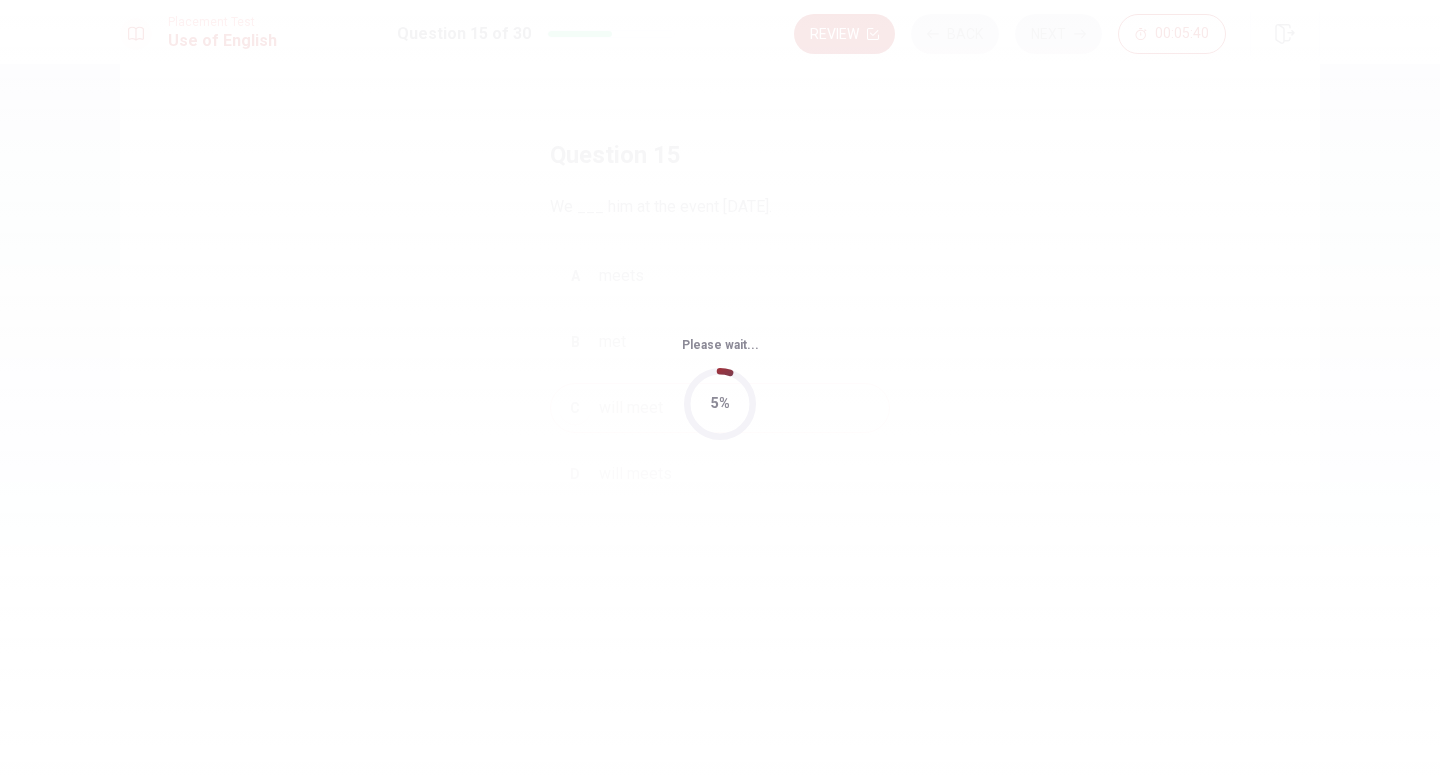 scroll, scrollTop: 0, scrollLeft: 0, axis: both 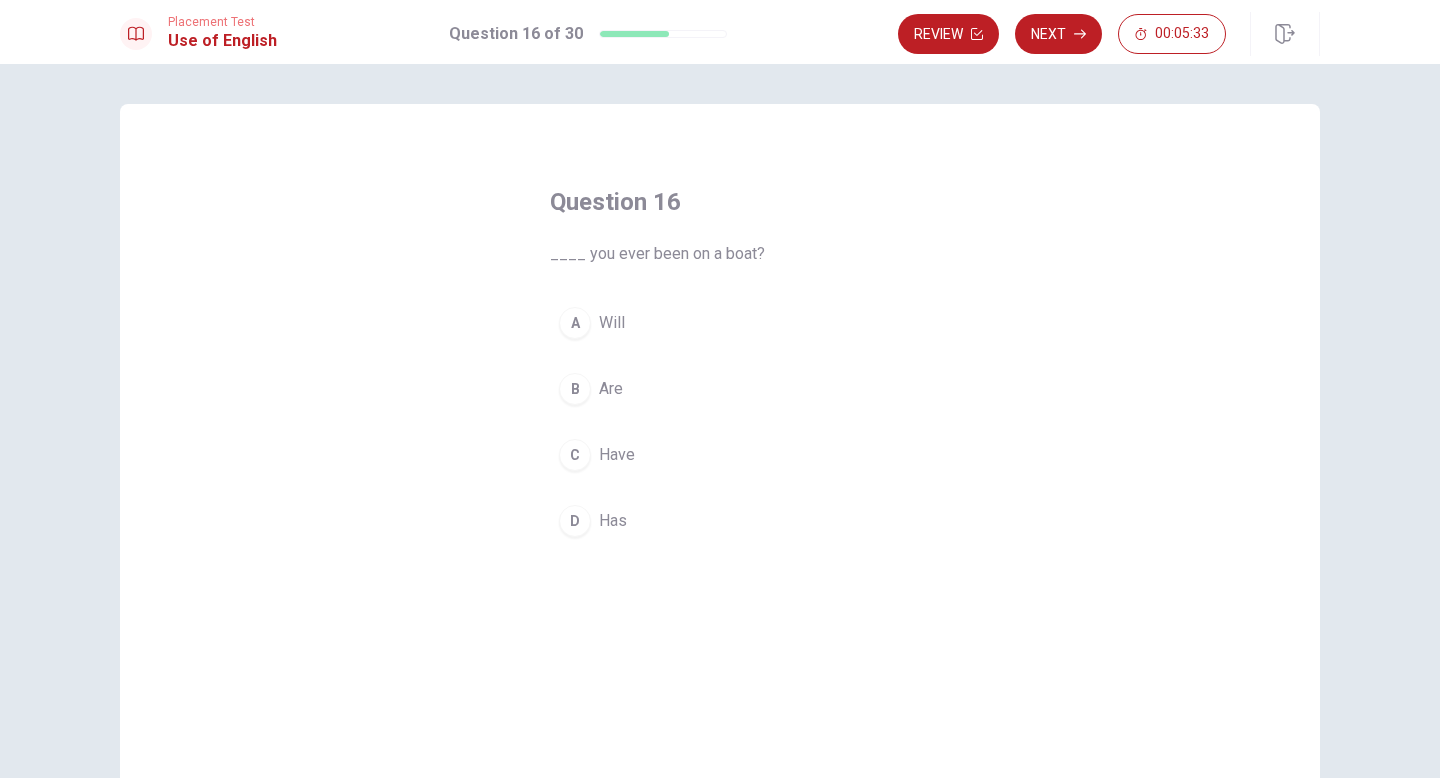click on "Have" at bounding box center [617, 455] 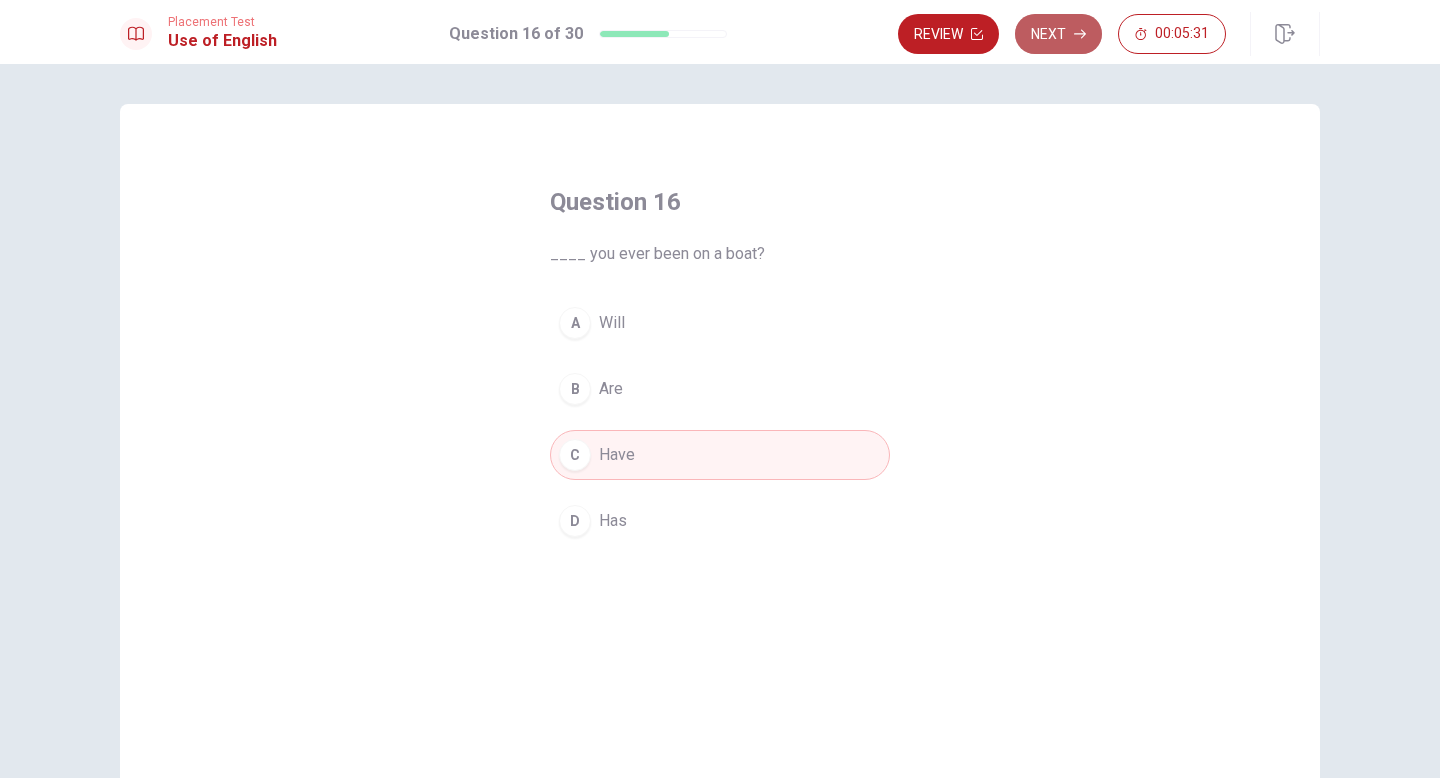 click on "Next" at bounding box center (1058, 34) 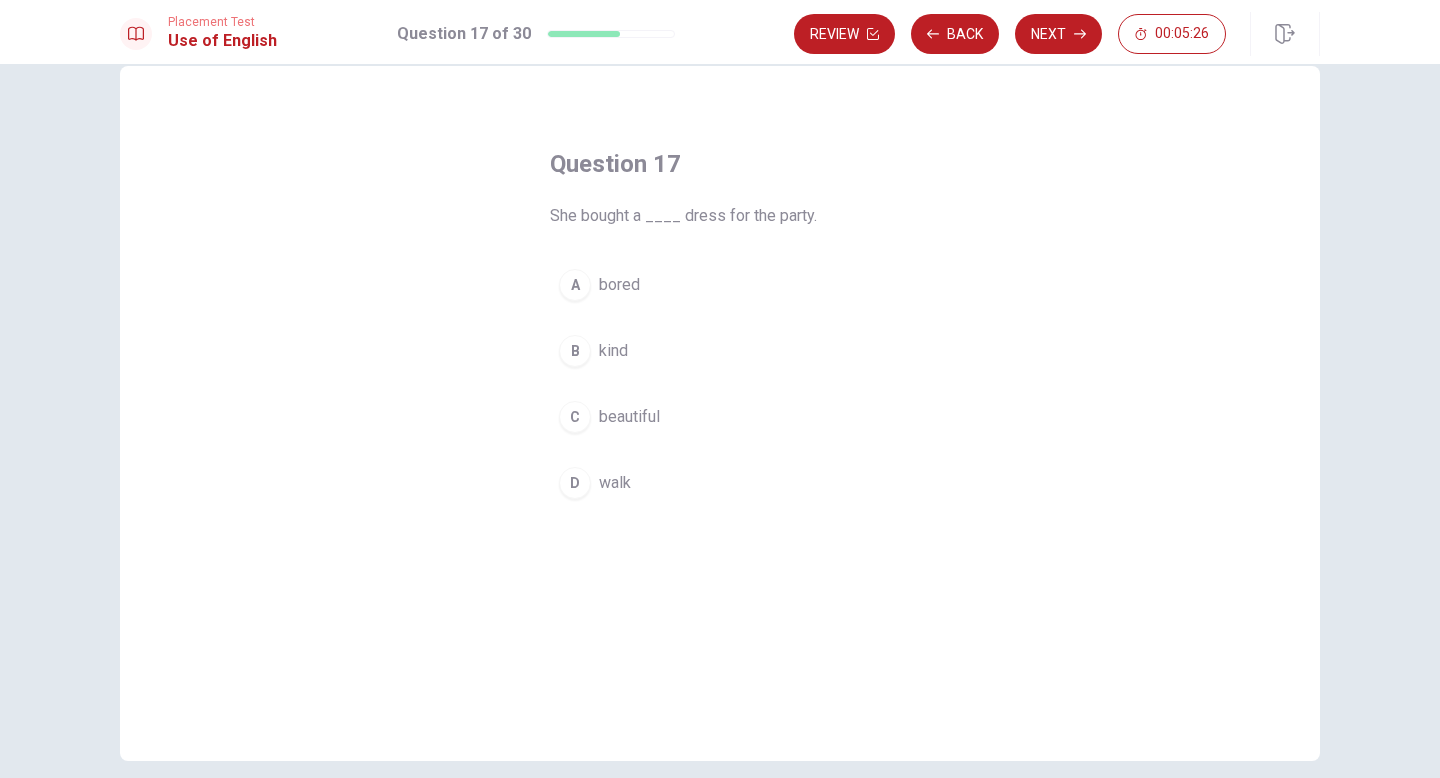 scroll, scrollTop: 39, scrollLeft: 0, axis: vertical 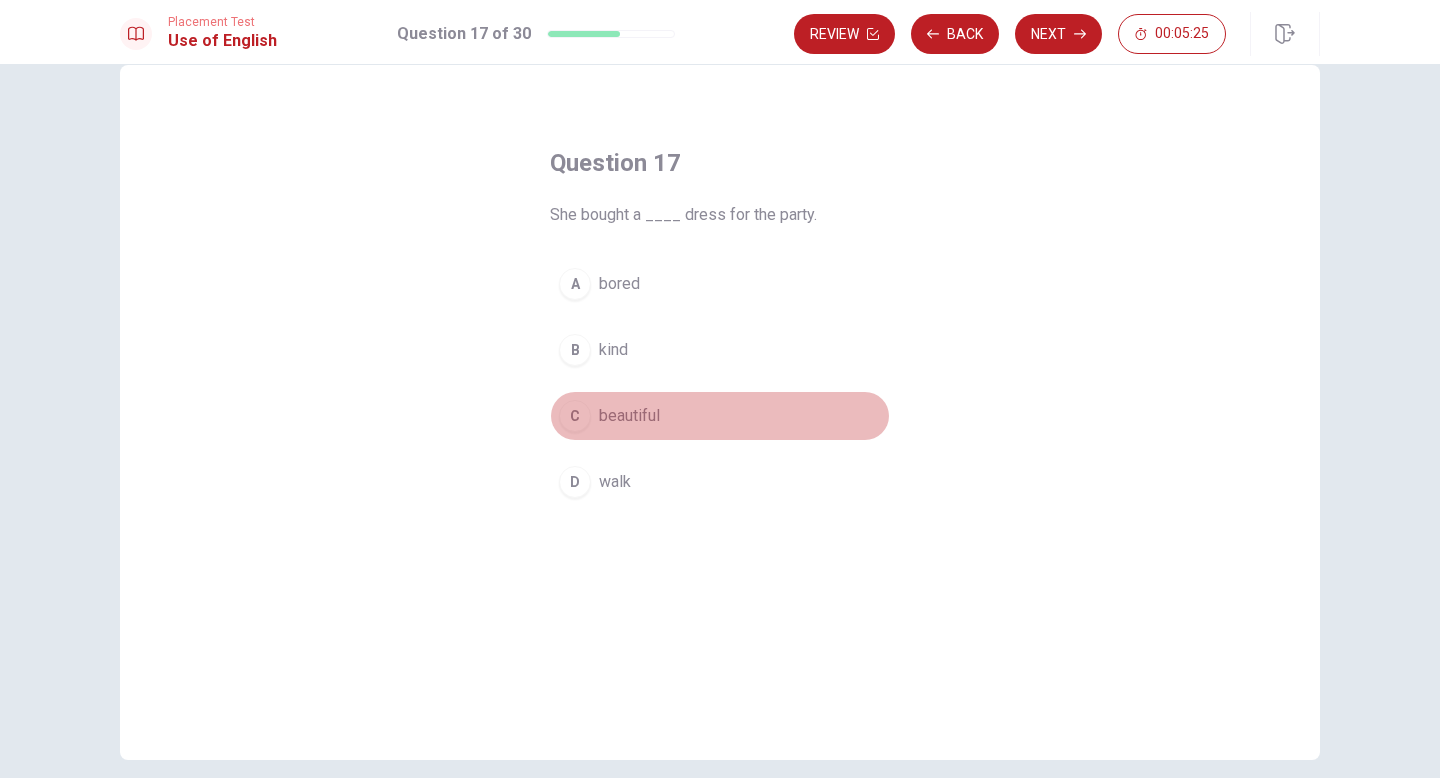 click on "beautiful" at bounding box center [629, 416] 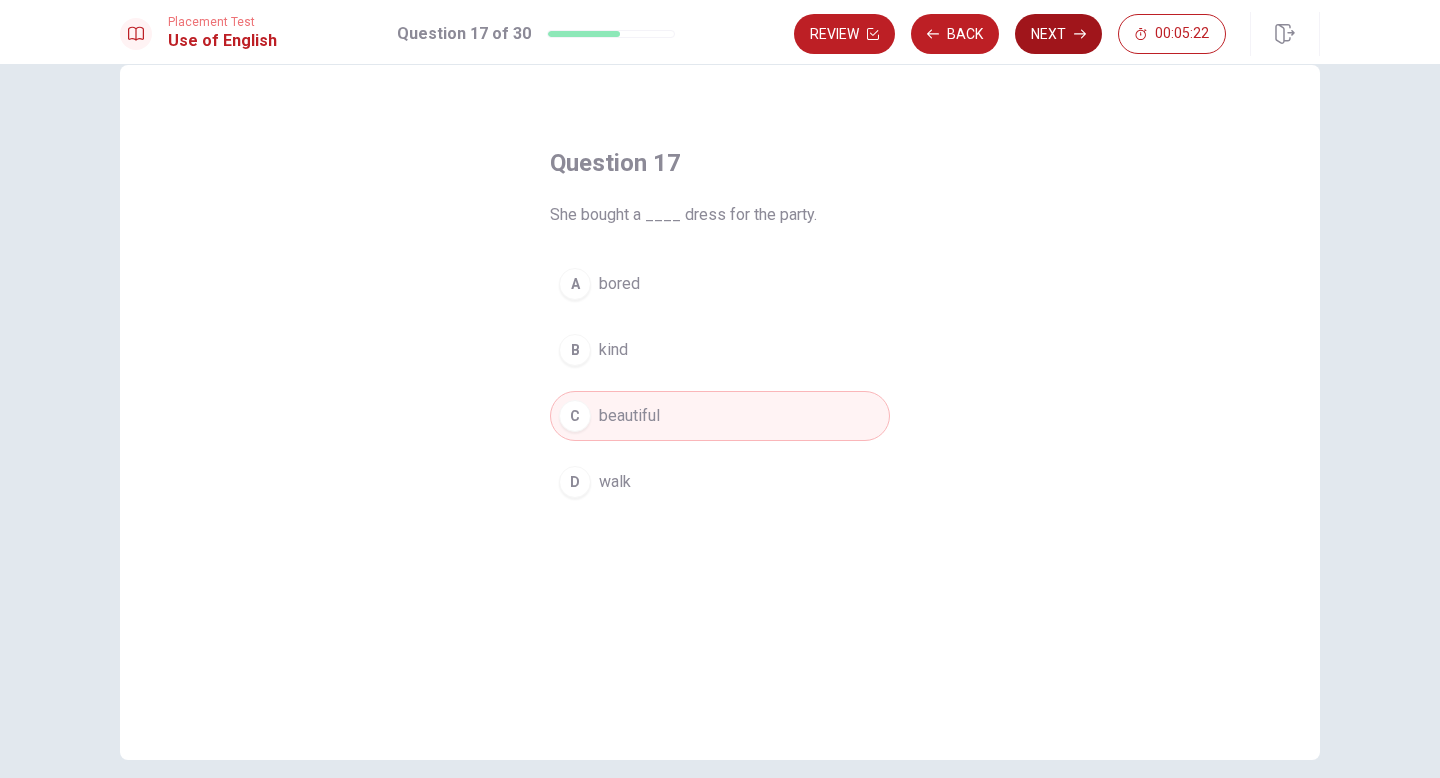 click on "Next" at bounding box center [1058, 34] 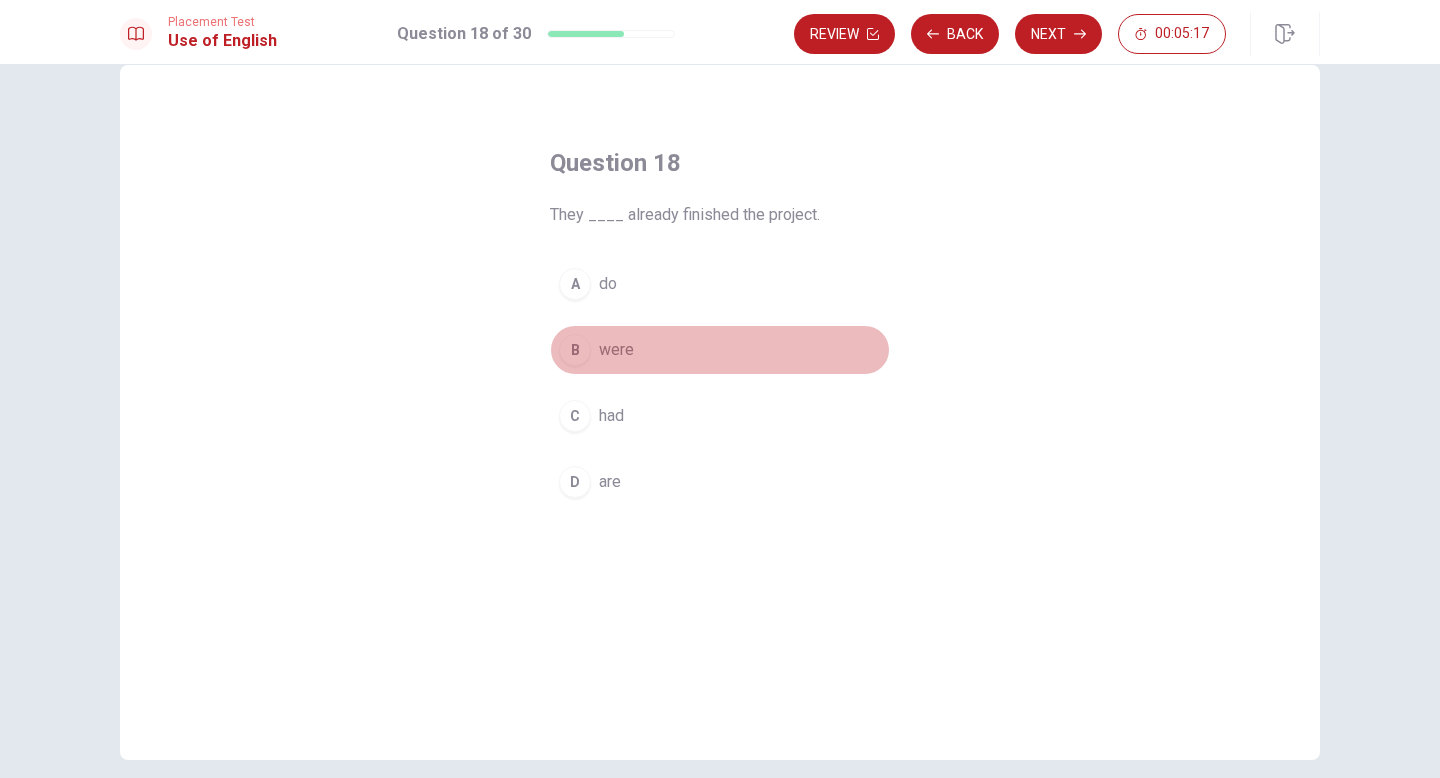 click on "were" at bounding box center (616, 350) 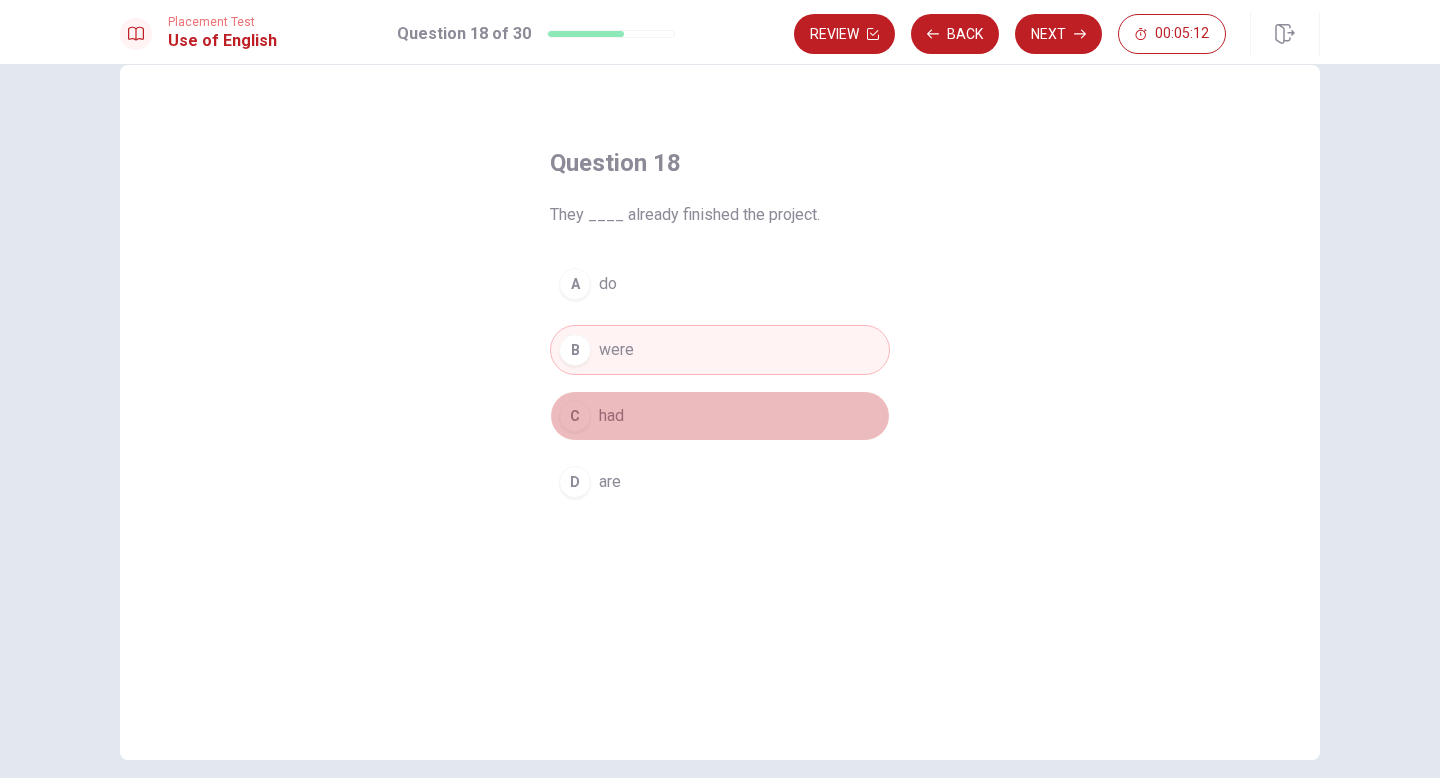 click on "C had" at bounding box center [720, 416] 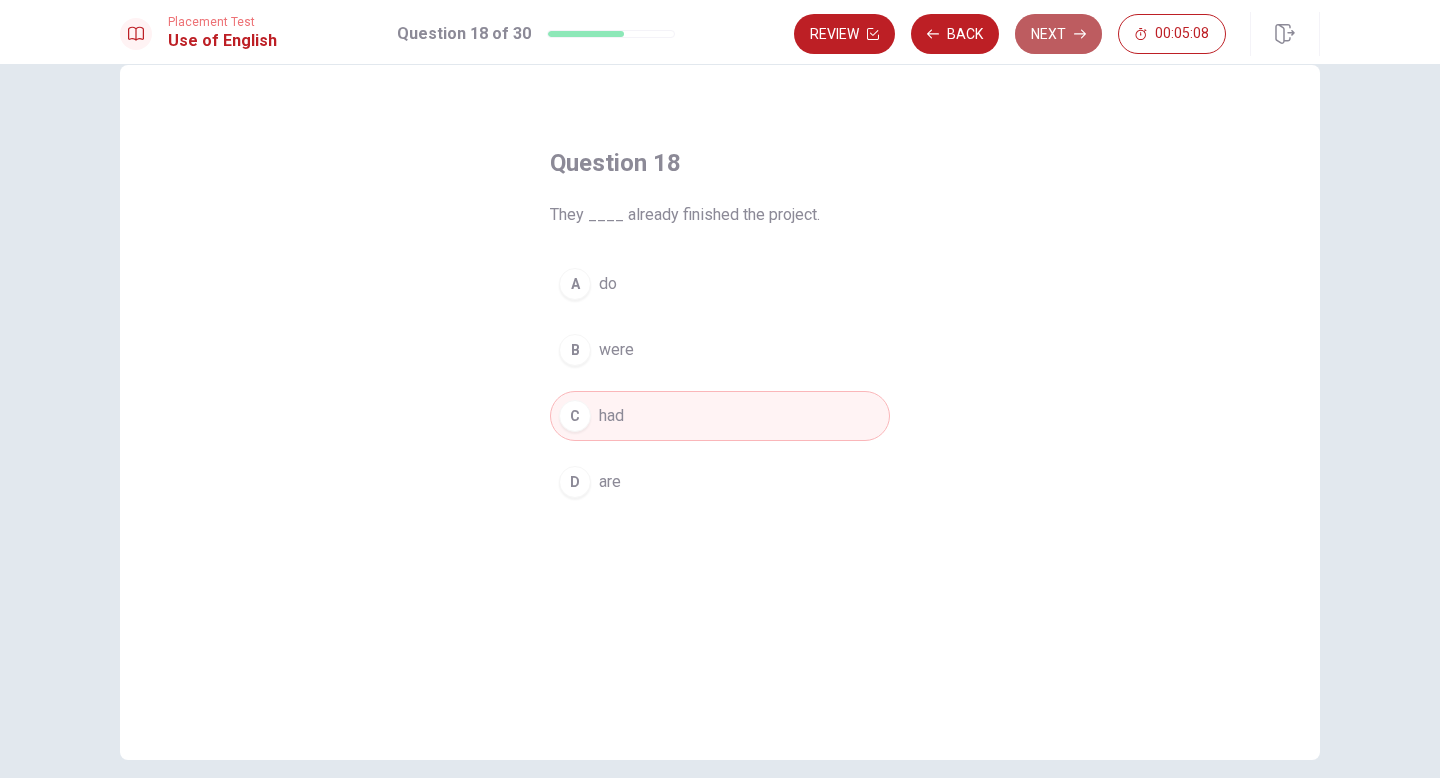 click on "Next" at bounding box center (1058, 34) 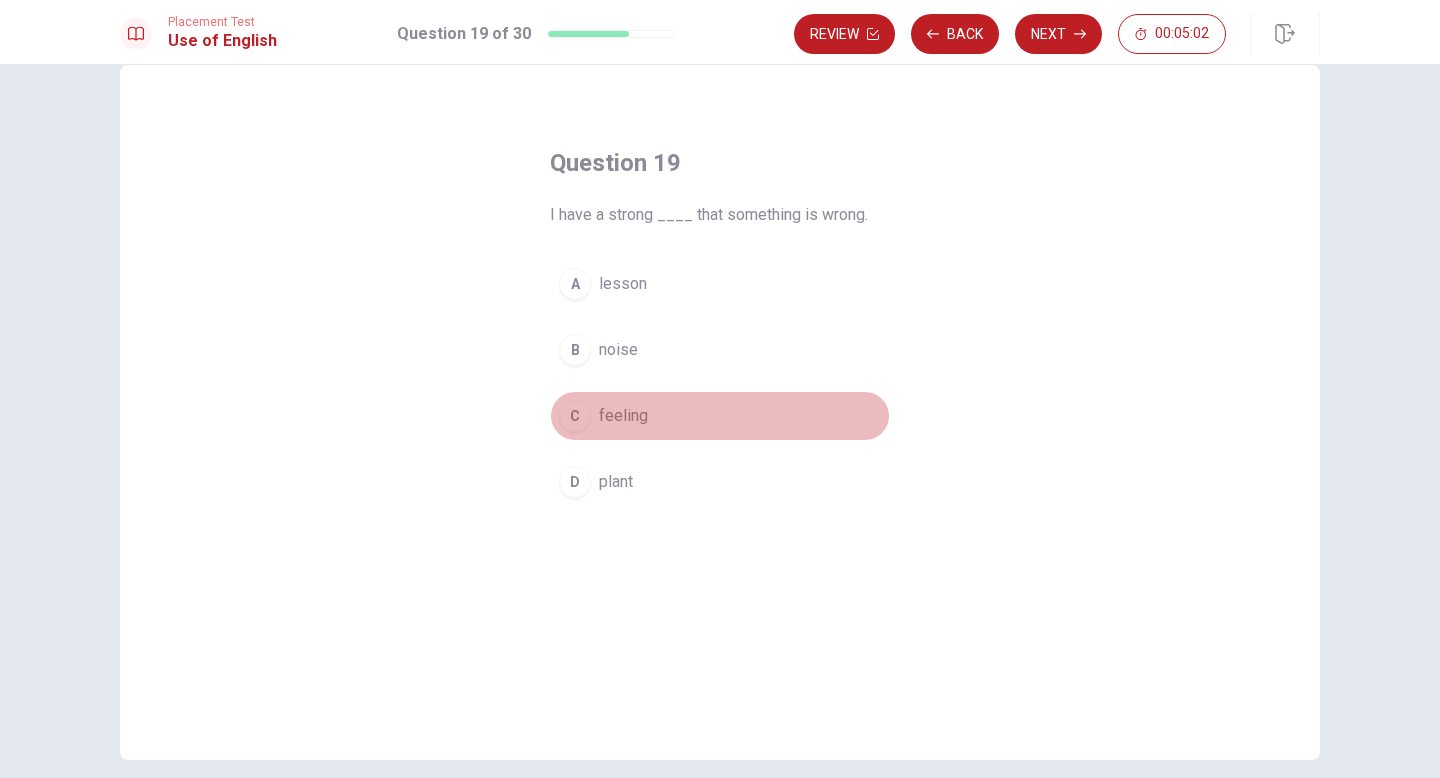 click on "feeling" at bounding box center [623, 416] 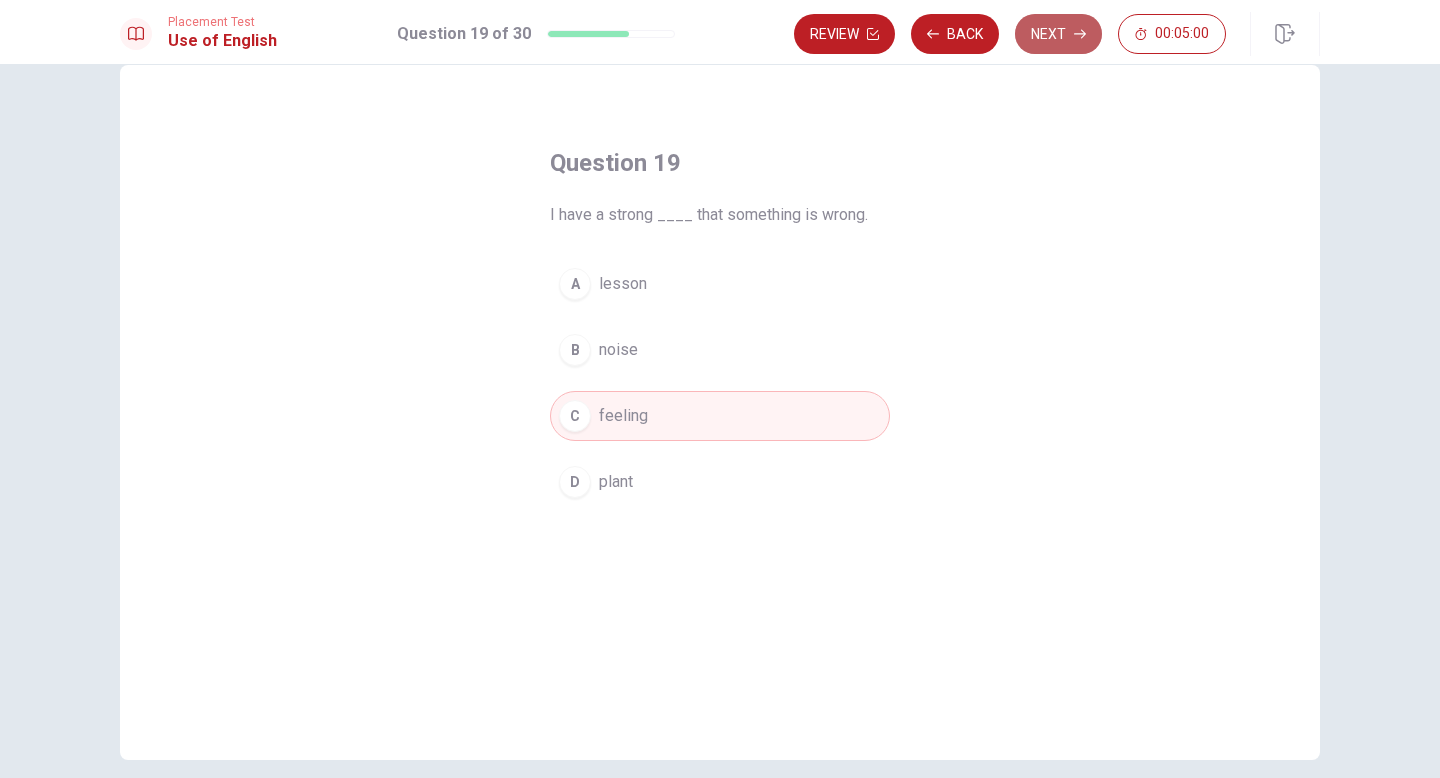 click on "Next" at bounding box center (1058, 34) 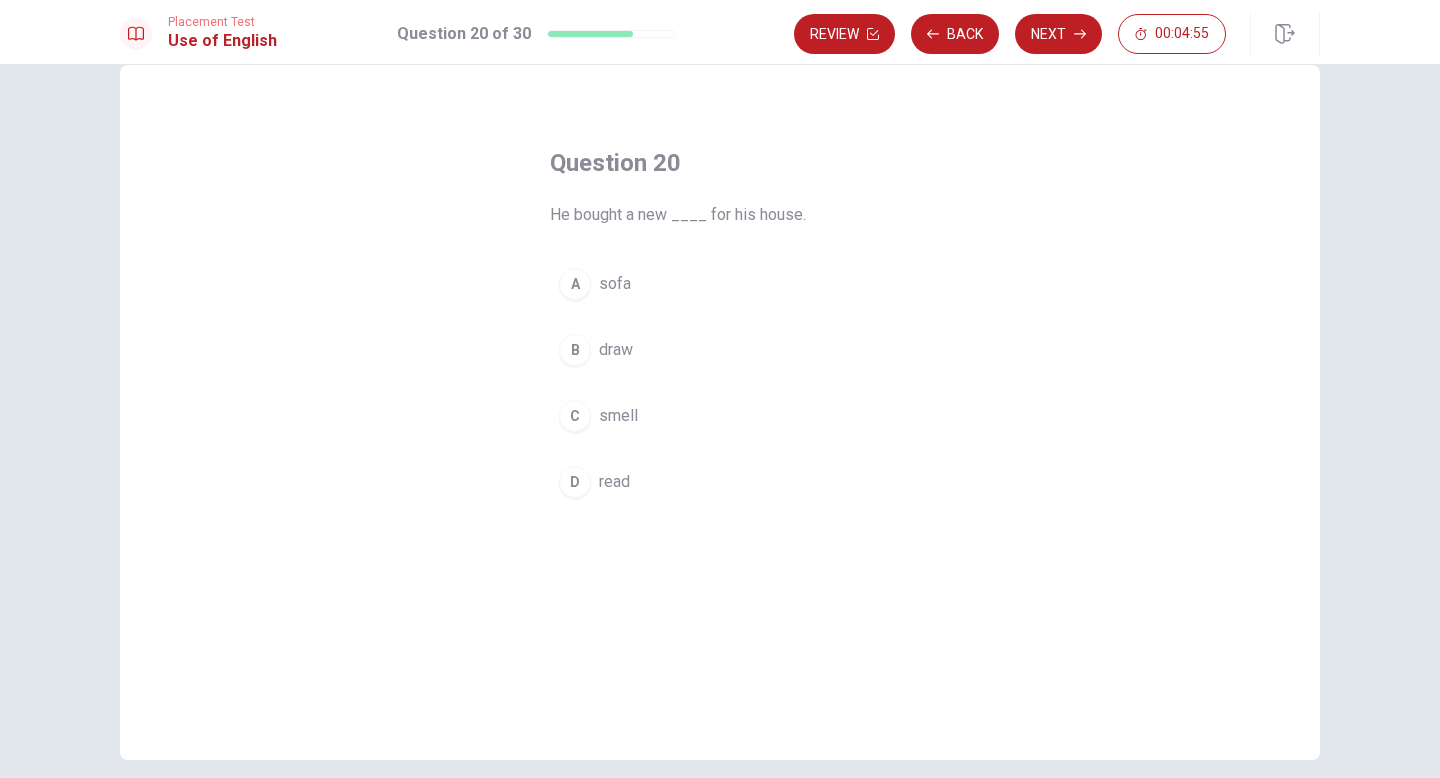 click on "sofa" at bounding box center [615, 284] 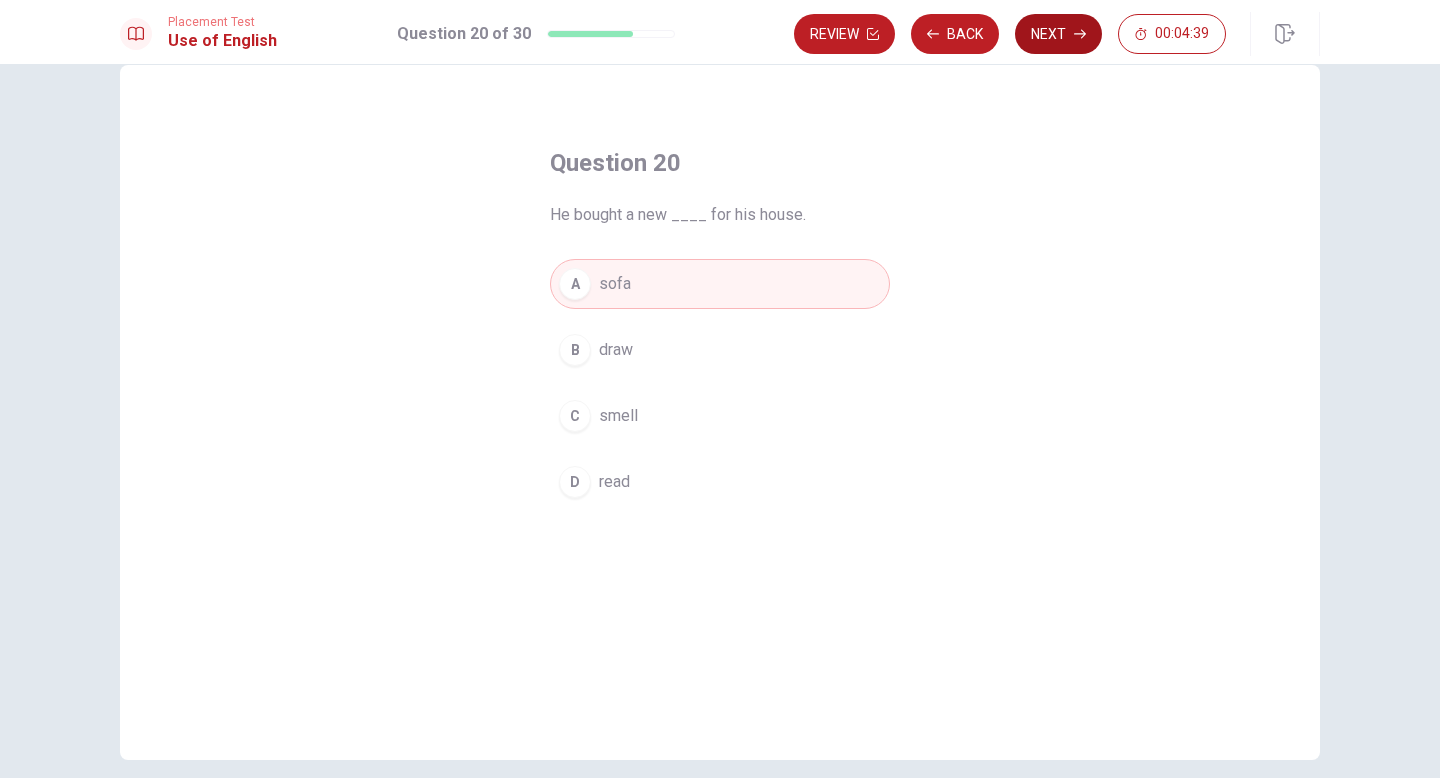 click on "Next" at bounding box center [1058, 34] 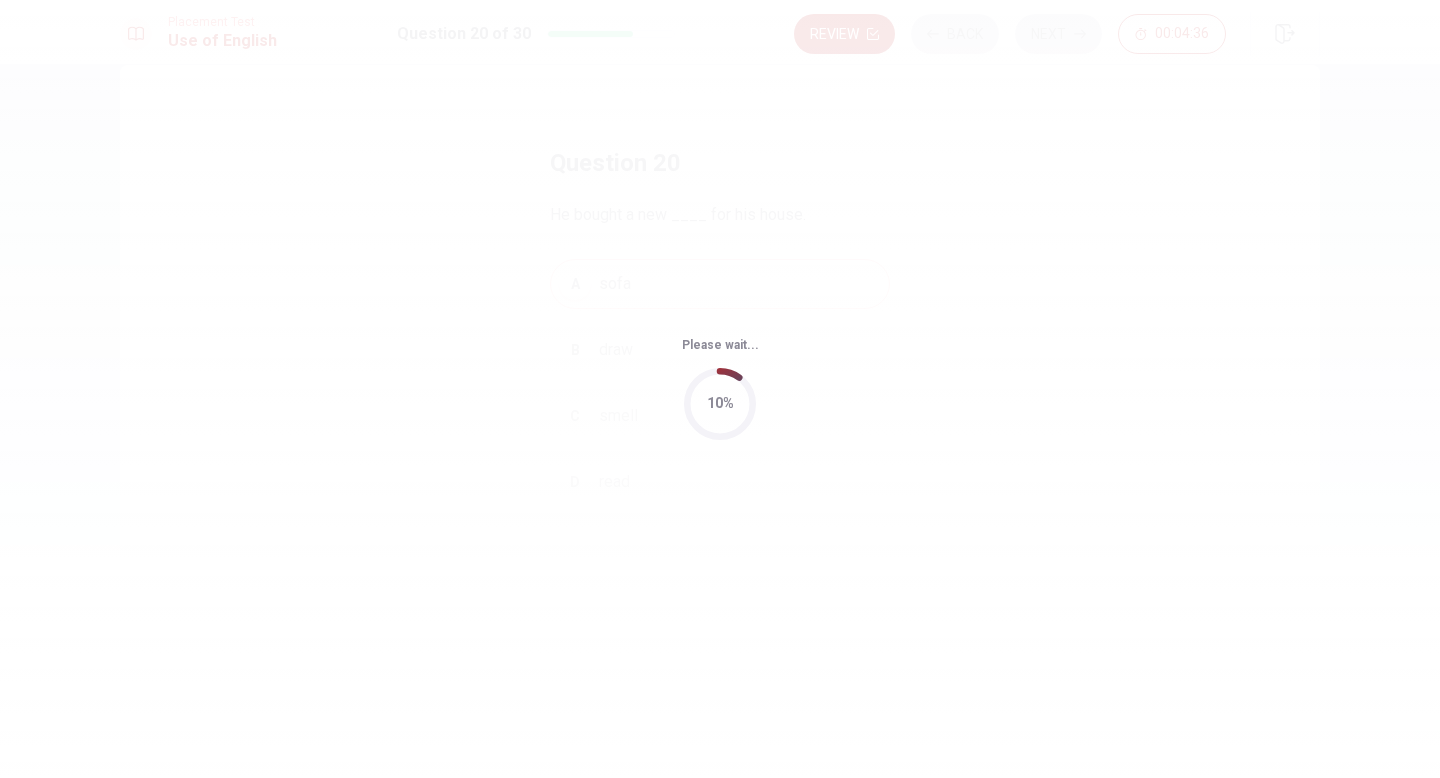 scroll, scrollTop: 0, scrollLeft: 0, axis: both 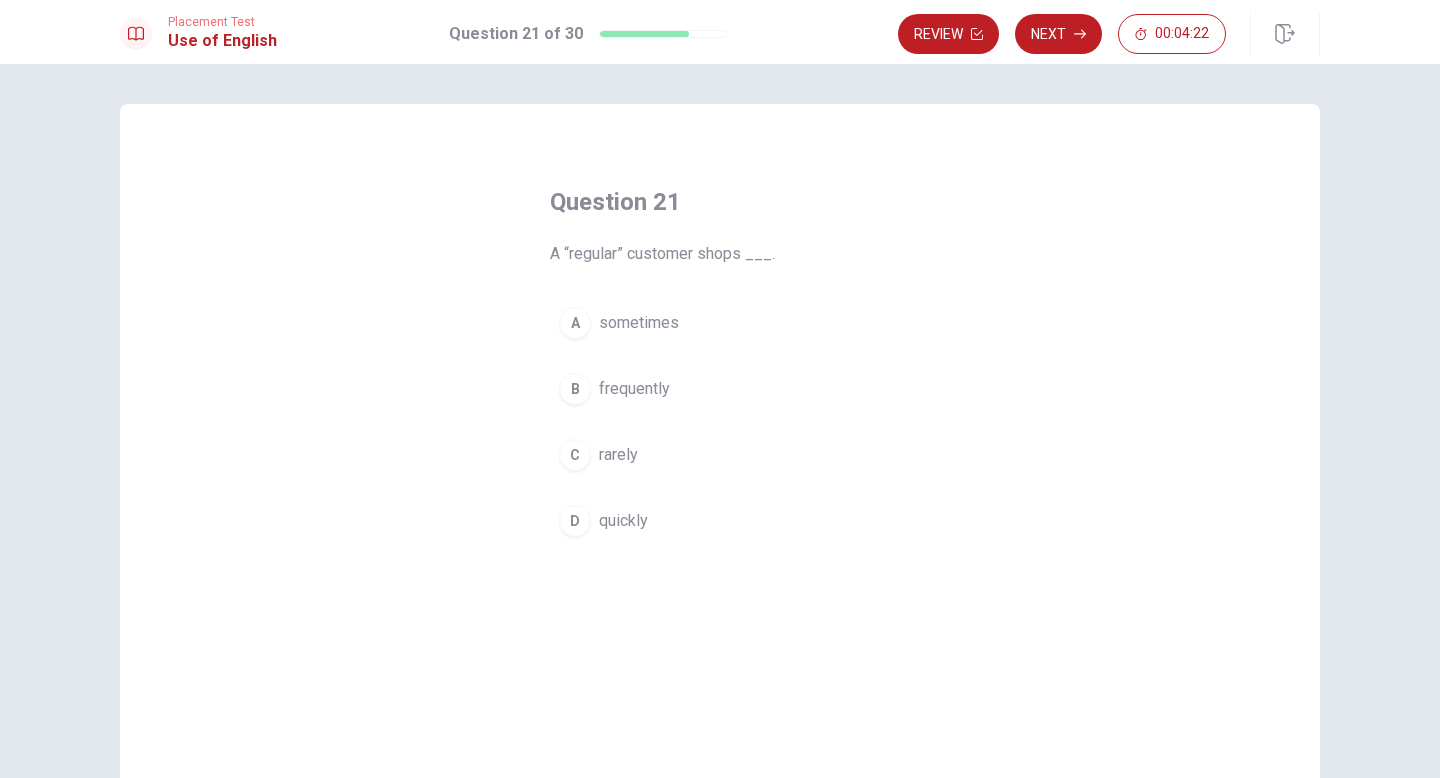 click on "frequently" at bounding box center (634, 389) 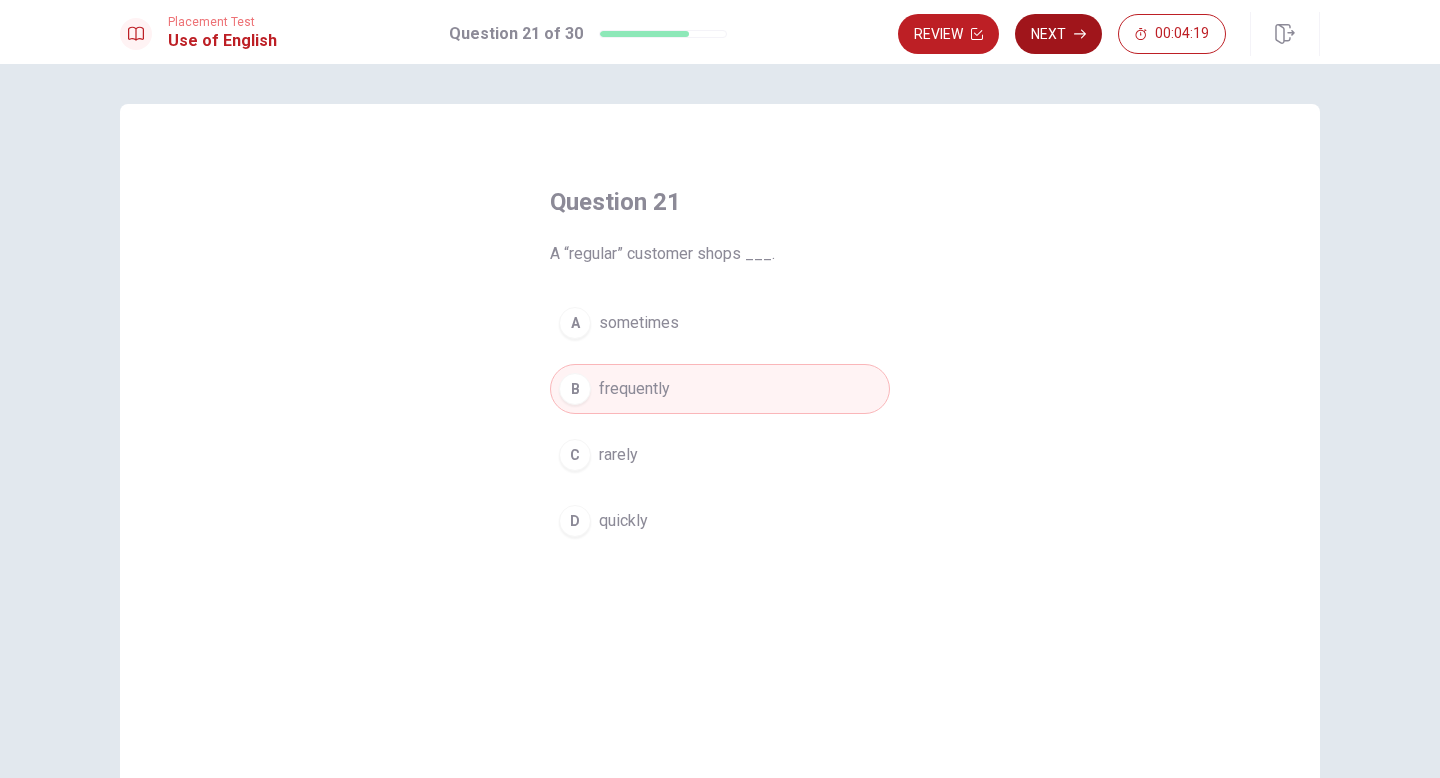 click 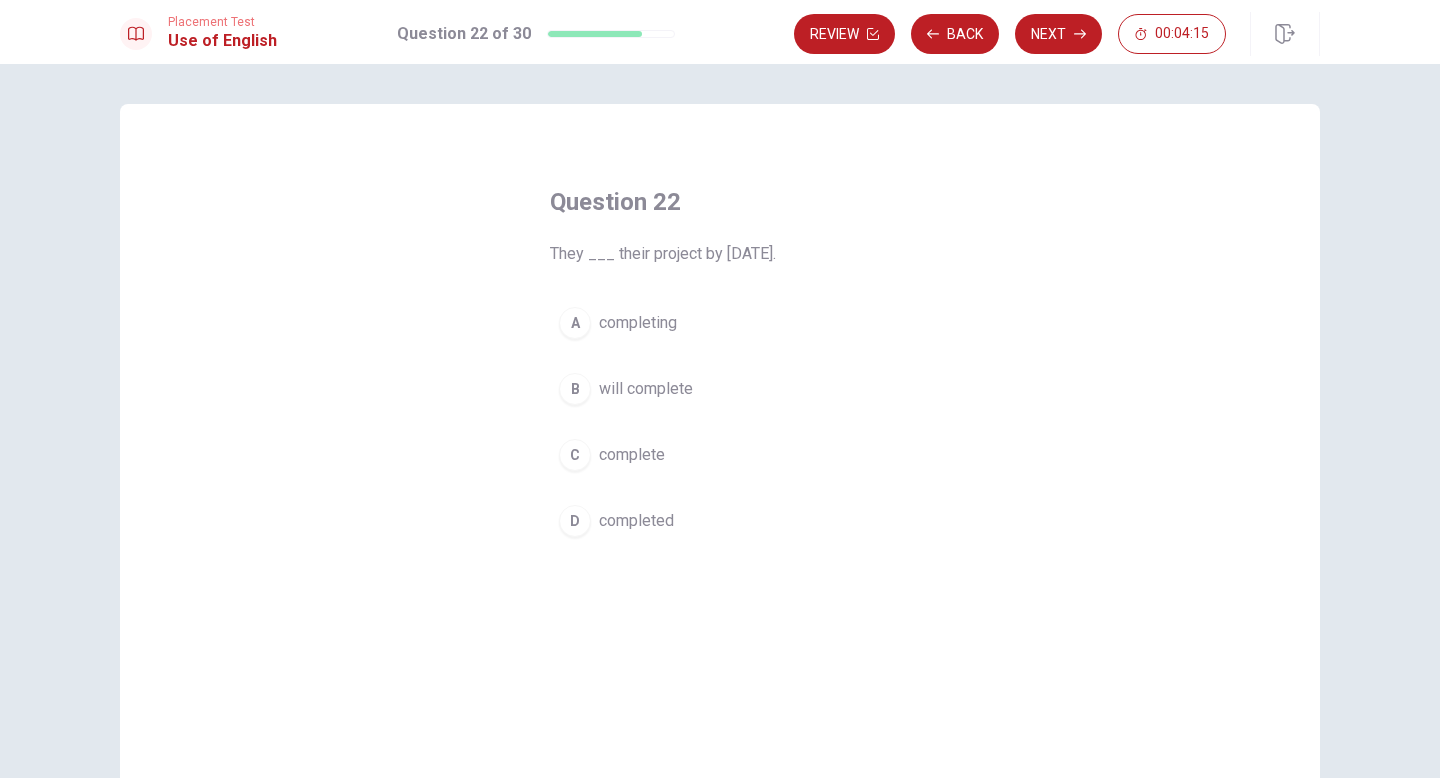 click on "will complete" at bounding box center (646, 389) 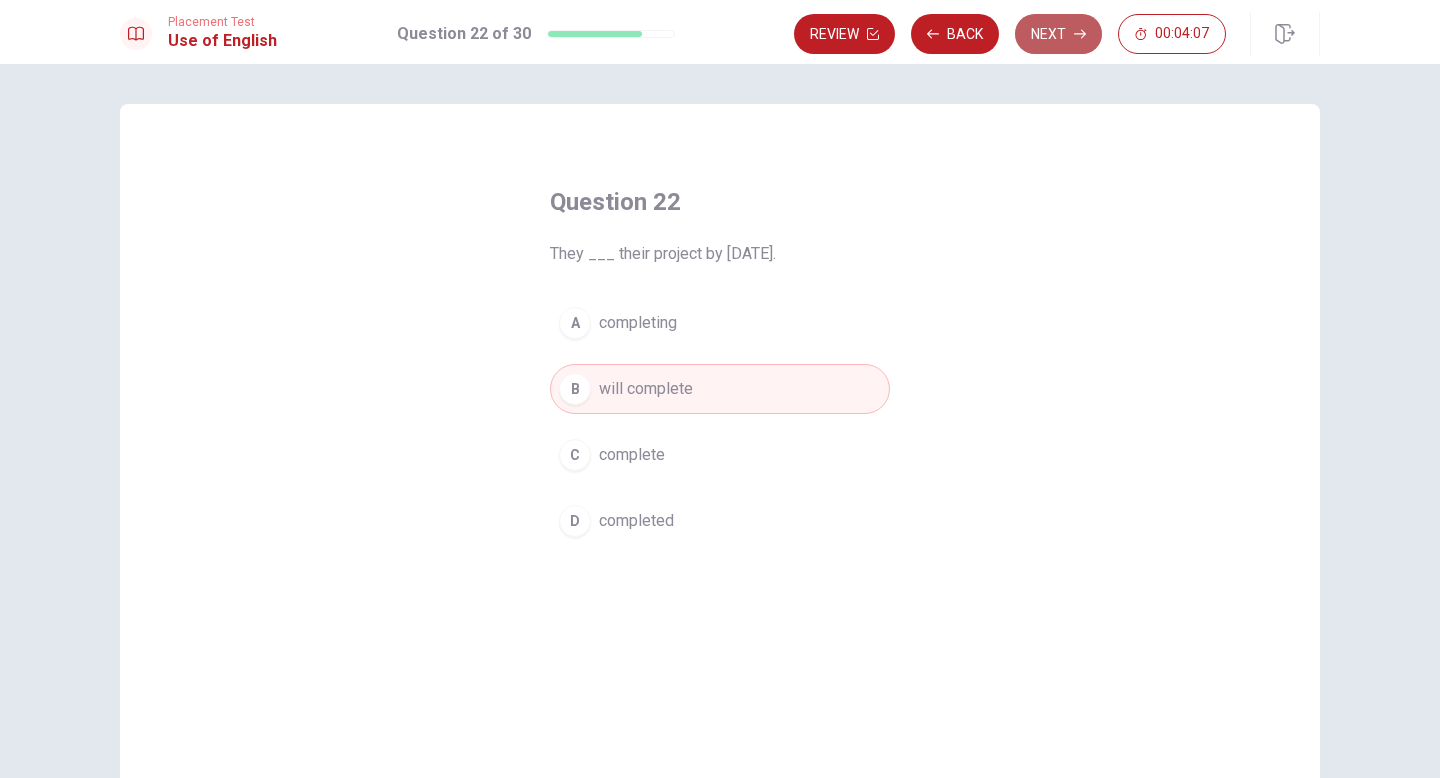 click on "Next" at bounding box center [1058, 34] 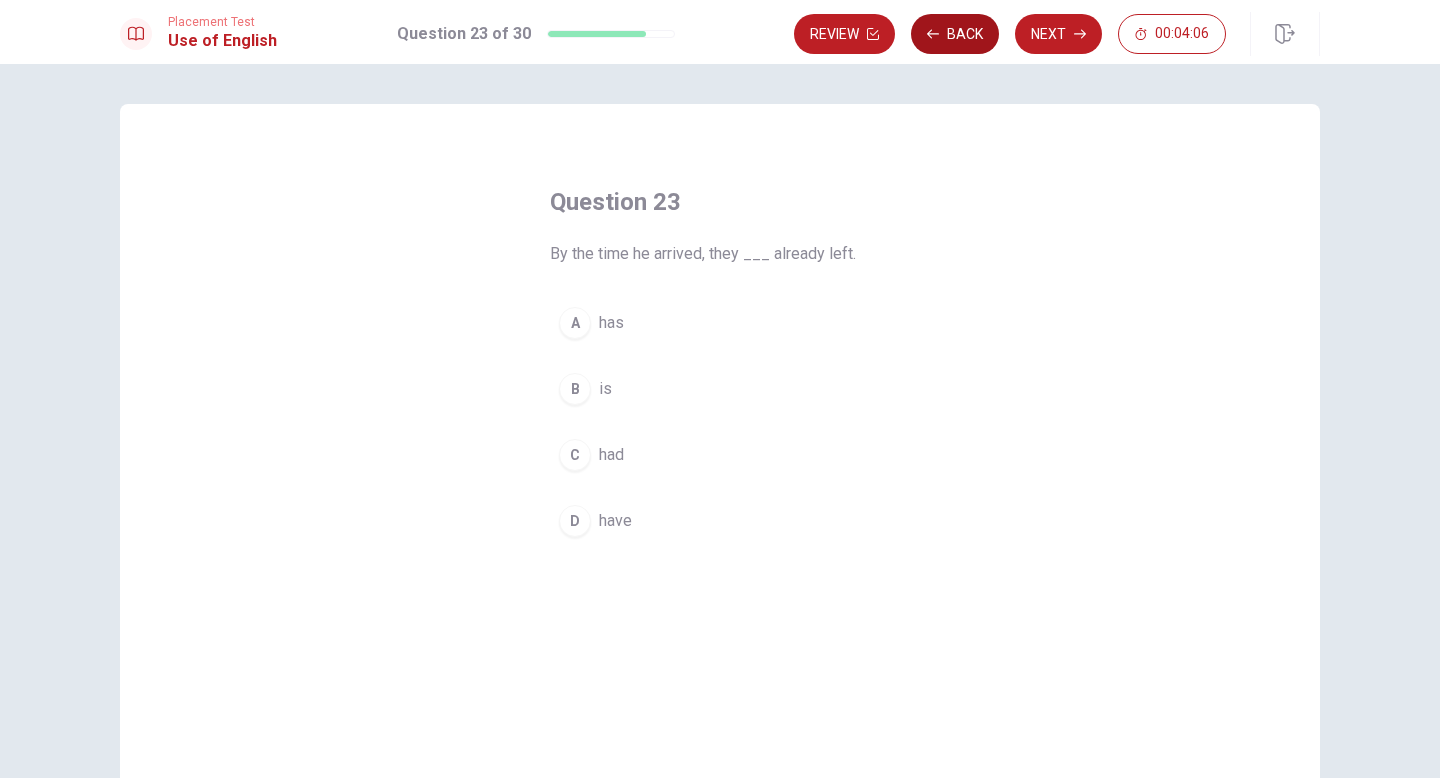 click on "Back" at bounding box center (955, 34) 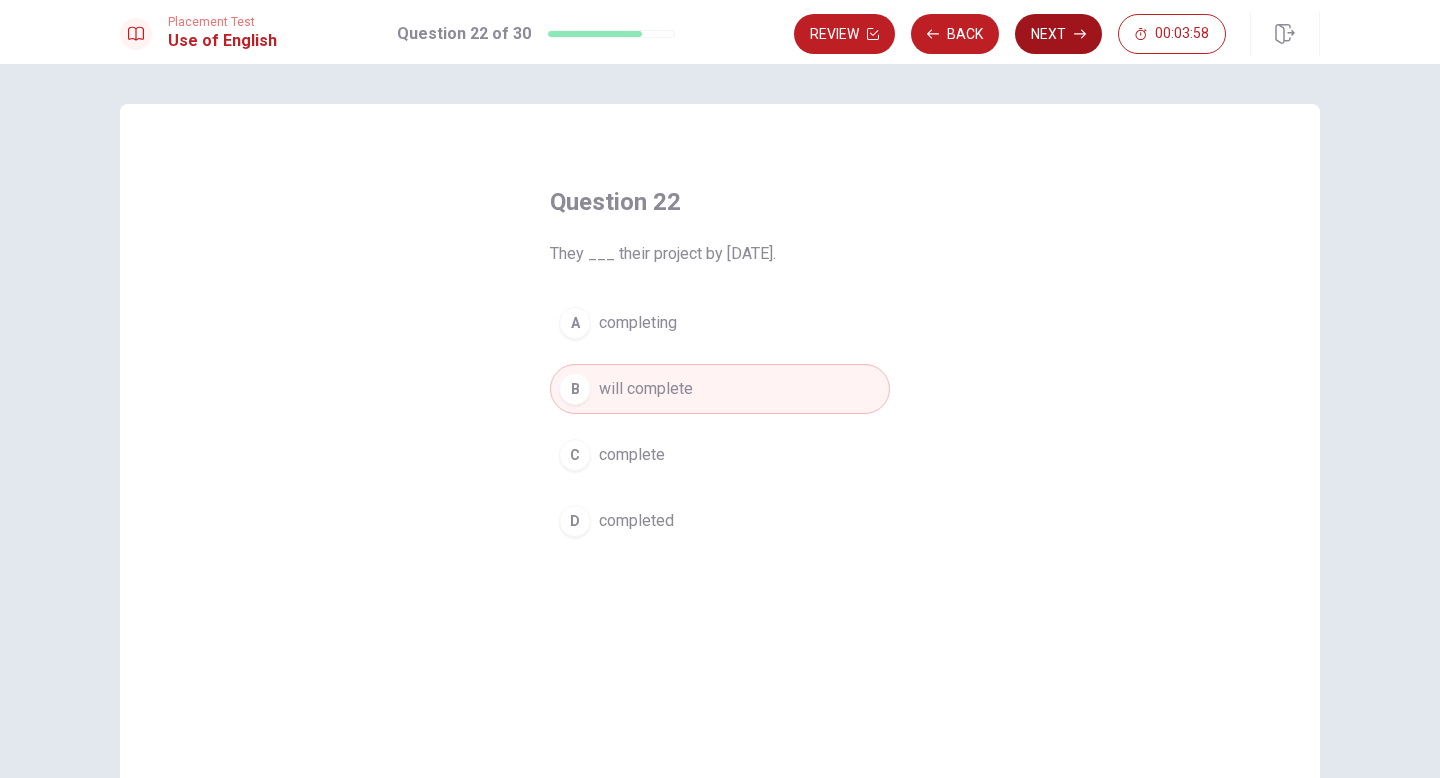 click on "Next" at bounding box center (1058, 34) 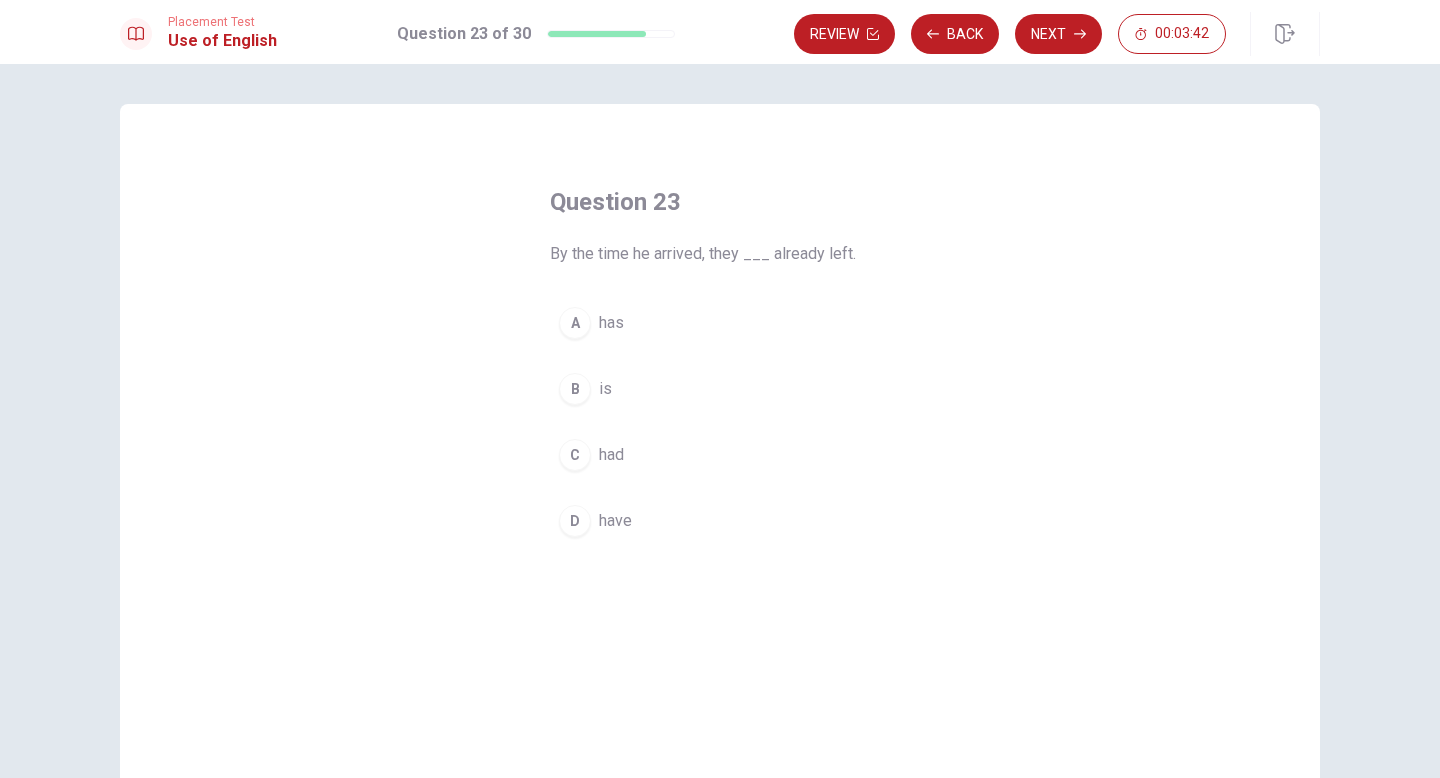 click on "had" at bounding box center [611, 455] 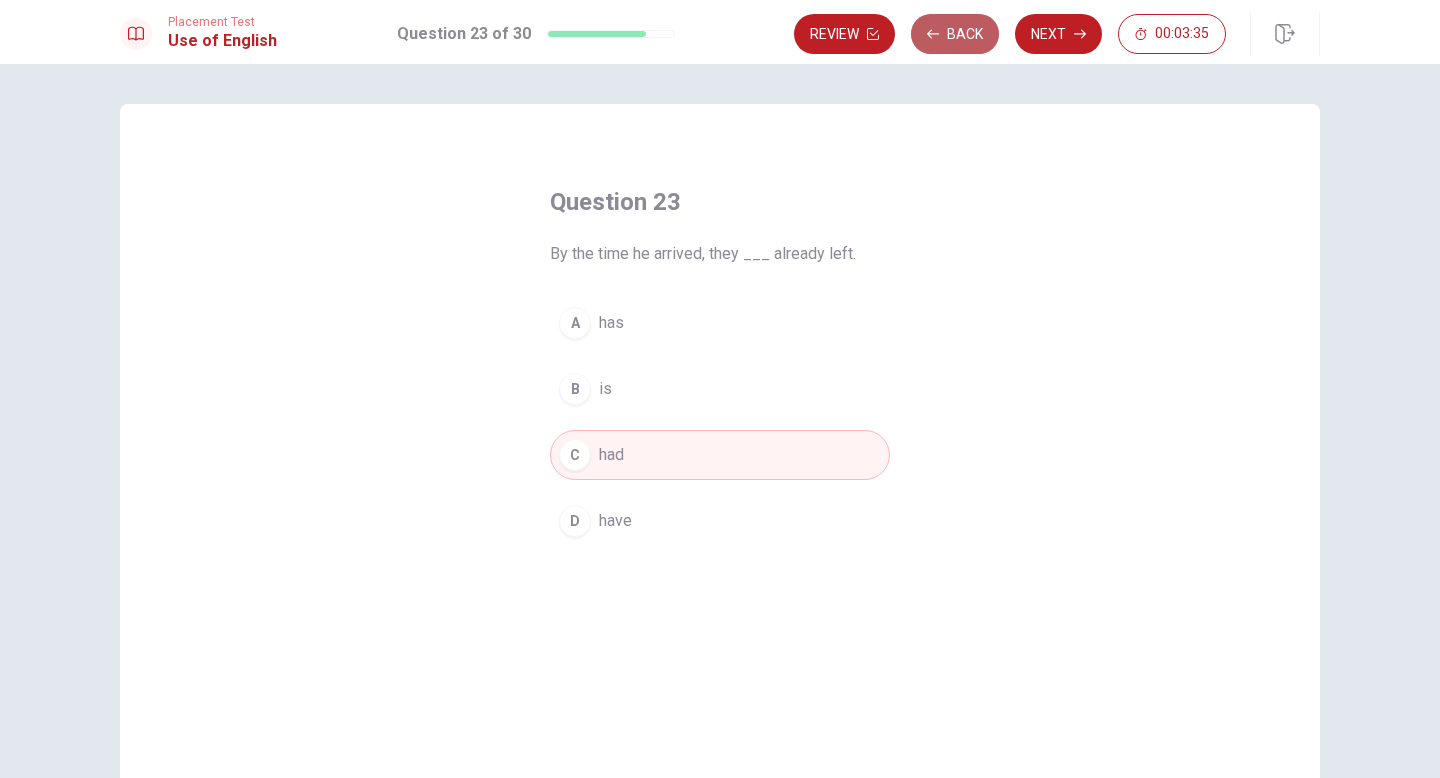 click on "Back" at bounding box center (955, 34) 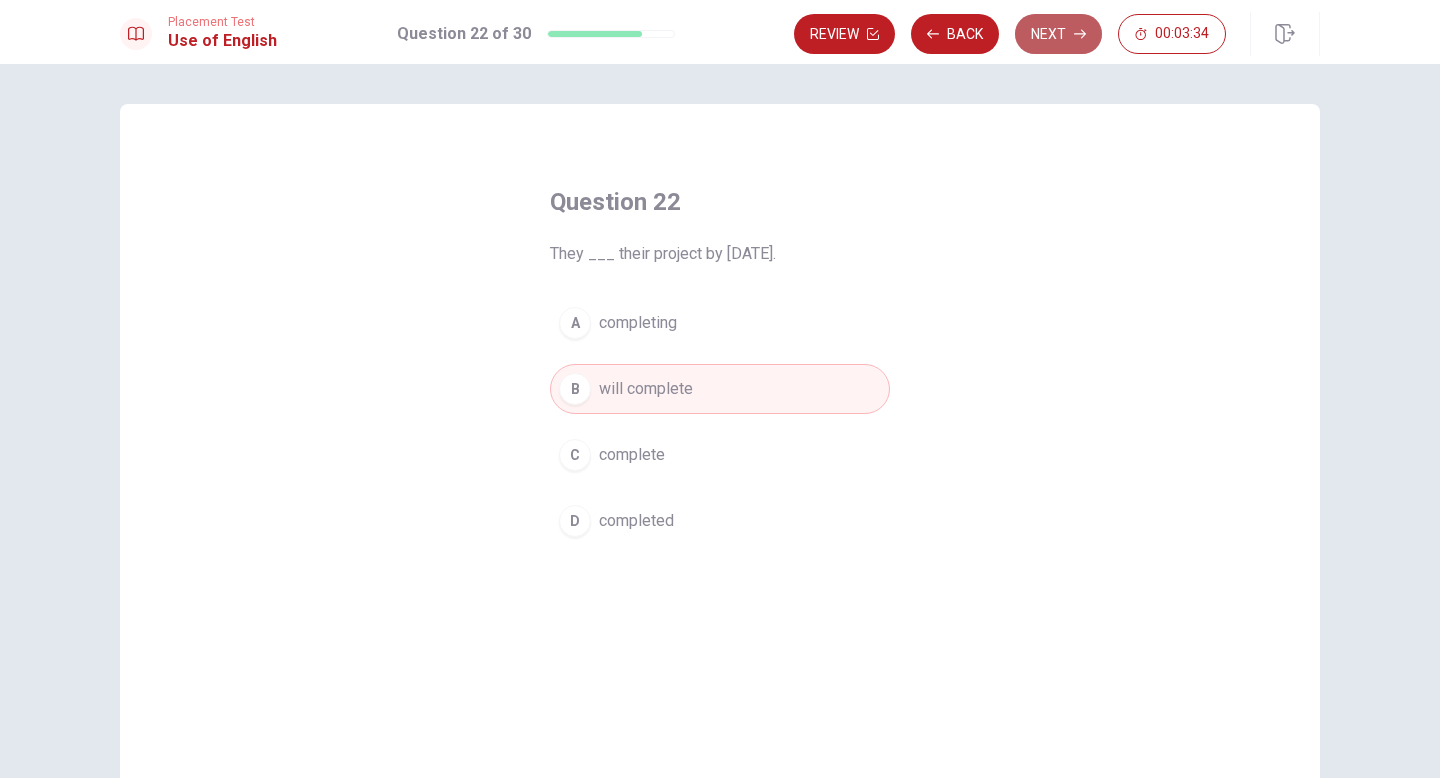click on "Next" at bounding box center [1058, 34] 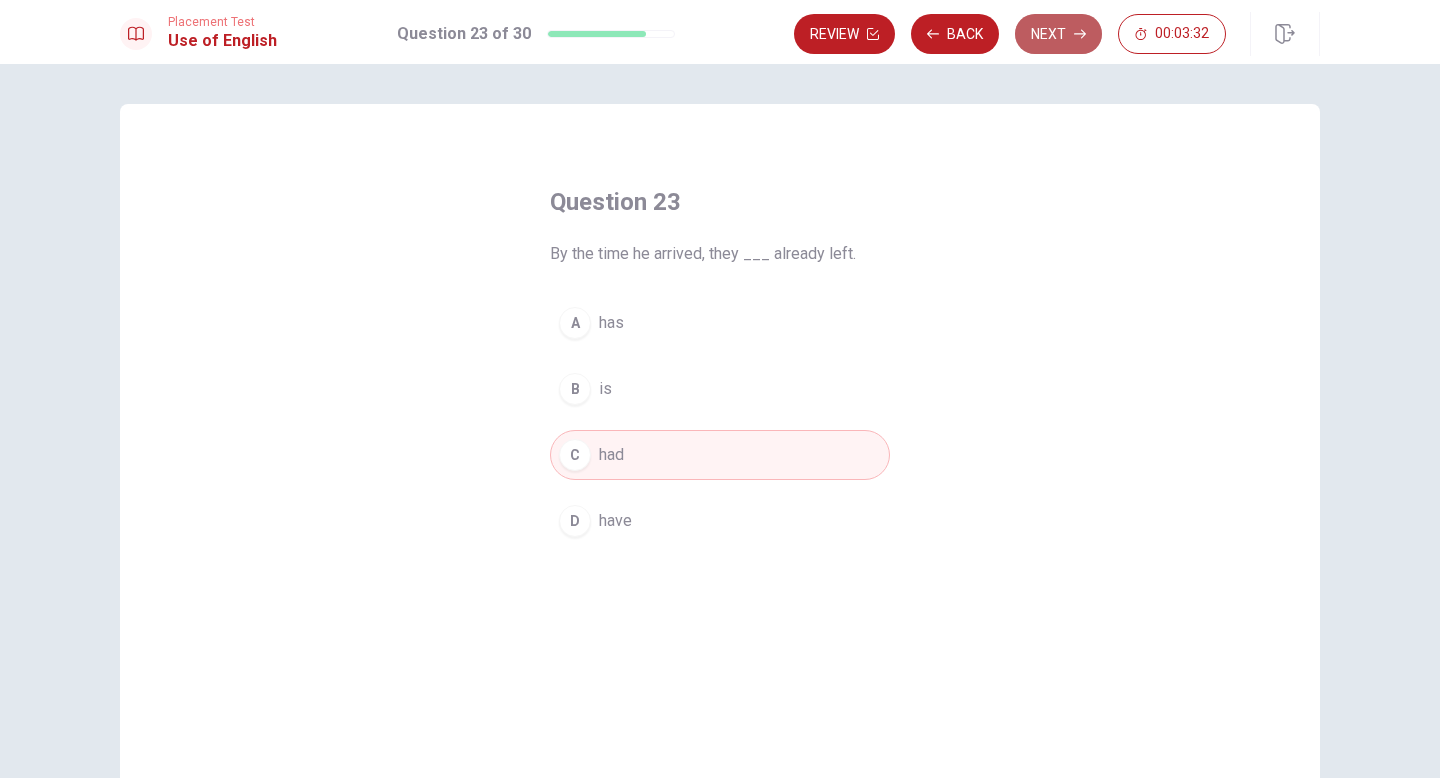 click on "Next" at bounding box center [1058, 34] 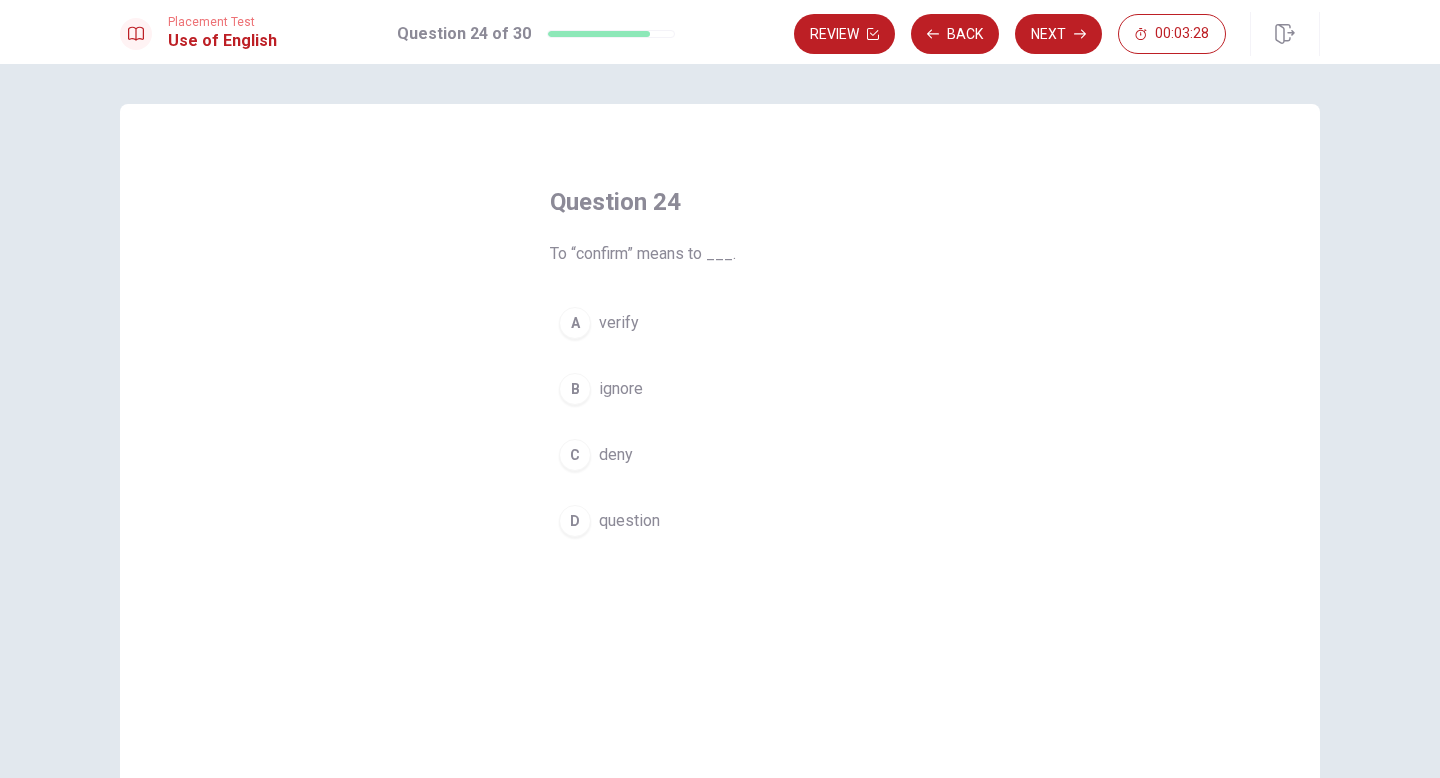 click on "verify" at bounding box center [619, 323] 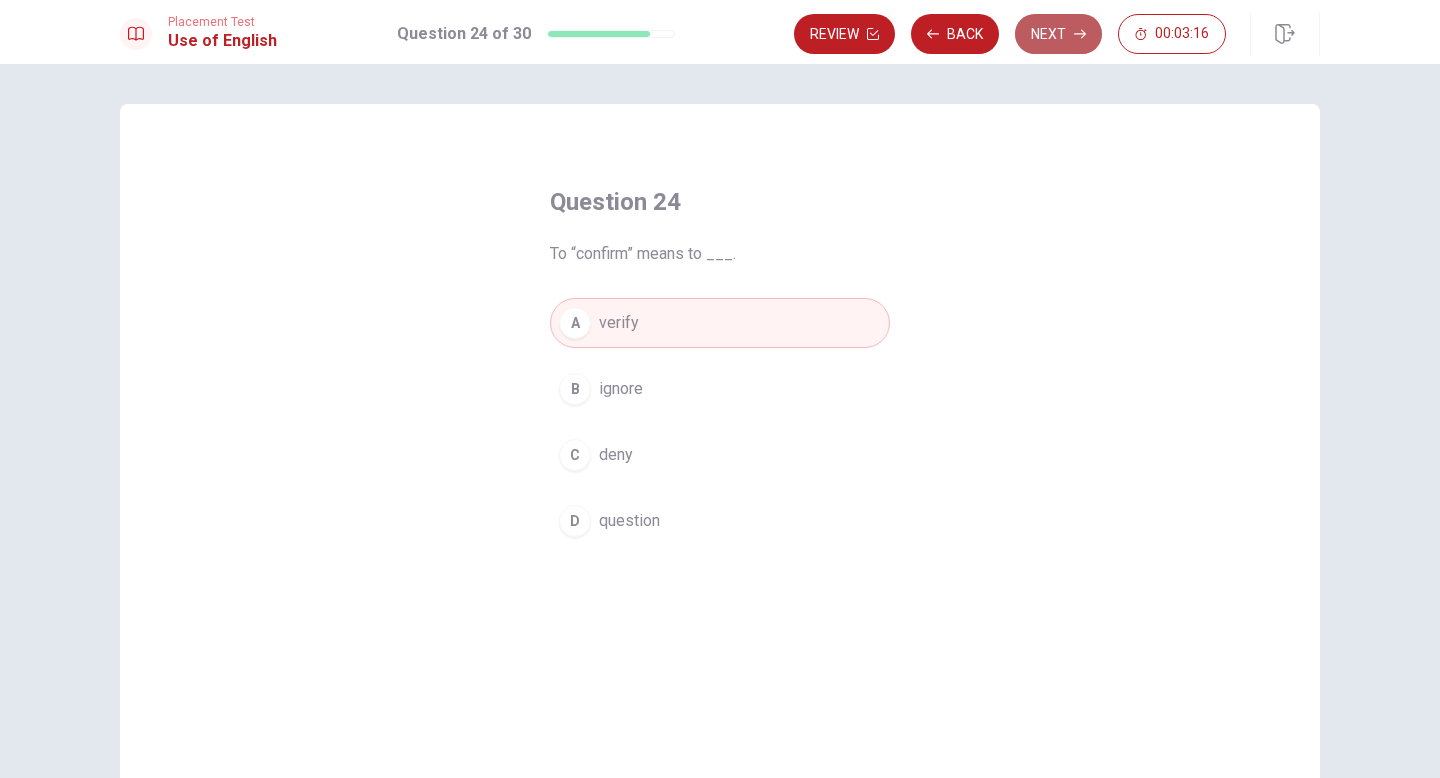 click on "Next" at bounding box center (1058, 34) 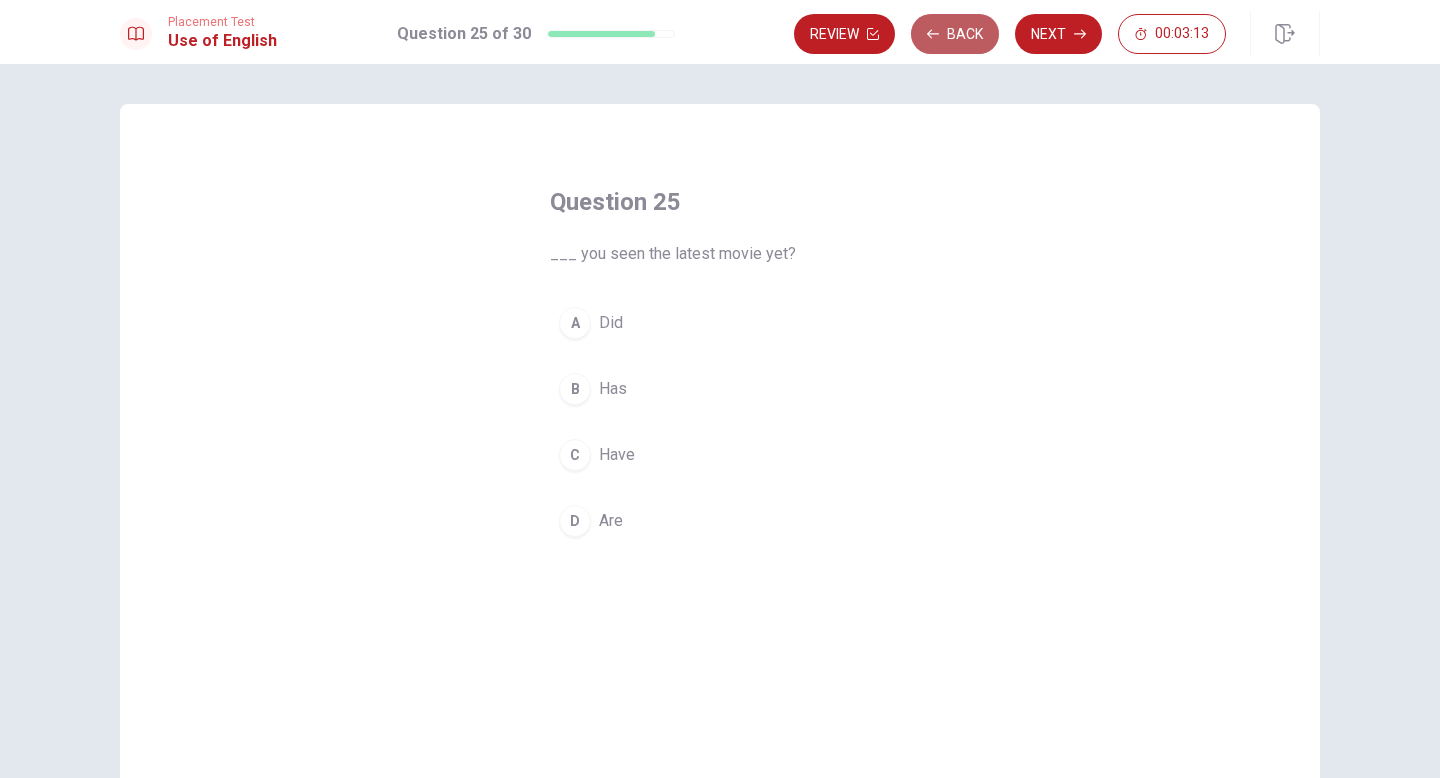 click on "Back" at bounding box center (955, 34) 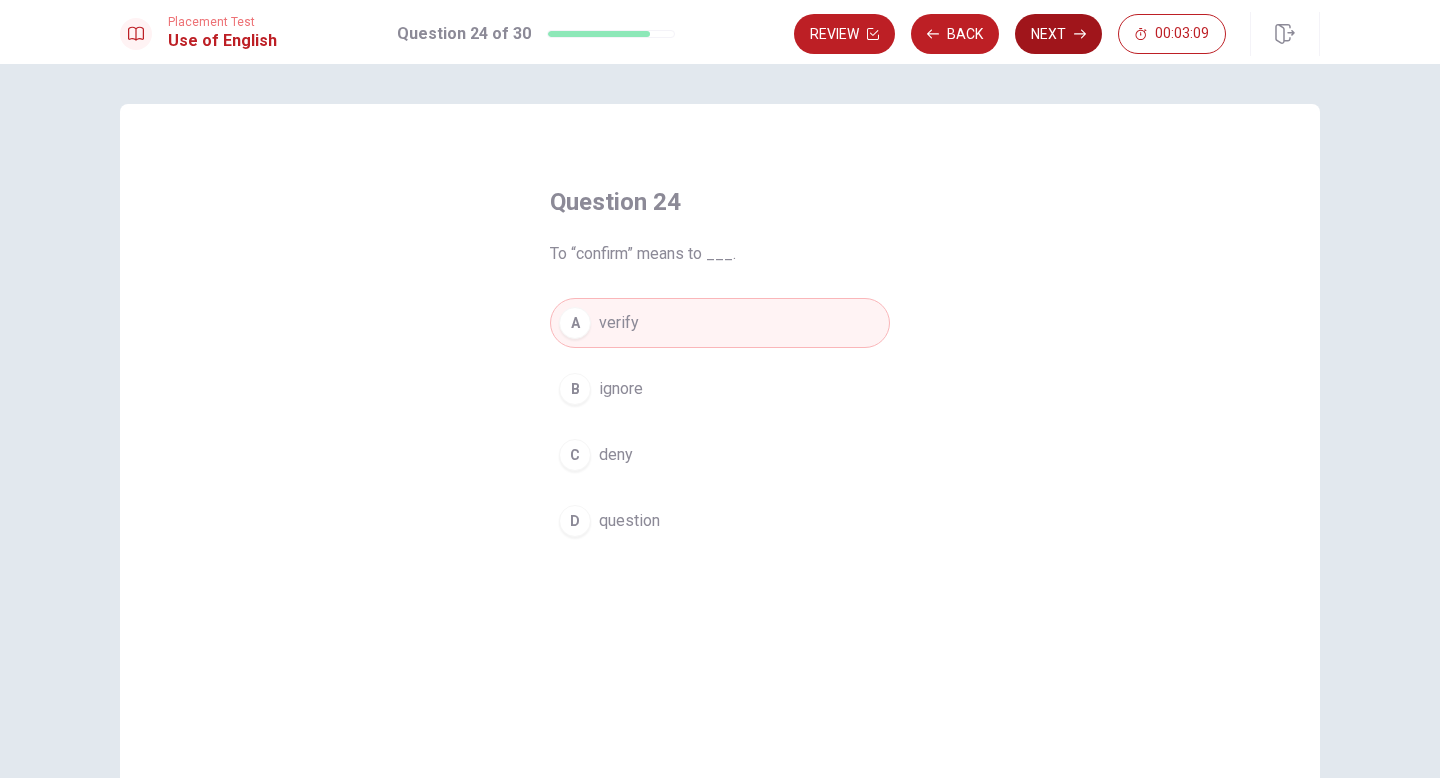 click on "Next" at bounding box center (1058, 34) 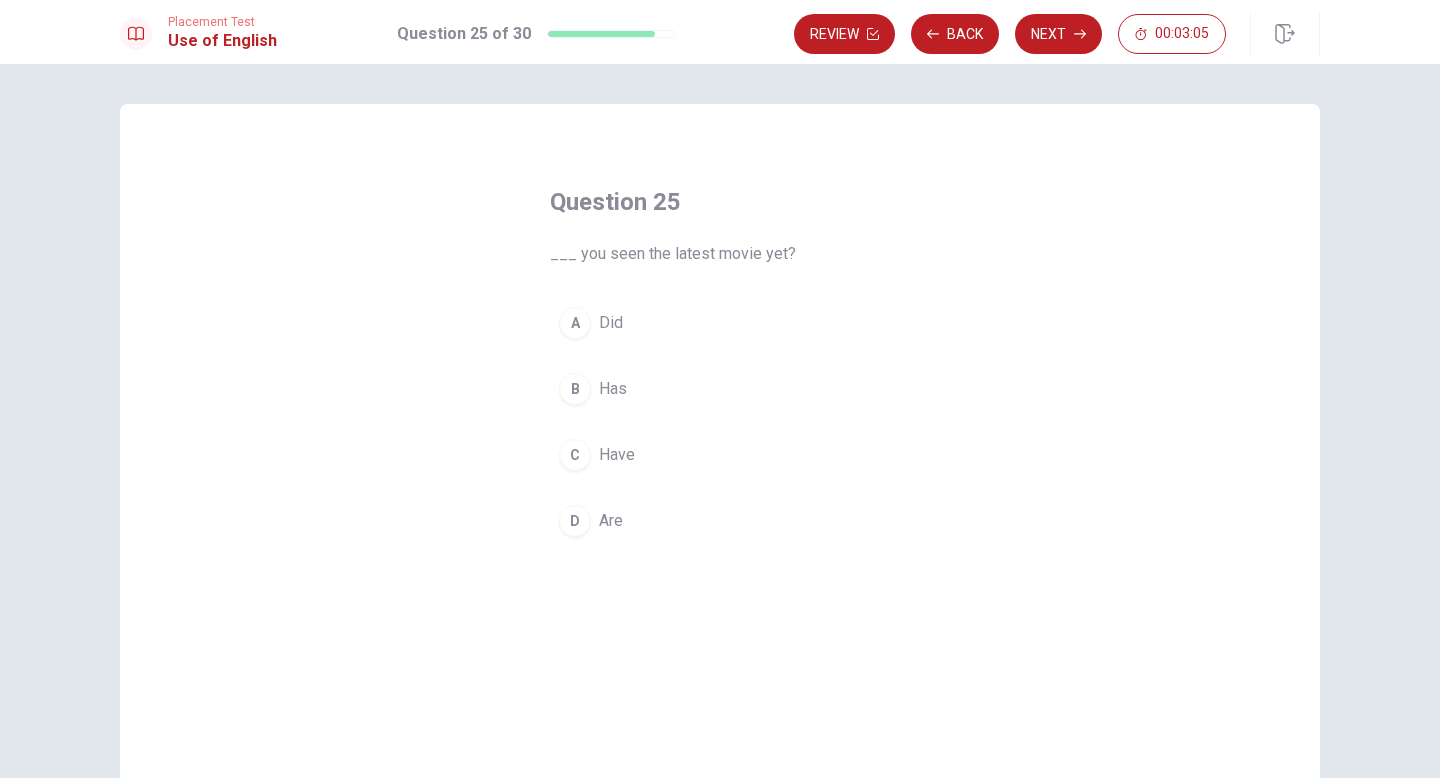 click on "Have" at bounding box center [617, 455] 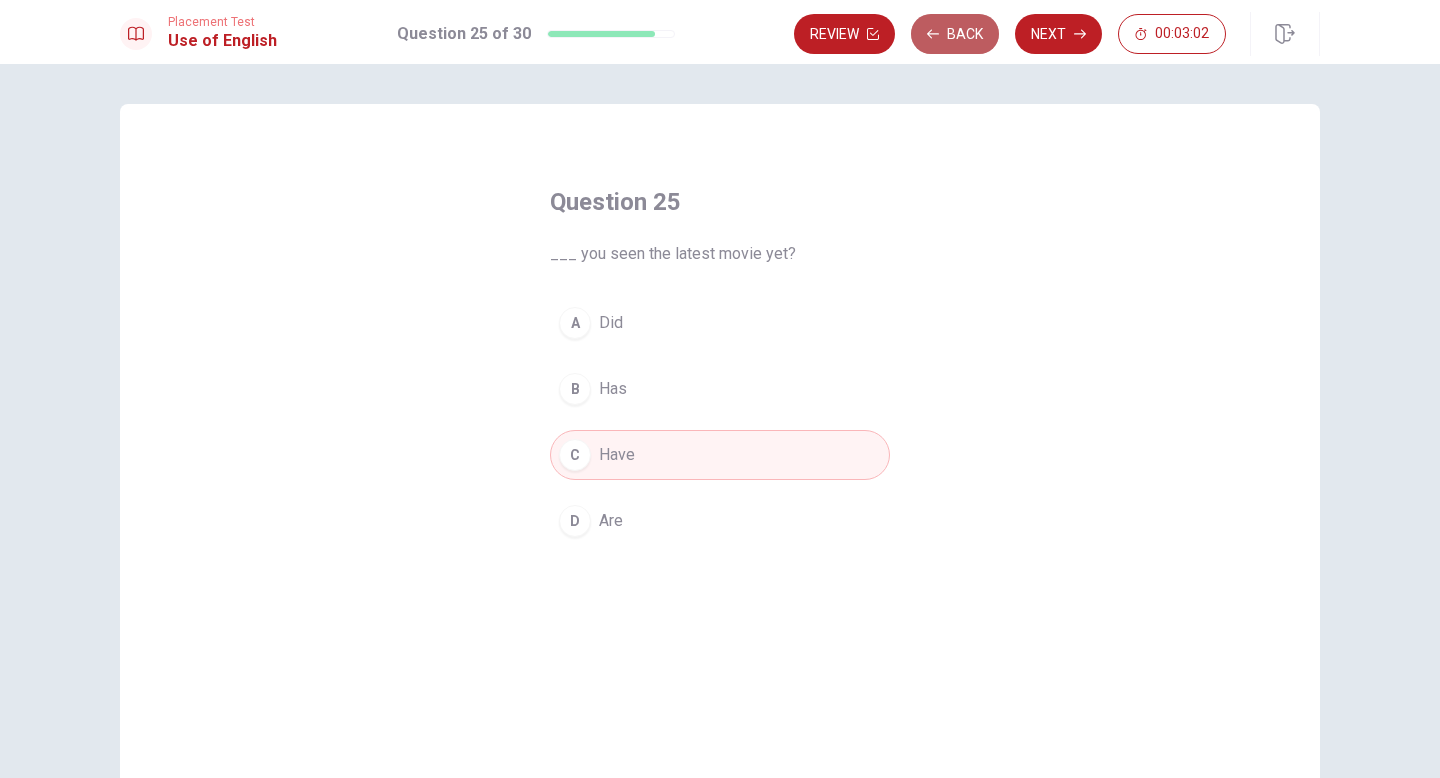 click on "Back" at bounding box center [955, 34] 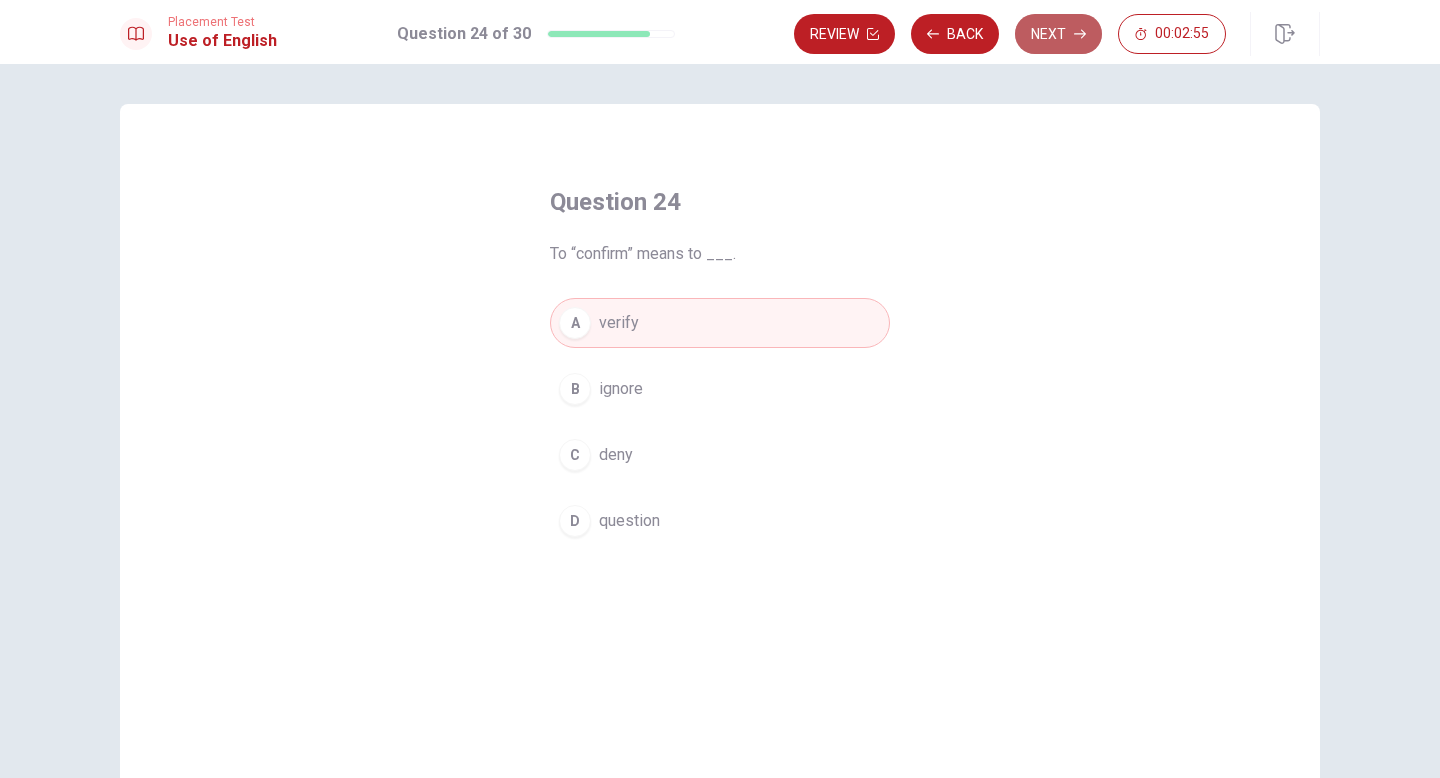 click on "Next" at bounding box center [1058, 34] 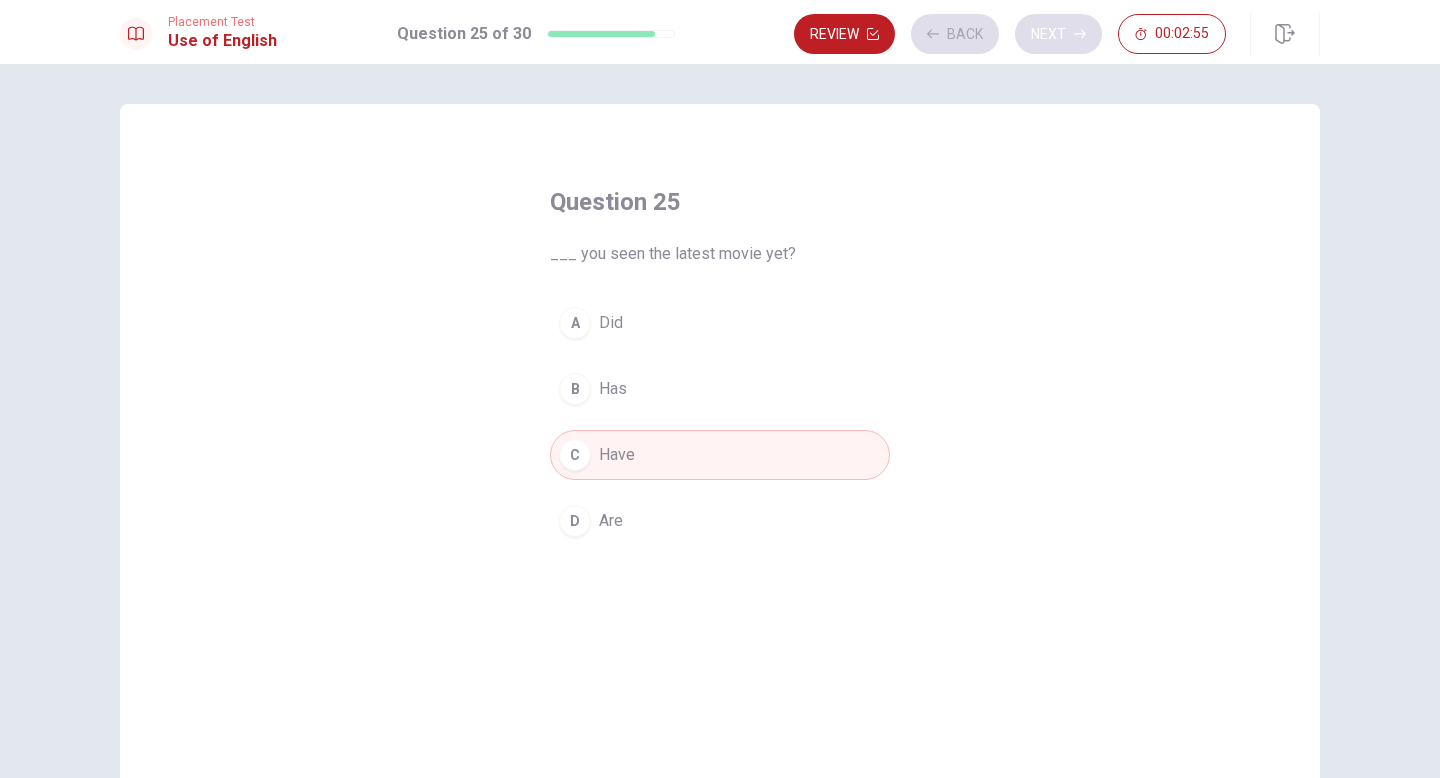 click on "Review Back Next 00:02:55" at bounding box center (1010, 34) 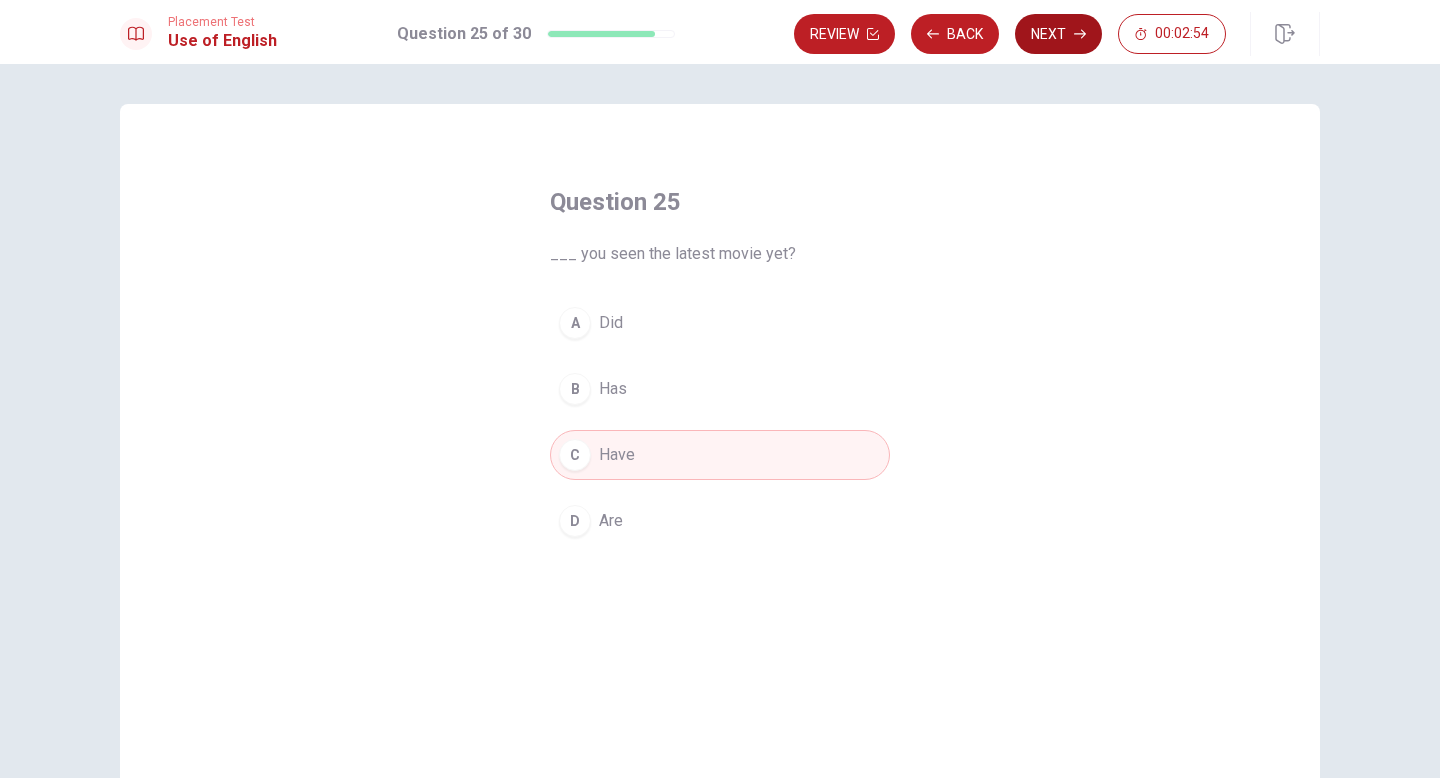 click on "Next" at bounding box center (1058, 34) 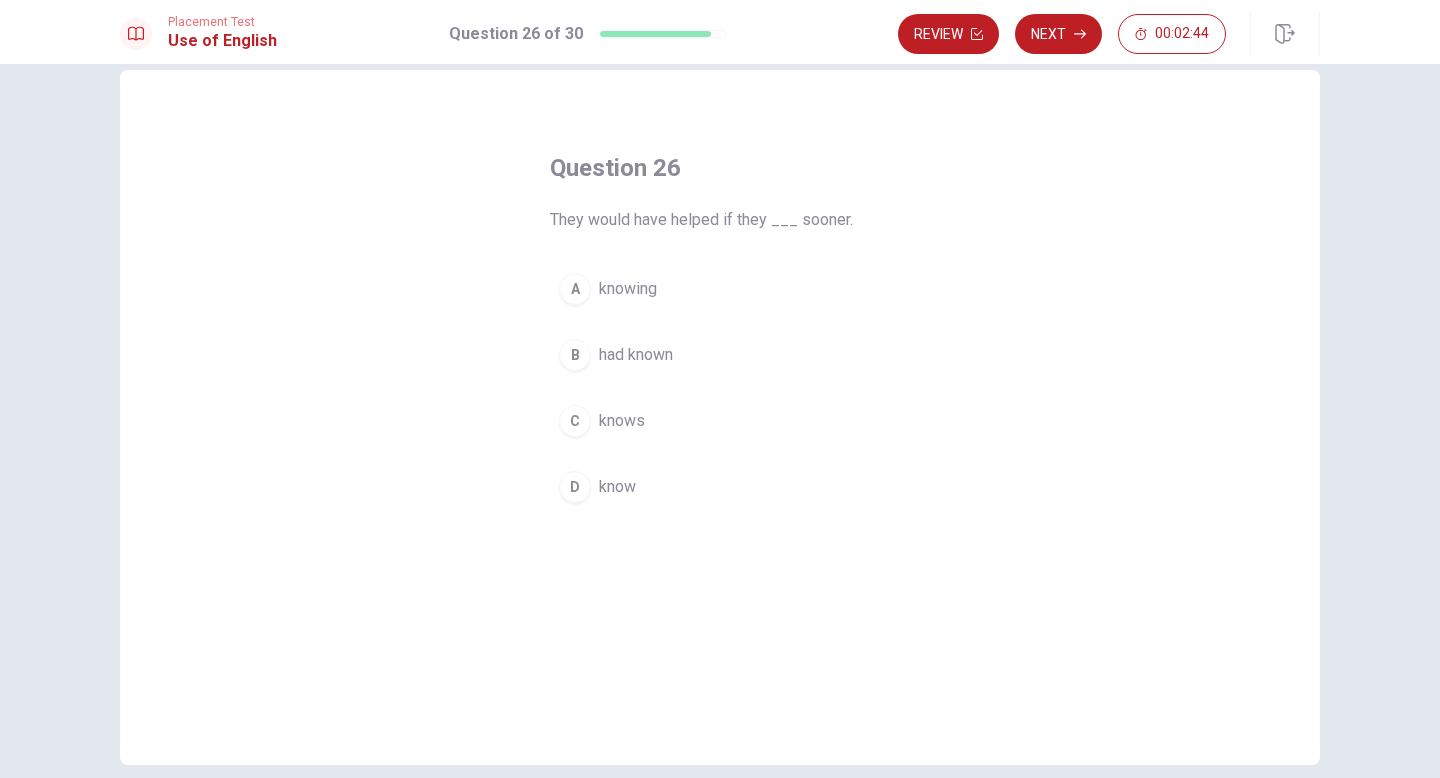 scroll, scrollTop: 42, scrollLeft: 0, axis: vertical 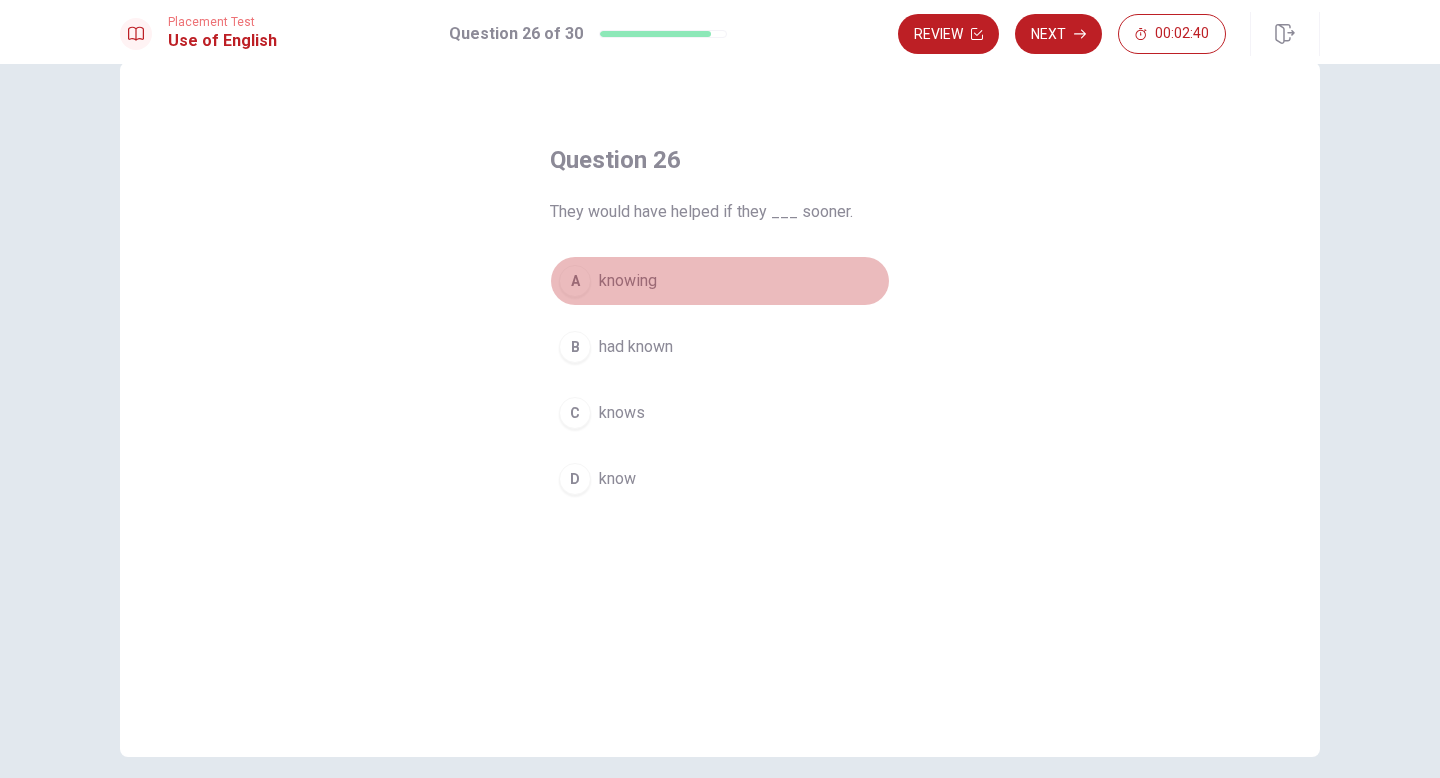 click on "knowing" at bounding box center [628, 281] 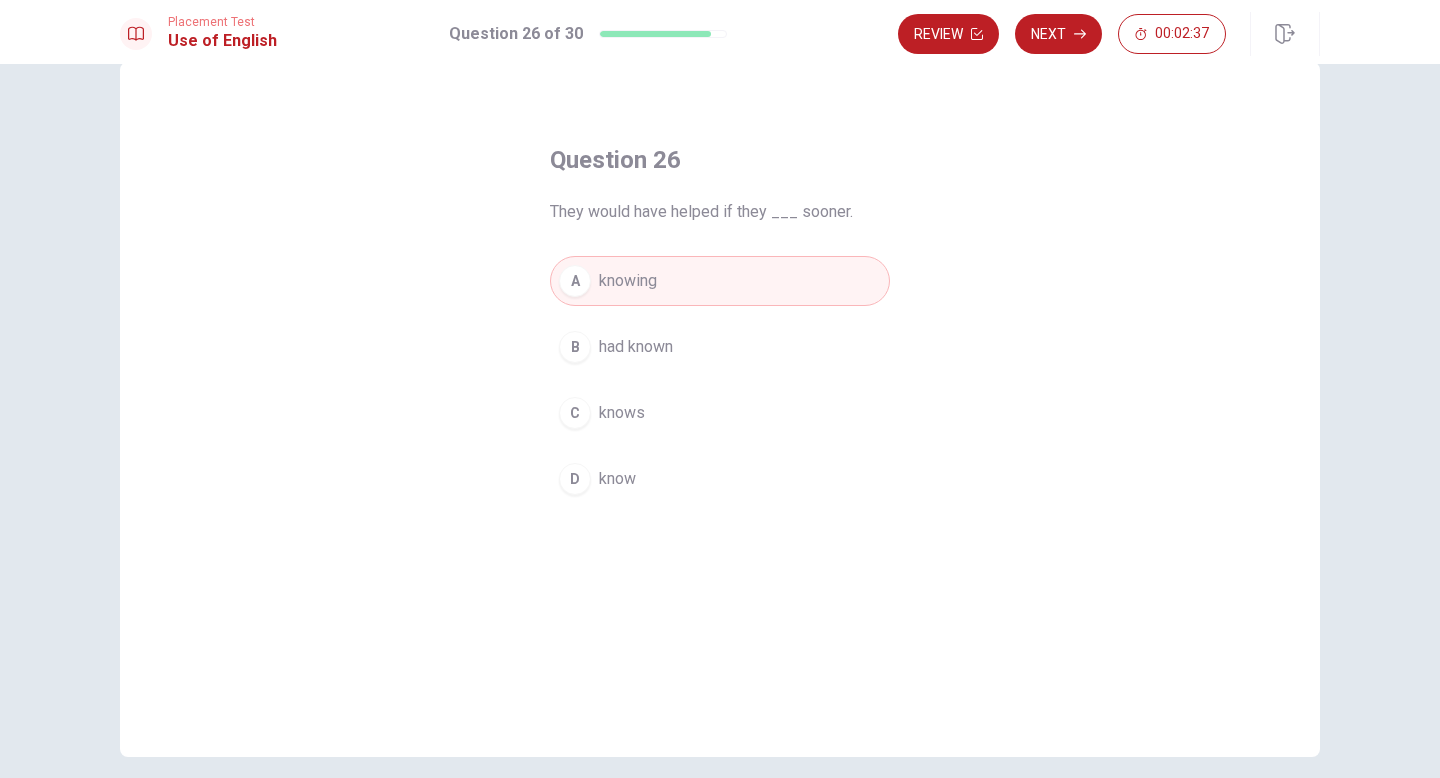 click on "D know" at bounding box center [720, 479] 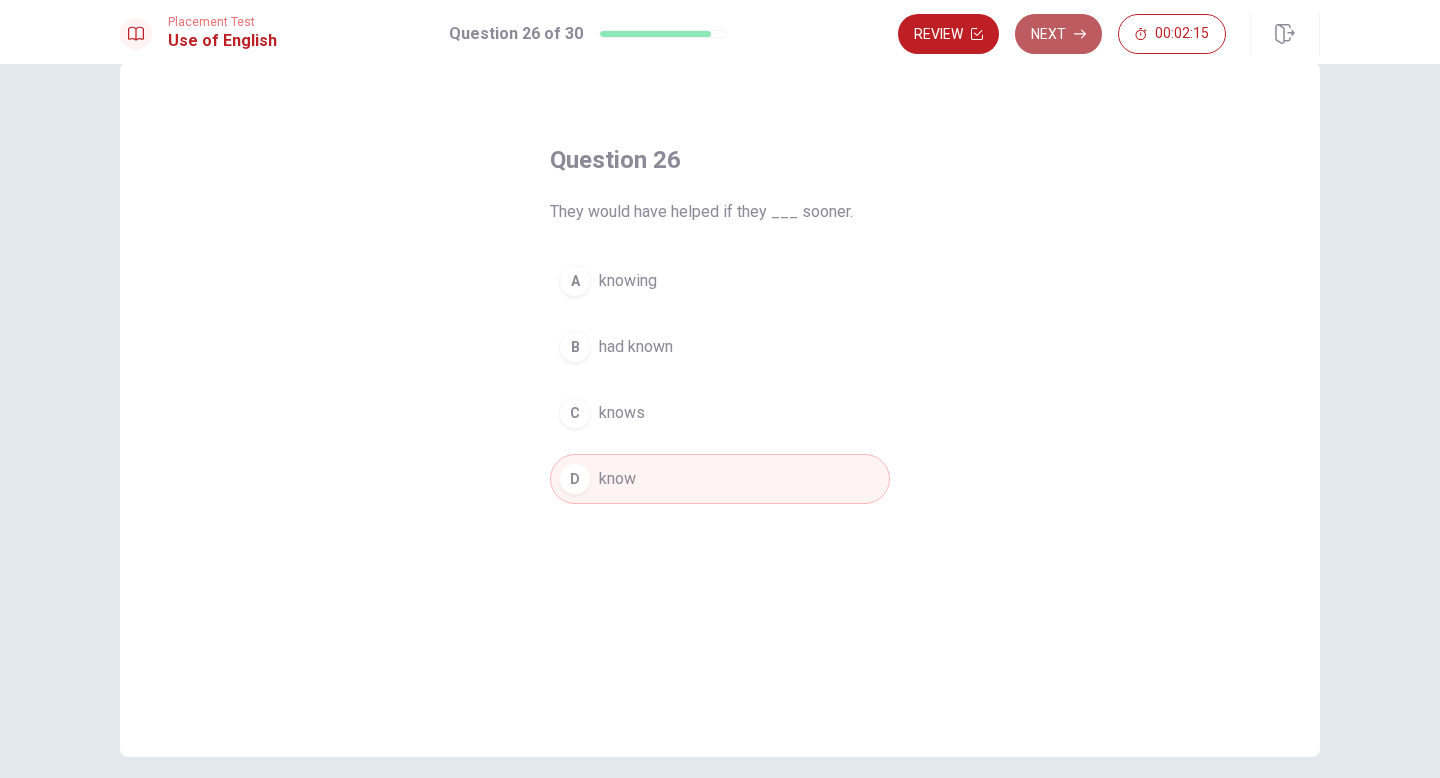 click on "Next" at bounding box center [1058, 34] 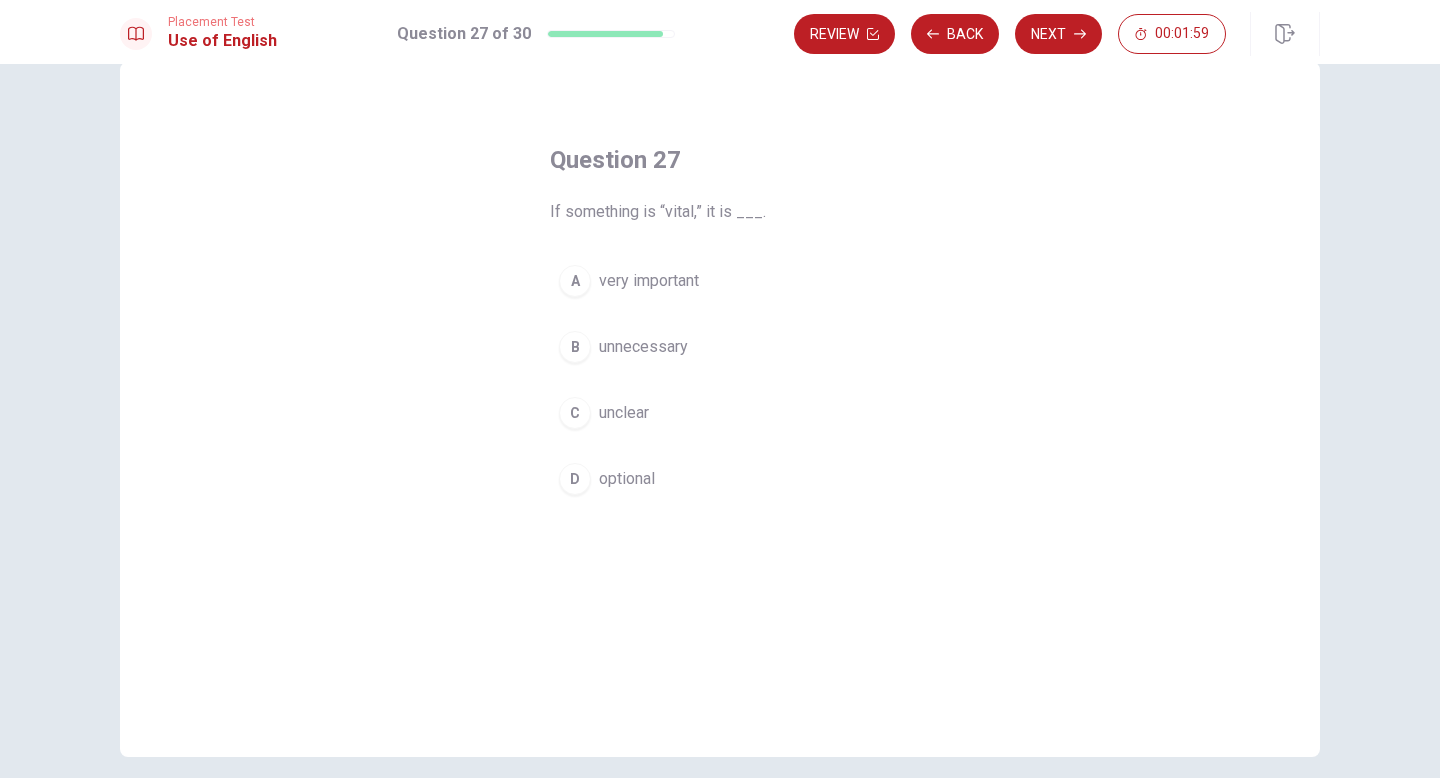 click on "very important" at bounding box center (649, 281) 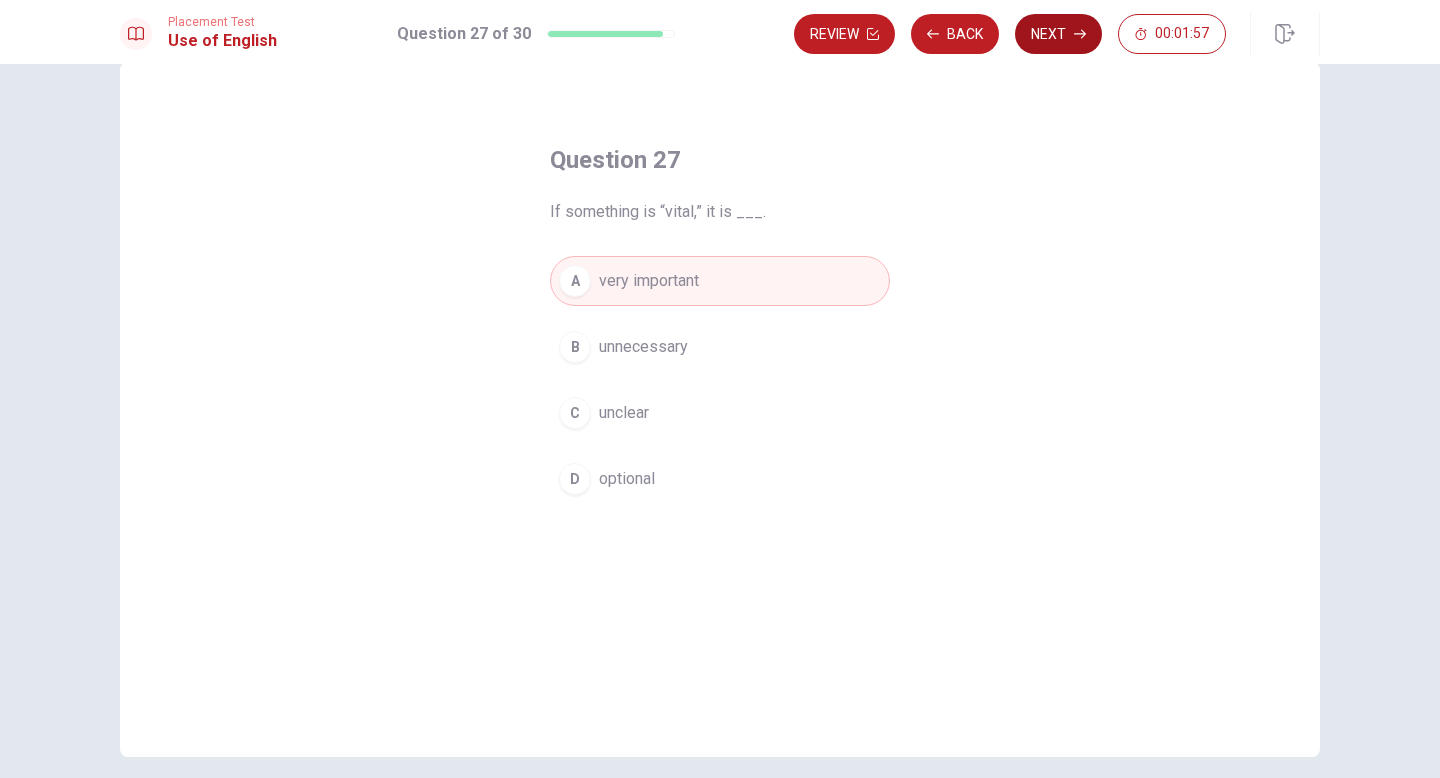 click 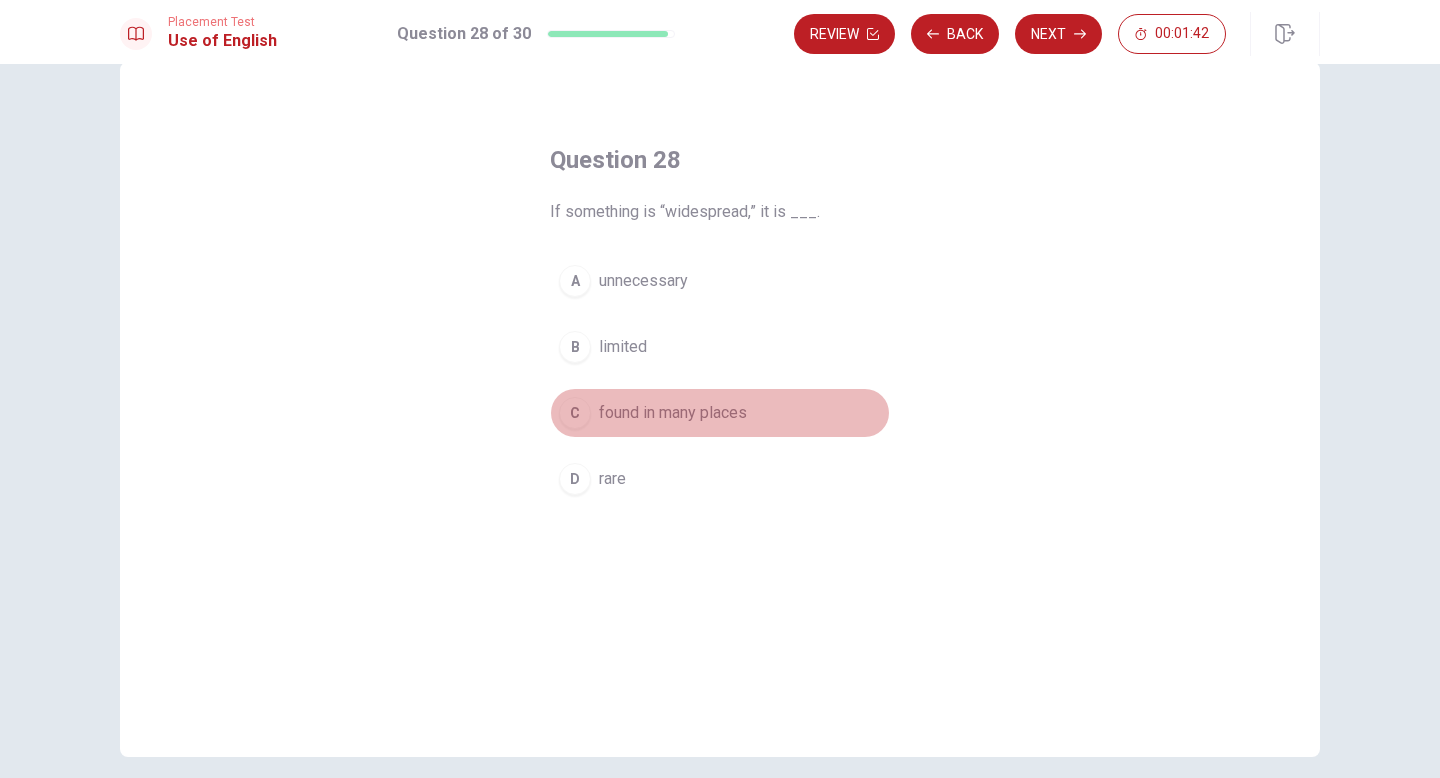 click on "found in many places" at bounding box center (673, 413) 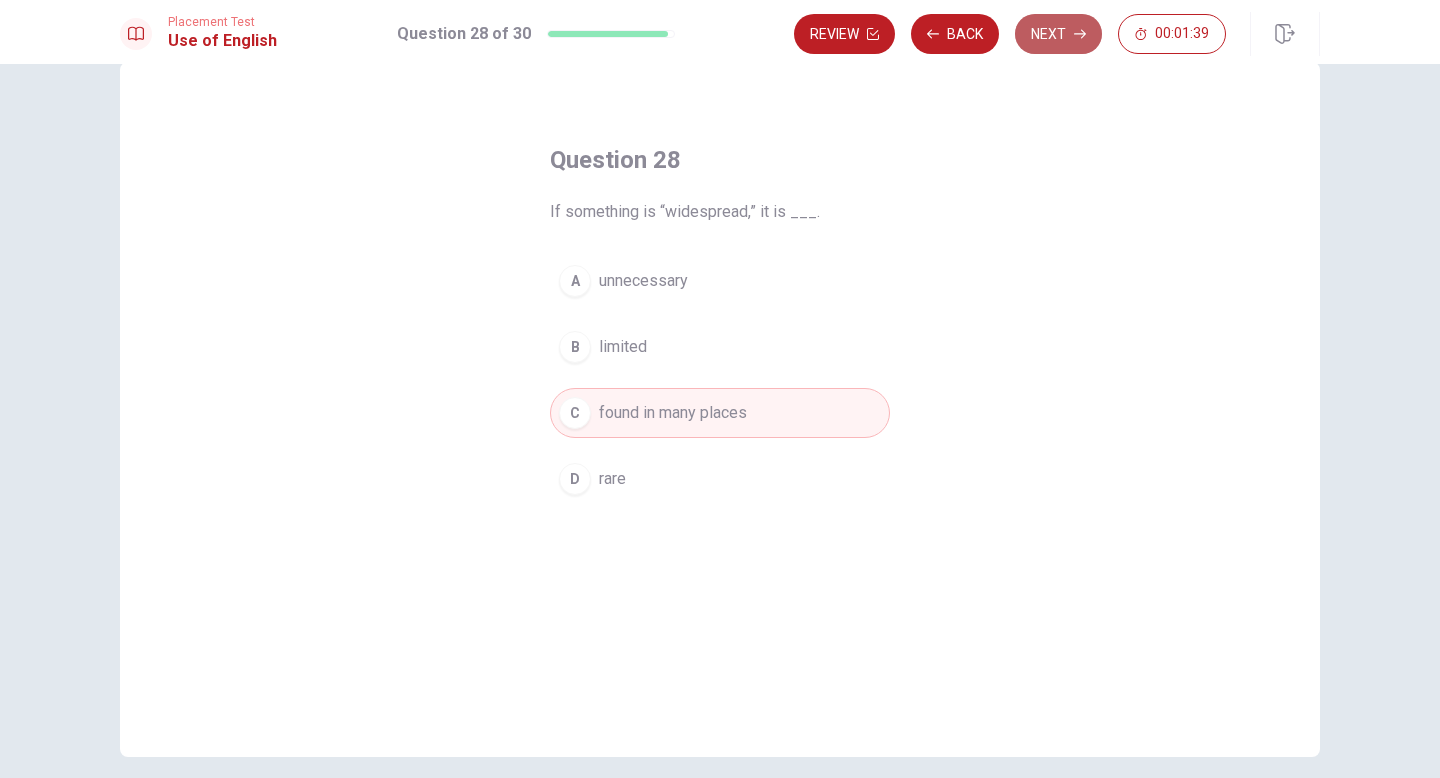 click on "Next" at bounding box center (1058, 34) 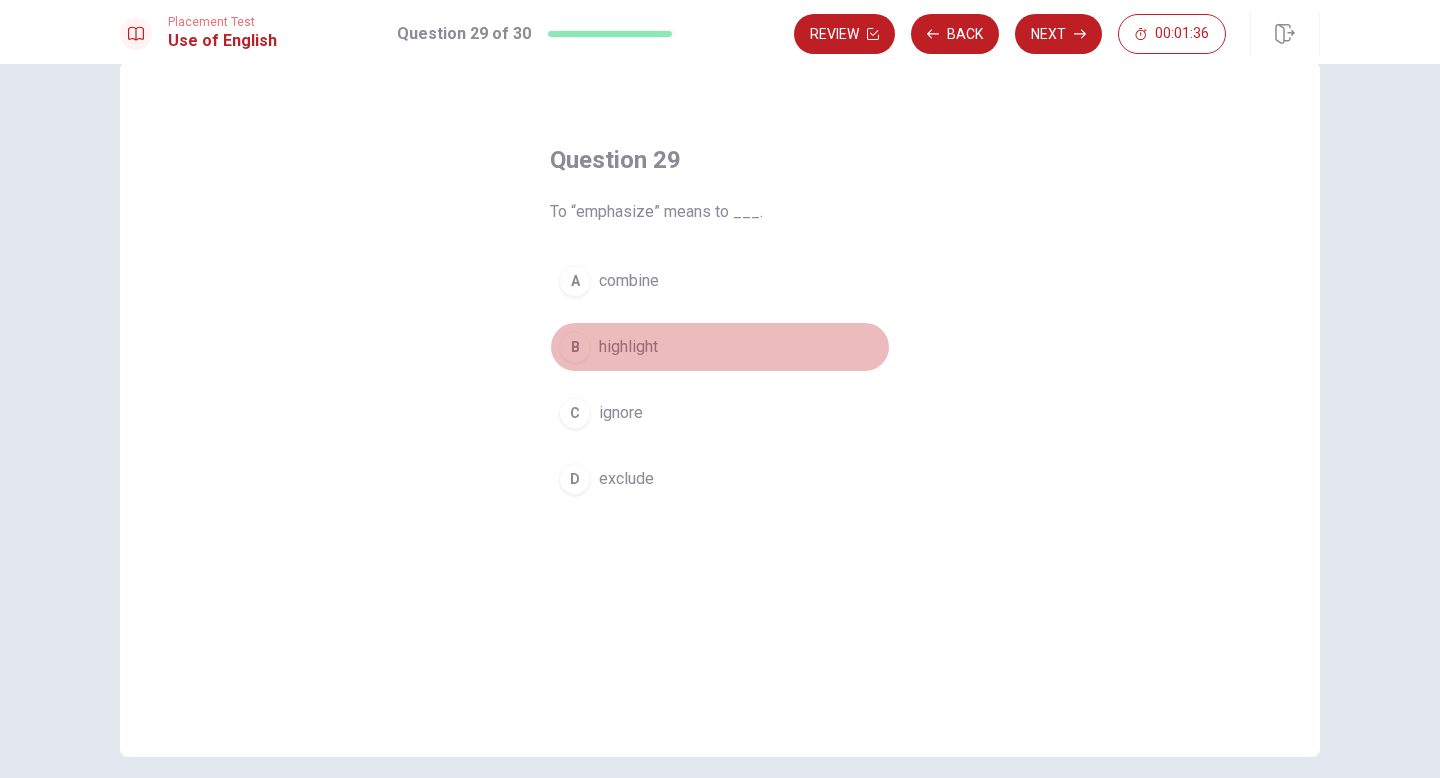 click on "highlight" at bounding box center (628, 347) 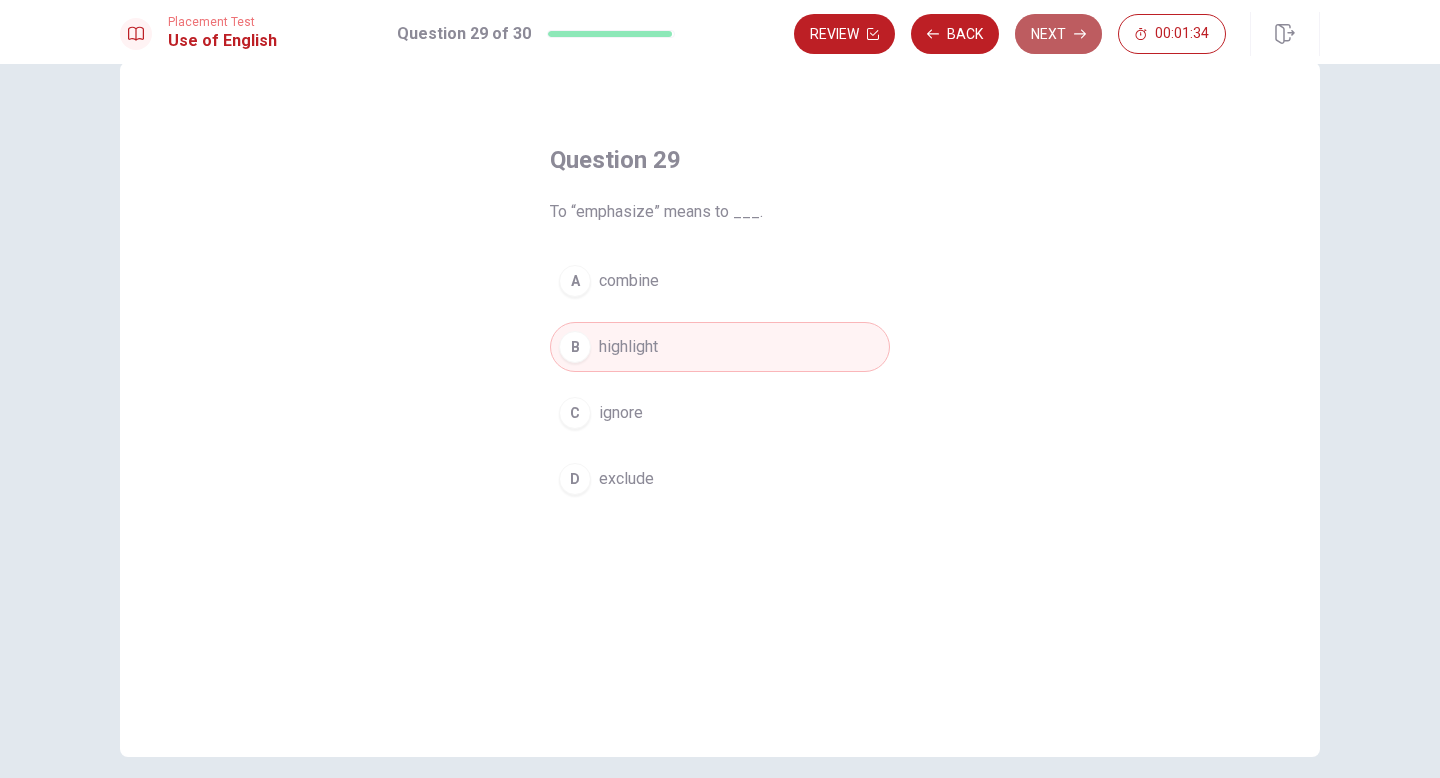 click on "Next" at bounding box center (1058, 34) 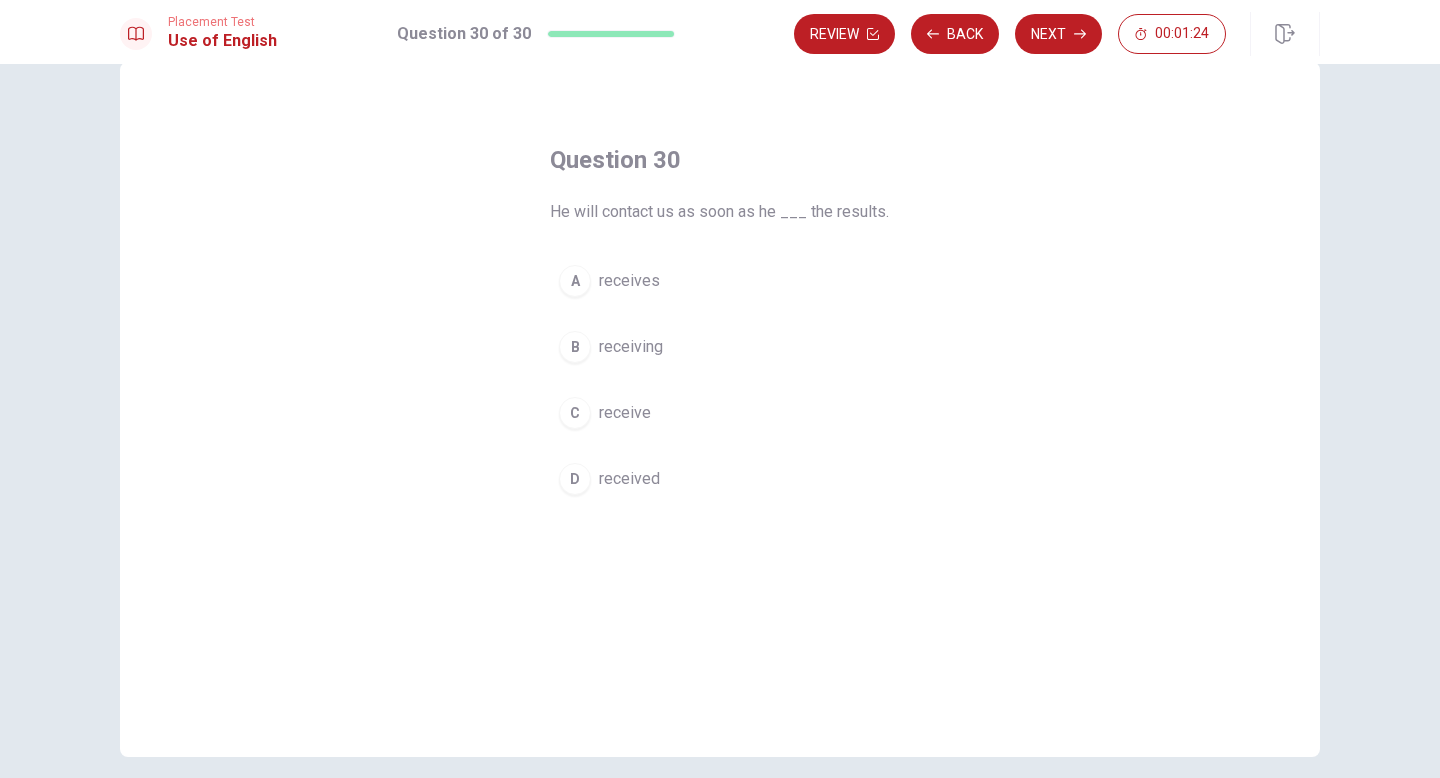 click on "D received" at bounding box center (720, 479) 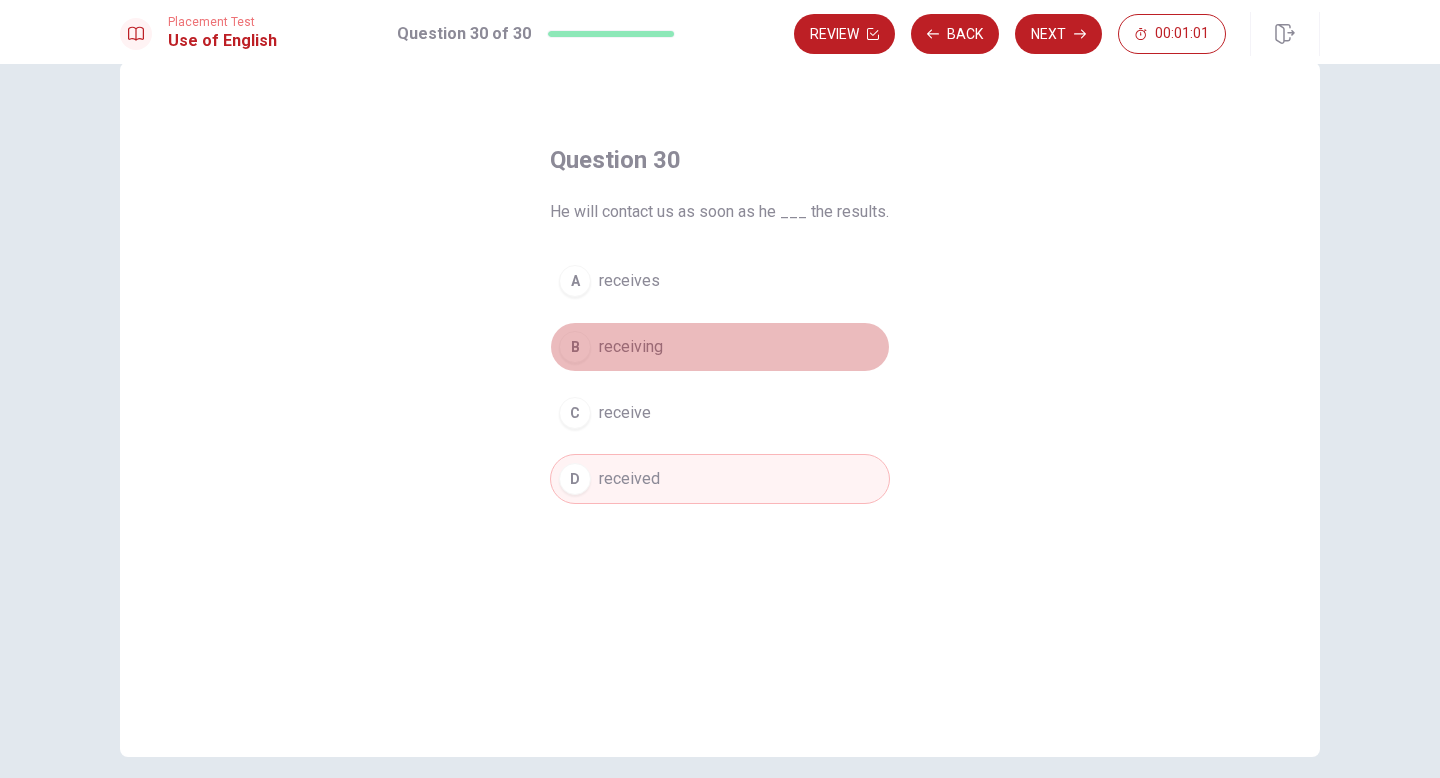 click on "B receiving" at bounding box center (720, 347) 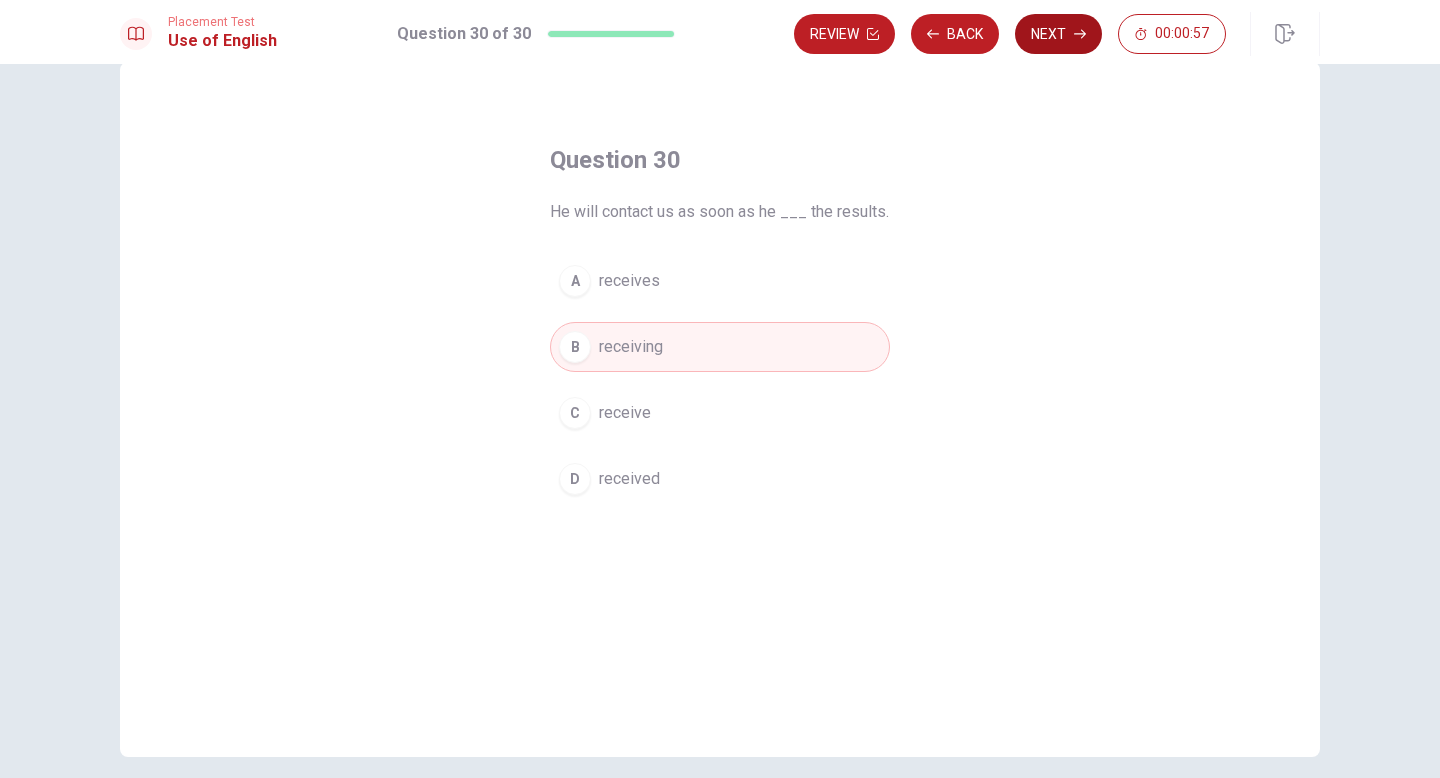 click on "Next" at bounding box center (1058, 34) 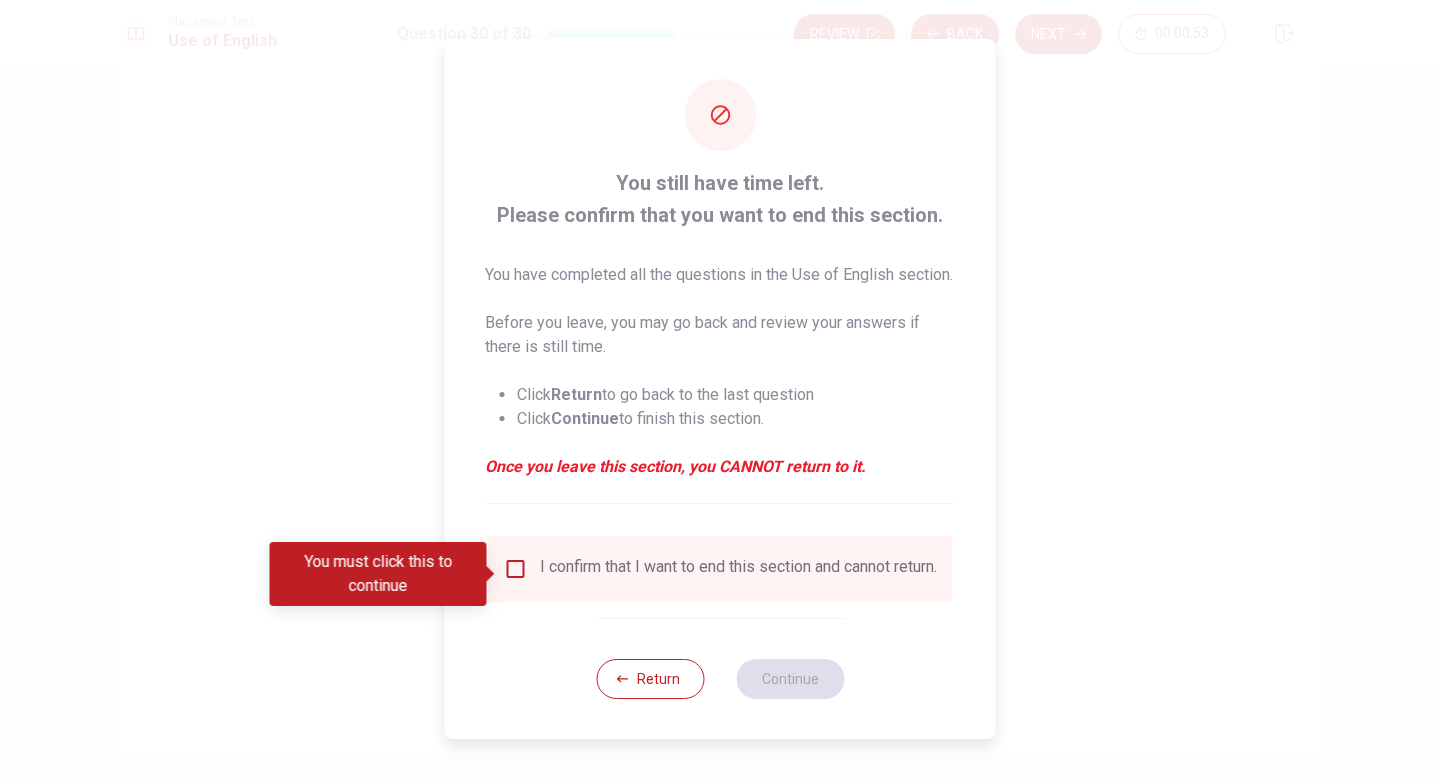 click at bounding box center (516, 569) 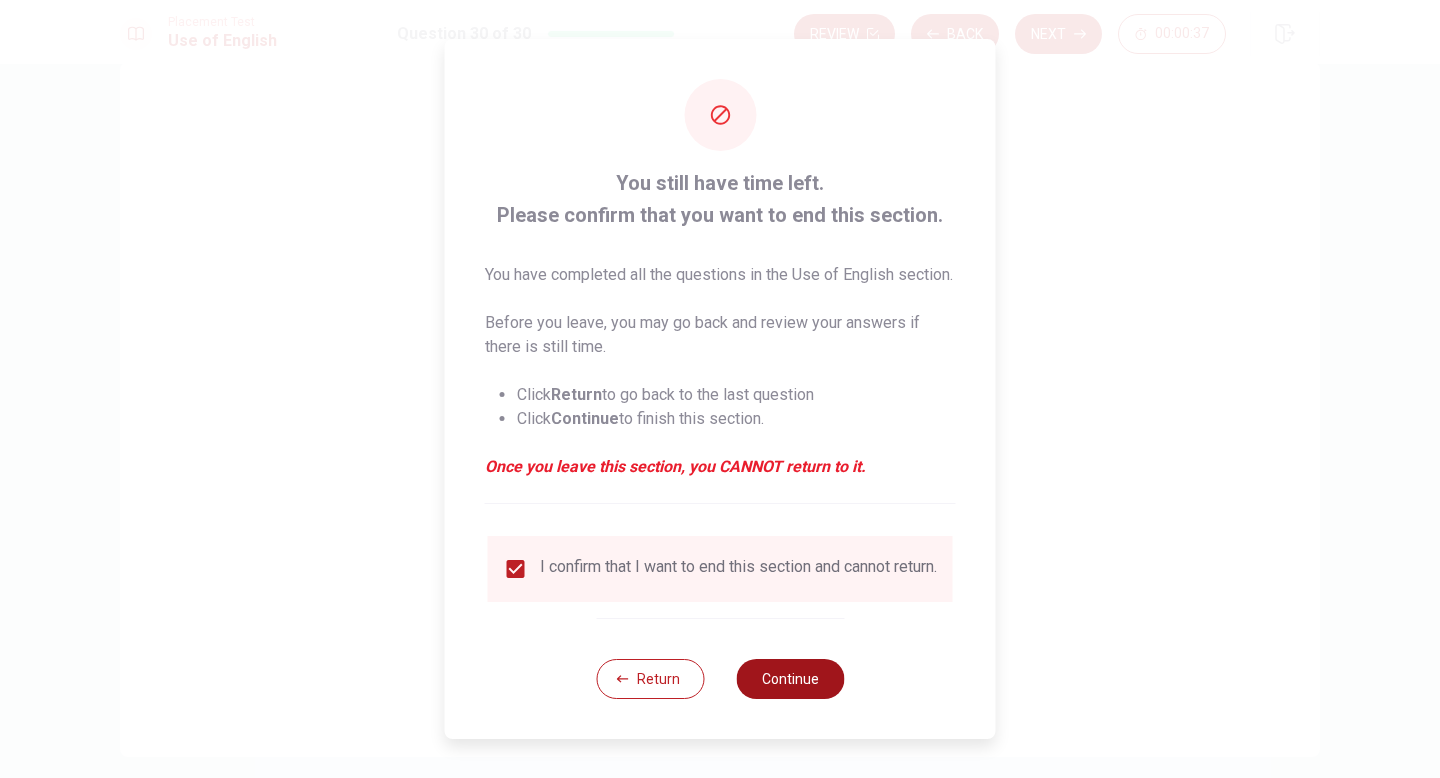 click on "Continue" at bounding box center (790, 679) 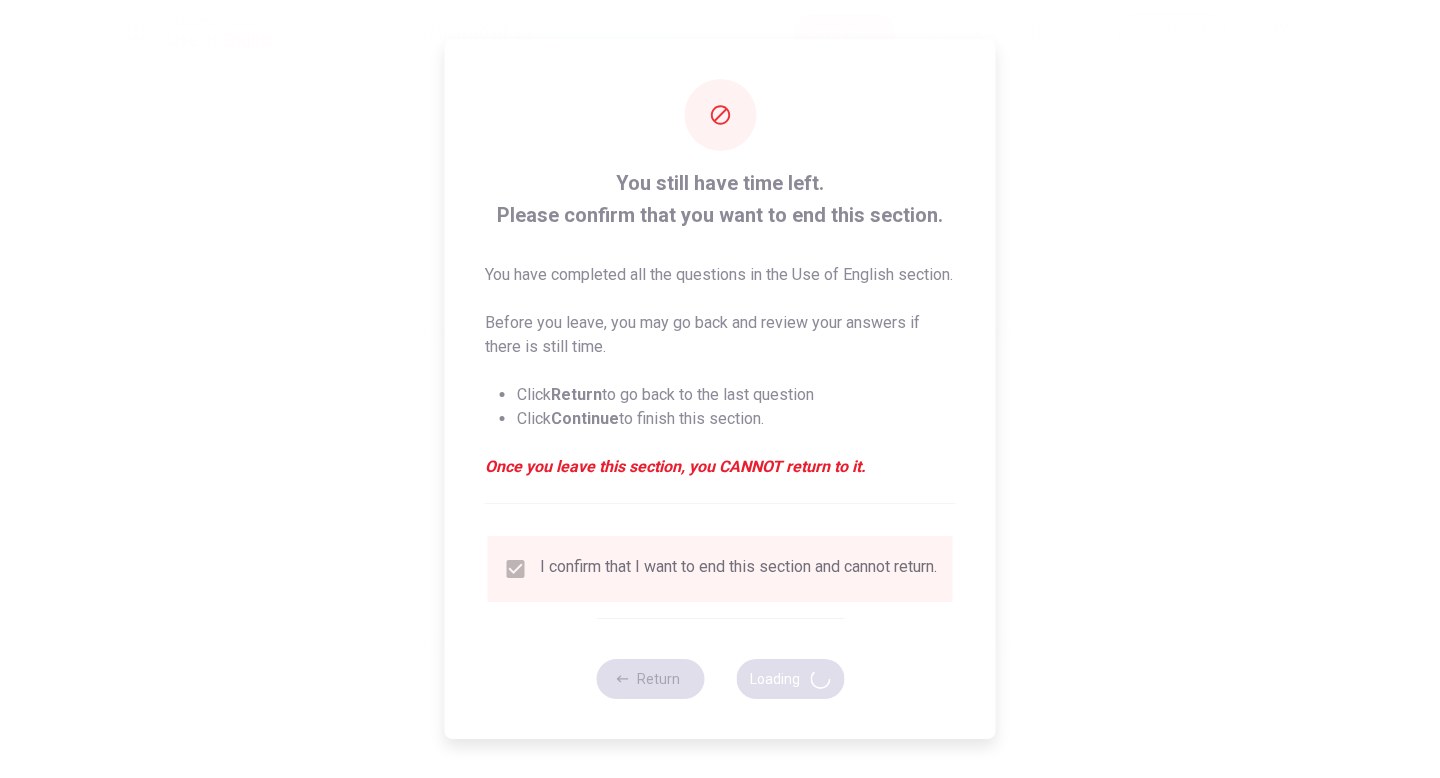 scroll, scrollTop: 0, scrollLeft: 0, axis: both 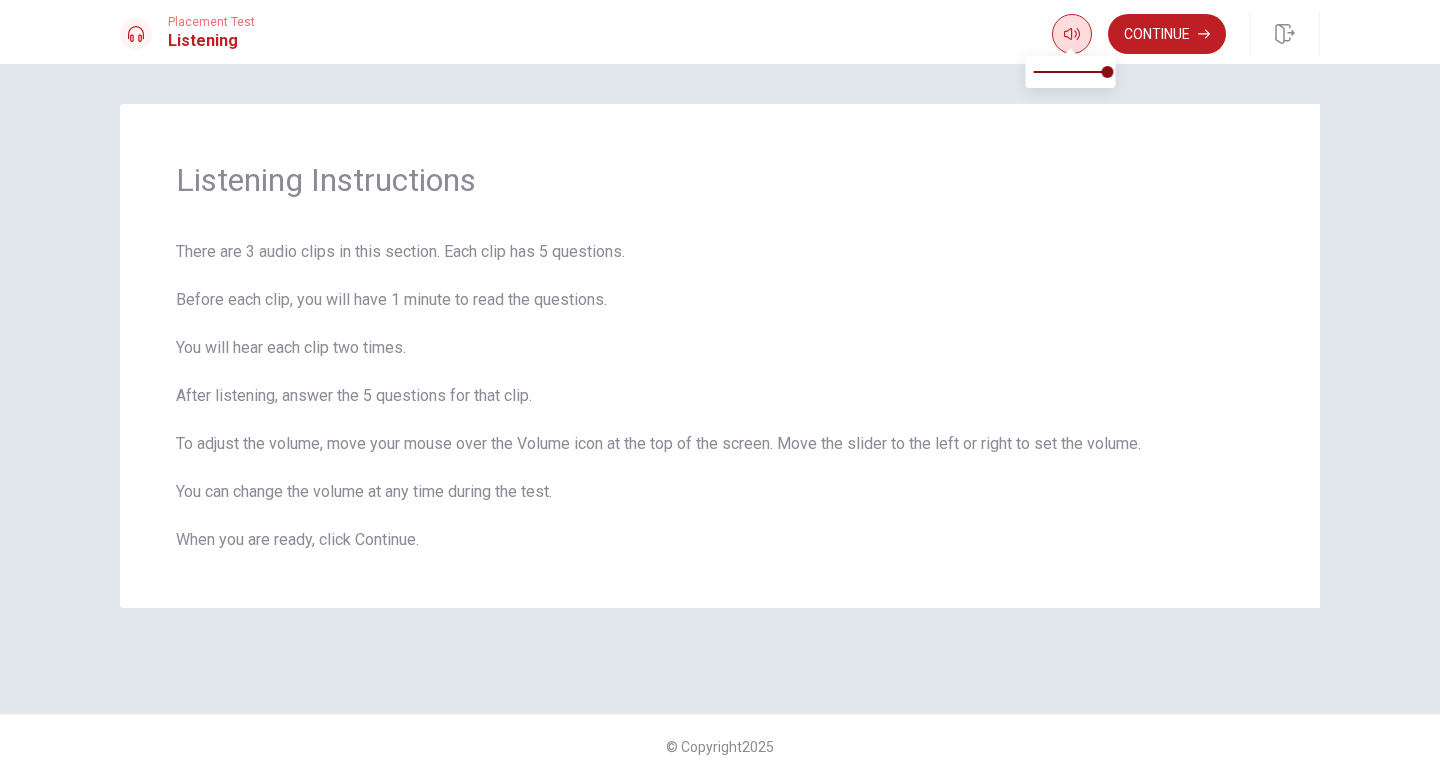 click 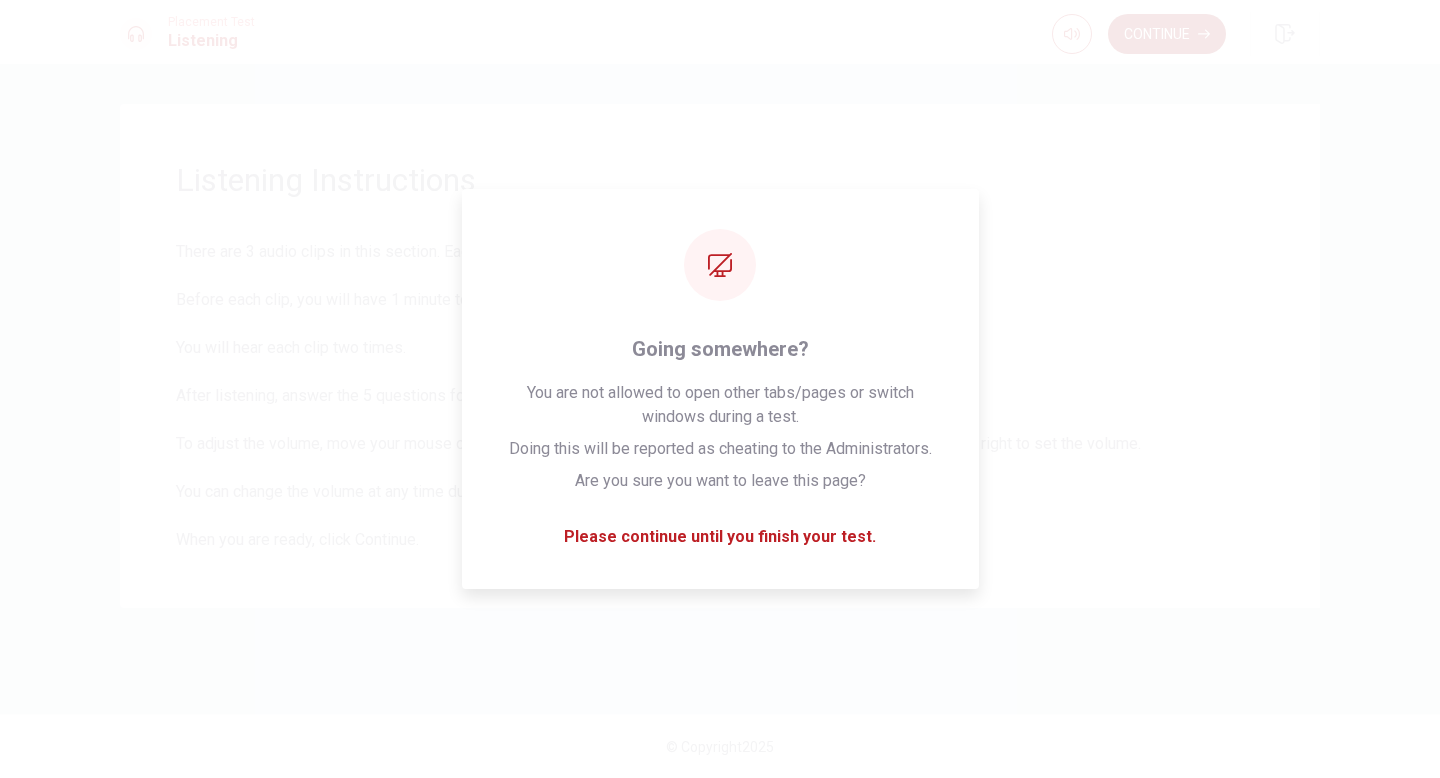 click on "Continue" at bounding box center [1167, 34] 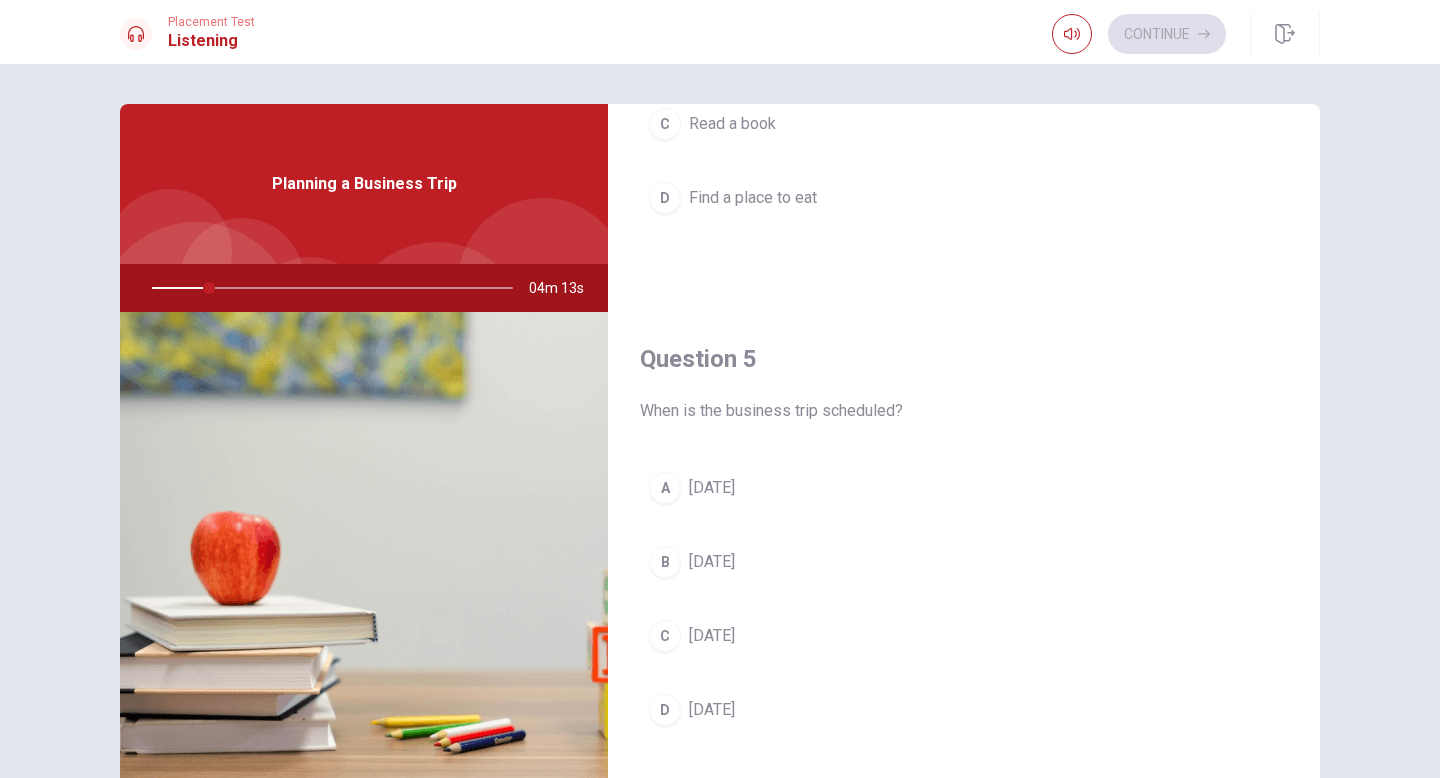 scroll, scrollTop: 1865, scrollLeft: 0, axis: vertical 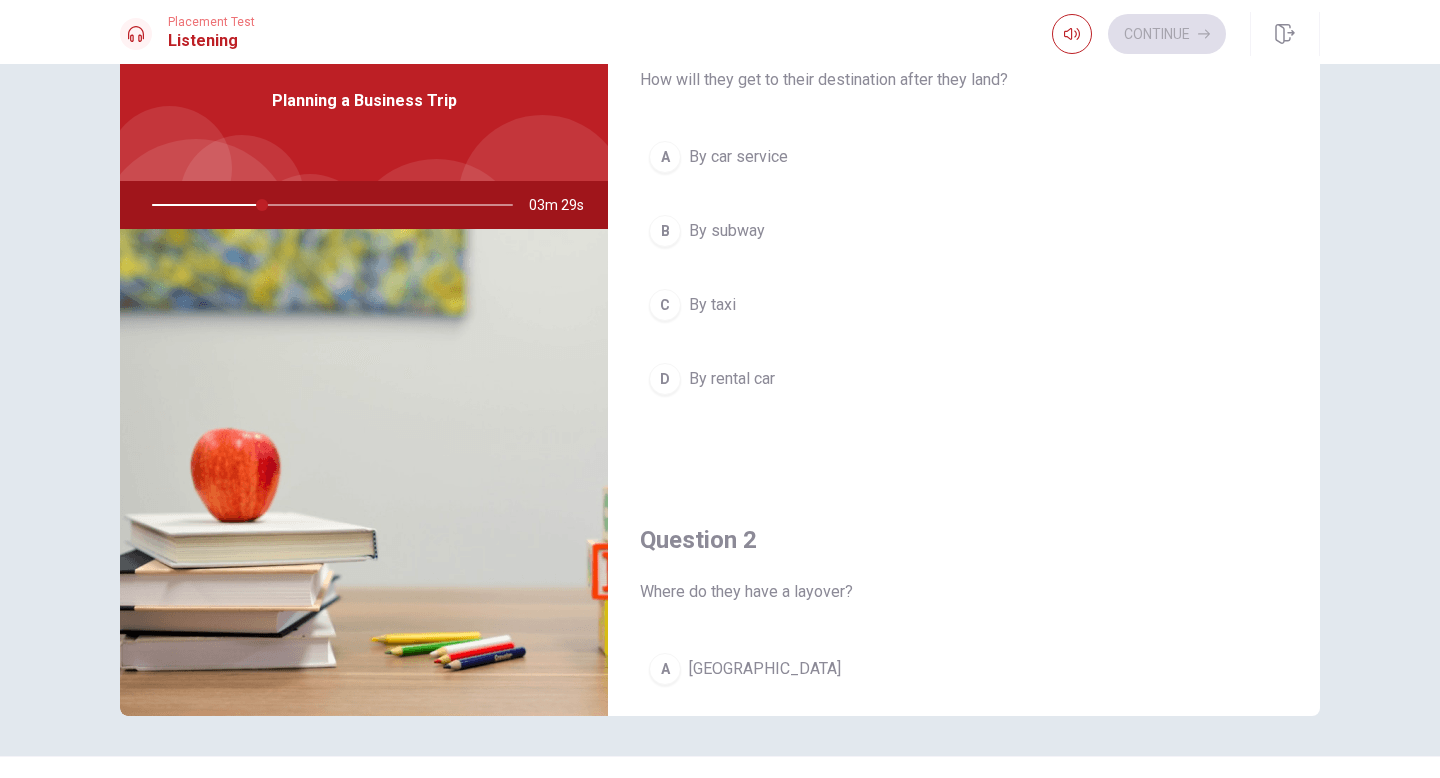 click on "A By car service B By subway C By taxi D By rental car" at bounding box center (964, 288) 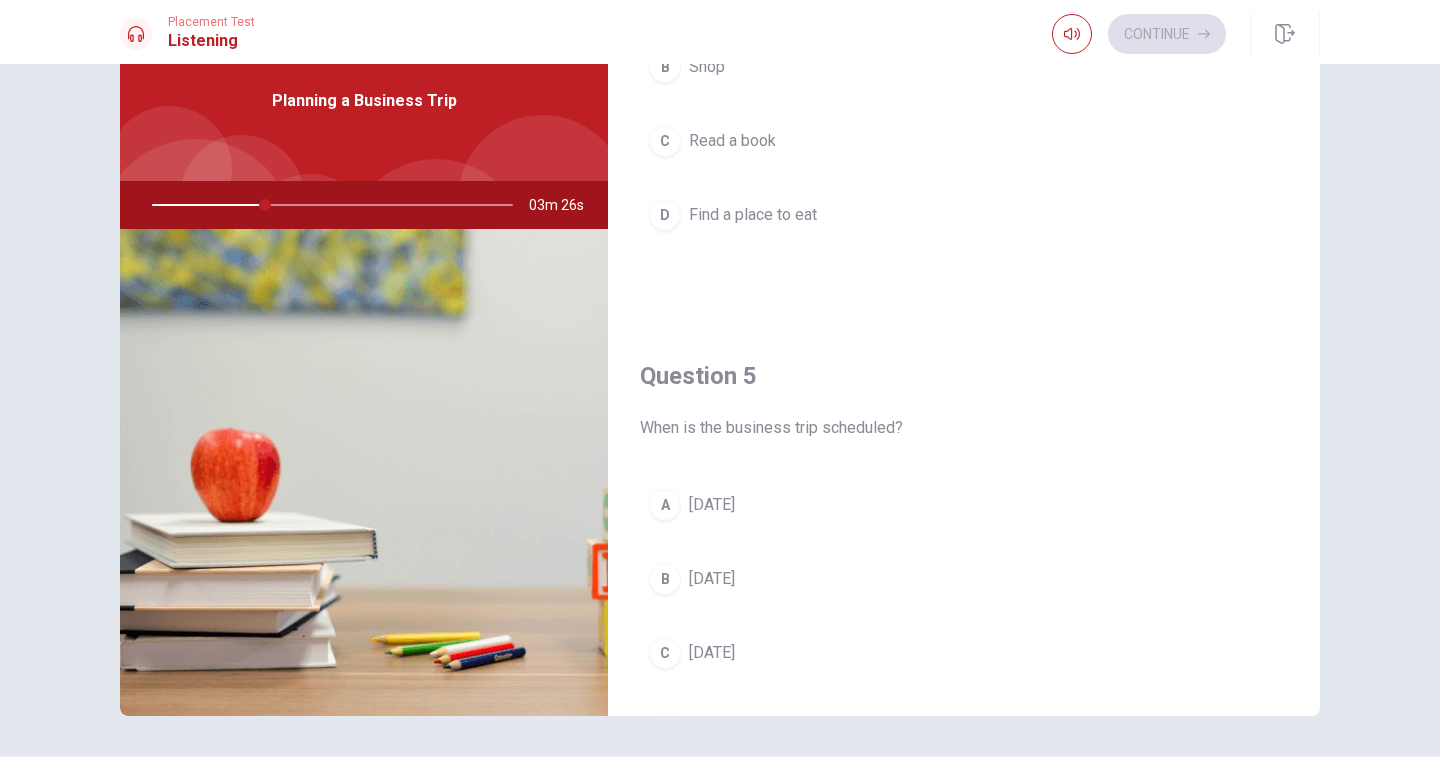 scroll, scrollTop: 1788, scrollLeft: 0, axis: vertical 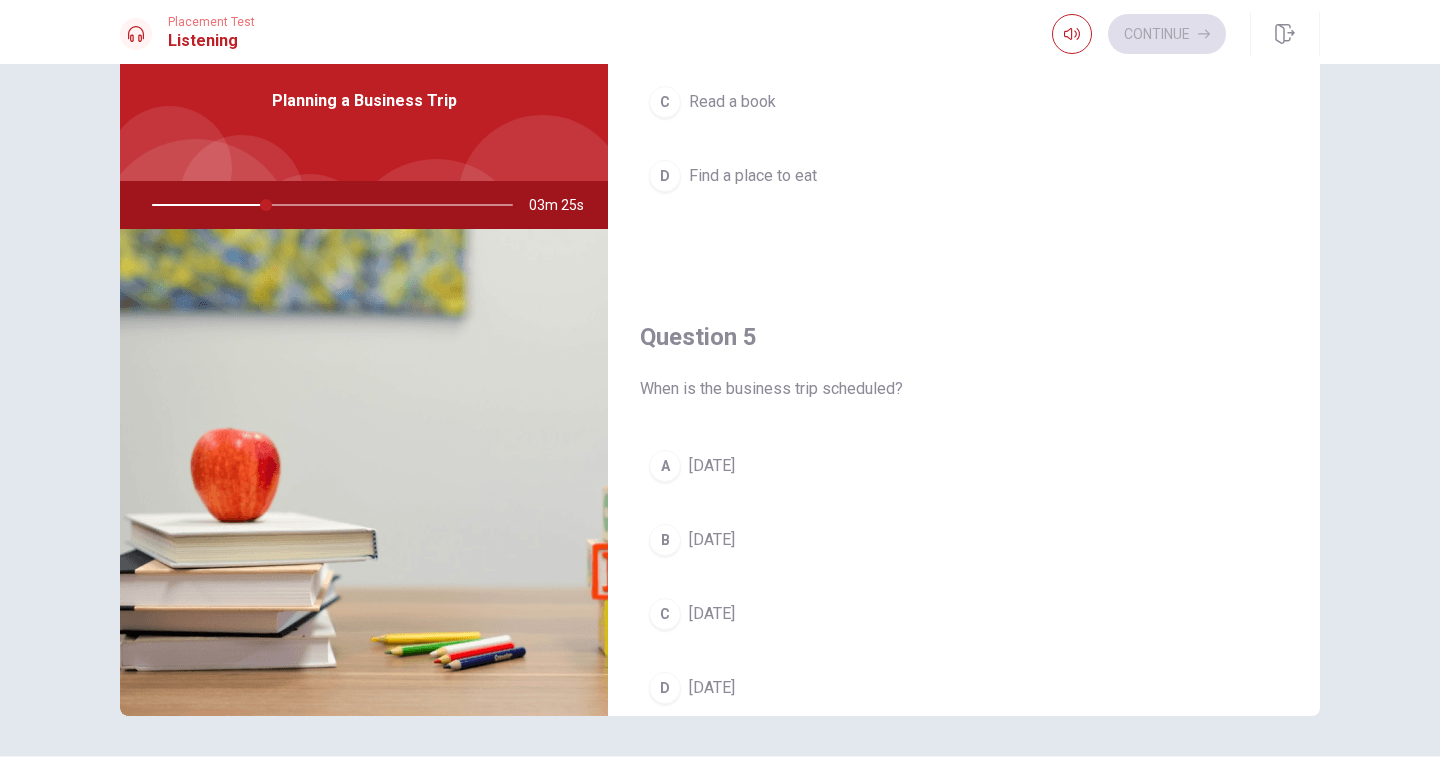 click on "[DATE]" at bounding box center (712, 540) 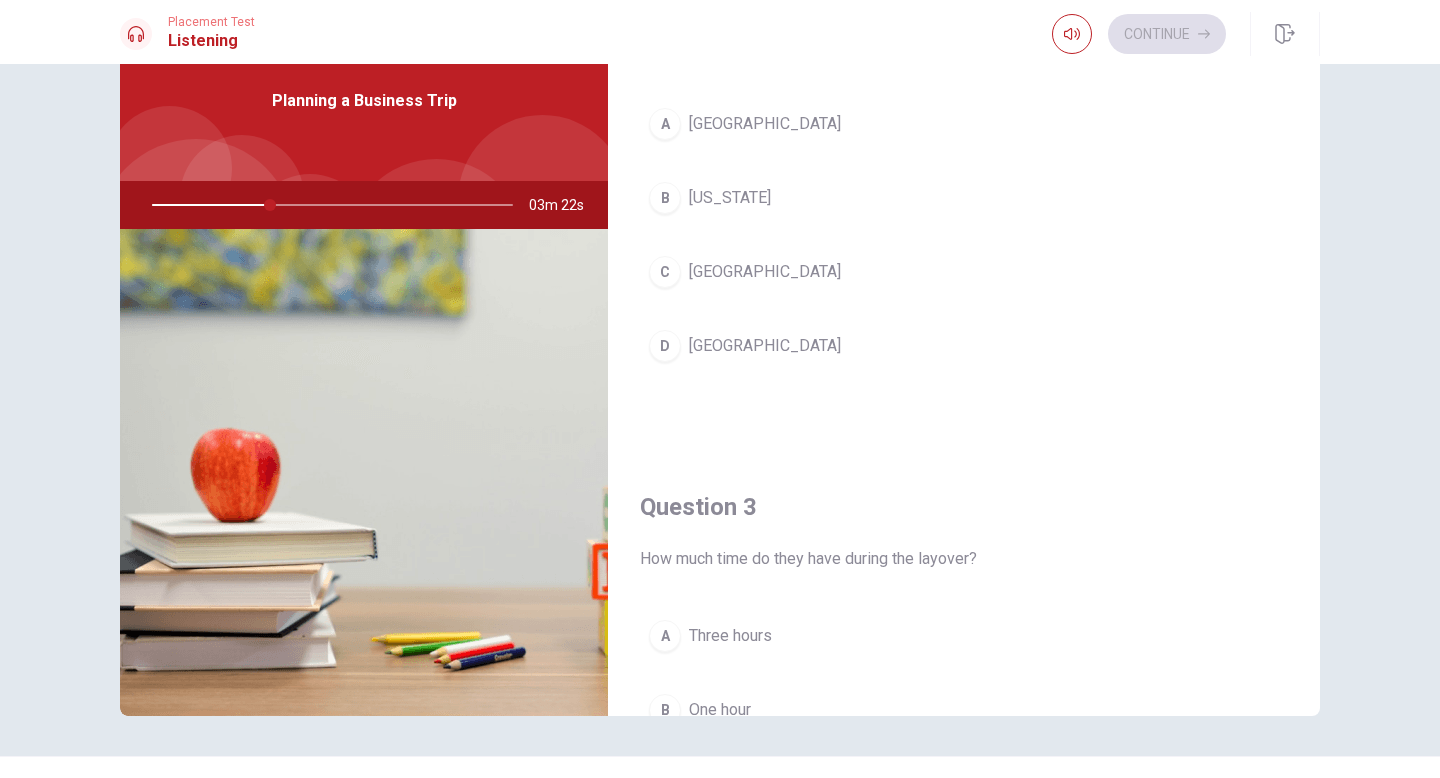scroll, scrollTop: 593, scrollLeft: 0, axis: vertical 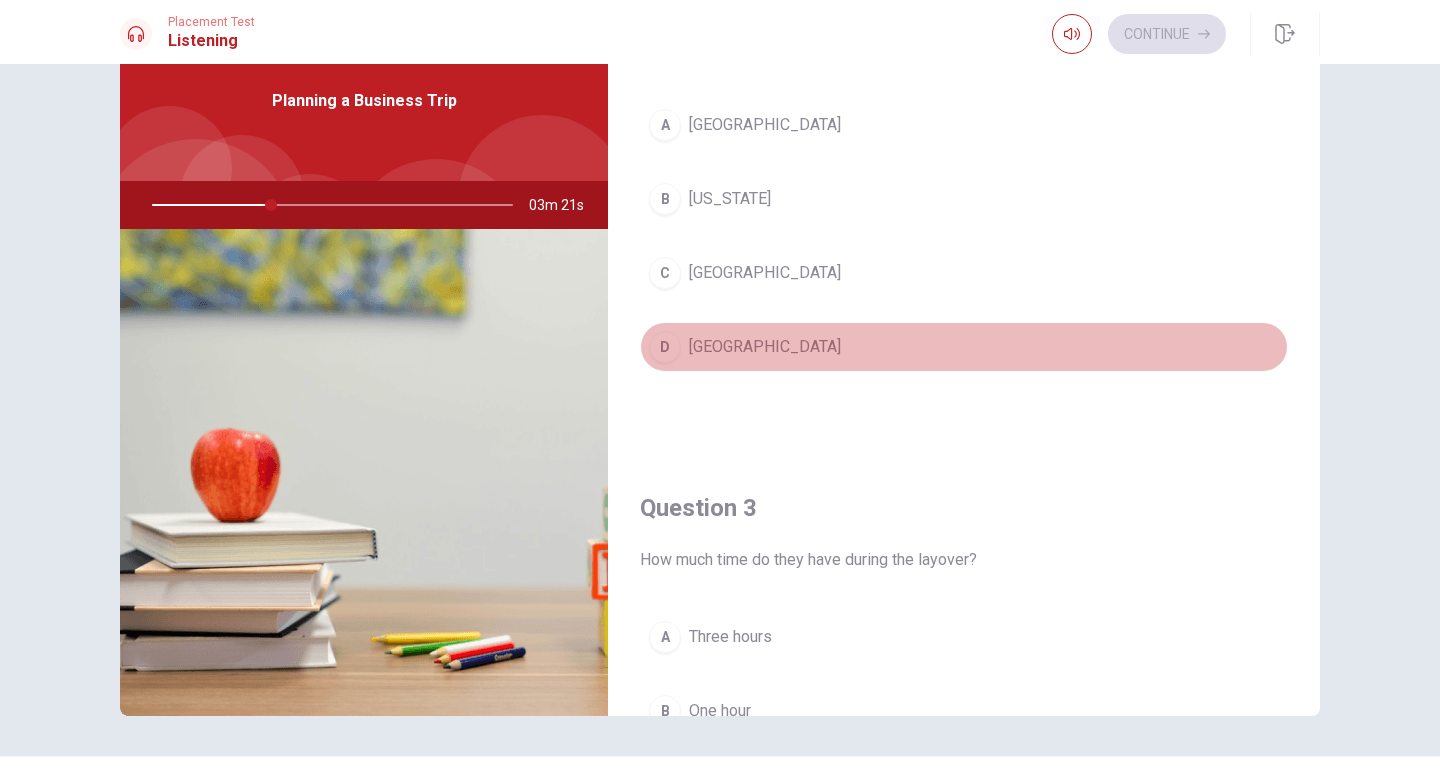 click on "[GEOGRAPHIC_DATA]" at bounding box center [765, 347] 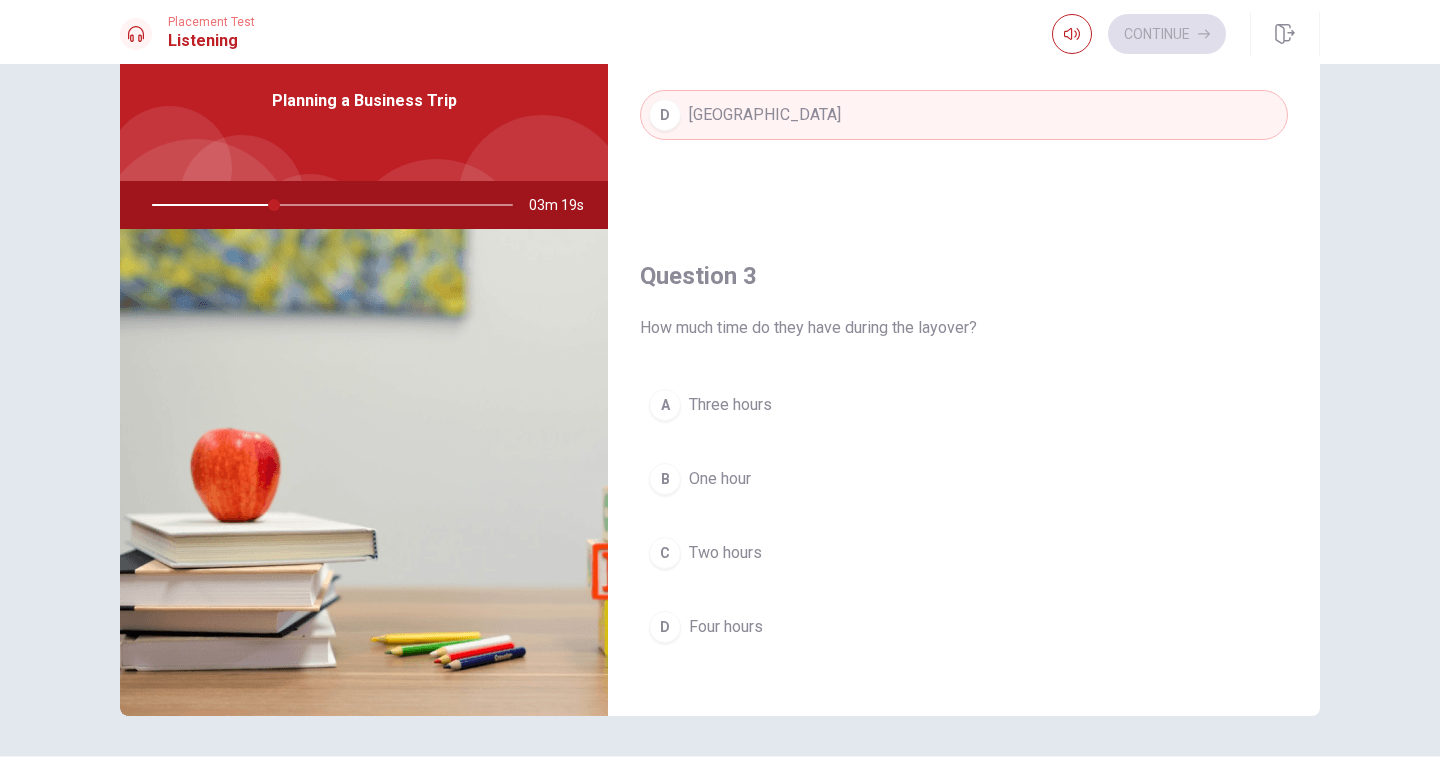 scroll, scrollTop: 827, scrollLeft: 0, axis: vertical 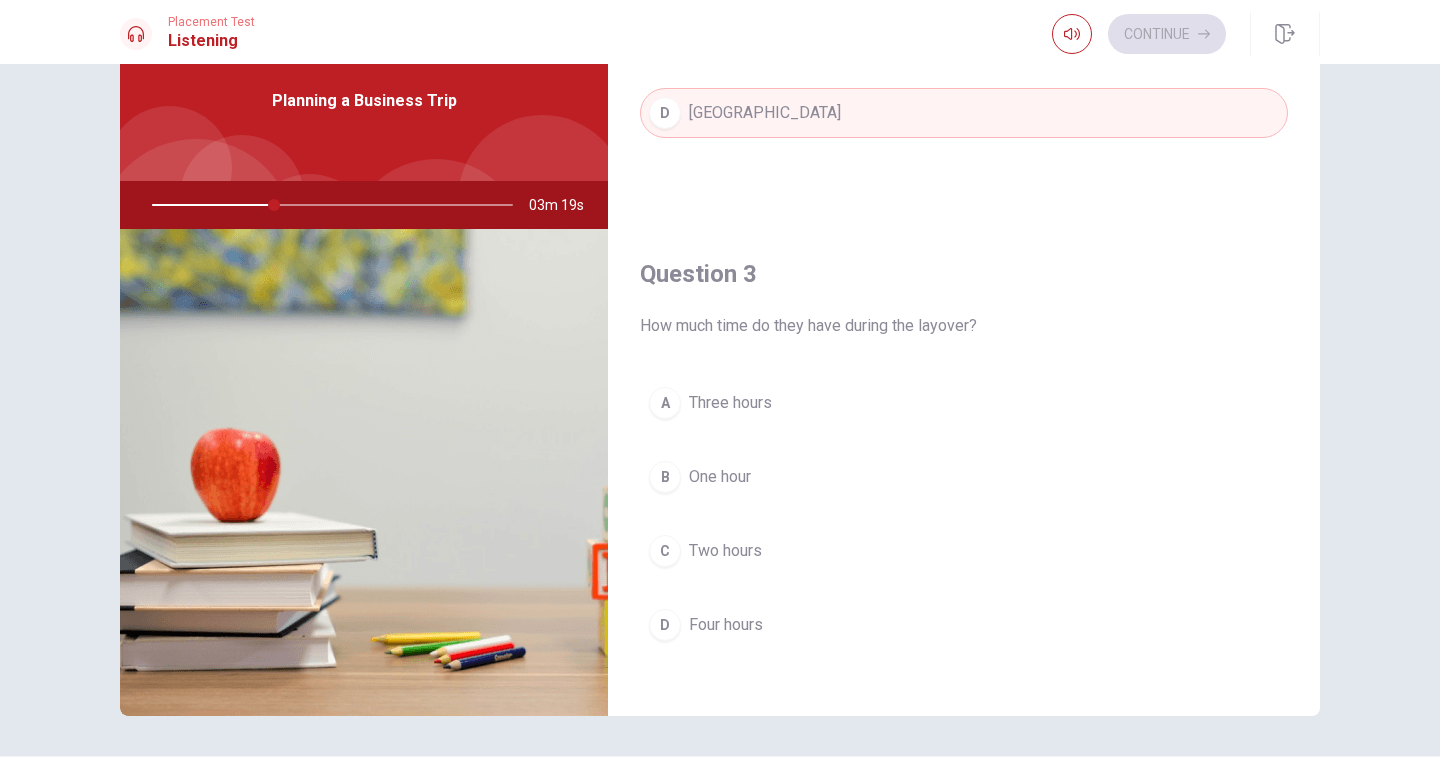 click on "Two hours" at bounding box center (725, 551) 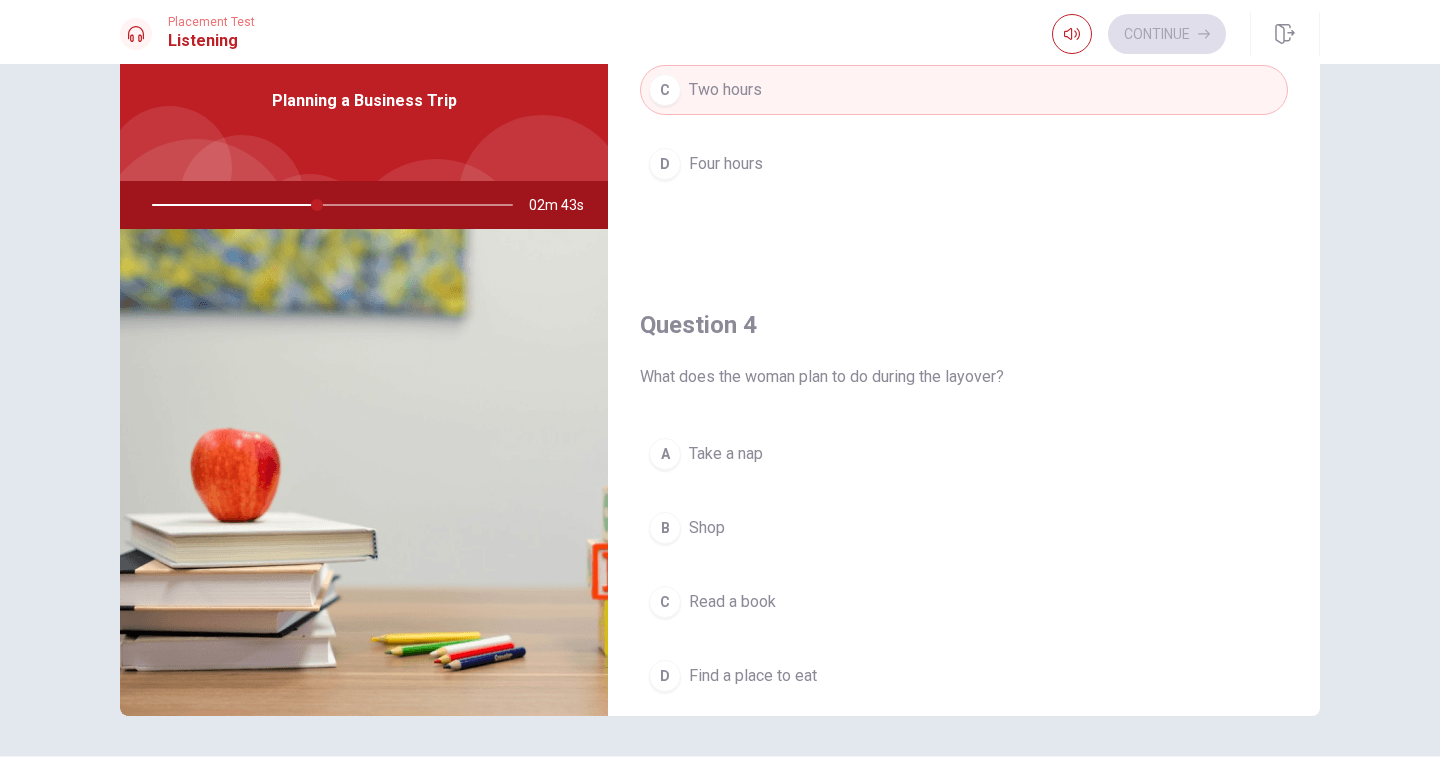 scroll, scrollTop: 1315, scrollLeft: 0, axis: vertical 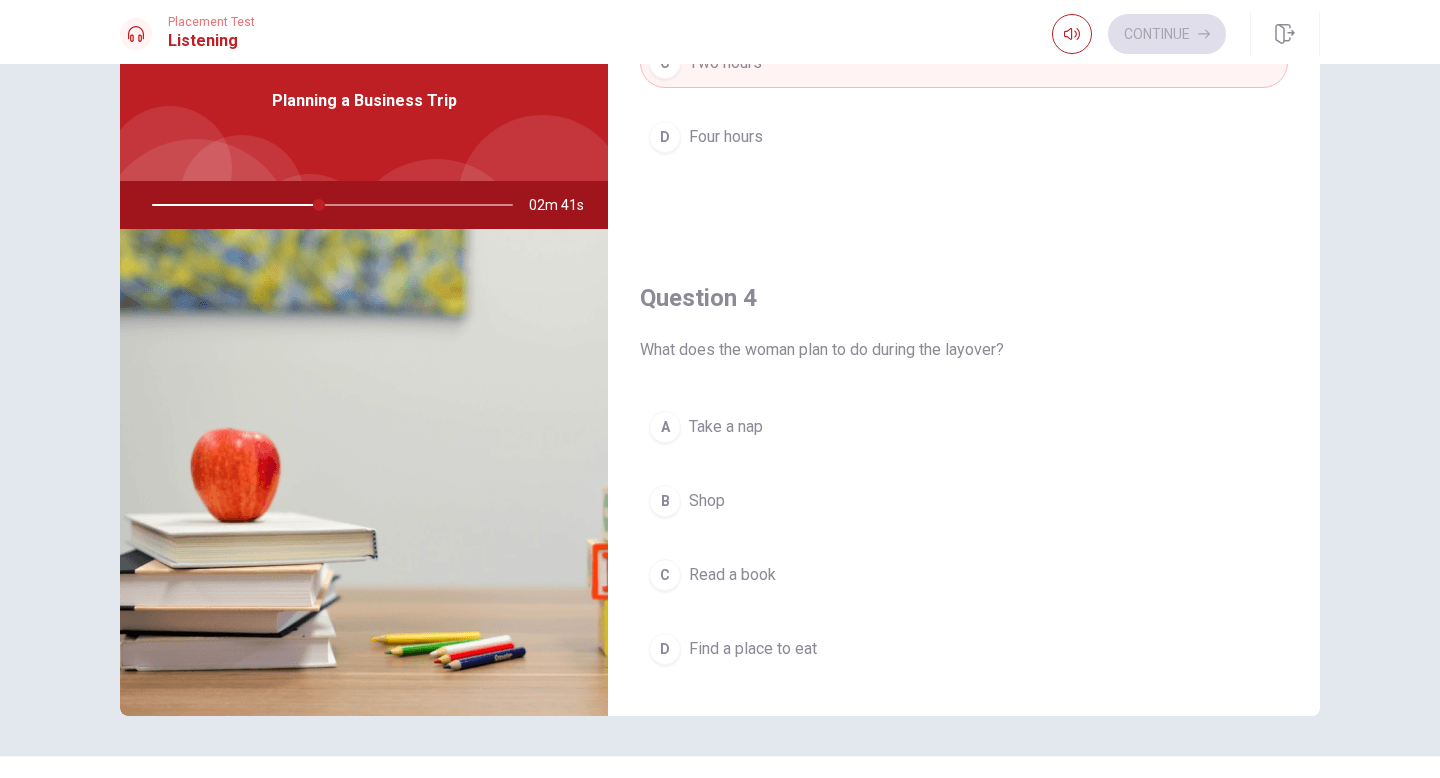 click on "D Find a place to eat" at bounding box center (964, 649) 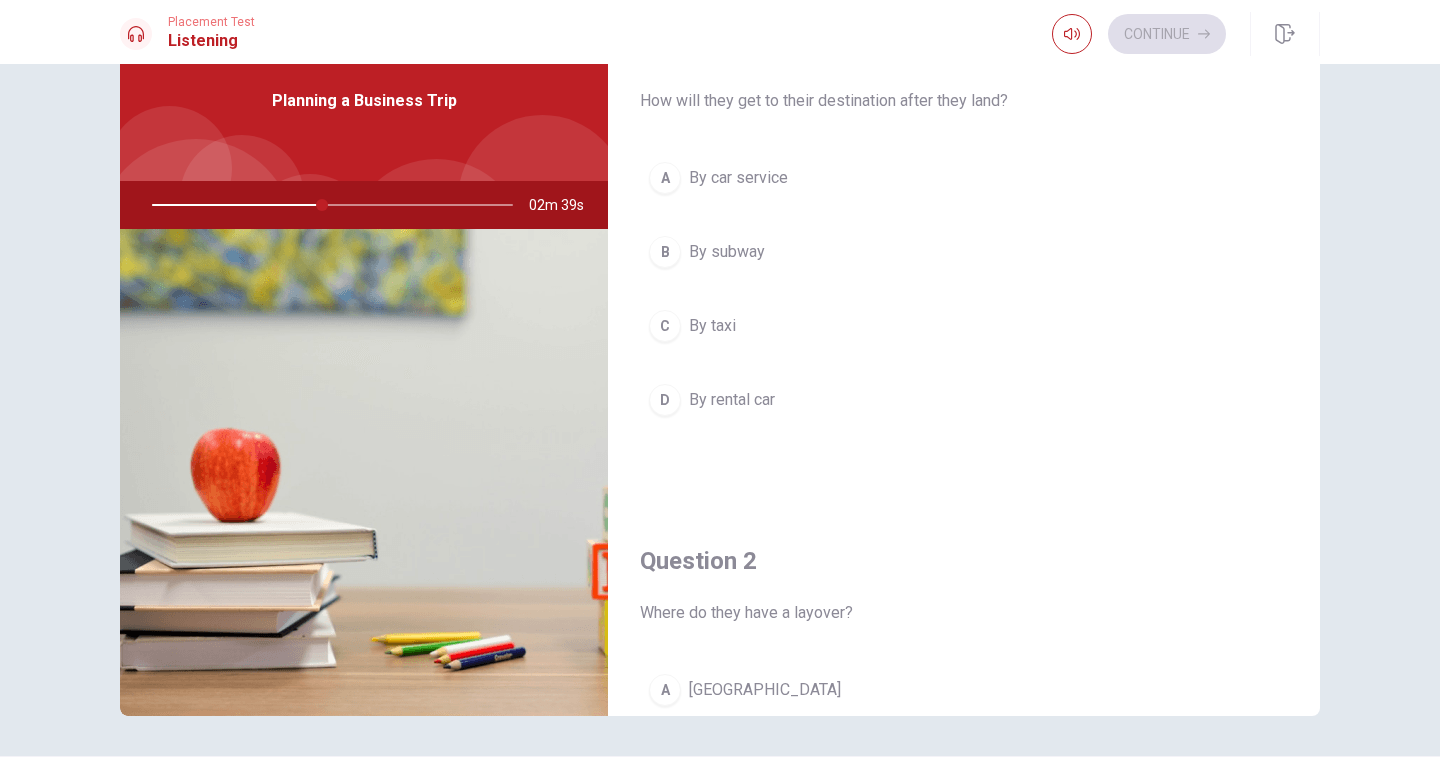 scroll, scrollTop: 20, scrollLeft: 0, axis: vertical 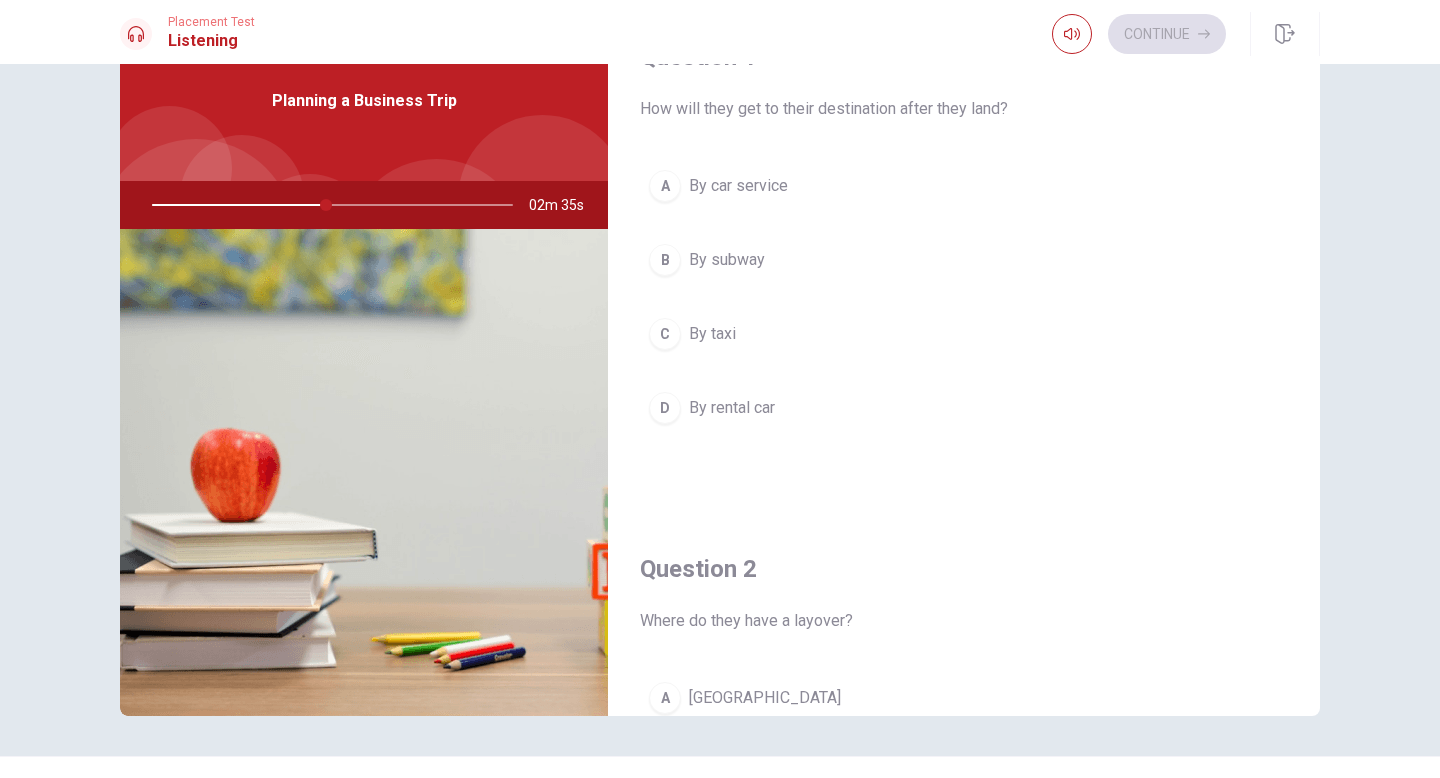 click on "By car service" at bounding box center (738, 186) 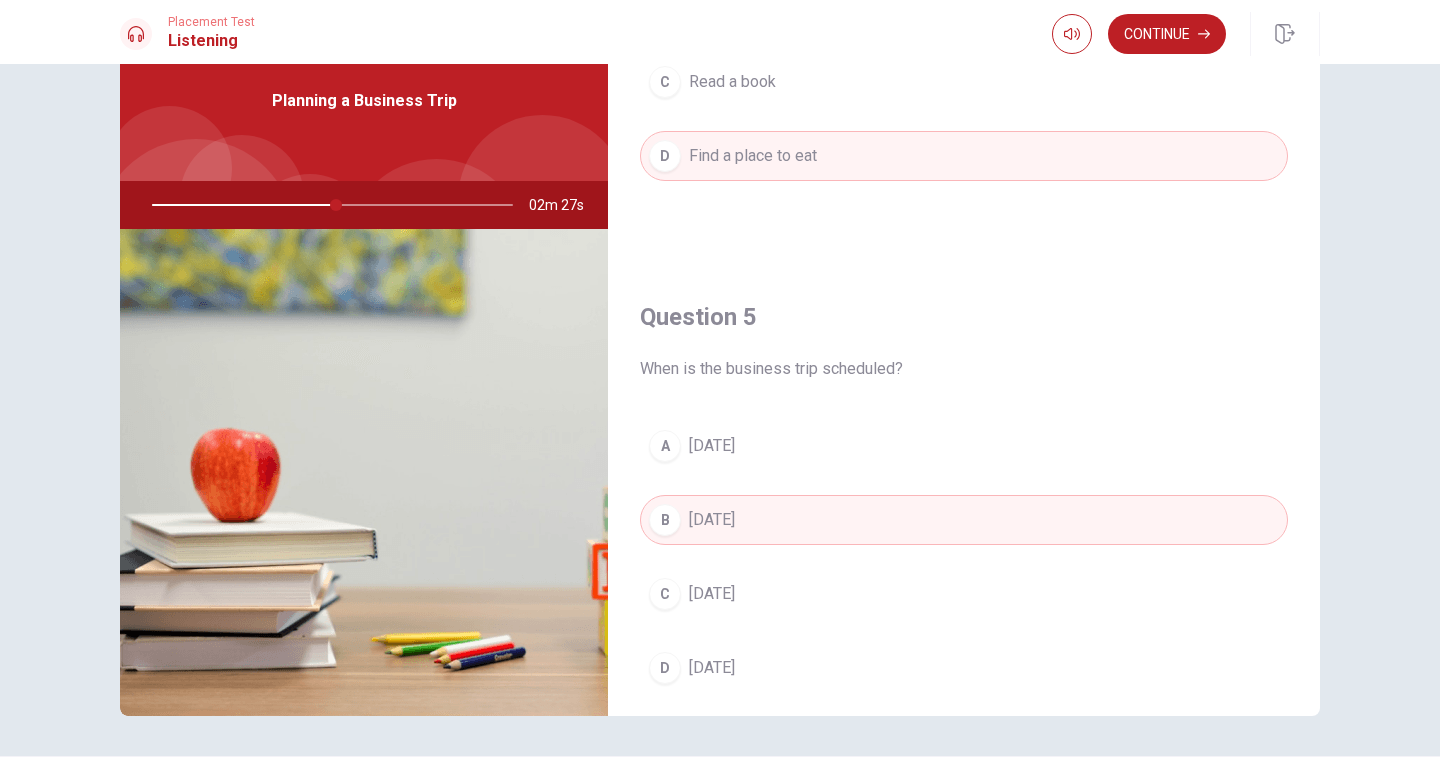 scroll, scrollTop: 1865, scrollLeft: 0, axis: vertical 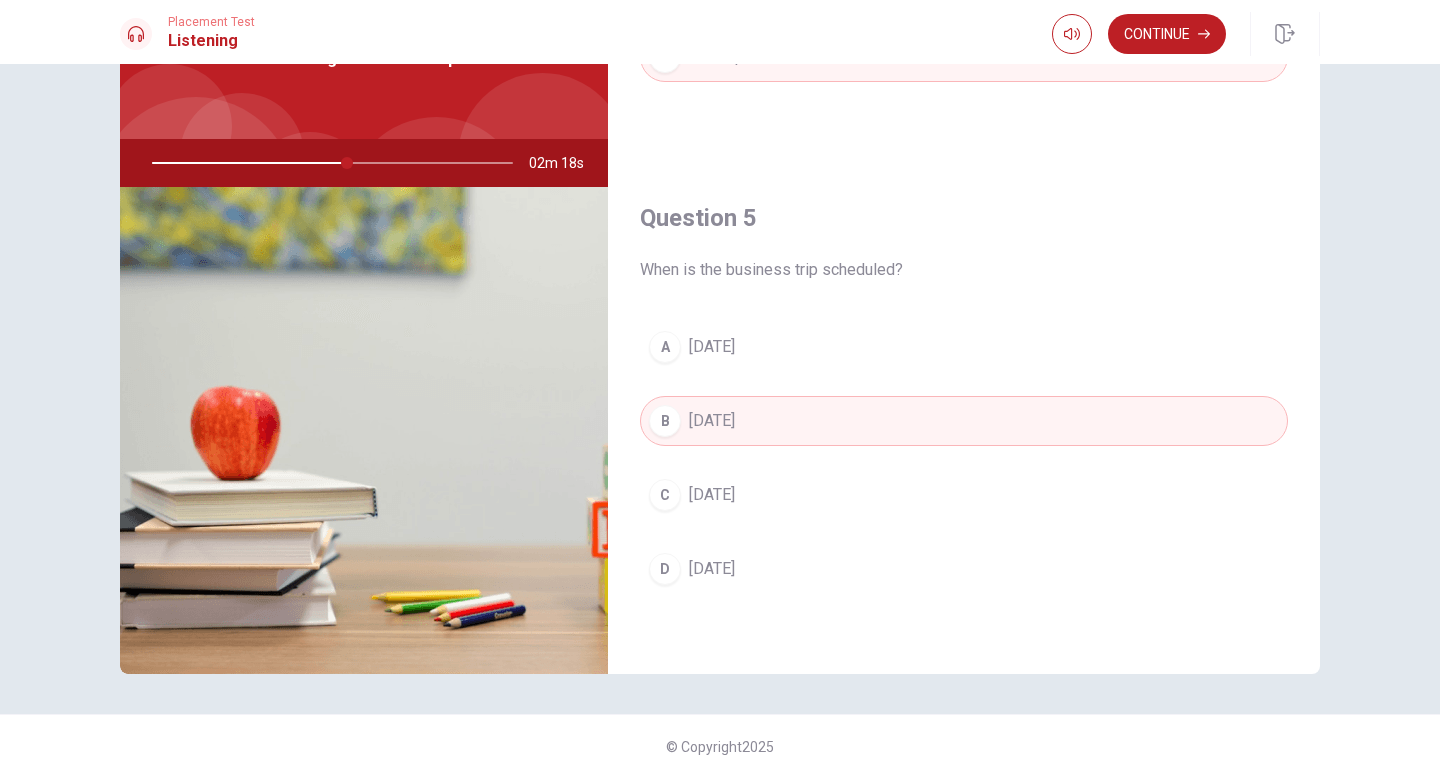 click on "Continue" at bounding box center (1186, 34) 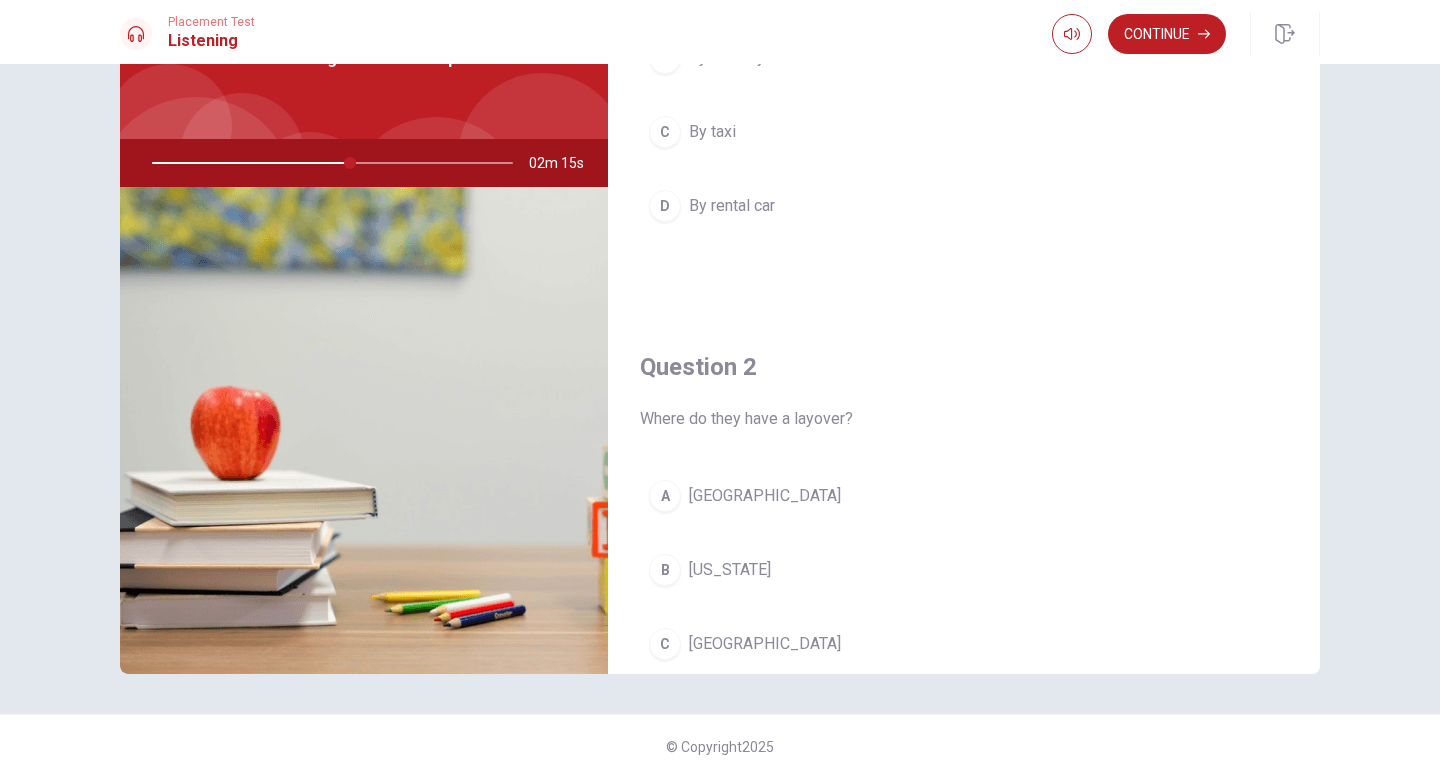 scroll, scrollTop: 0, scrollLeft: 0, axis: both 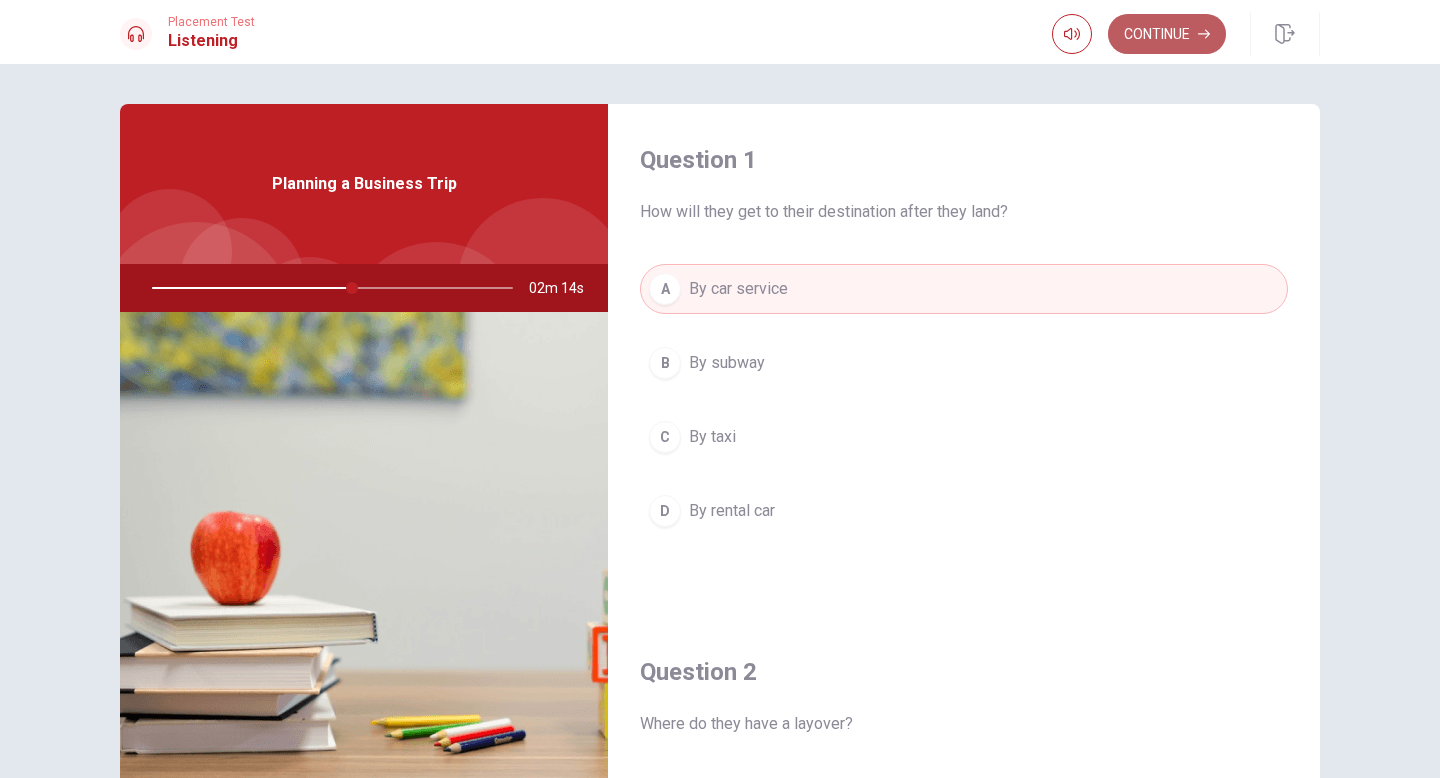 click on "Continue" at bounding box center (1167, 34) 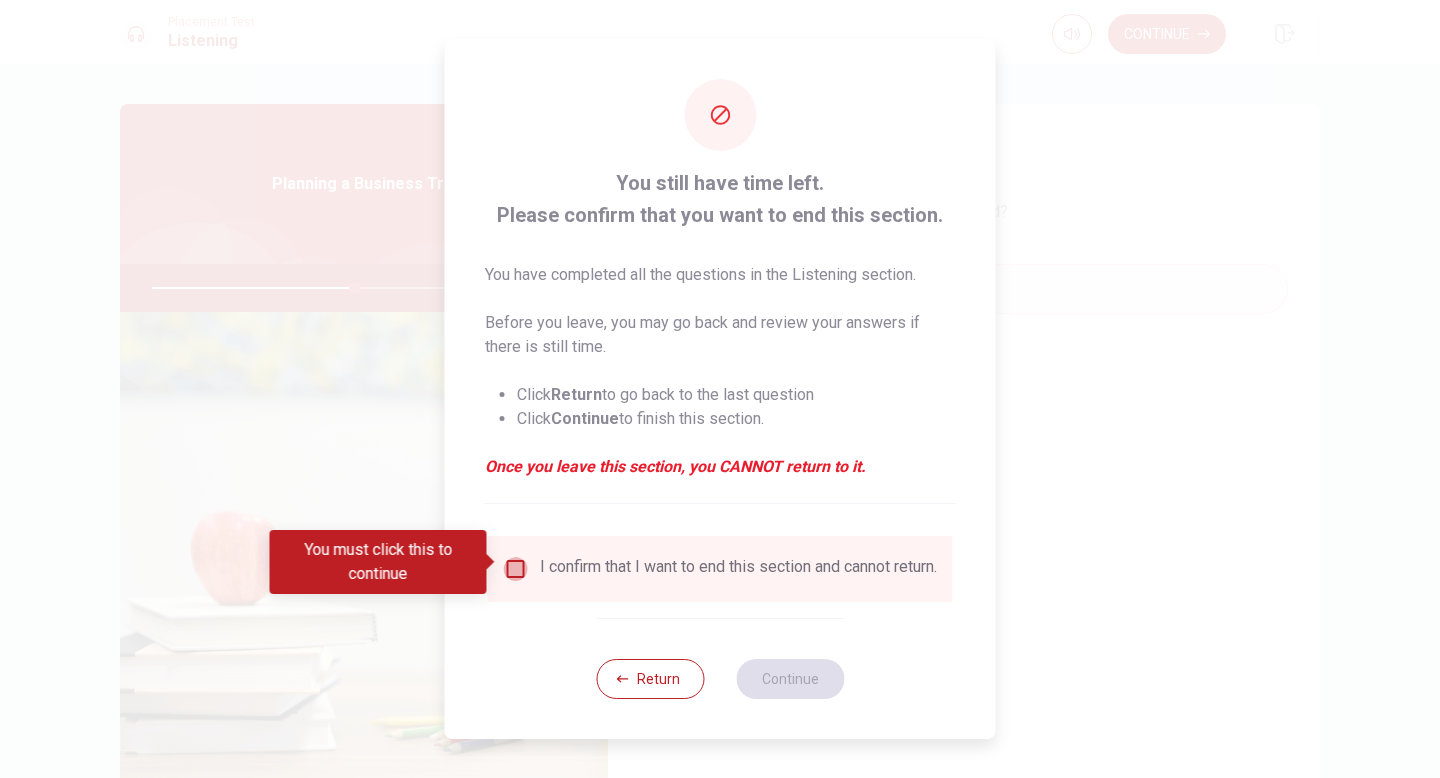 click at bounding box center (516, 569) 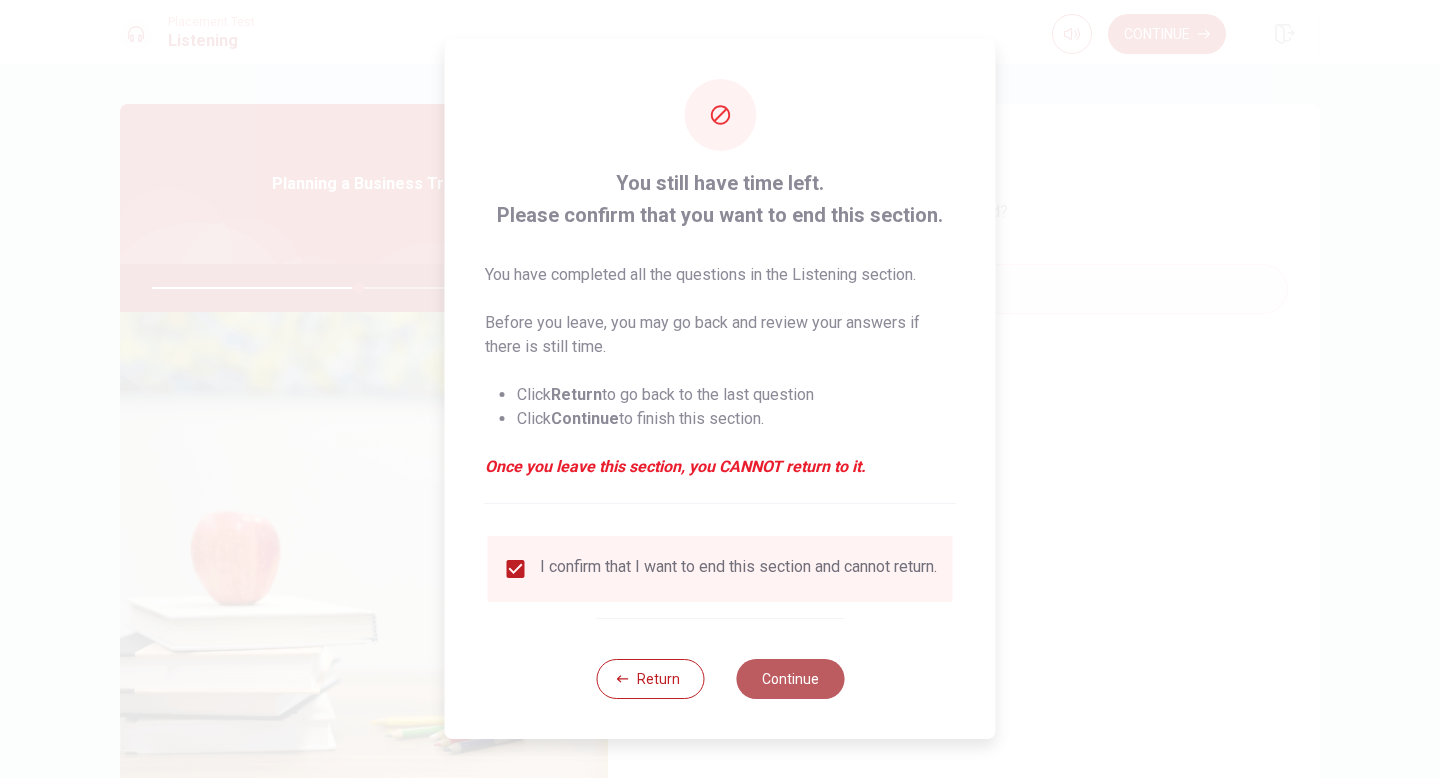 click on "Continue" at bounding box center (790, 679) 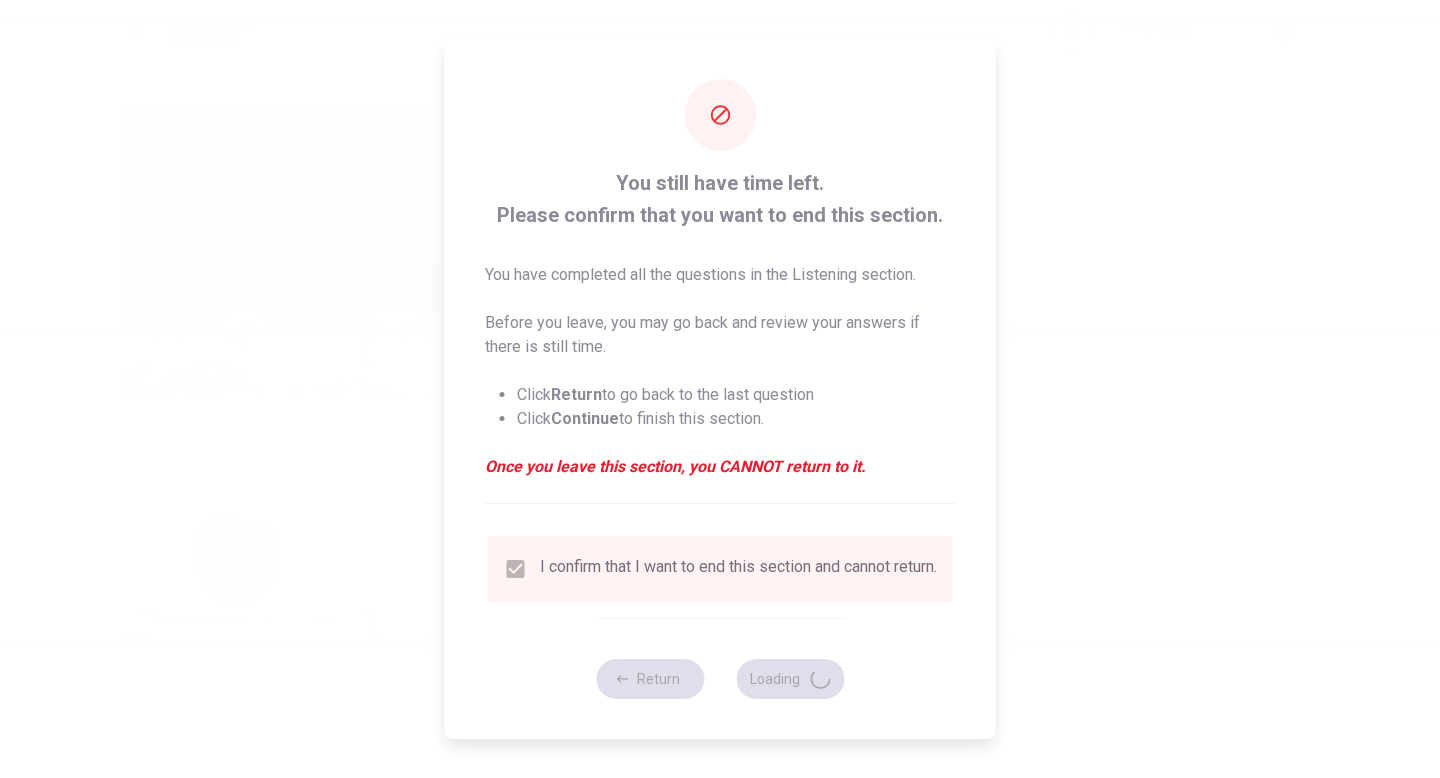 type on "58" 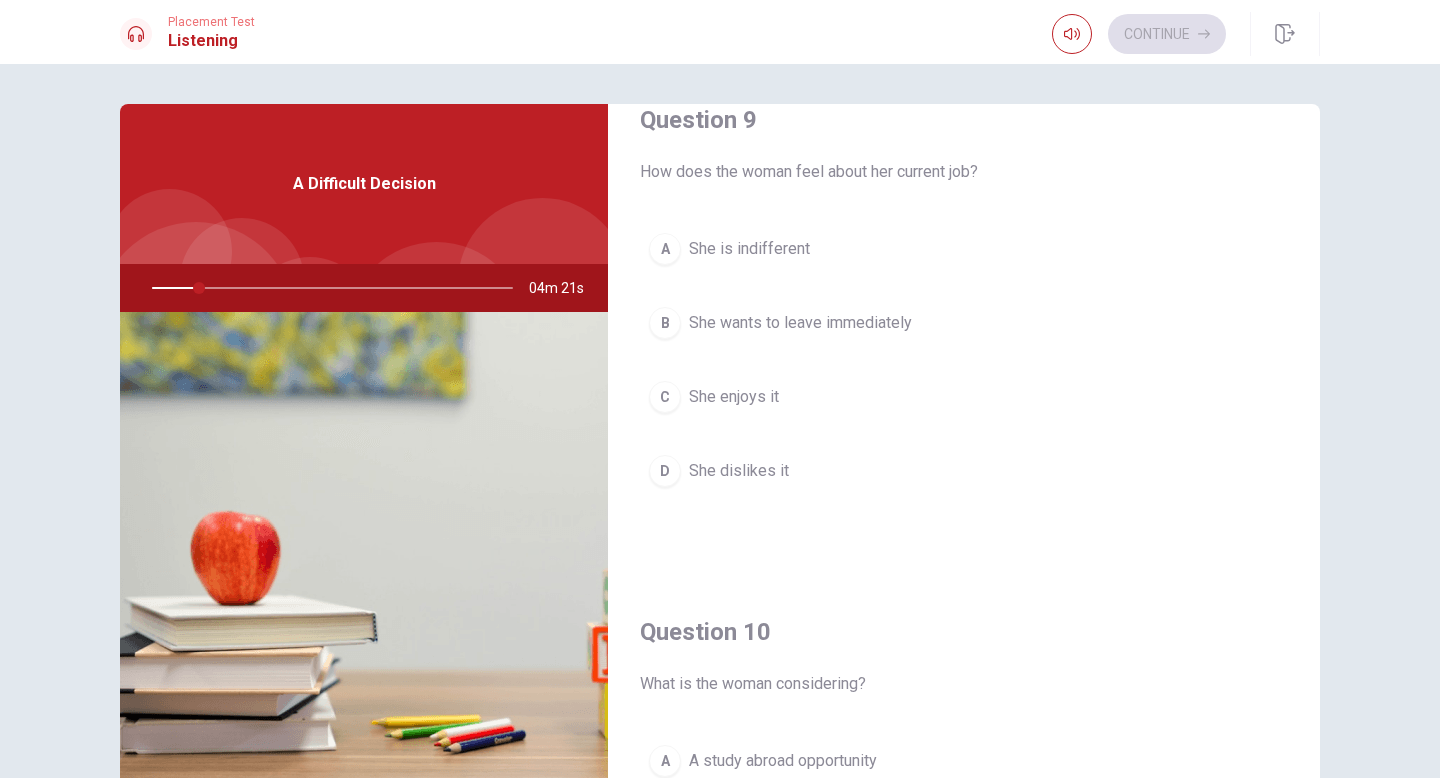 scroll, scrollTop: 1597, scrollLeft: 0, axis: vertical 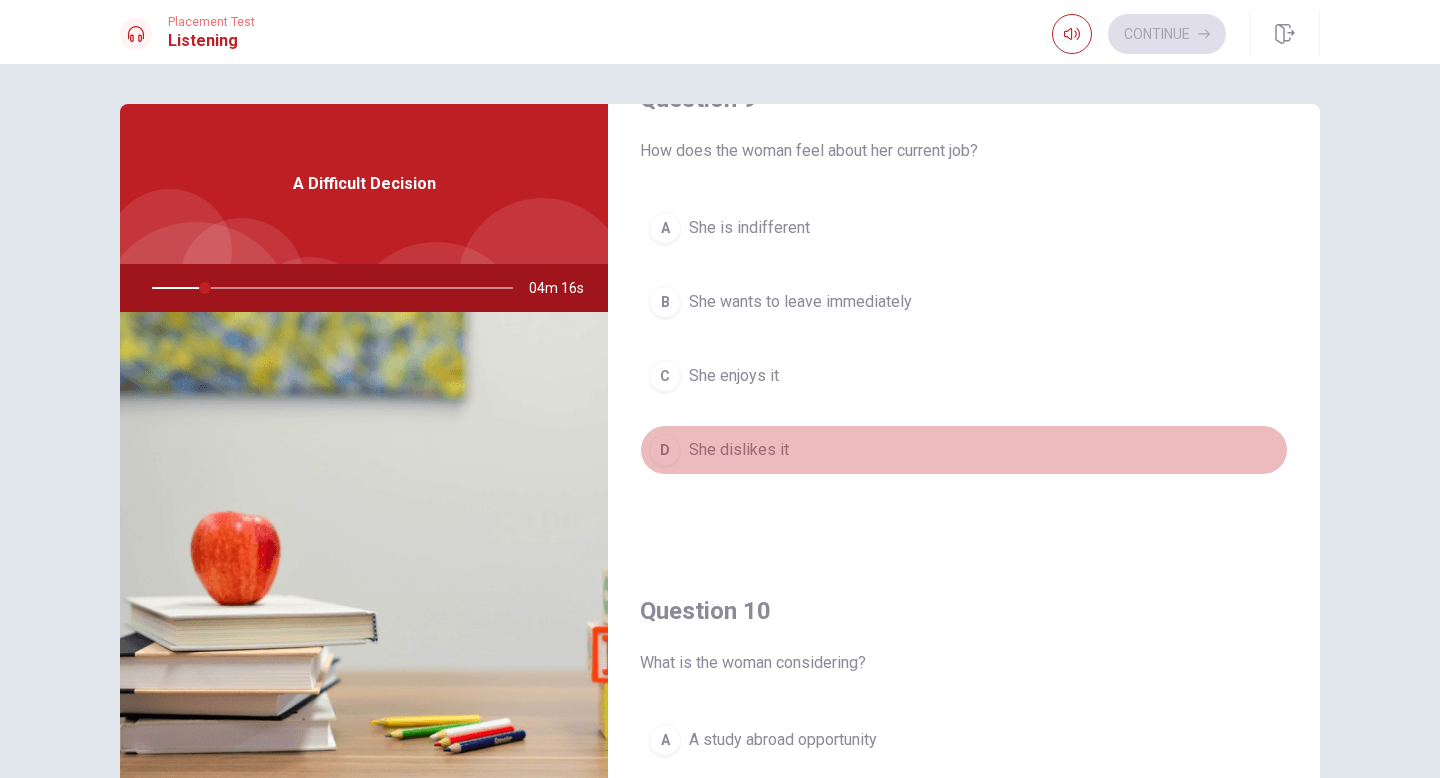 click on "She dislikes it" at bounding box center [739, 450] 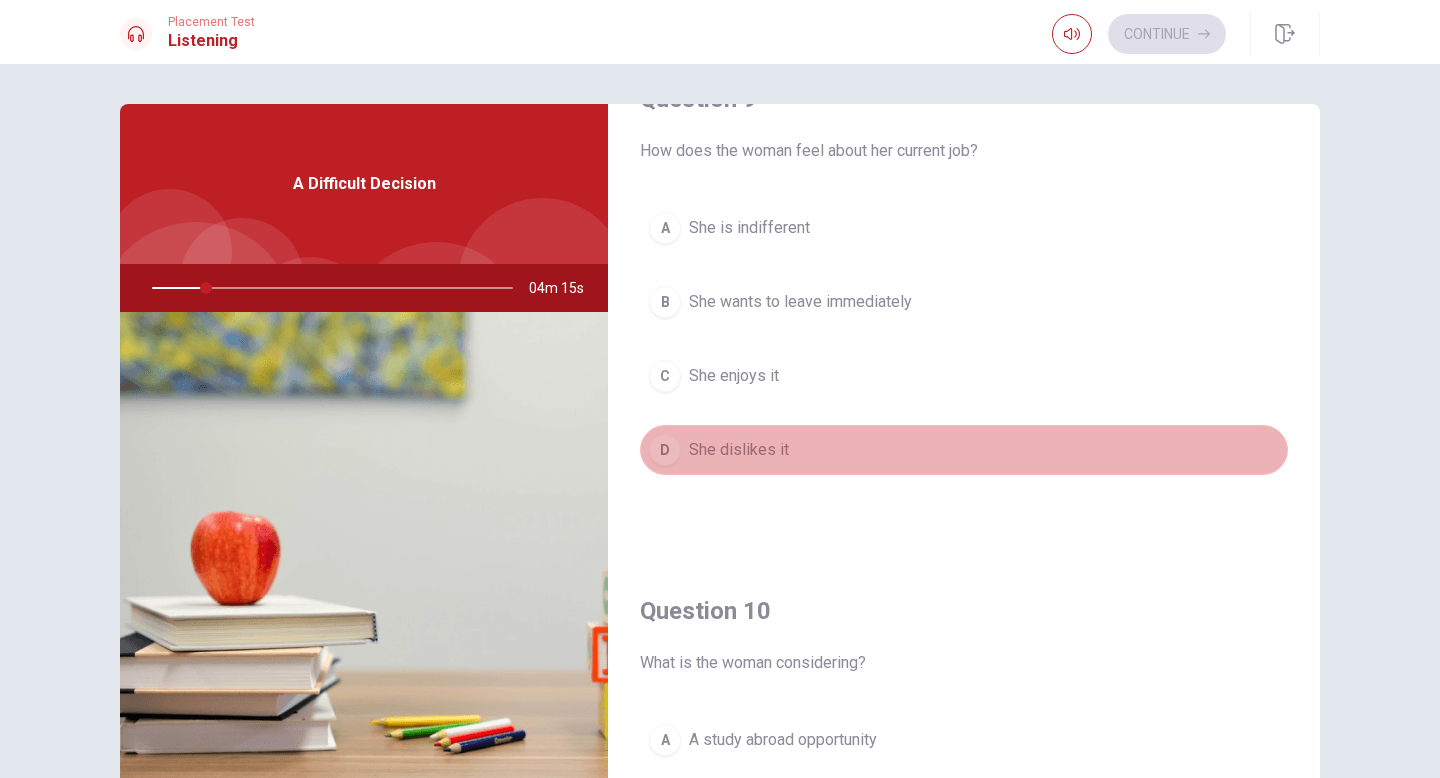 click on "She dislikes it" at bounding box center (739, 450) 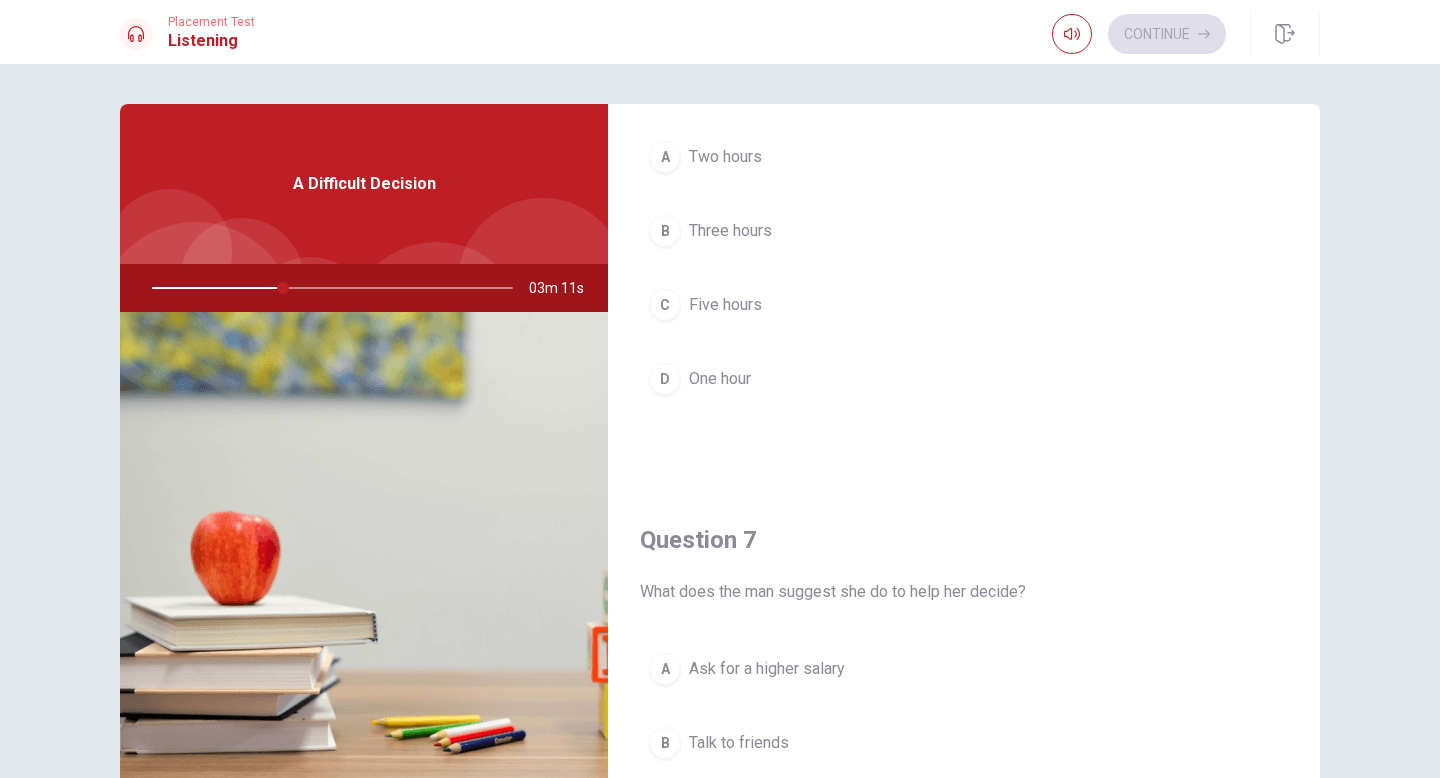 scroll, scrollTop: 81, scrollLeft: 0, axis: vertical 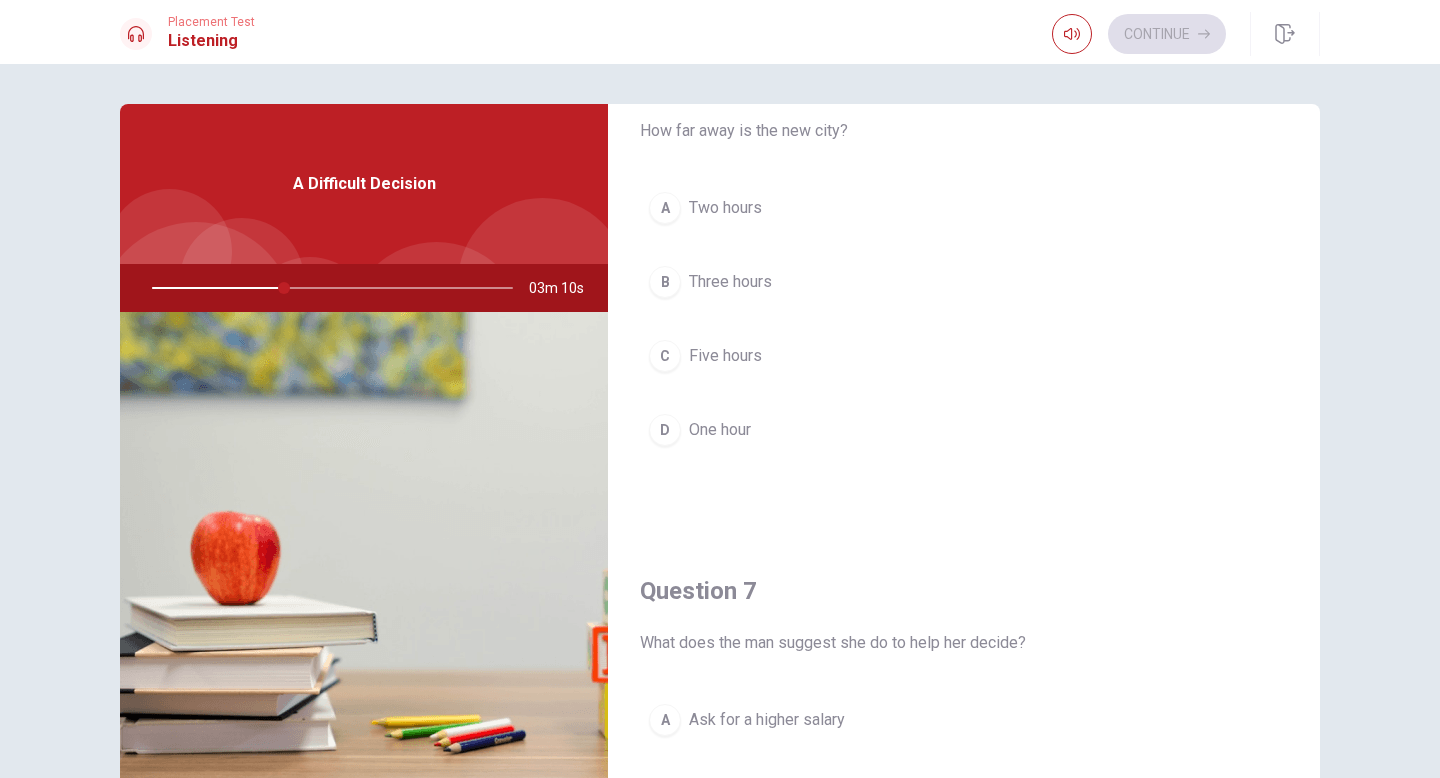 click on "B Three hours" at bounding box center [964, 282] 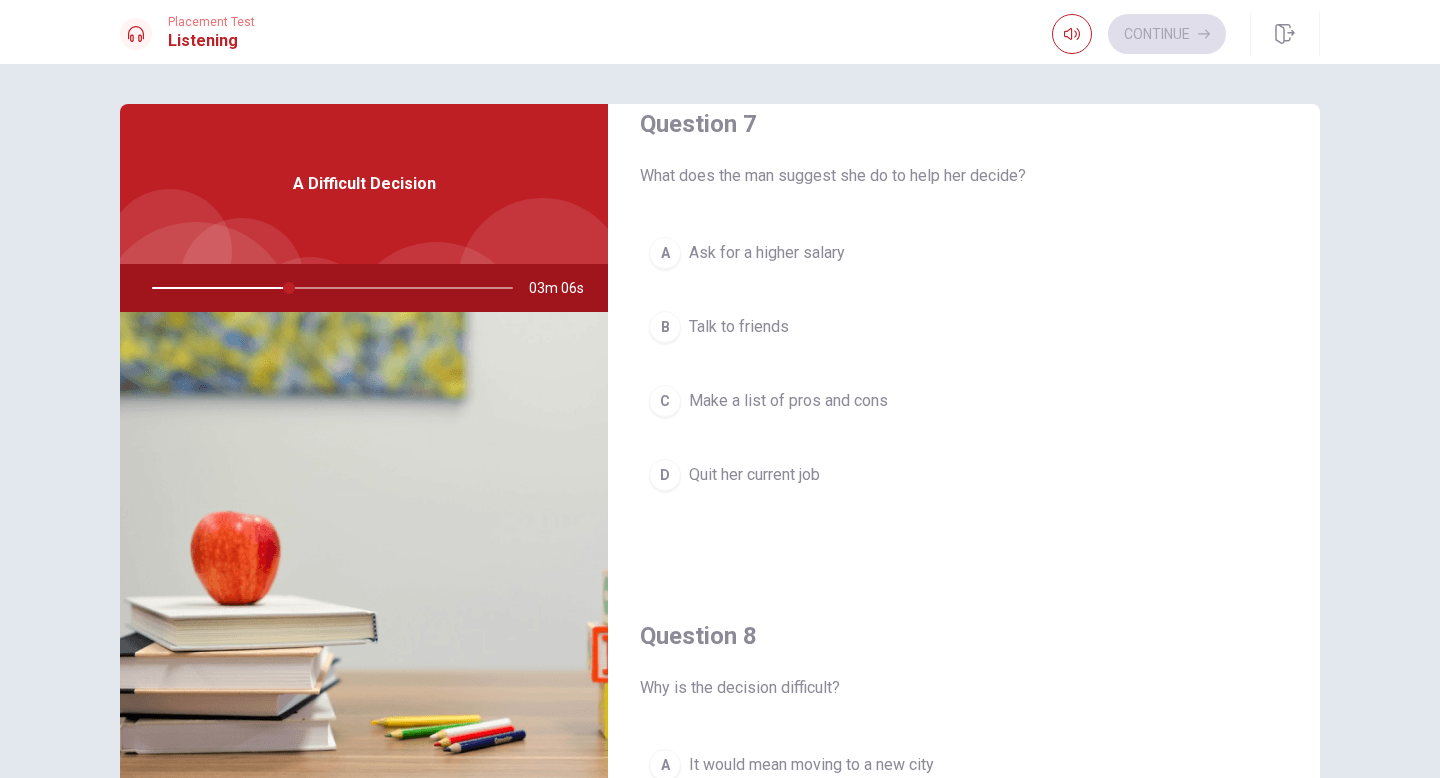scroll, scrollTop: 559, scrollLeft: 0, axis: vertical 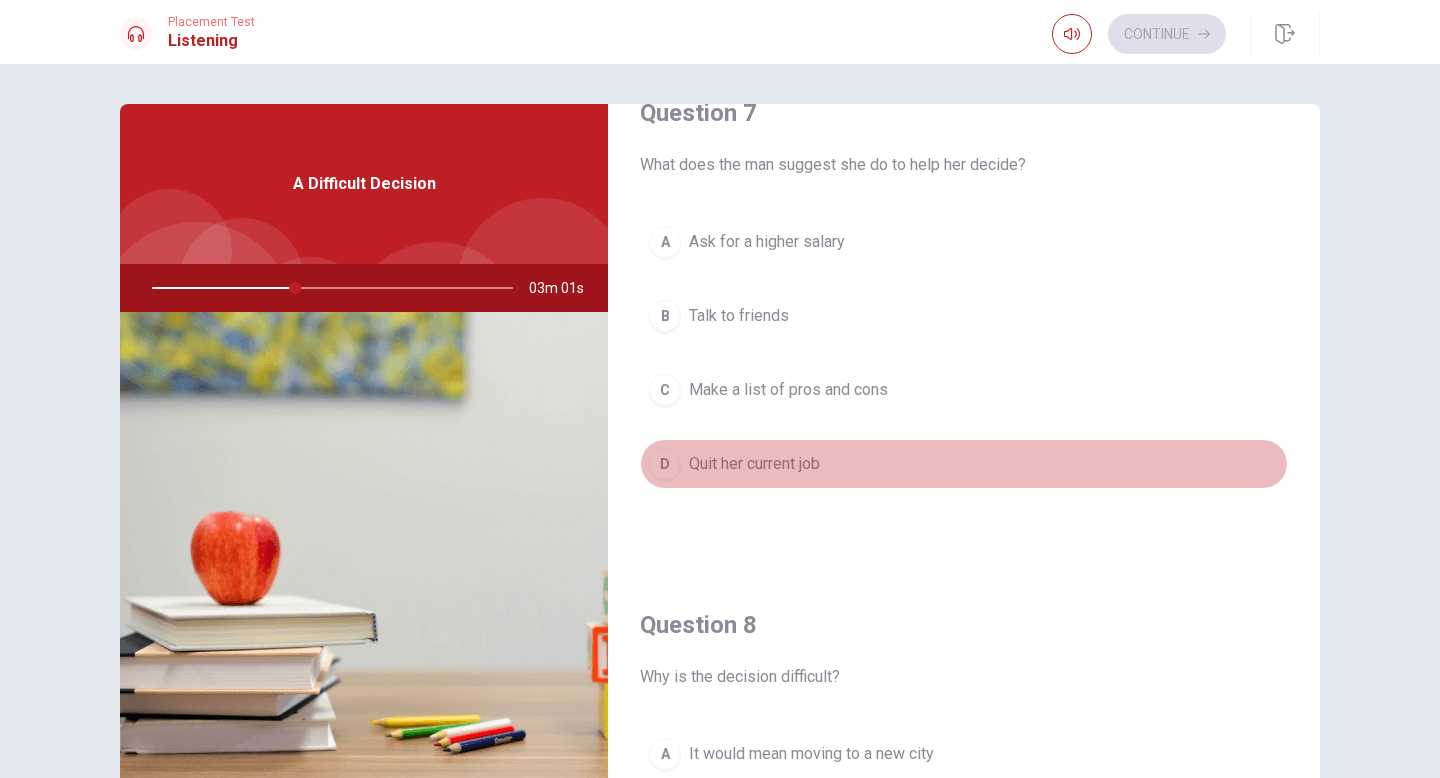 click on "Quit her current job" at bounding box center [754, 464] 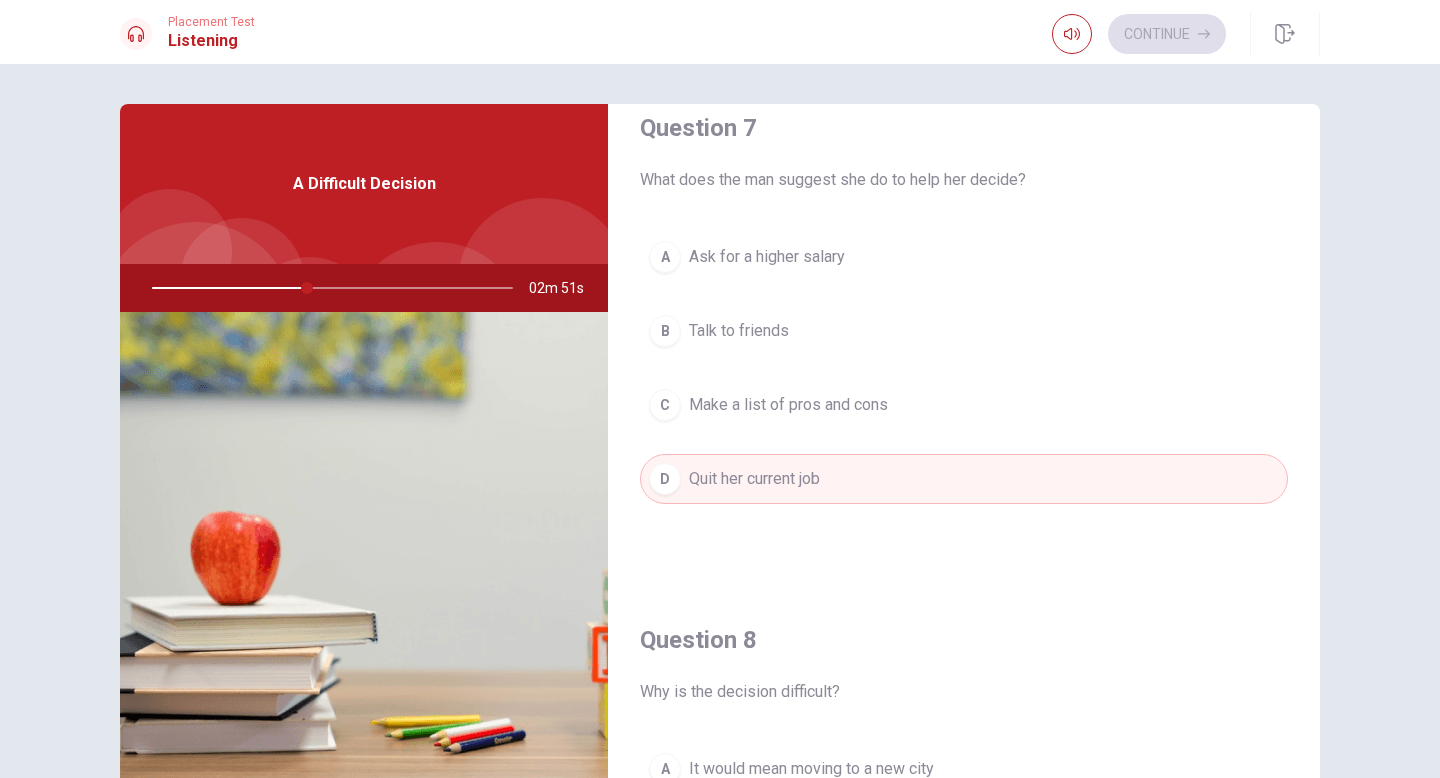 scroll, scrollTop: 558, scrollLeft: 0, axis: vertical 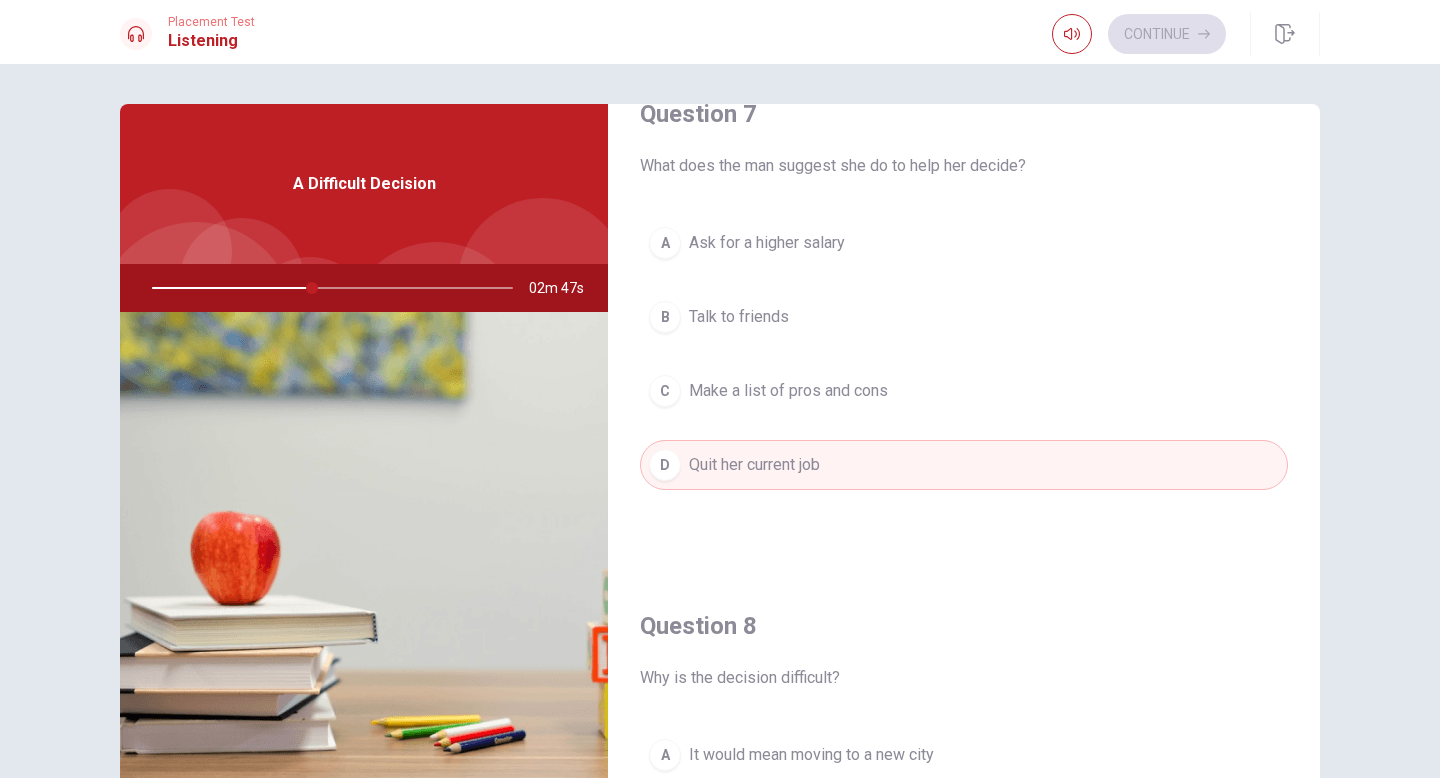 click on "Make a list of pros and cons" at bounding box center (788, 391) 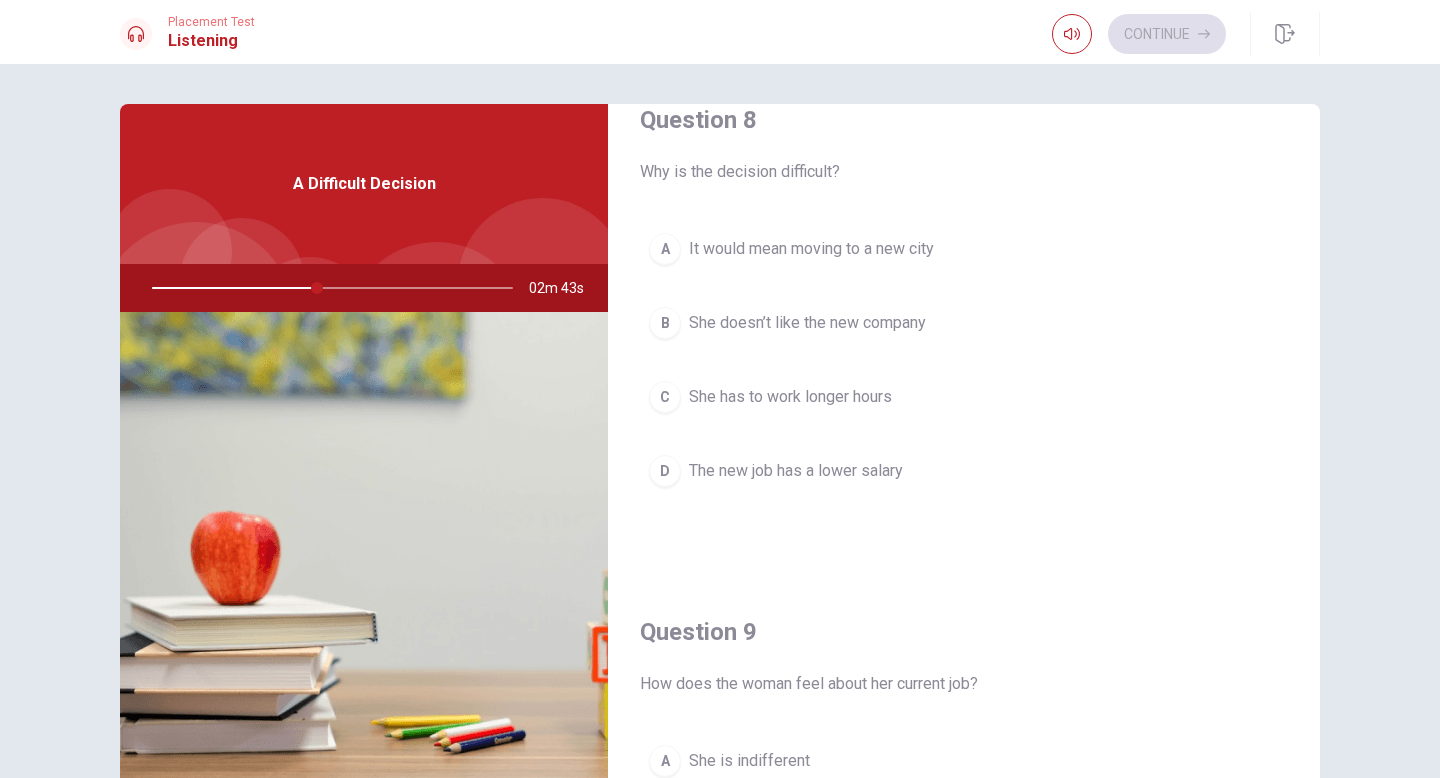 scroll, scrollTop: 1067, scrollLeft: 0, axis: vertical 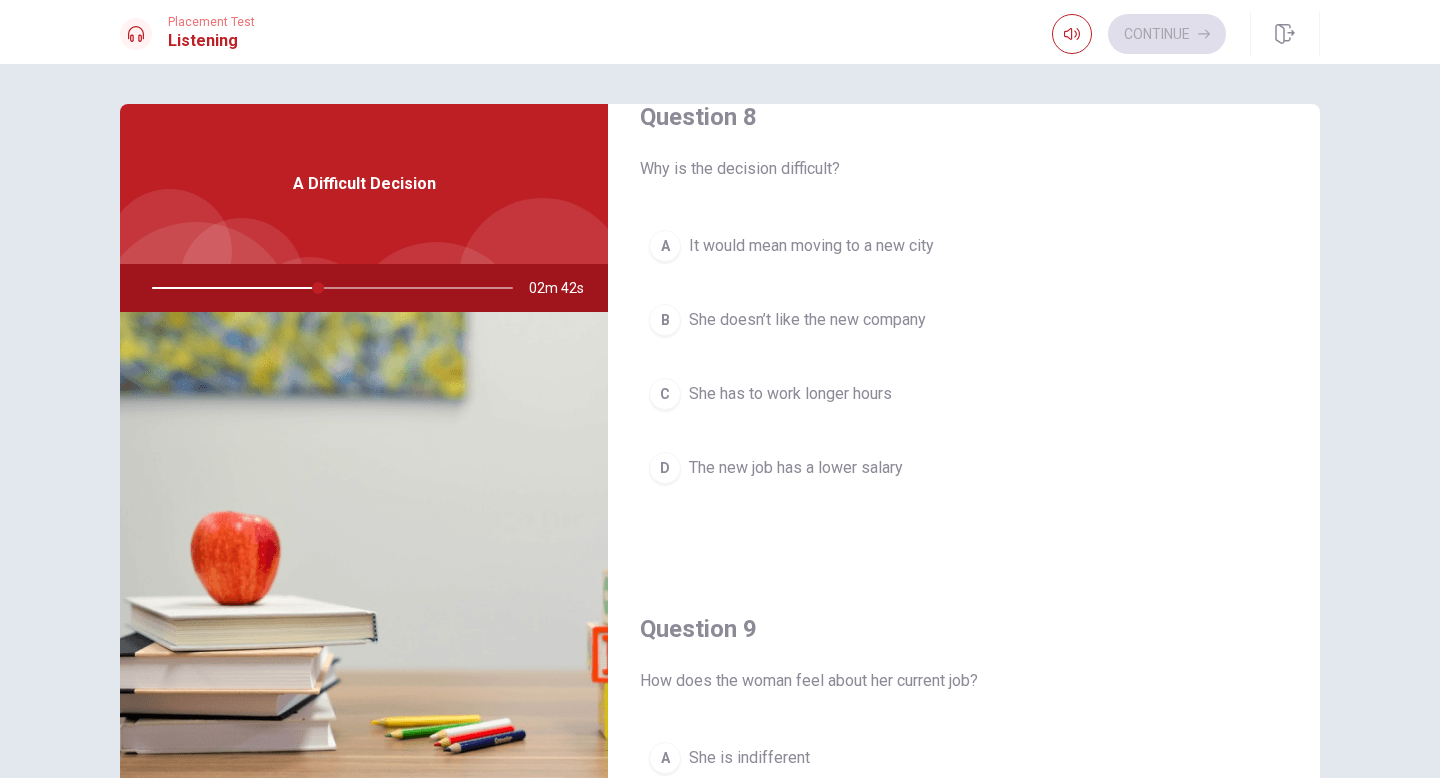 click on "It would mean moving to a new city" at bounding box center (811, 246) 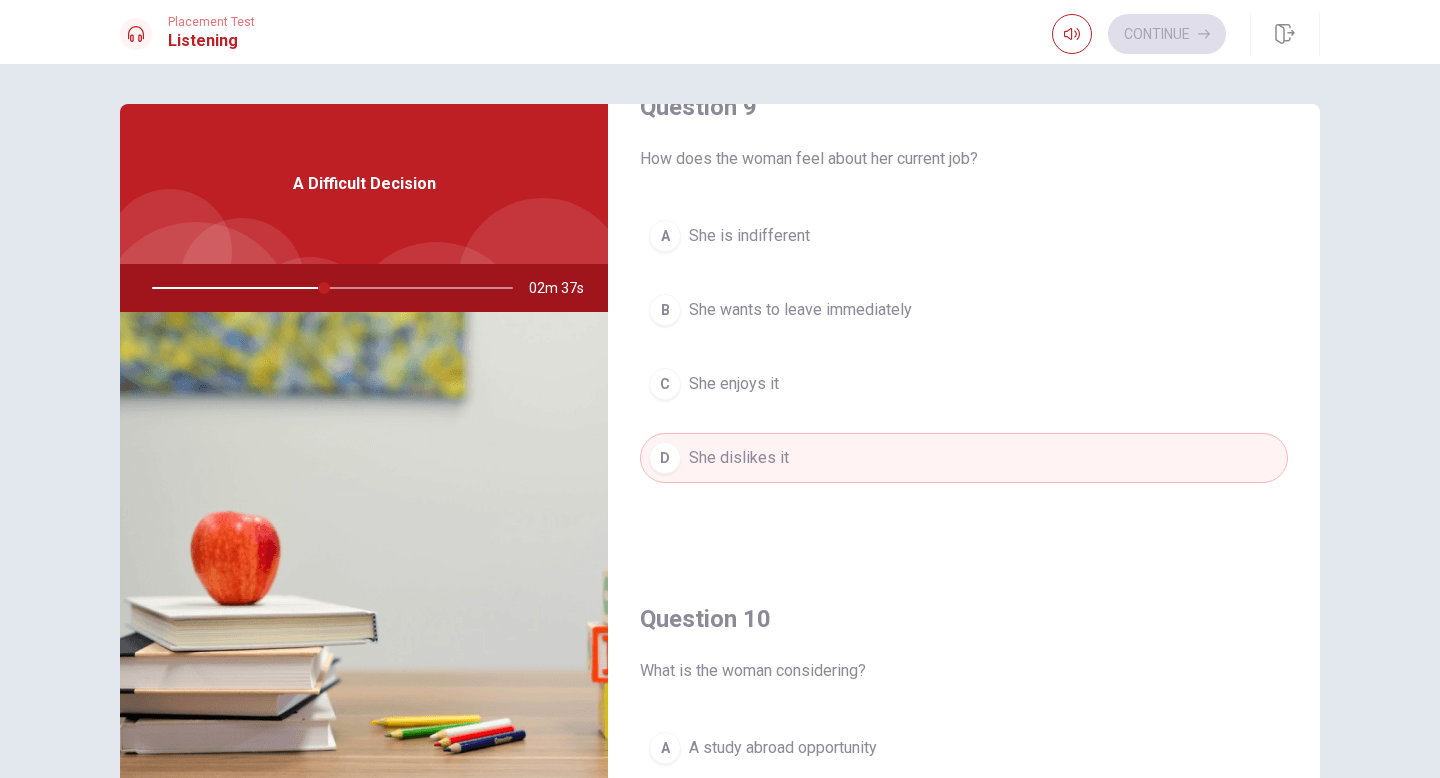 scroll, scrollTop: 1592, scrollLeft: 0, axis: vertical 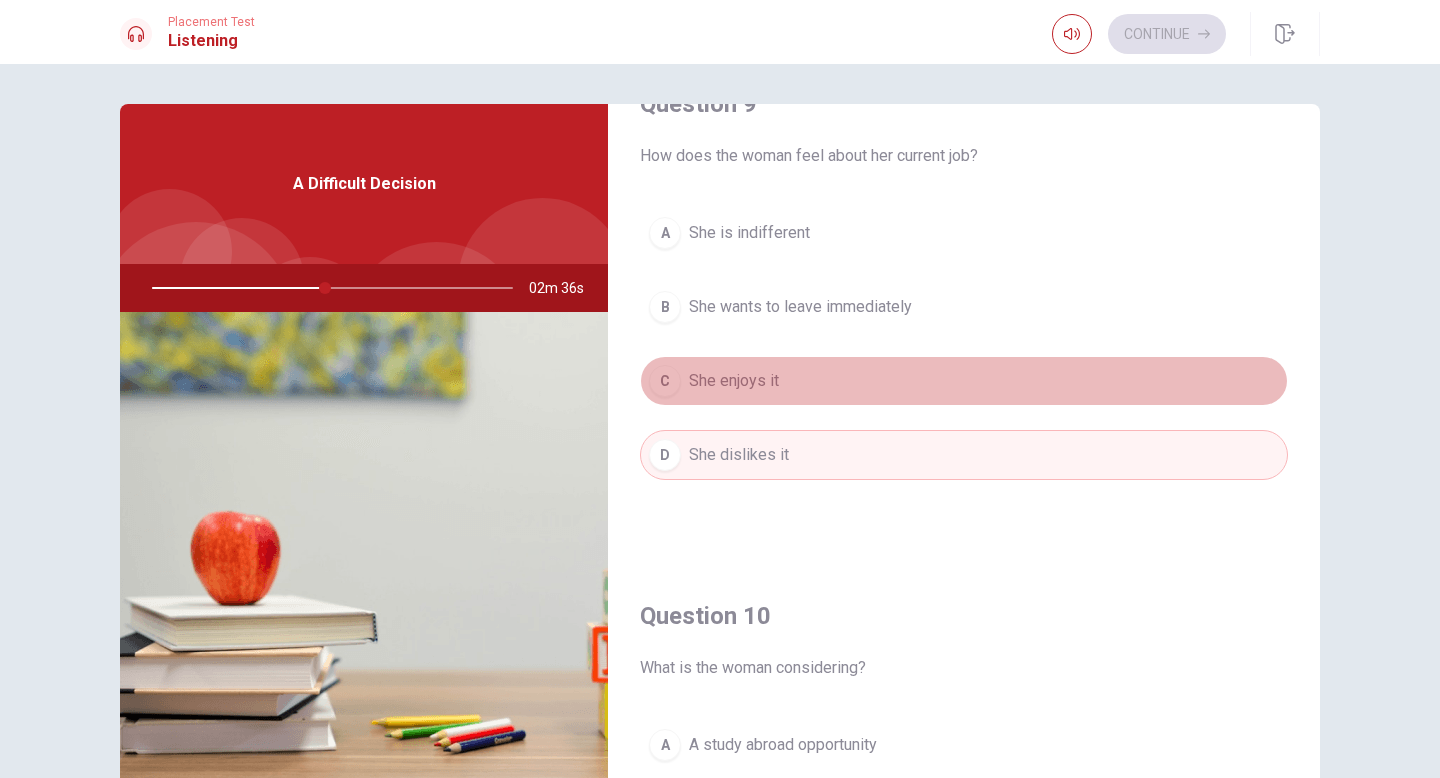 click on "C She enjoys it" at bounding box center (964, 381) 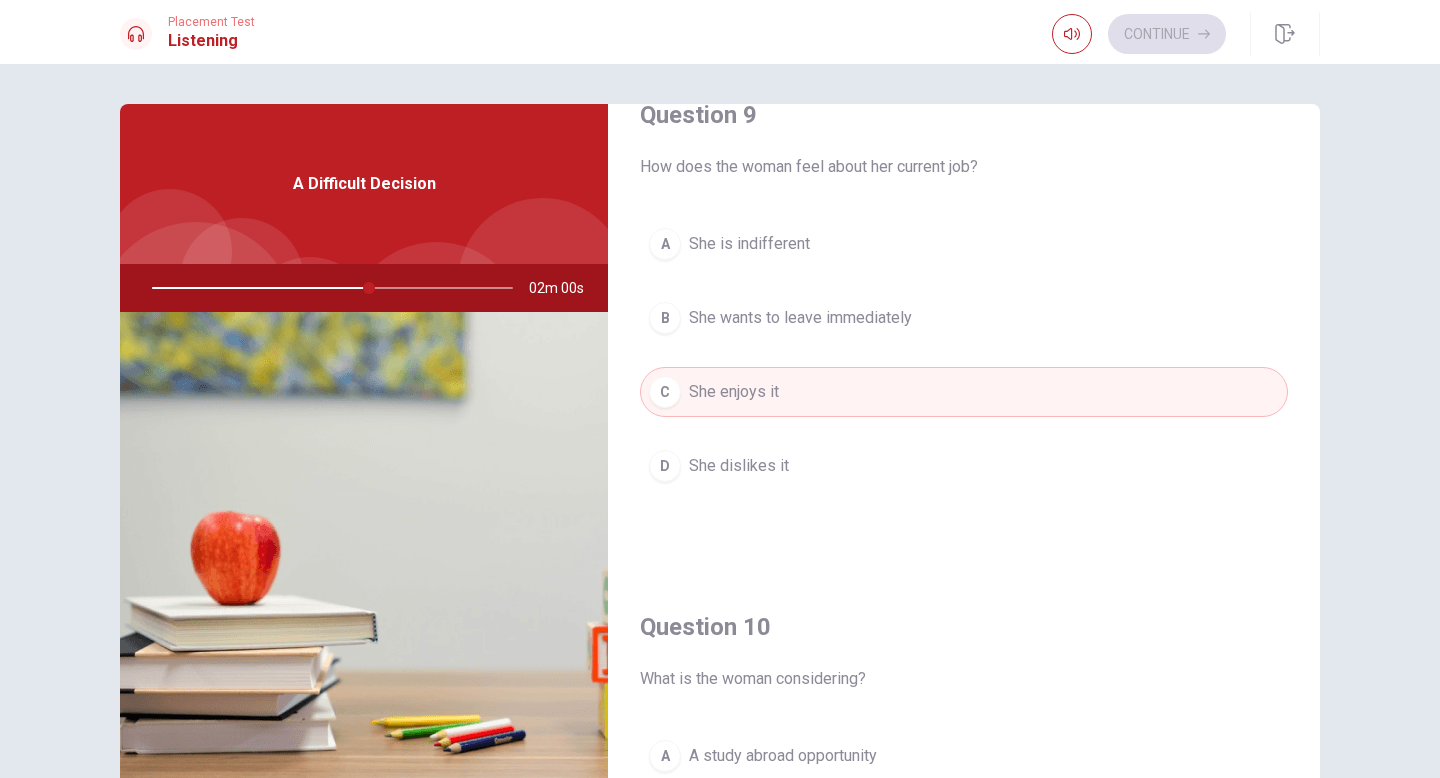 scroll, scrollTop: 1865, scrollLeft: 0, axis: vertical 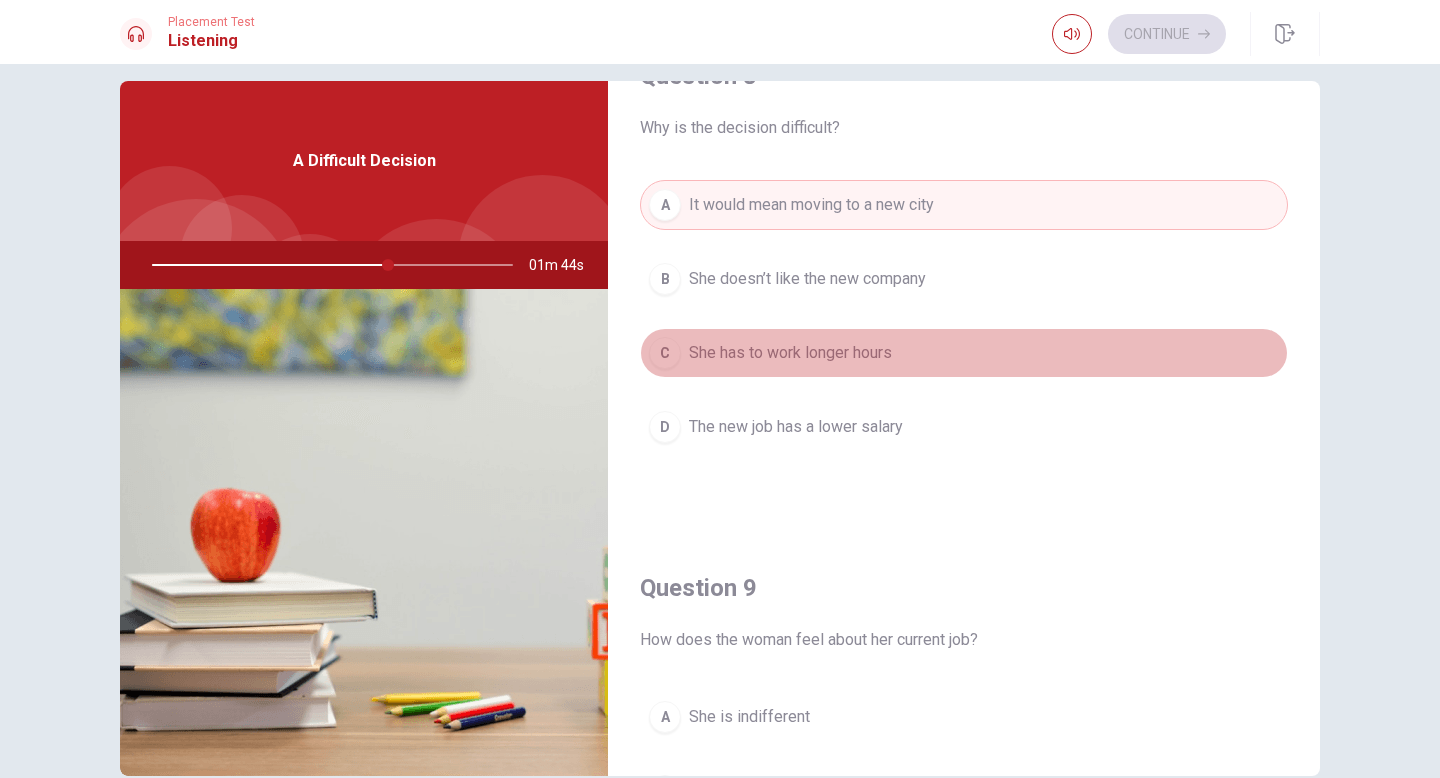 click on "C She has to work longer hours" at bounding box center [964, 353] 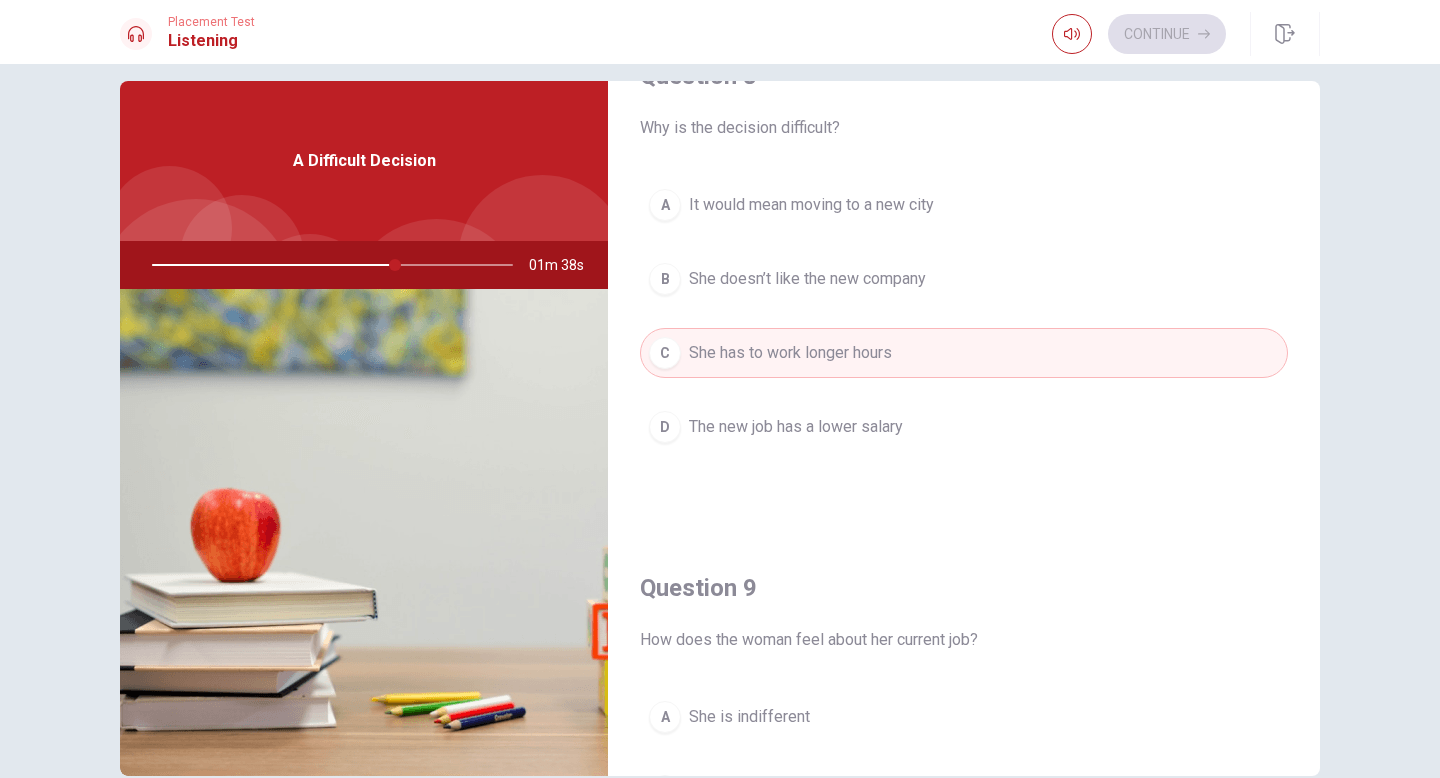 click on "A It would mean moving to a new city" at bounding box center (964, 205) 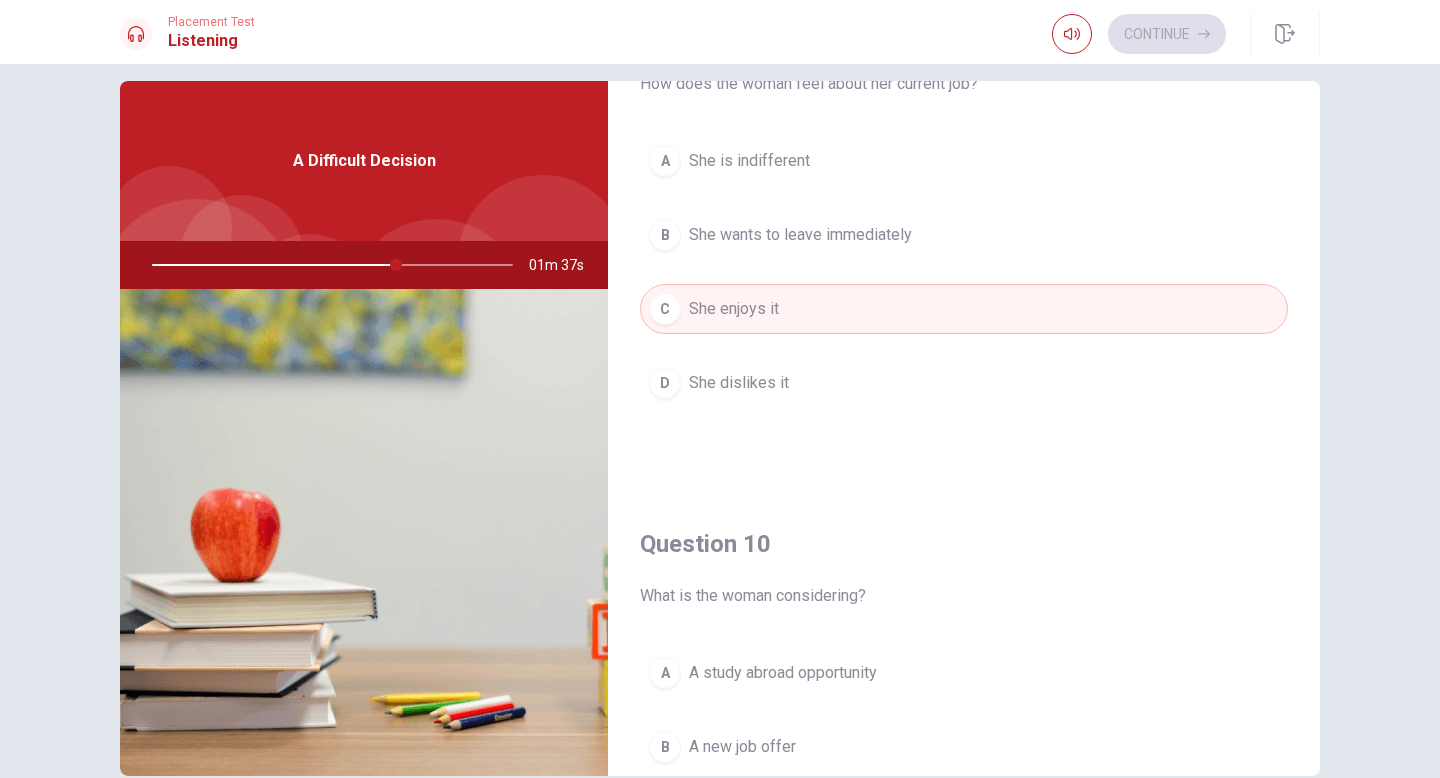 scroll, scrollTop: 1865, scrollLeft: 0, axis: vertical 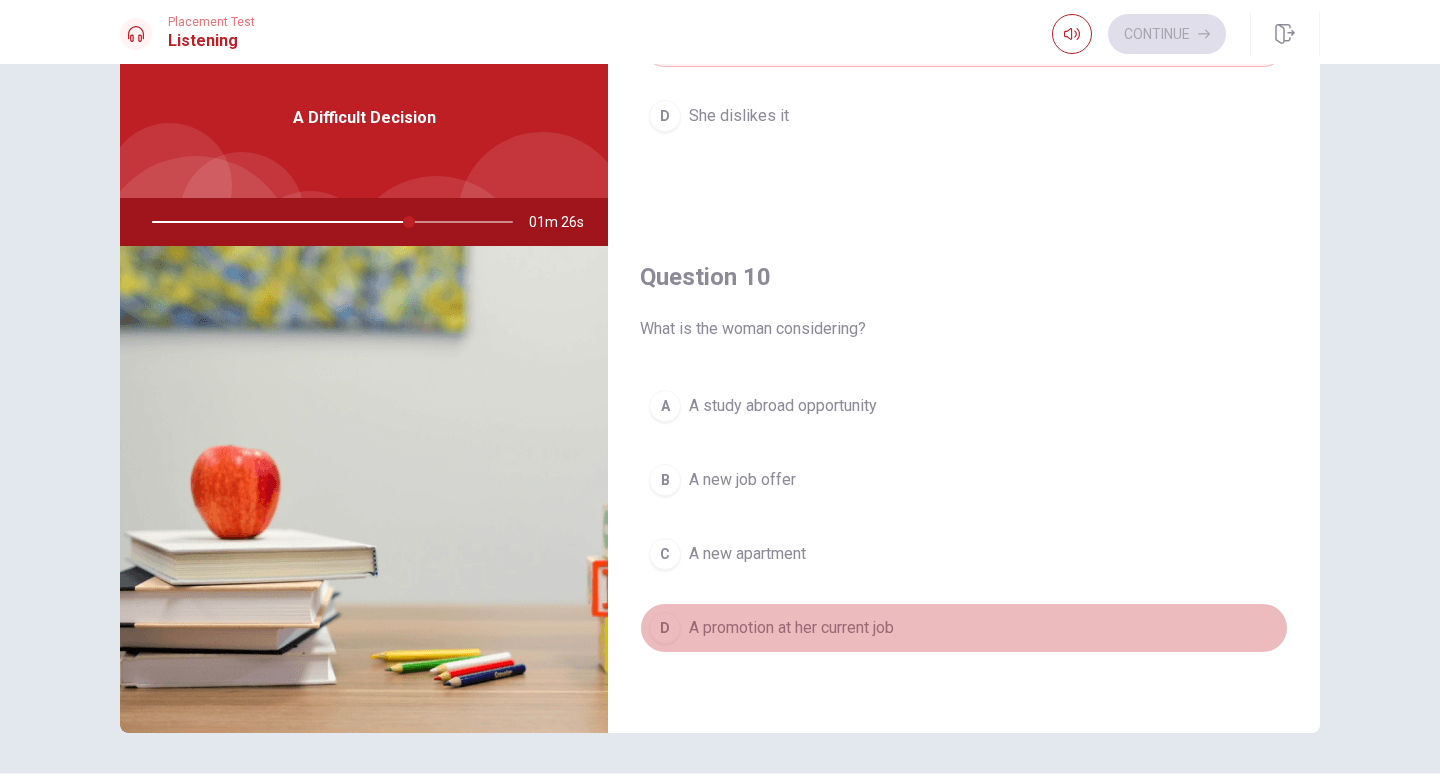 click on "A promotion at her current job" at bounding box center [791, 628] 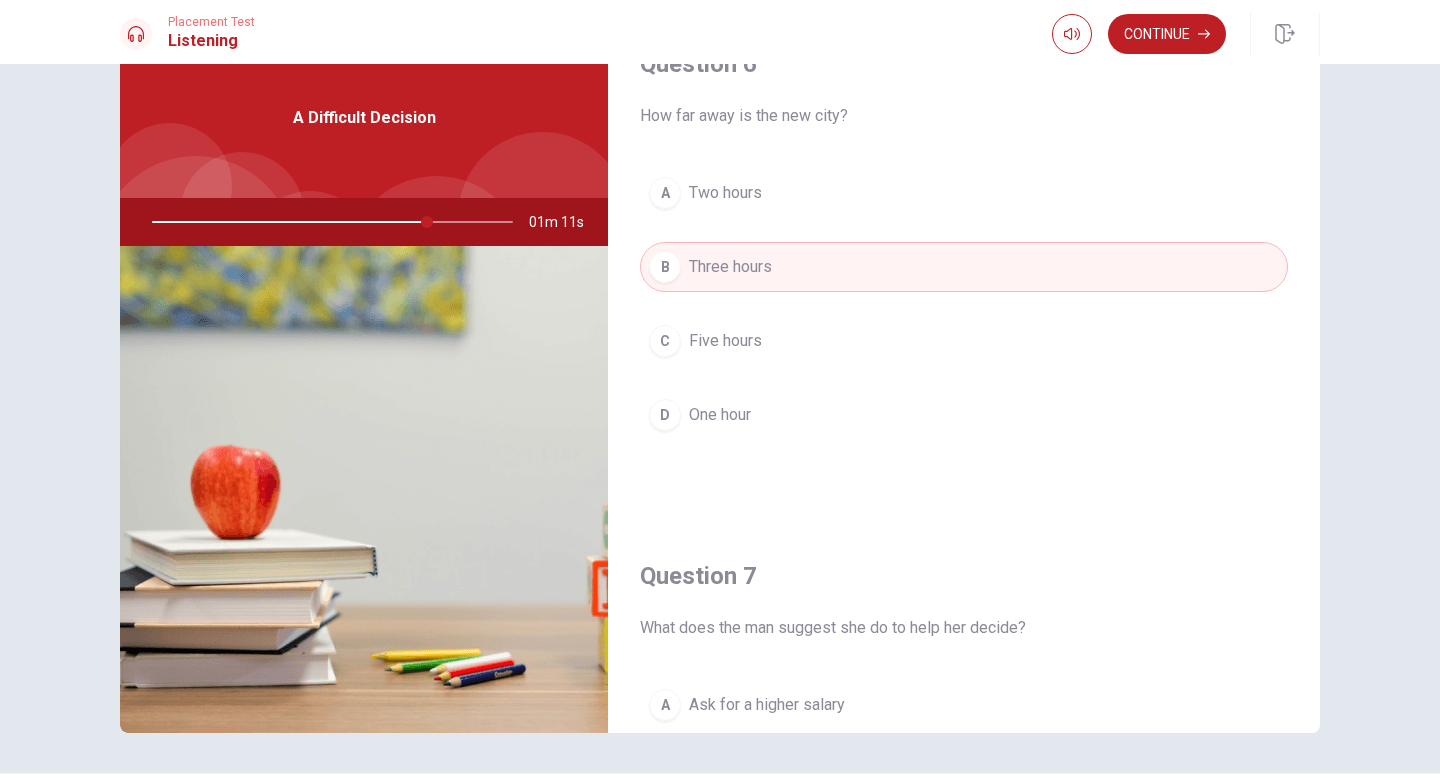 scroll, scrollTop: 0, scrollLeft: 0, axis: both 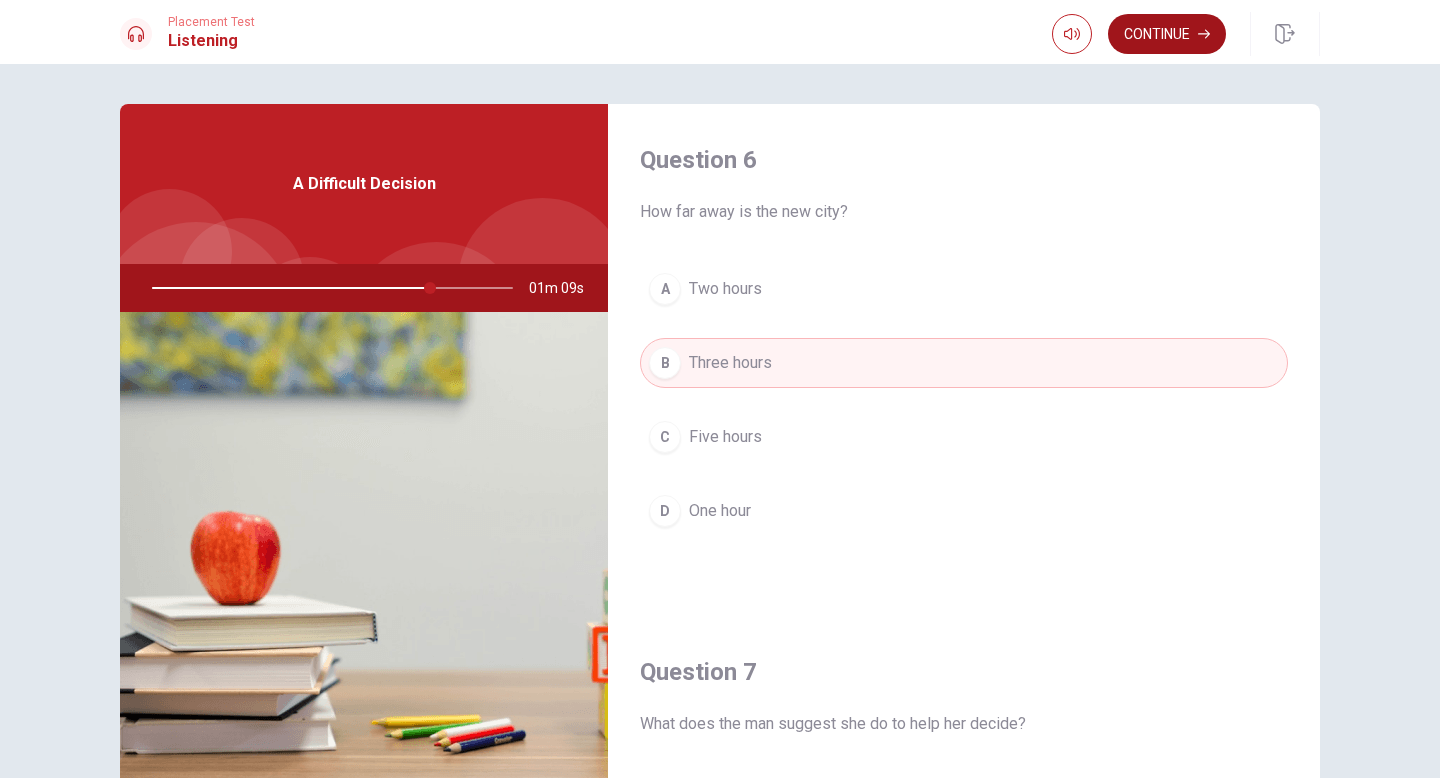 click on "Continue" at bounding box center [1167, 34] 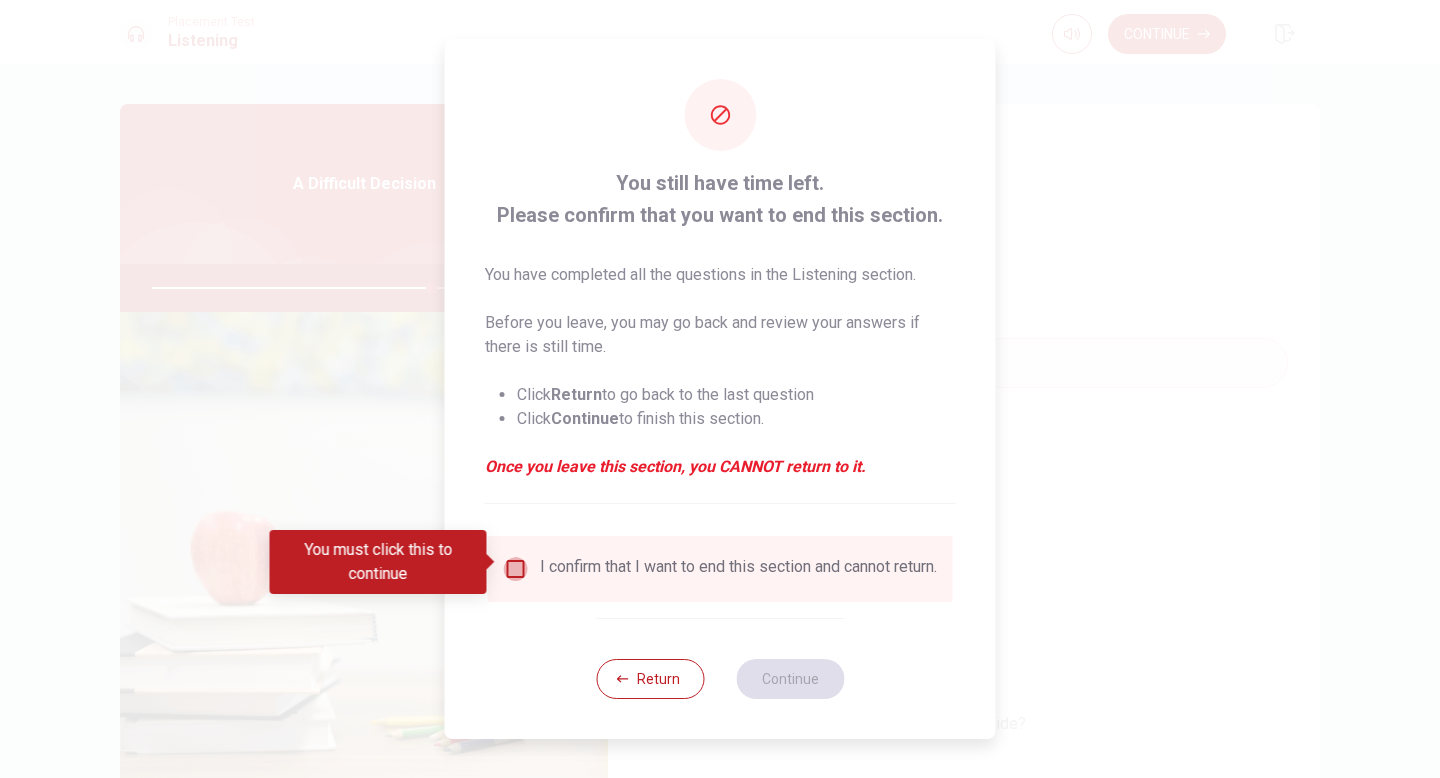 click at bounding box center [516, 569] 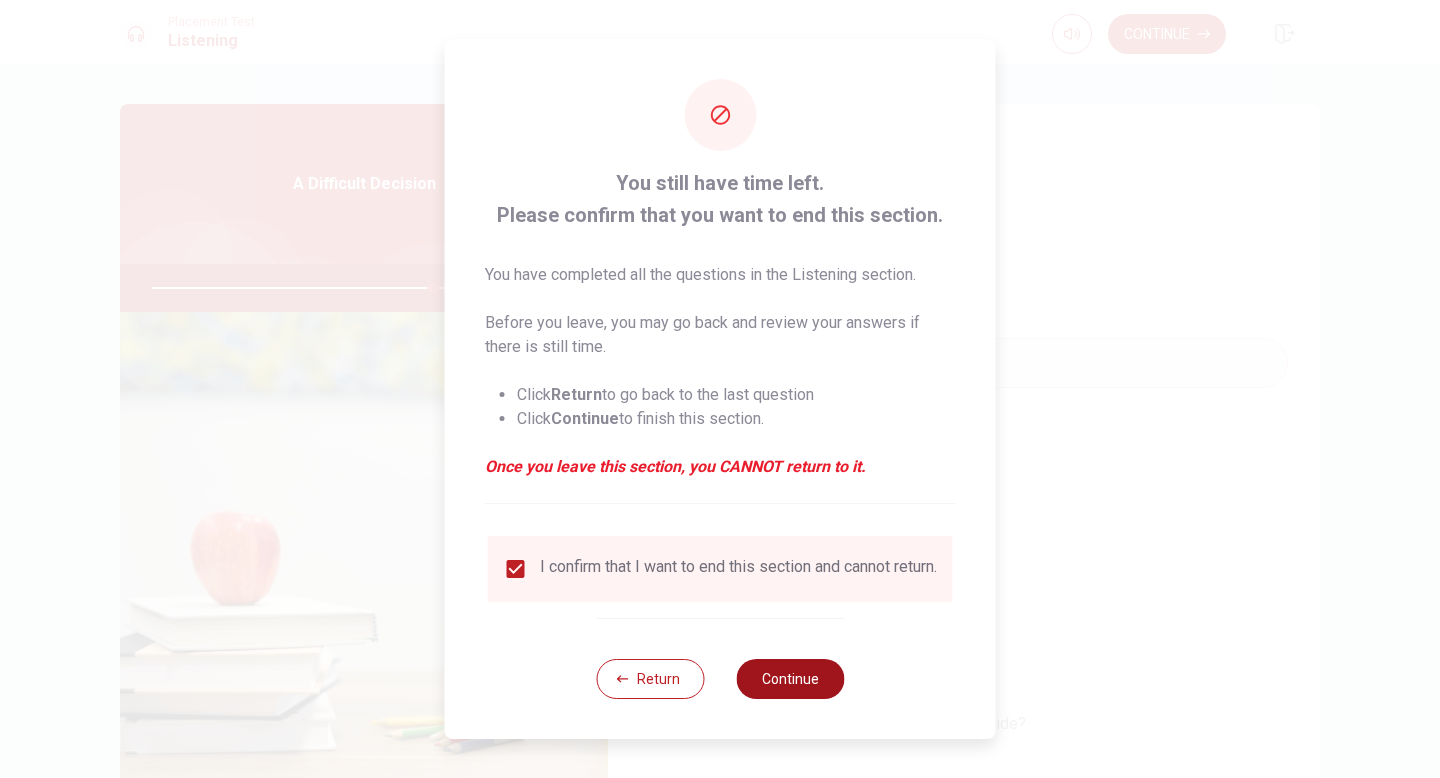 click on "Continue" at bounding box center (790, 679) 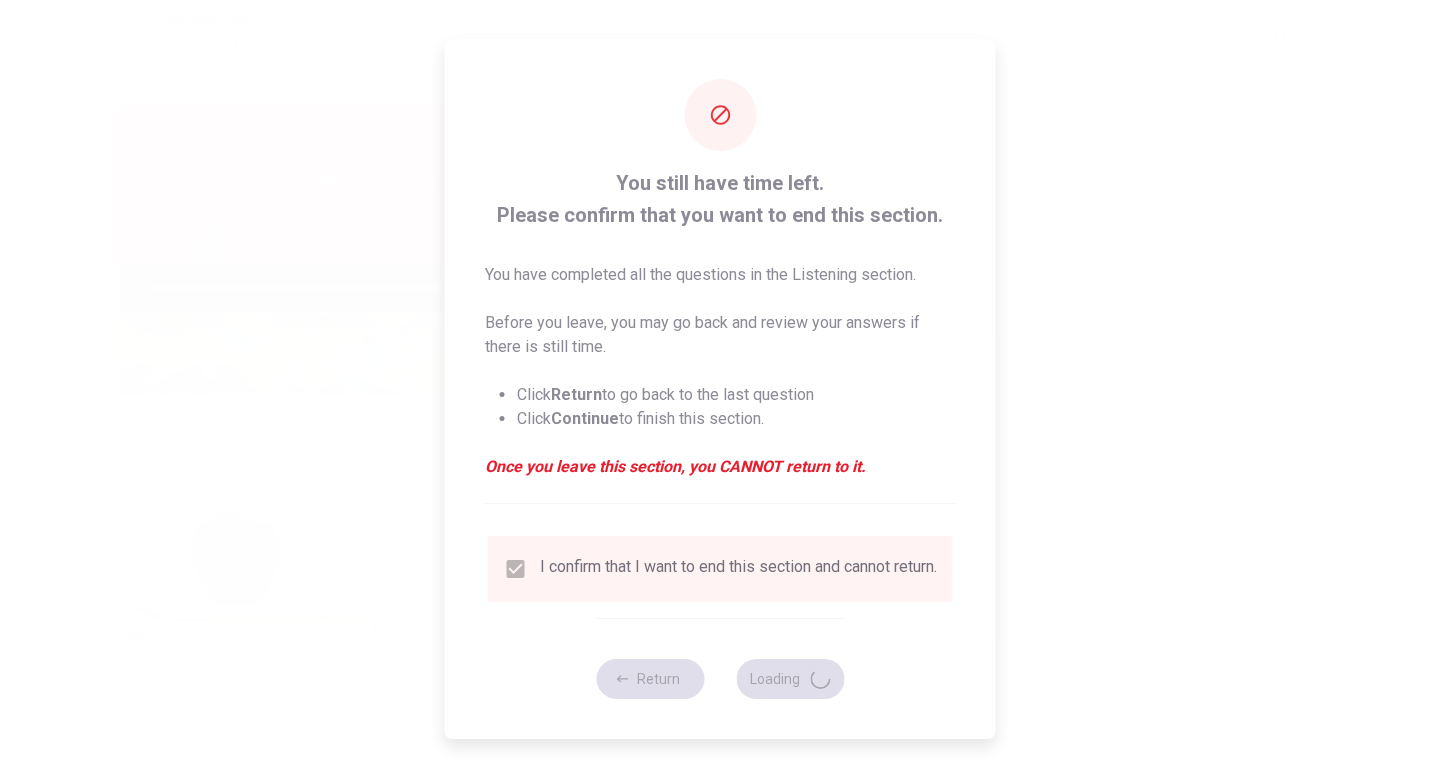 type on "79" 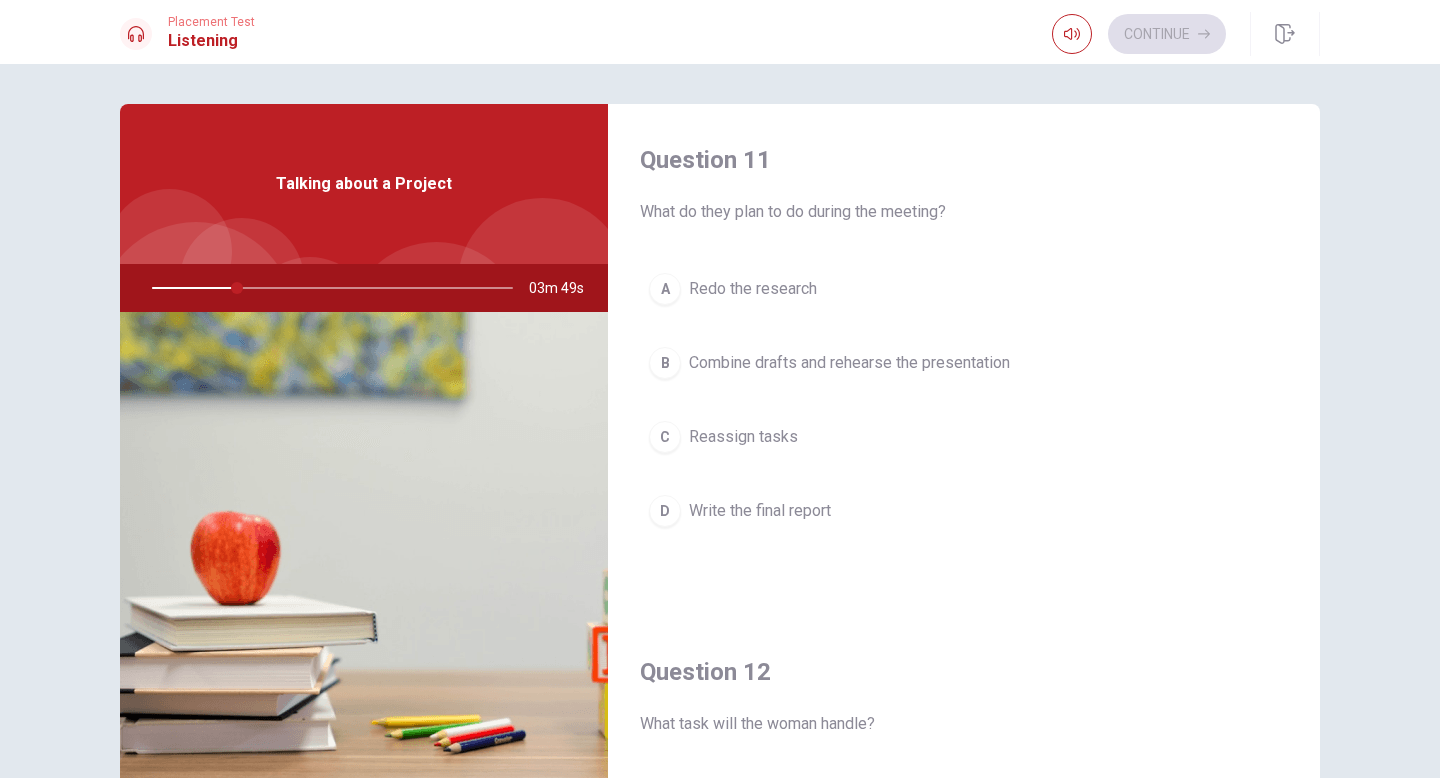 scroll, scrollTop: 30, scrollLeft: 0, axis: vertical 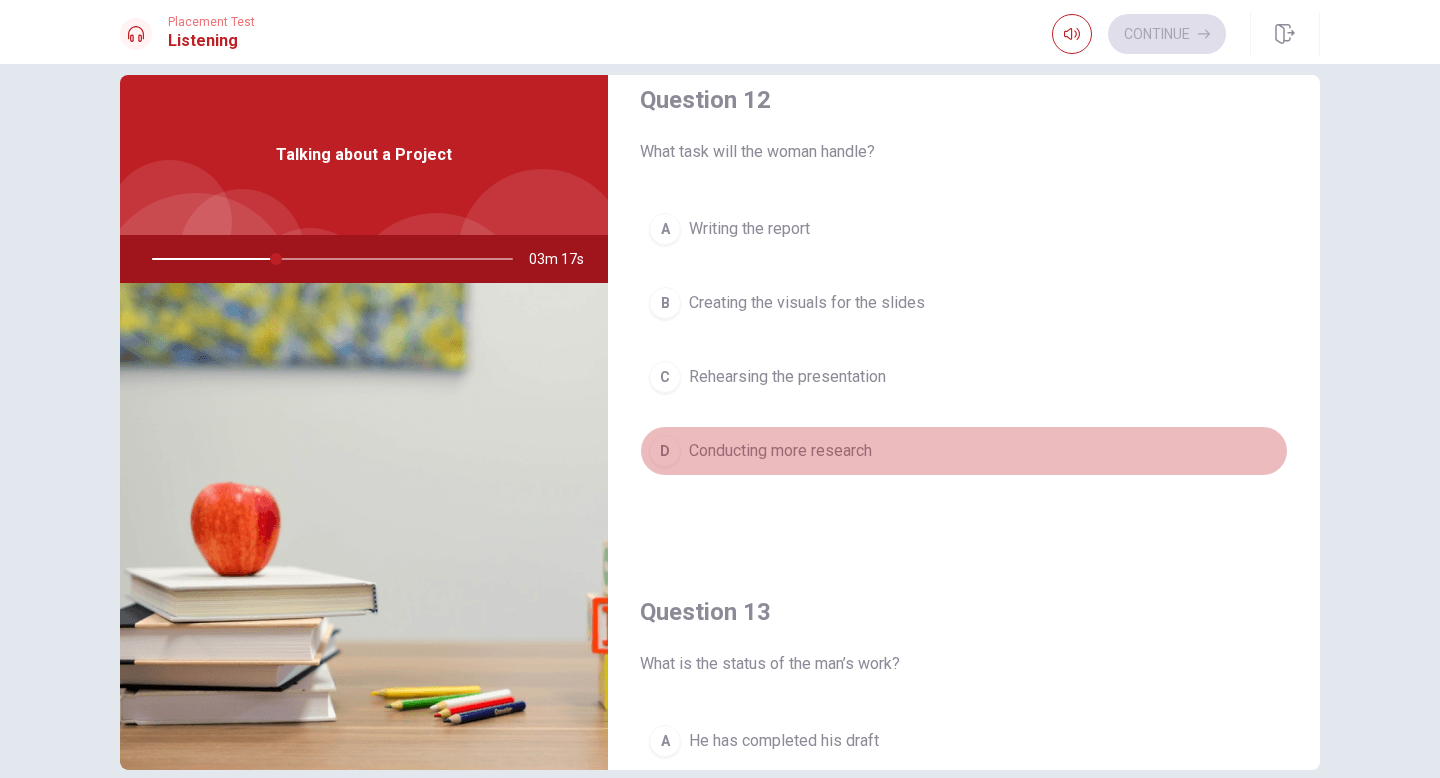 click on "D Conducting more research" at bounding box center (964, 451) 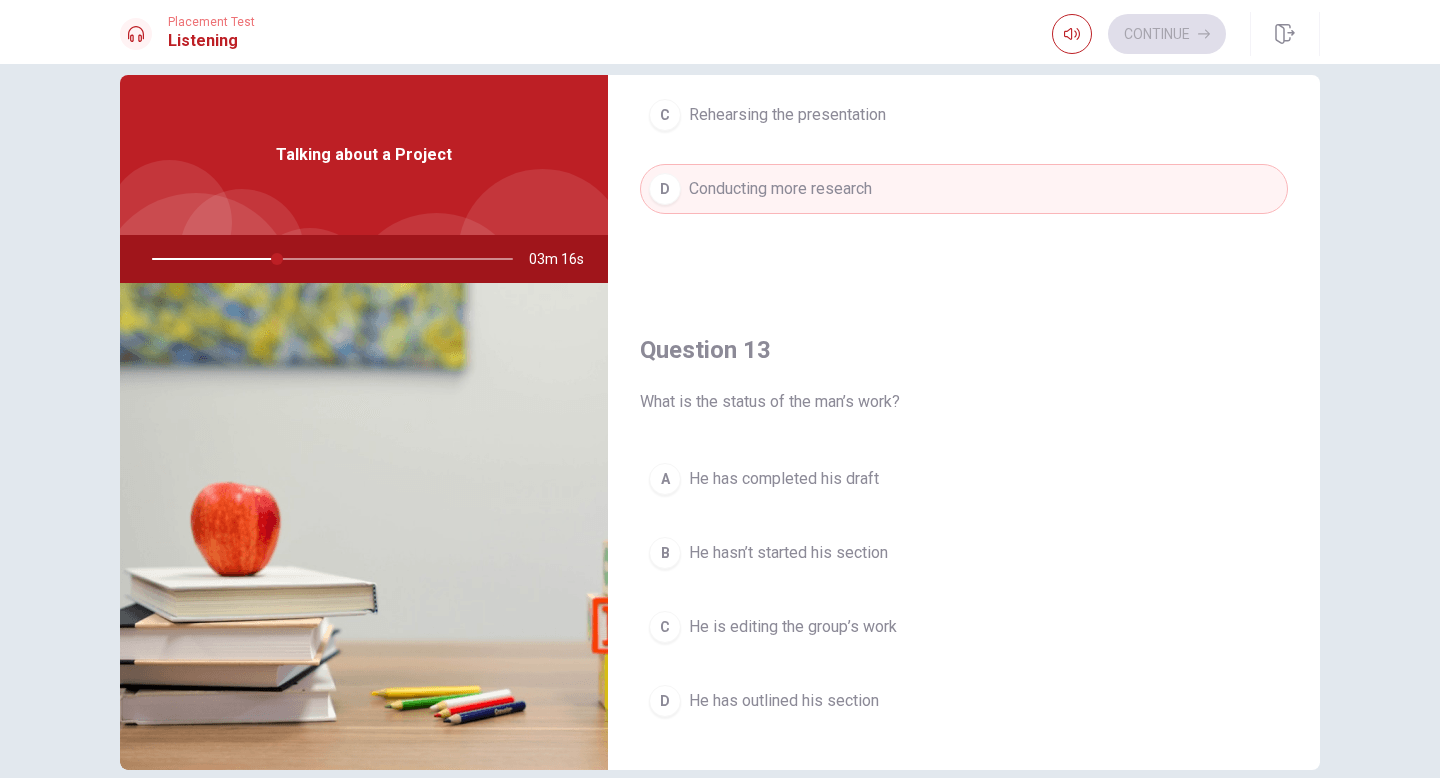 scroll, scrollTop: 864, scrollLeft: 0, axis: vertical 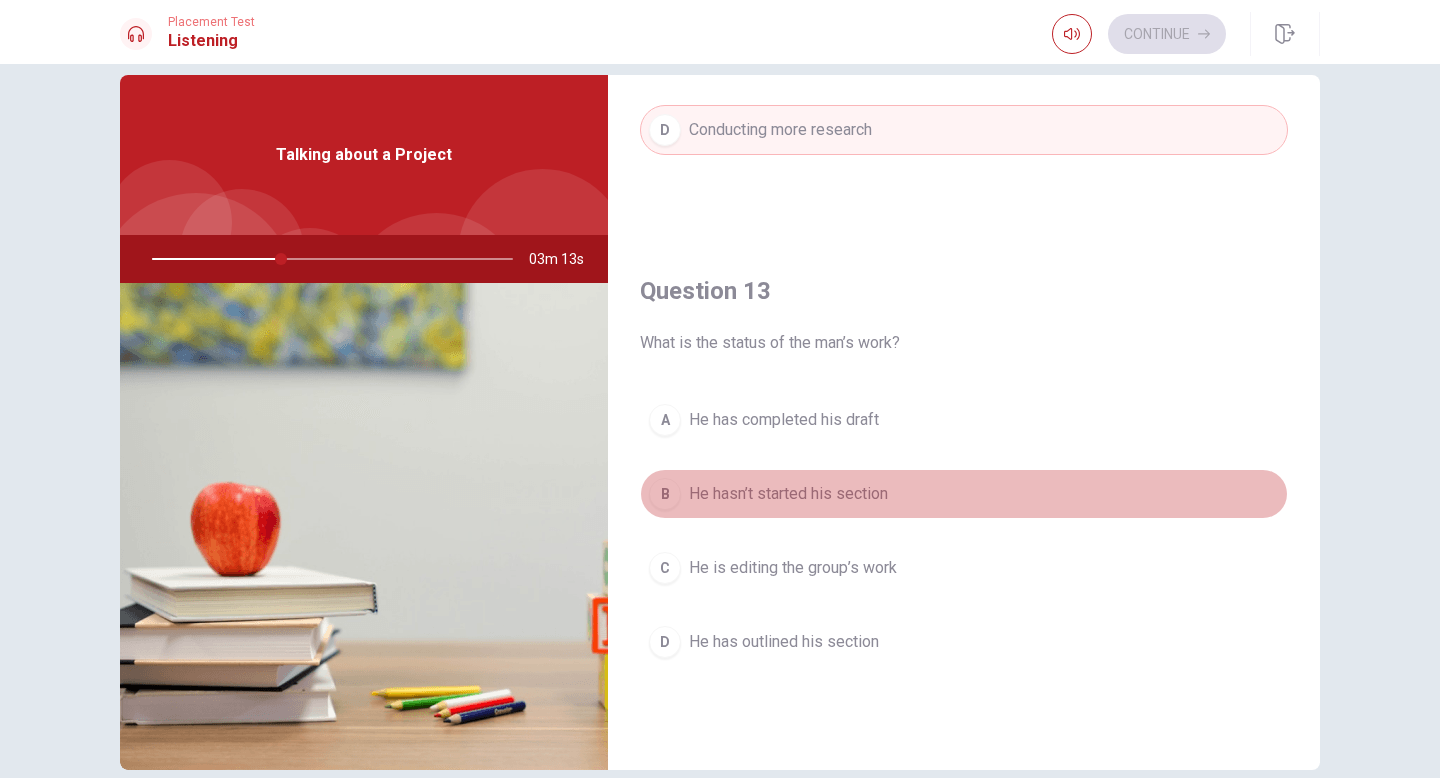 click on "He hasn’t started his section" at bounding box center [788, 494] 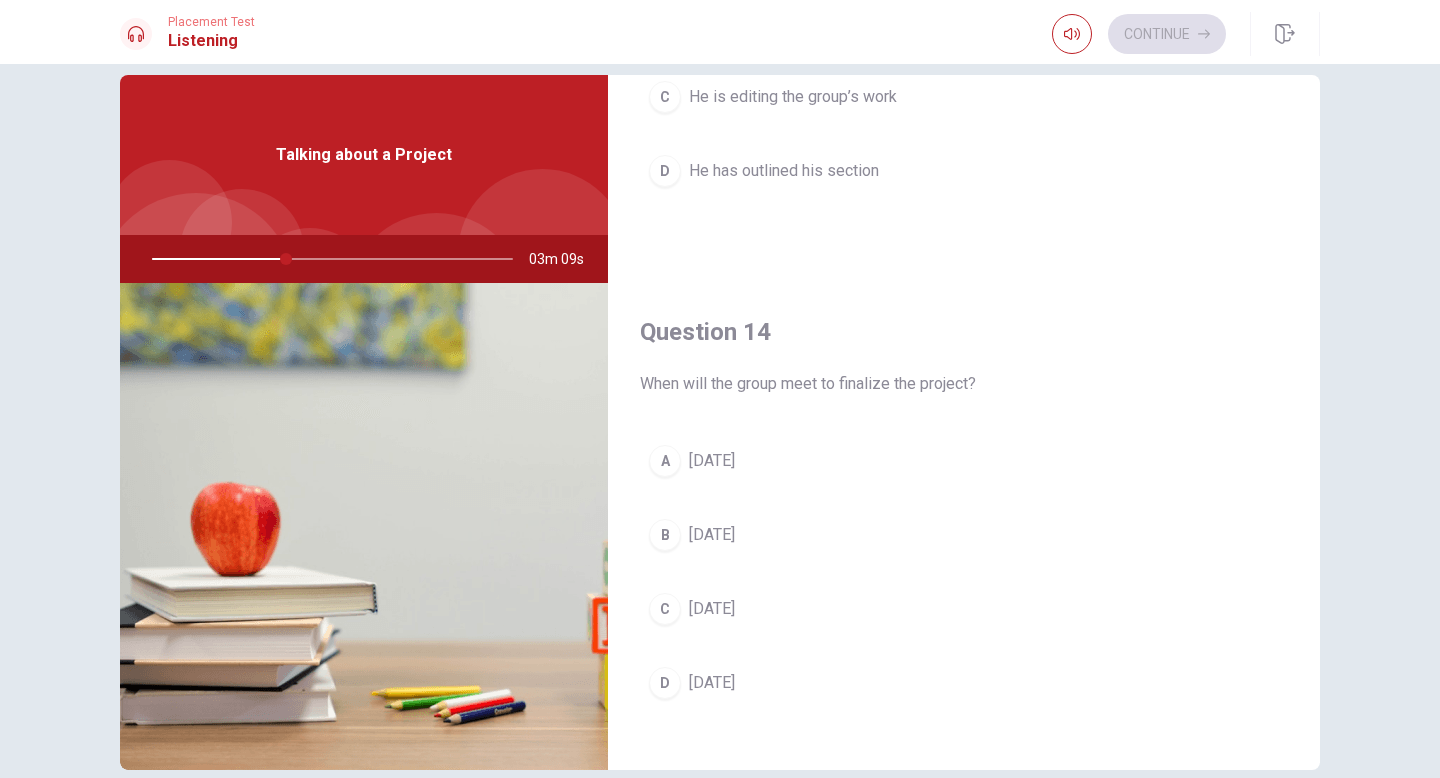 scroll, scrollTop: 1376, scrollLeft: 0, axis: vertical 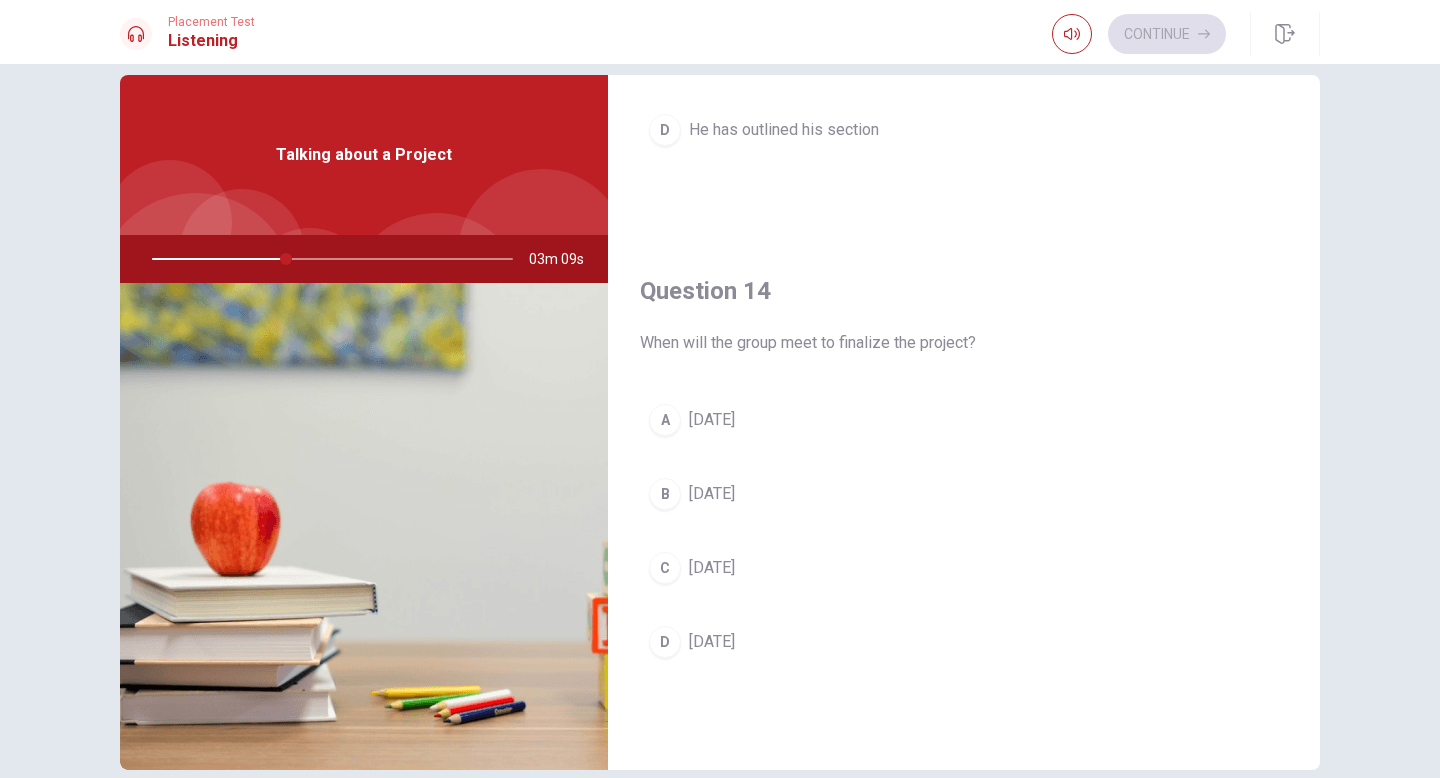 click on "Question 14 When will the group meet to finalize the project? A [DATE] B [DATE] C [DATE] D [DATE]" at bounding box center (964, 491) 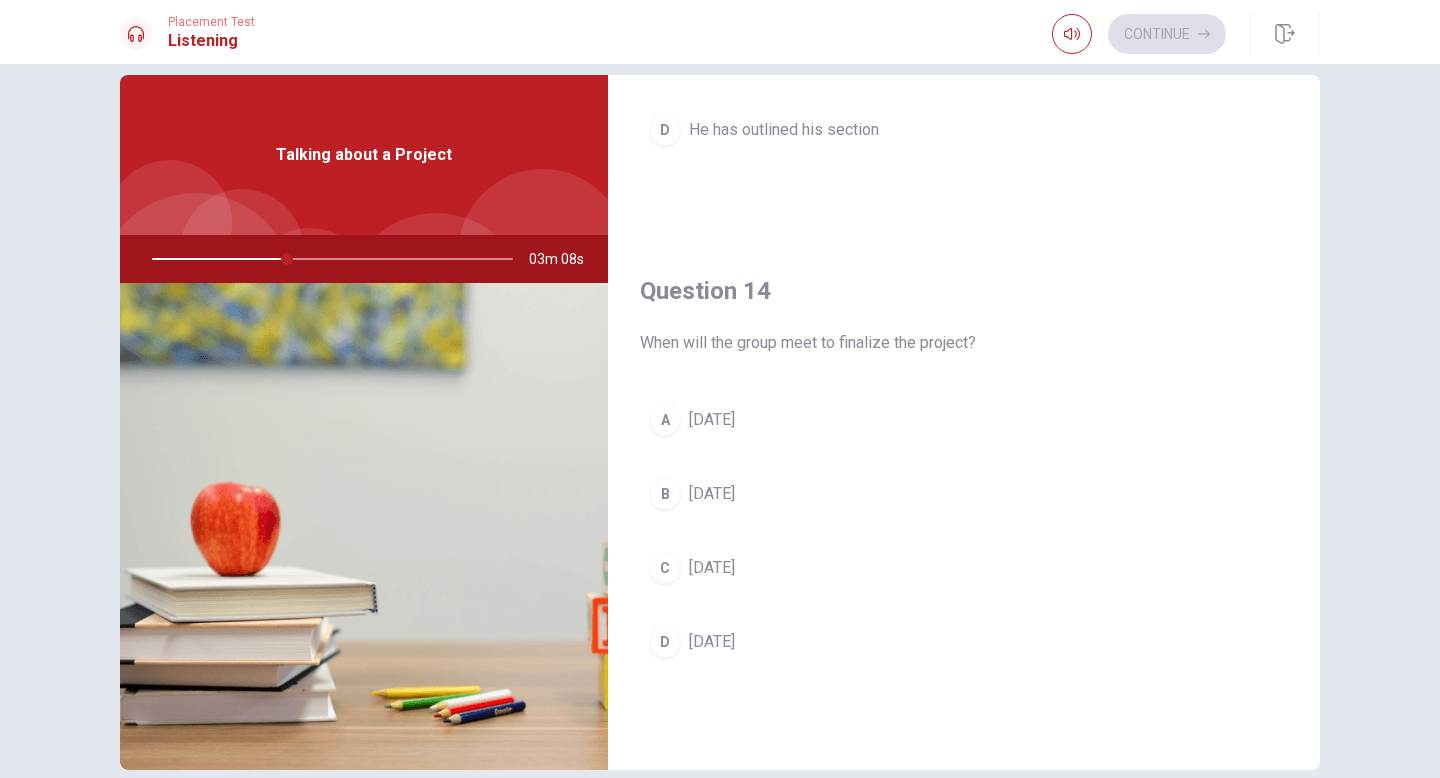 click on "A [DATE]" at bounding box center [964, 420] 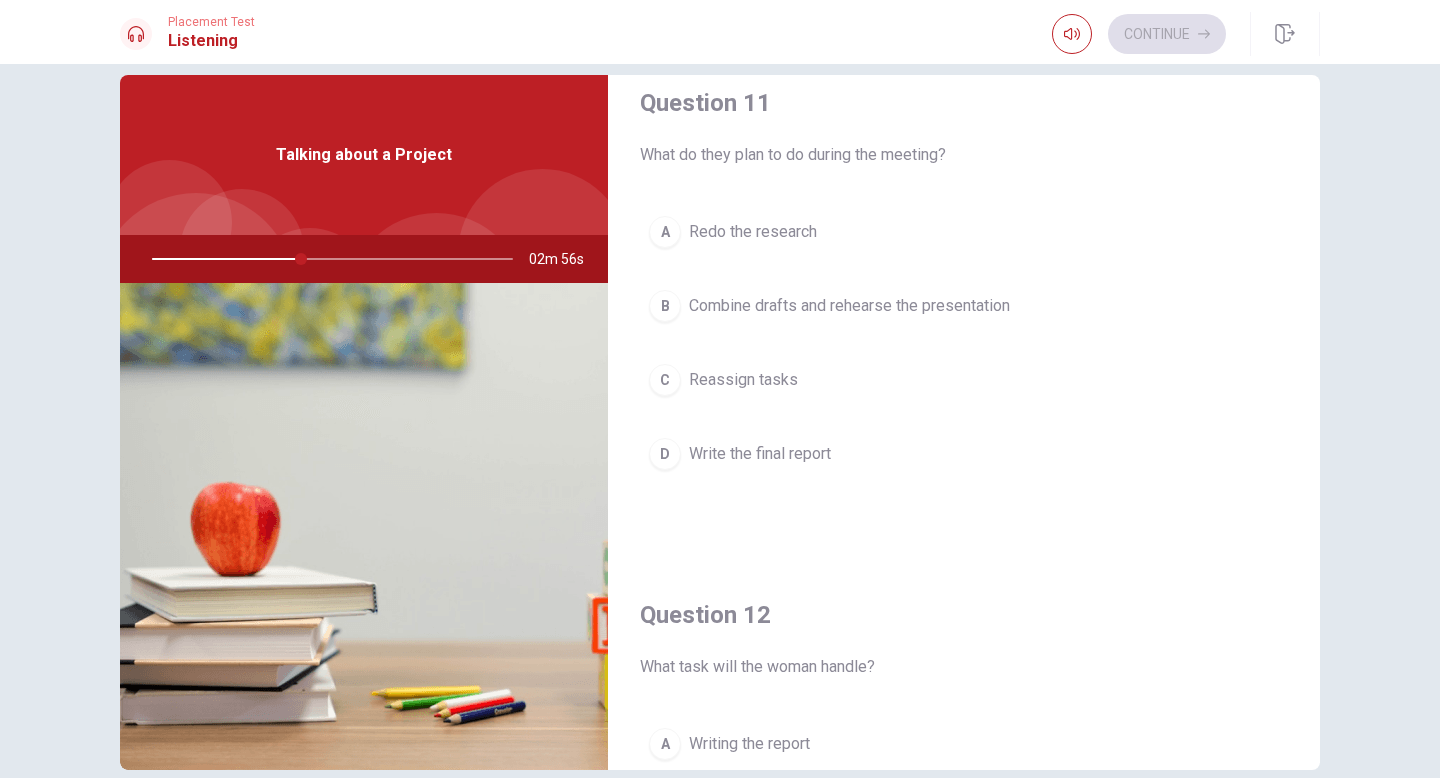 scroll, scrollTop: 0, scrollLeft: 0, axis: both 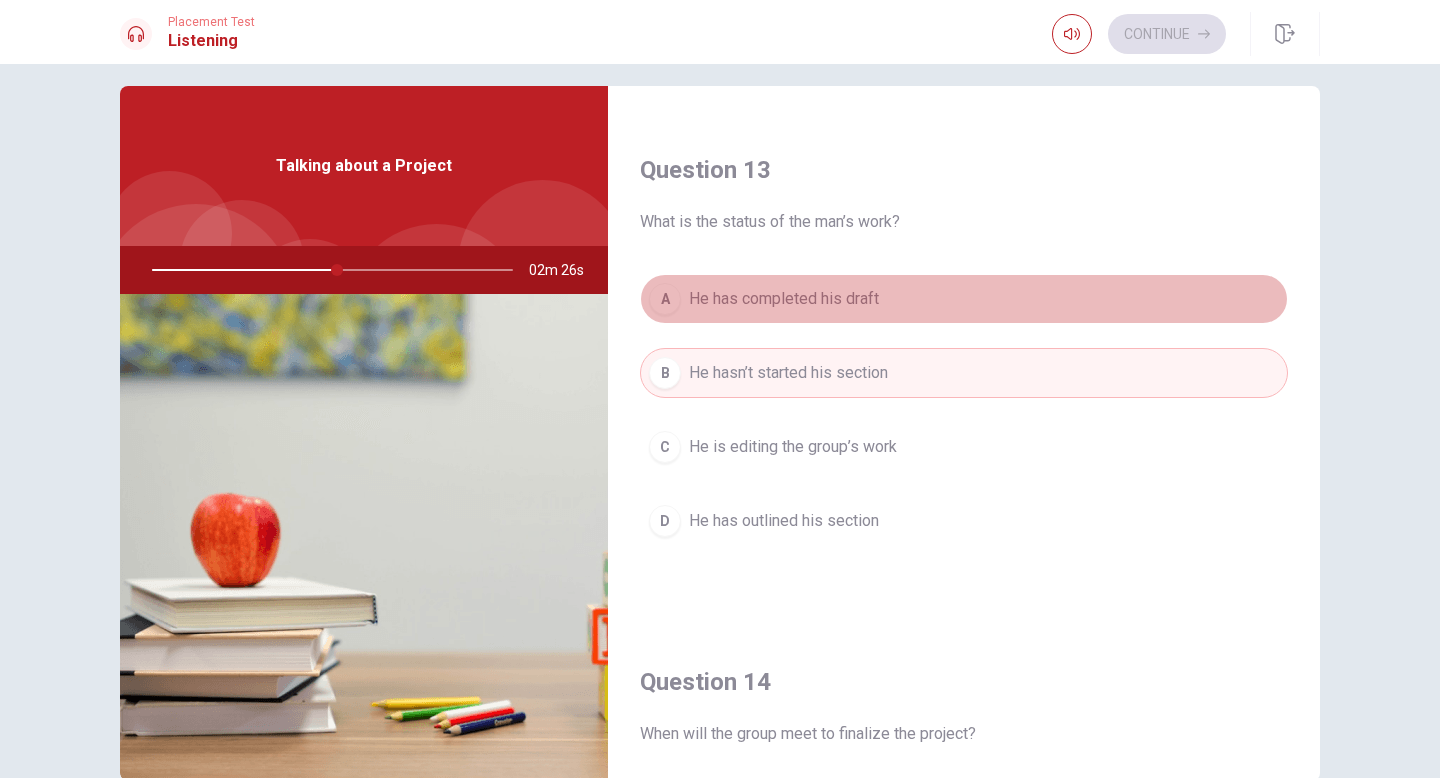 click on "A He has completed his draft" at bounding box center [964, 299] 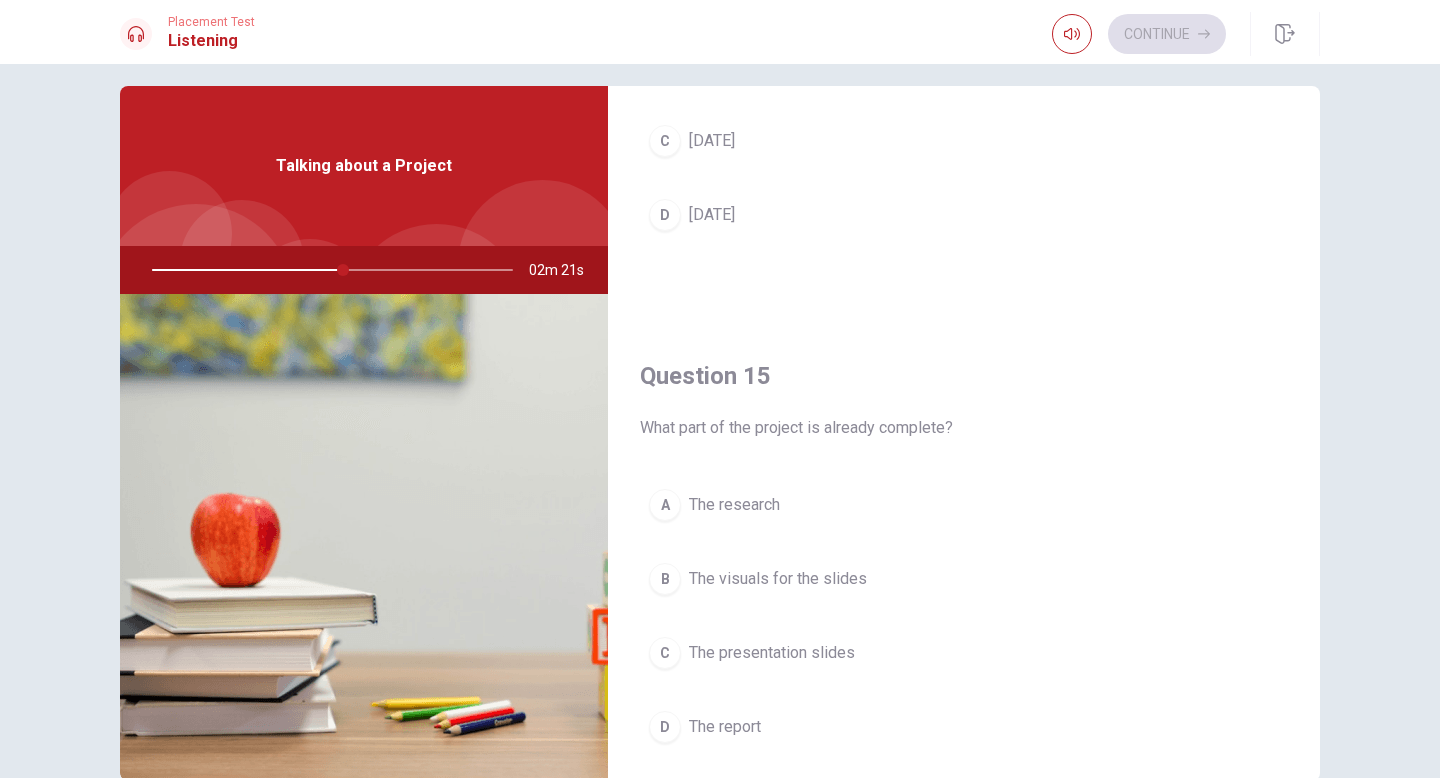 scroll, scrollTop: 1832, scrollLeft: 0, axis: vertical 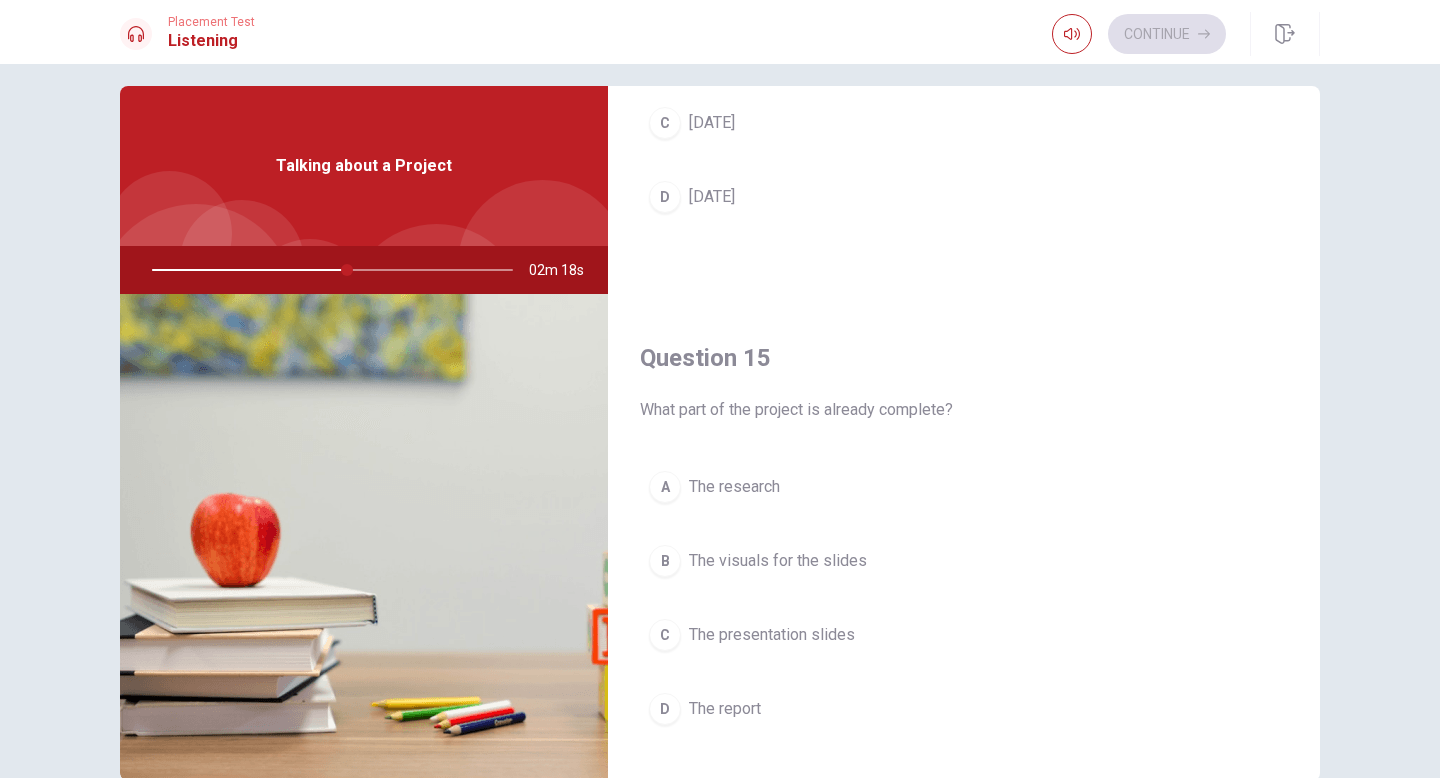 click on "C The presentation slides" at bounding box center (964, 635) 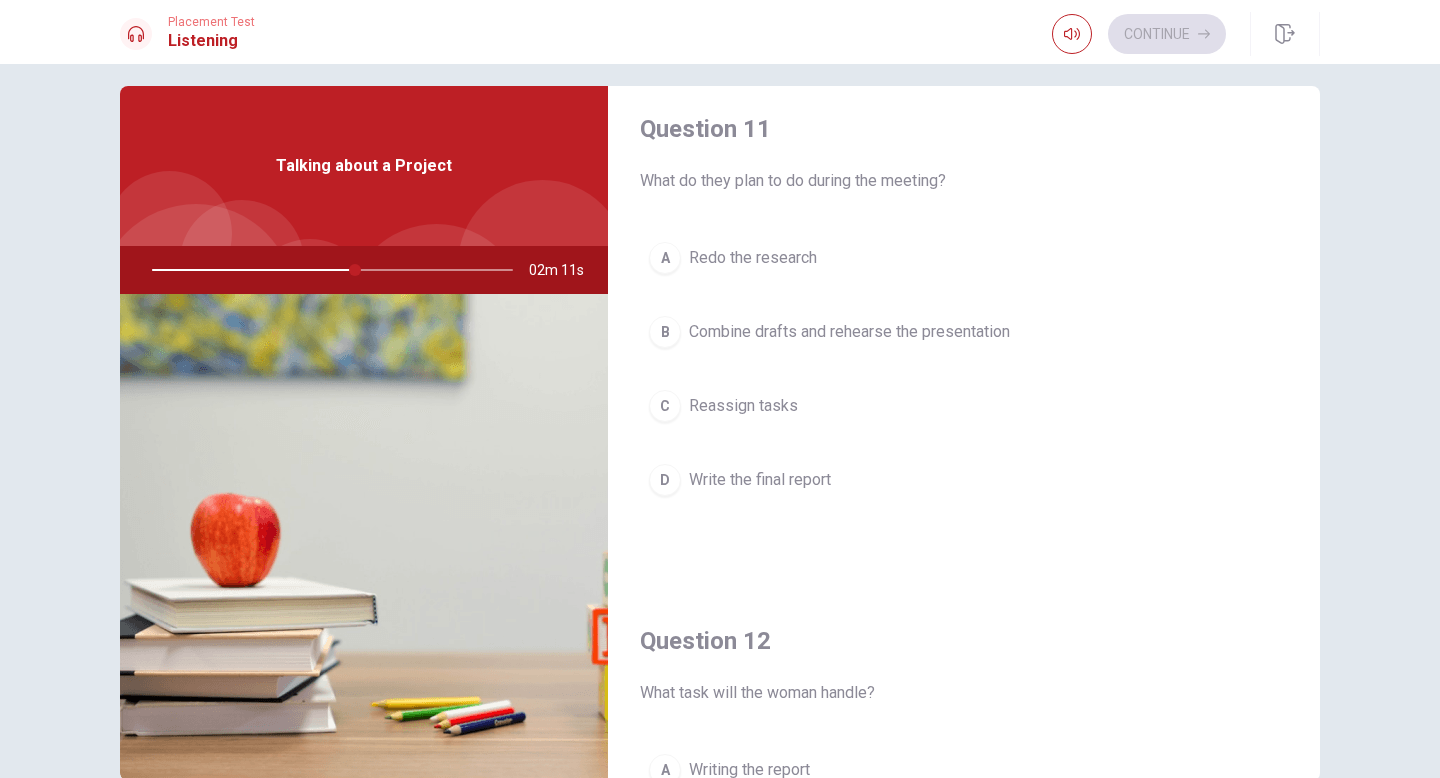 scroll, scrollTop: 0, scrollLeft: 0, axis: both 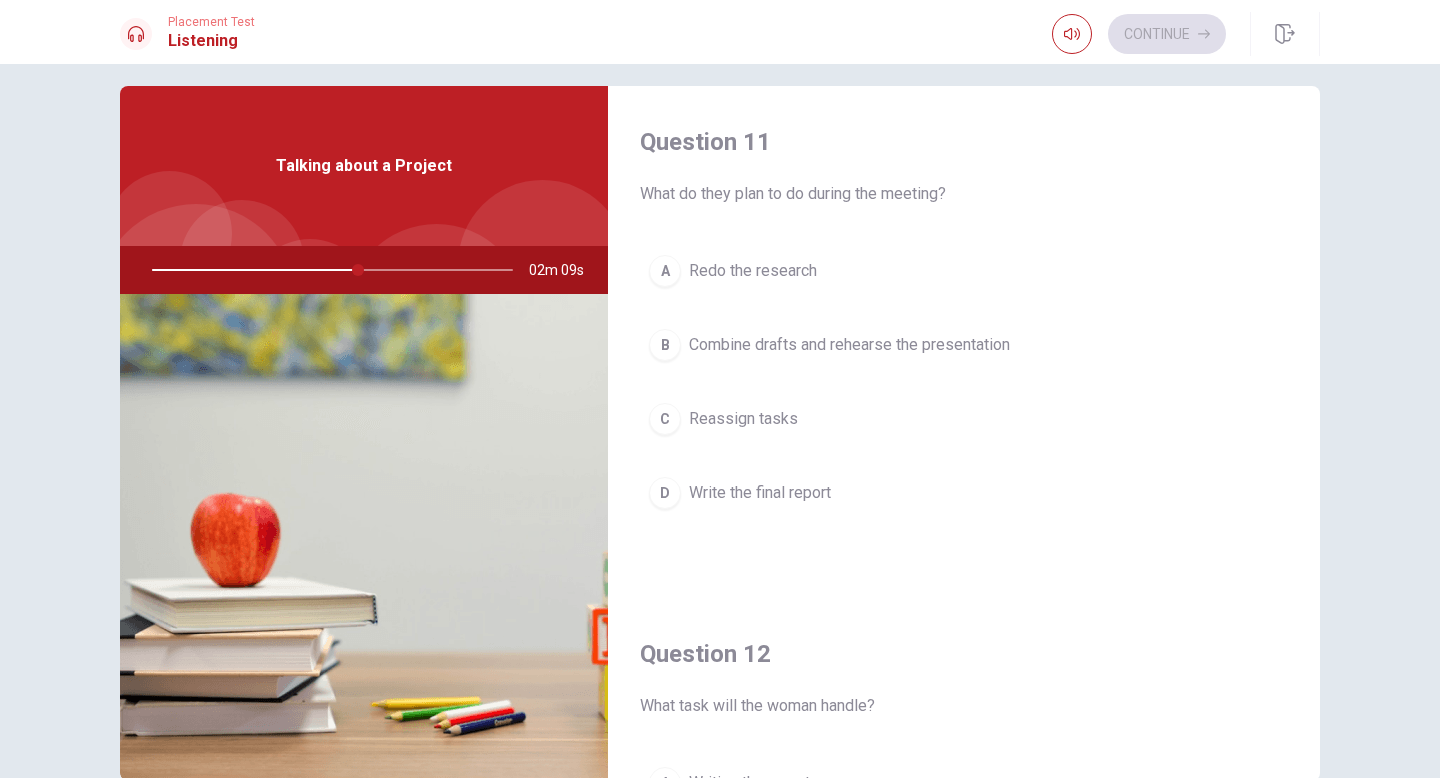 click on "D Write the final report" at bounding box center [964, 493] 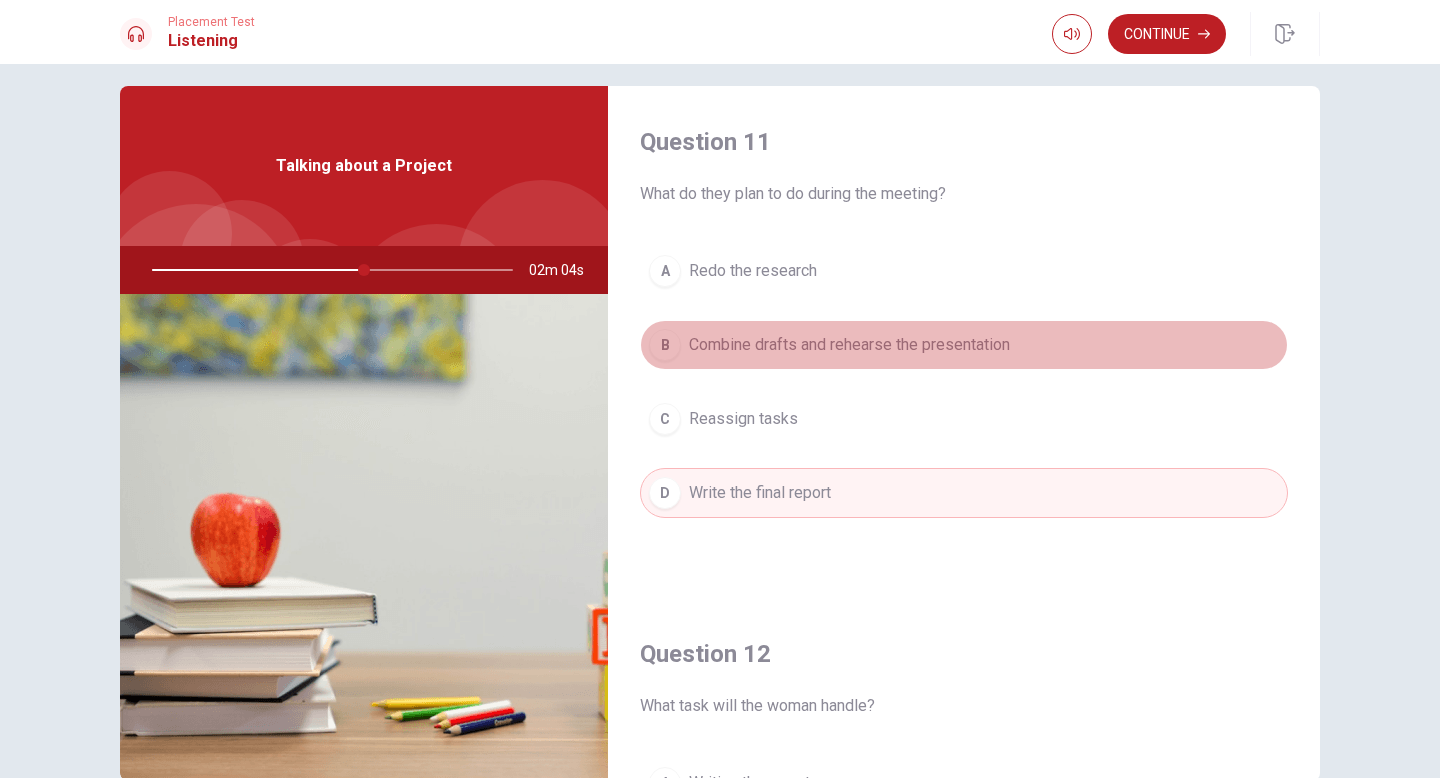 click on "B Combine drafts and rehearse the presentation" at bounding box center [964, 345] 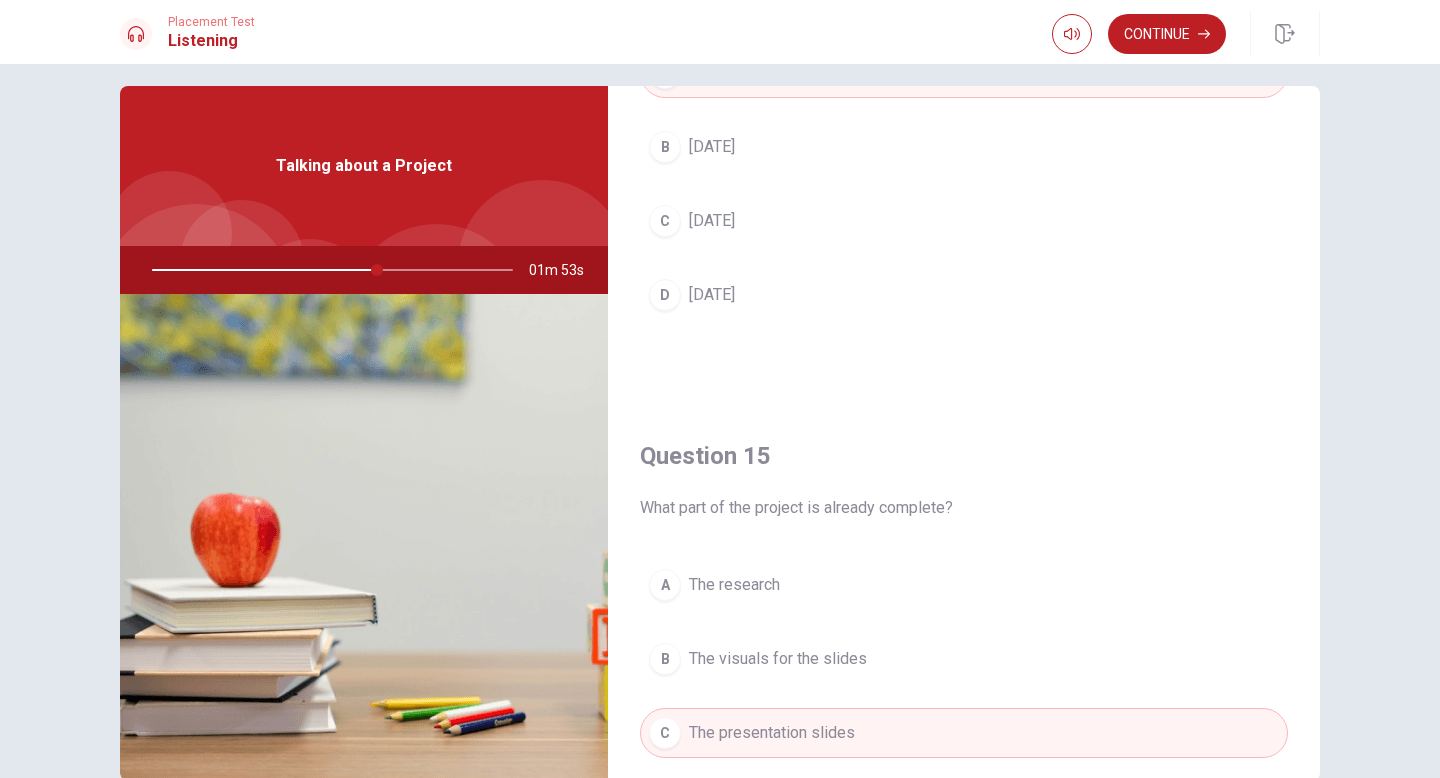 scroll, scrollTop: 1865, scrollLeft: 0, axis: vertical 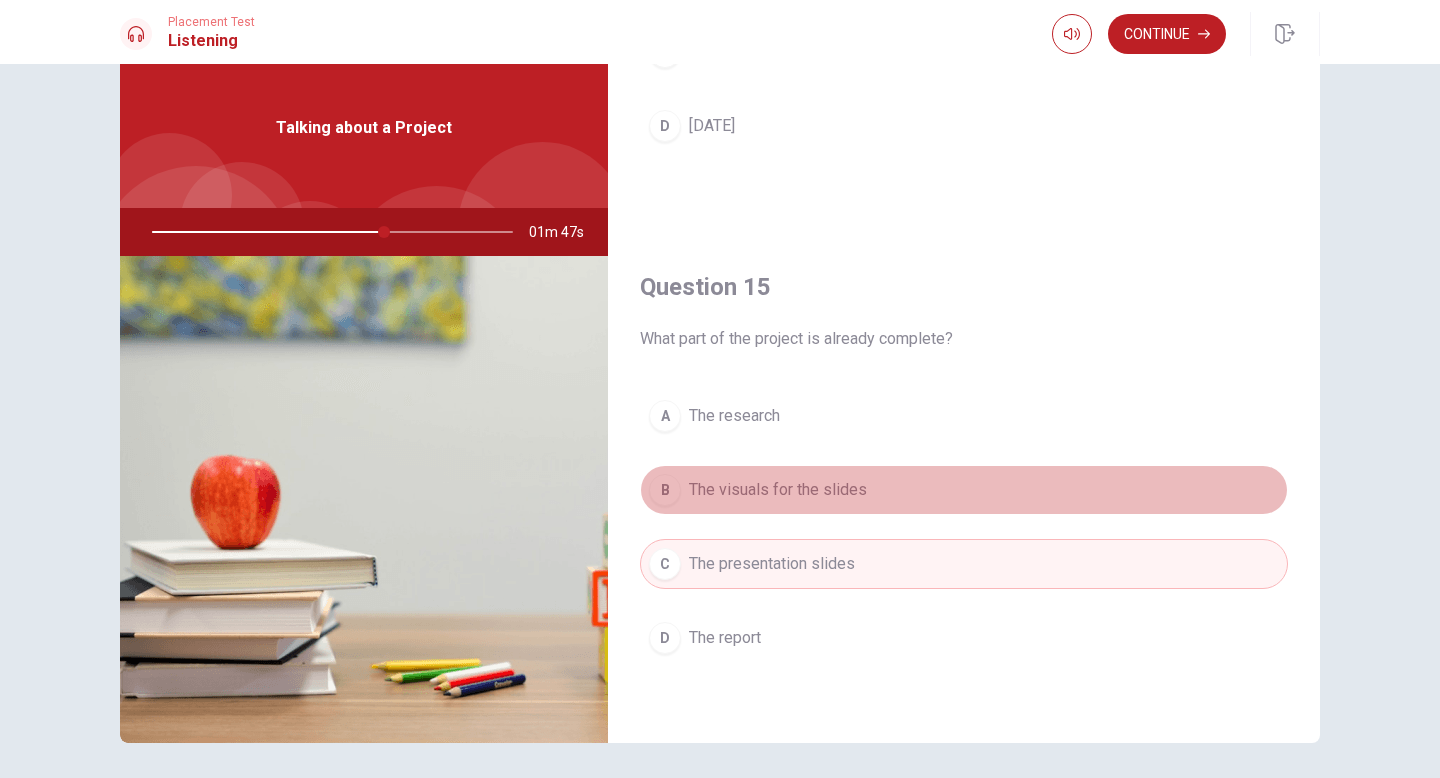click on "B The visuals for the slides" at bounding box center (964, 490) 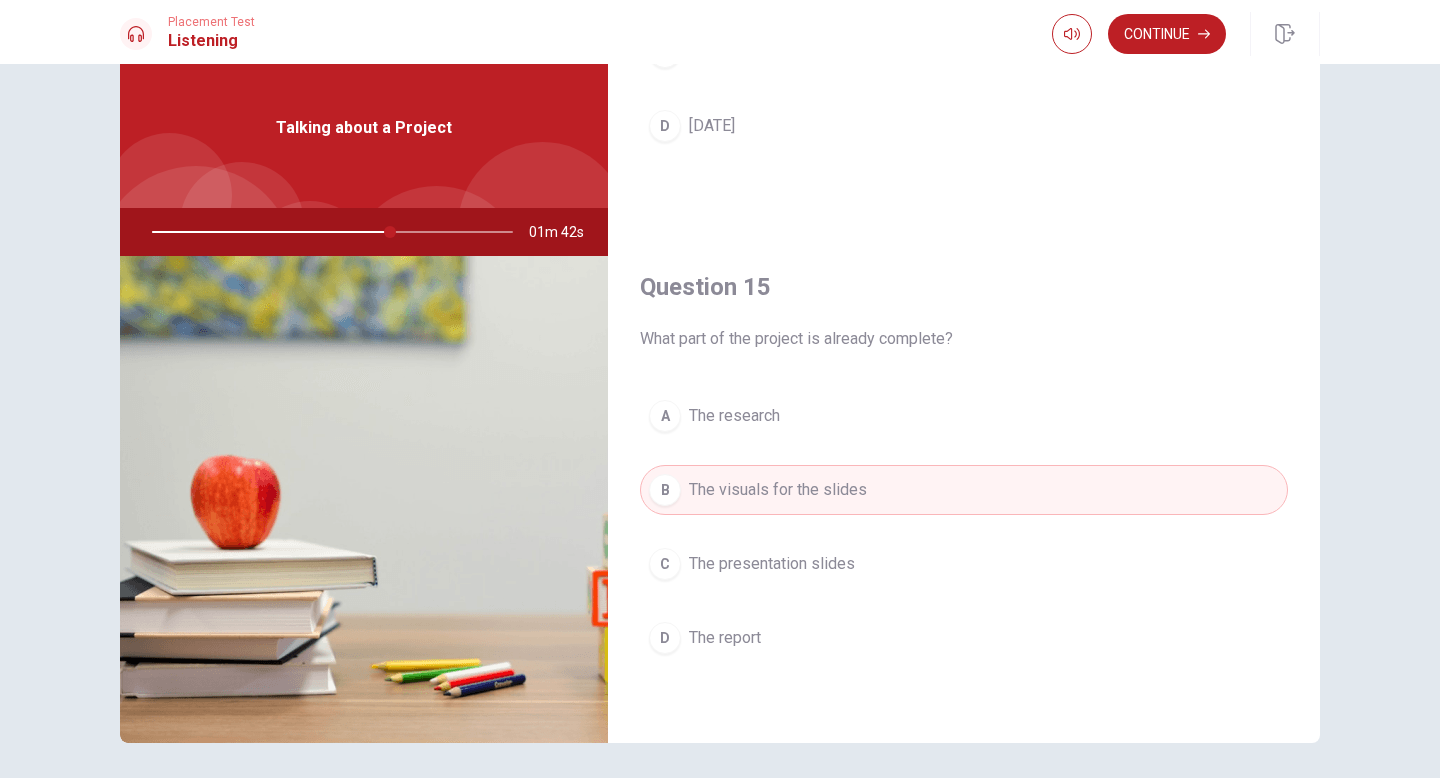 click on "C The presentation slides" at bounding box center (964, 564) 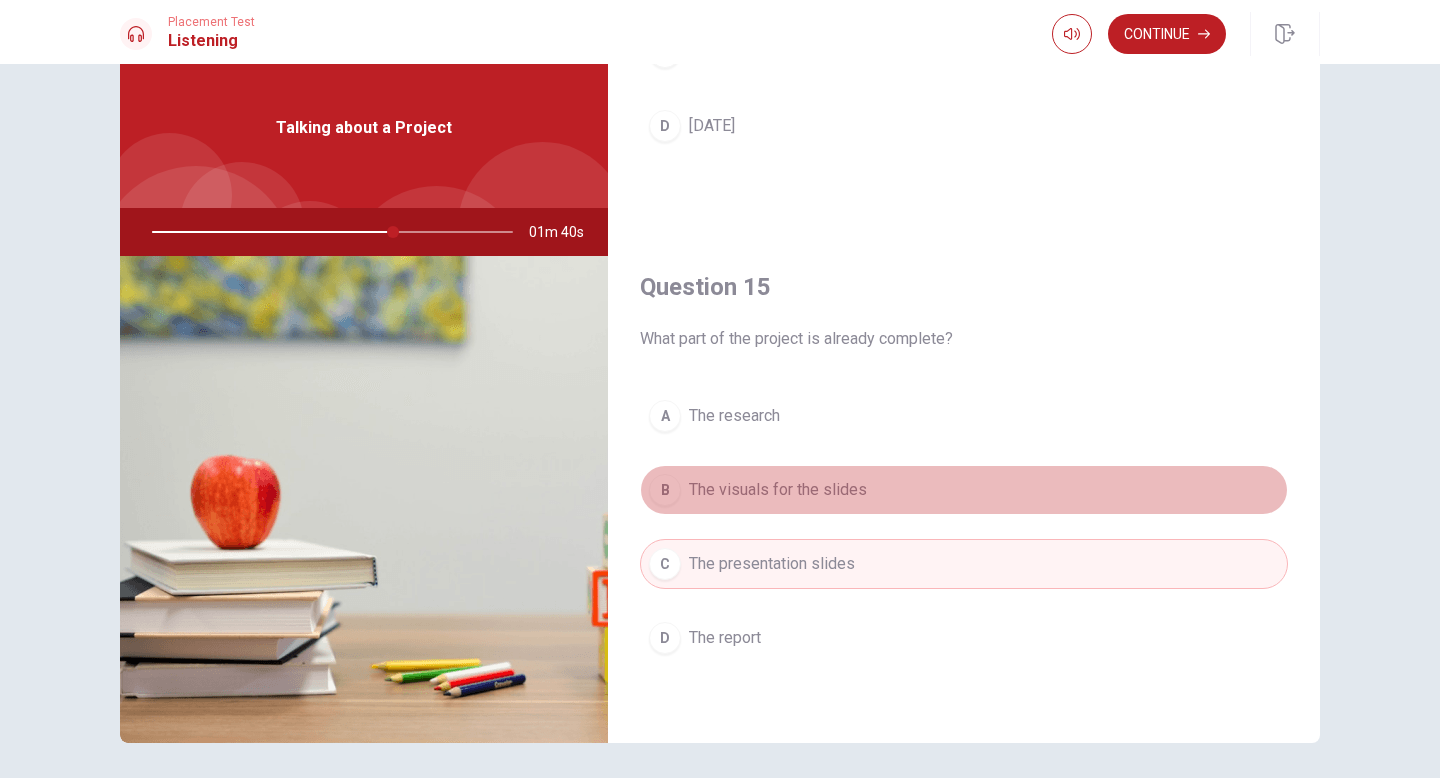 click on "B The visuals for the slides" at bounding box center [964, 490] 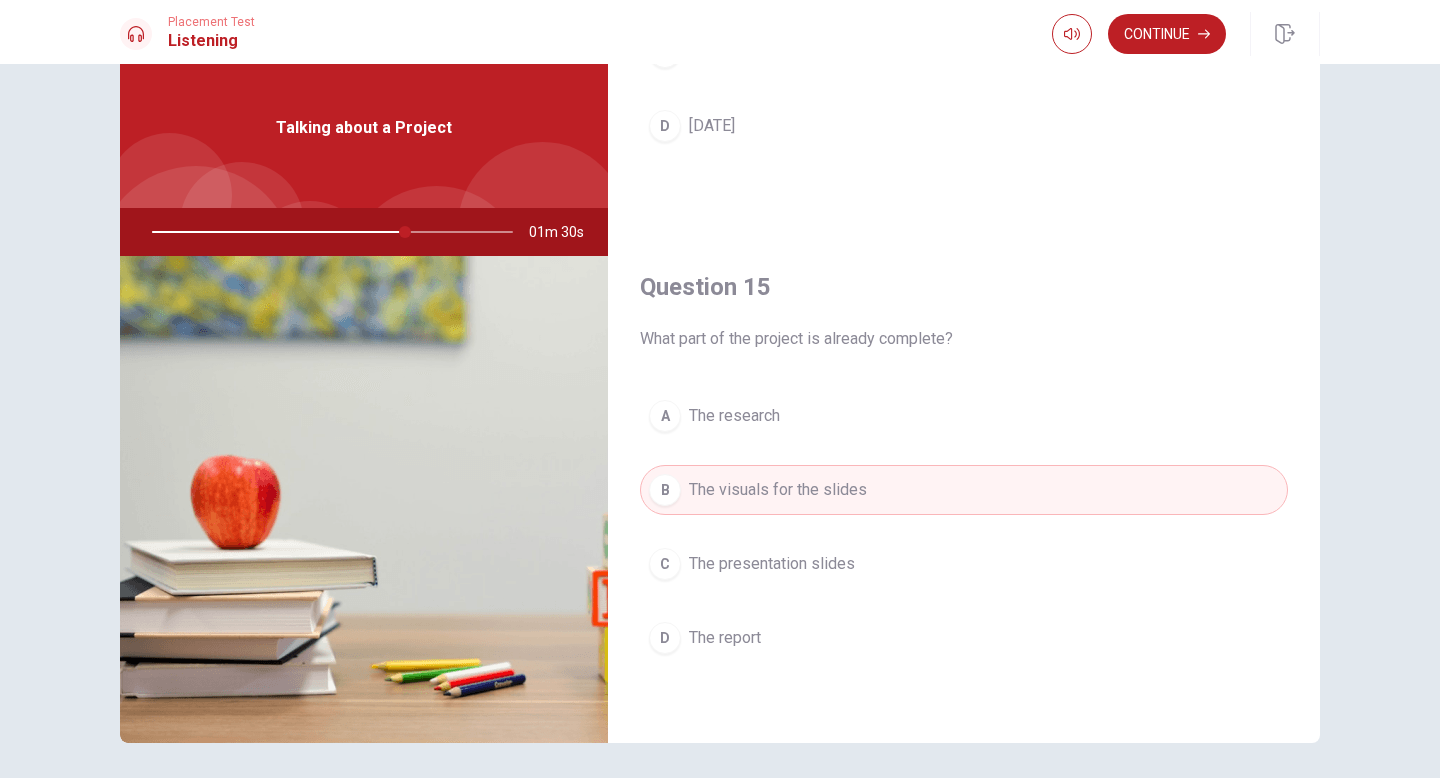 click on "A The research" at bounding box center (964, 416) 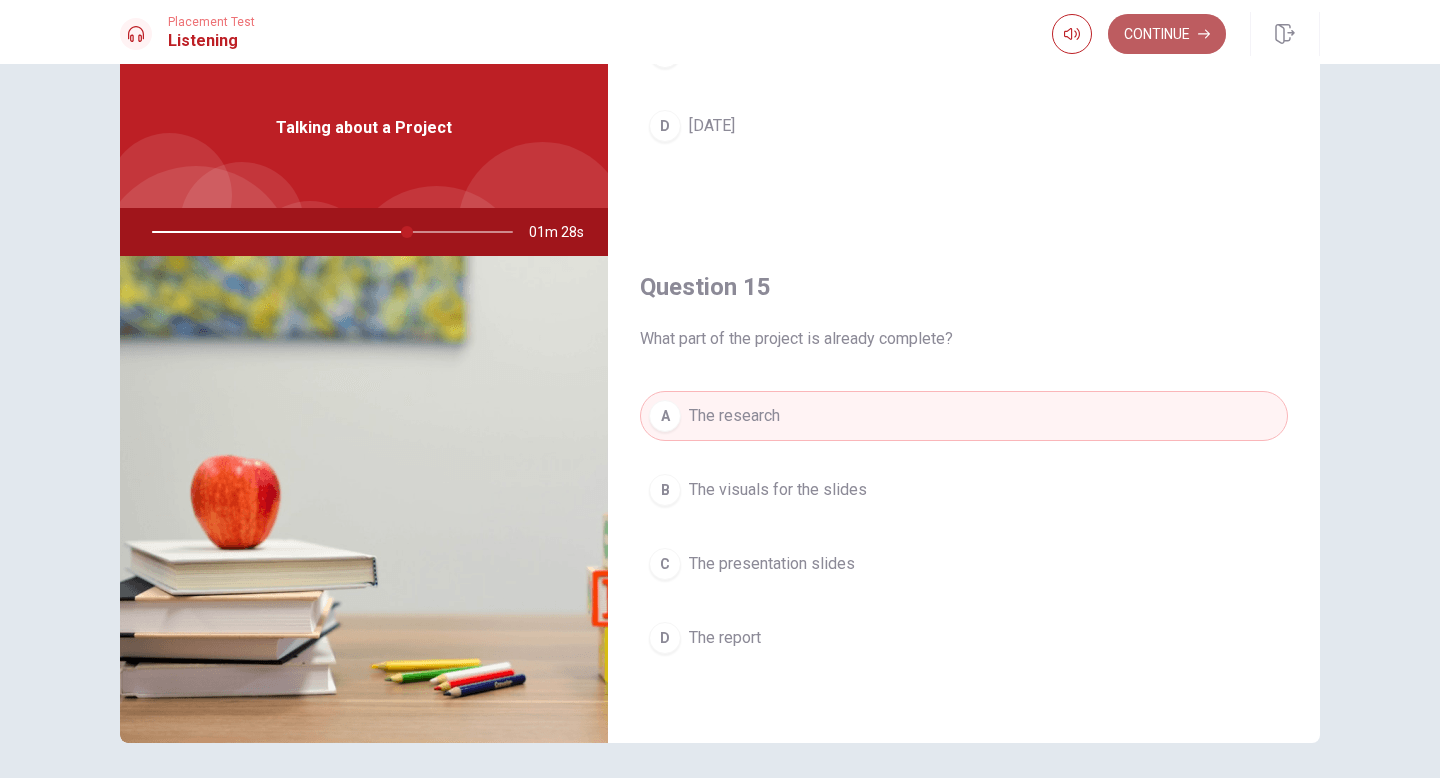 click on "Continue" at bounding box center [1167, 34] 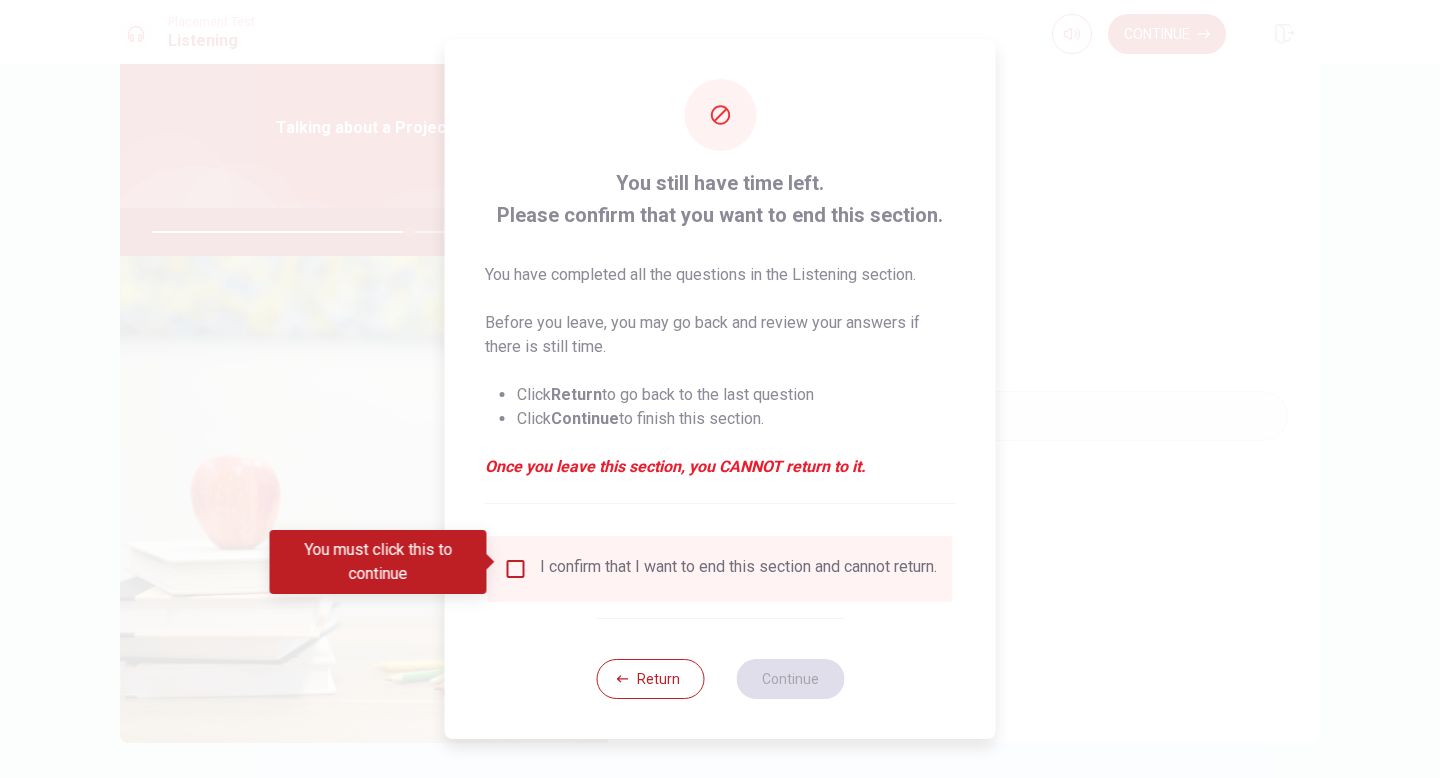 click at bounding box center (516, 569) 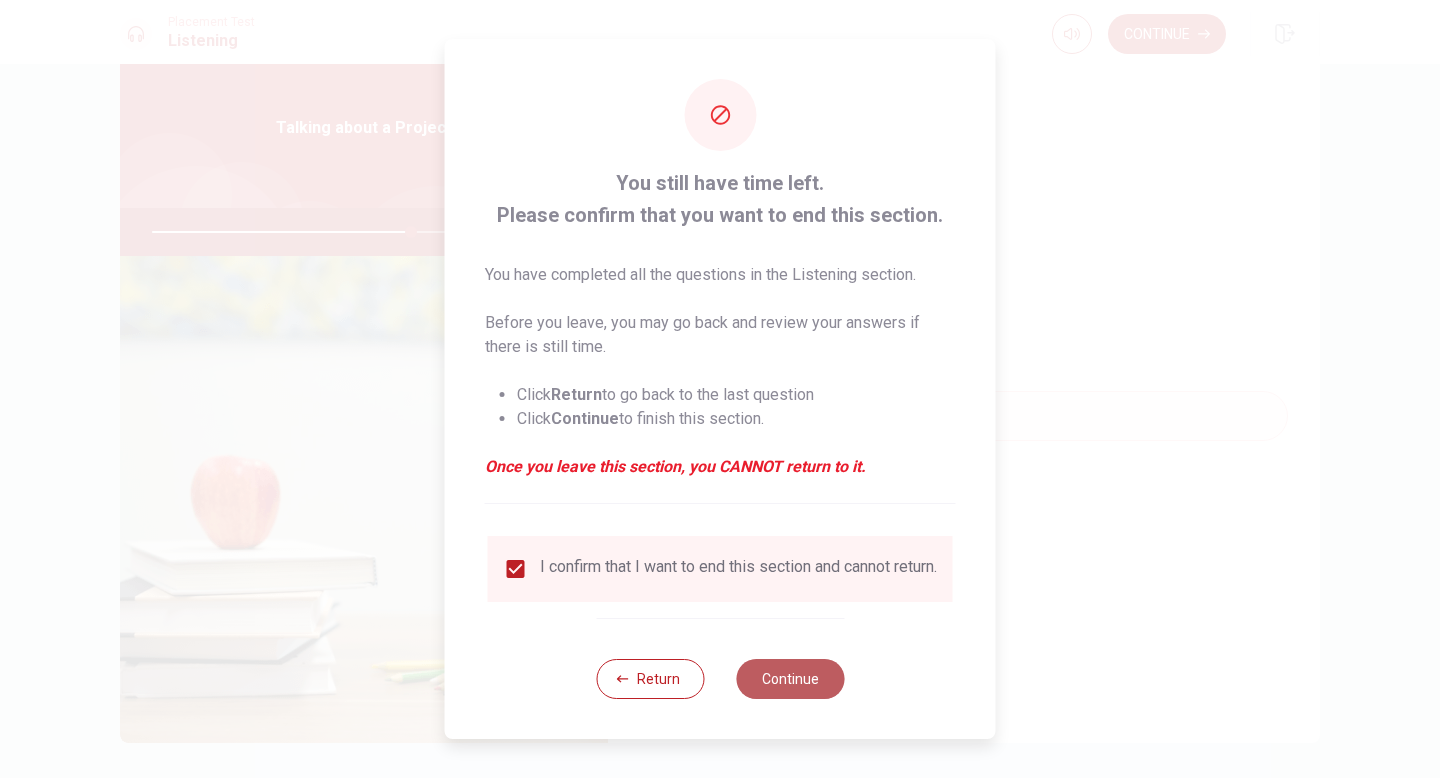 click on "Continue" at bounding box center (790, 679) 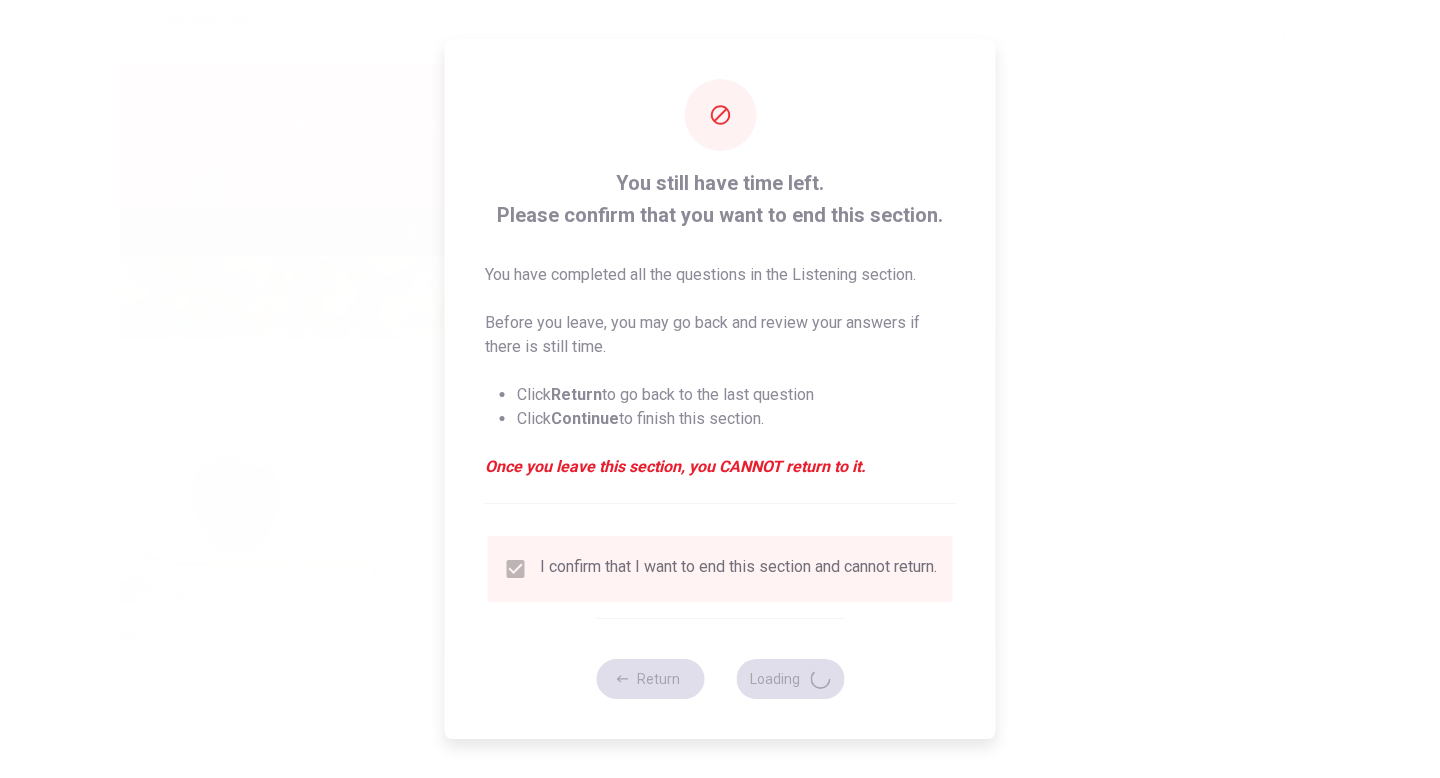 type on "73" 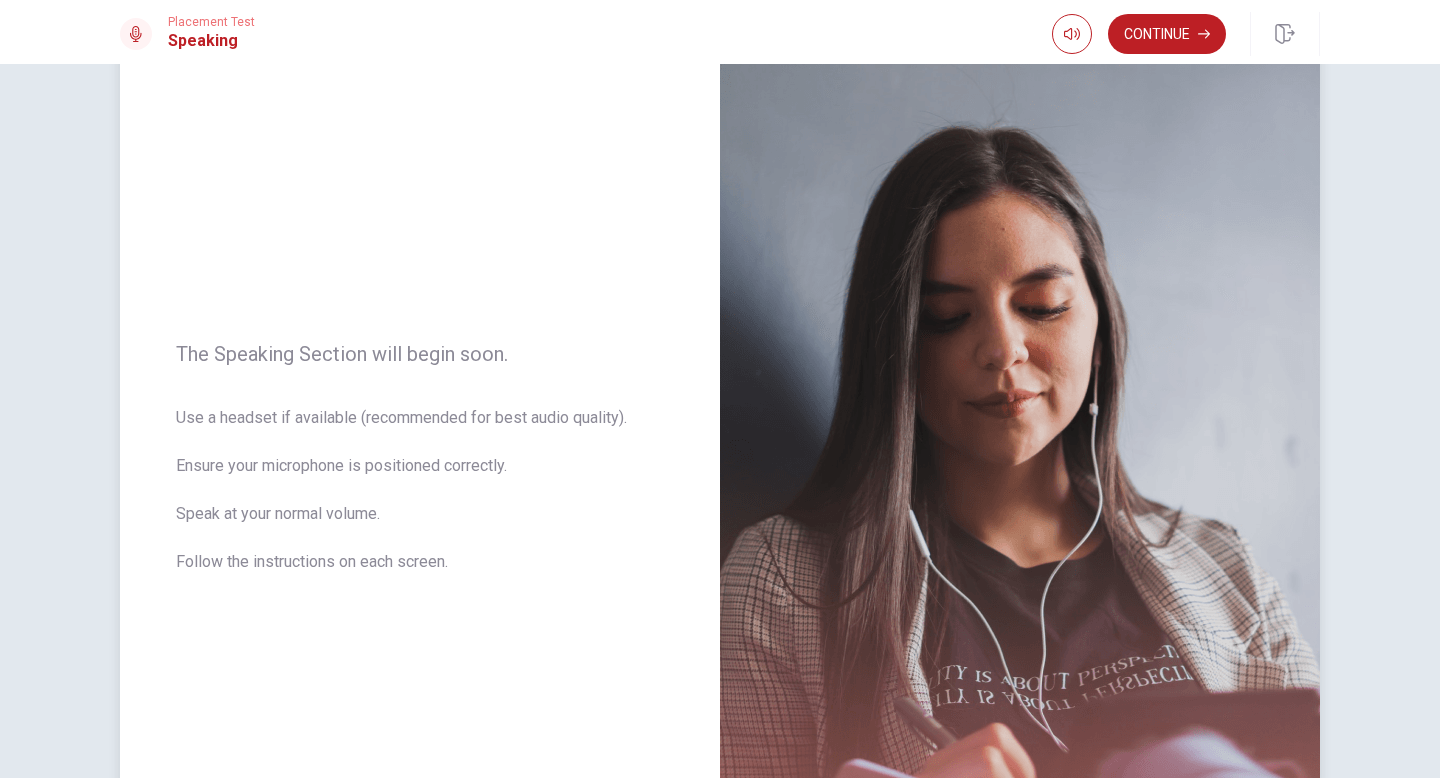scroll, scrollTop: 172, scrollLeft: 0, axis: vertical 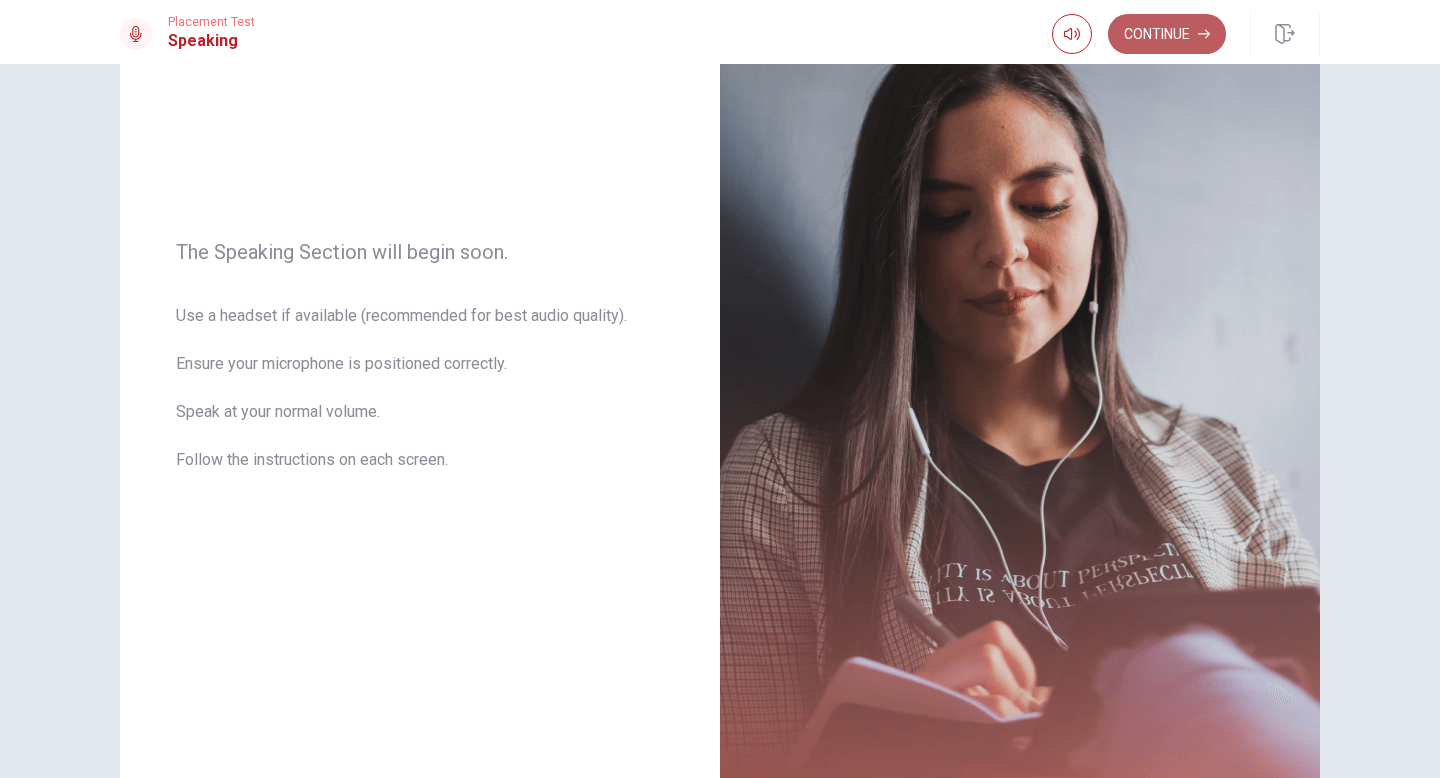 click on "Continue" at bounding box center [1167, 34] 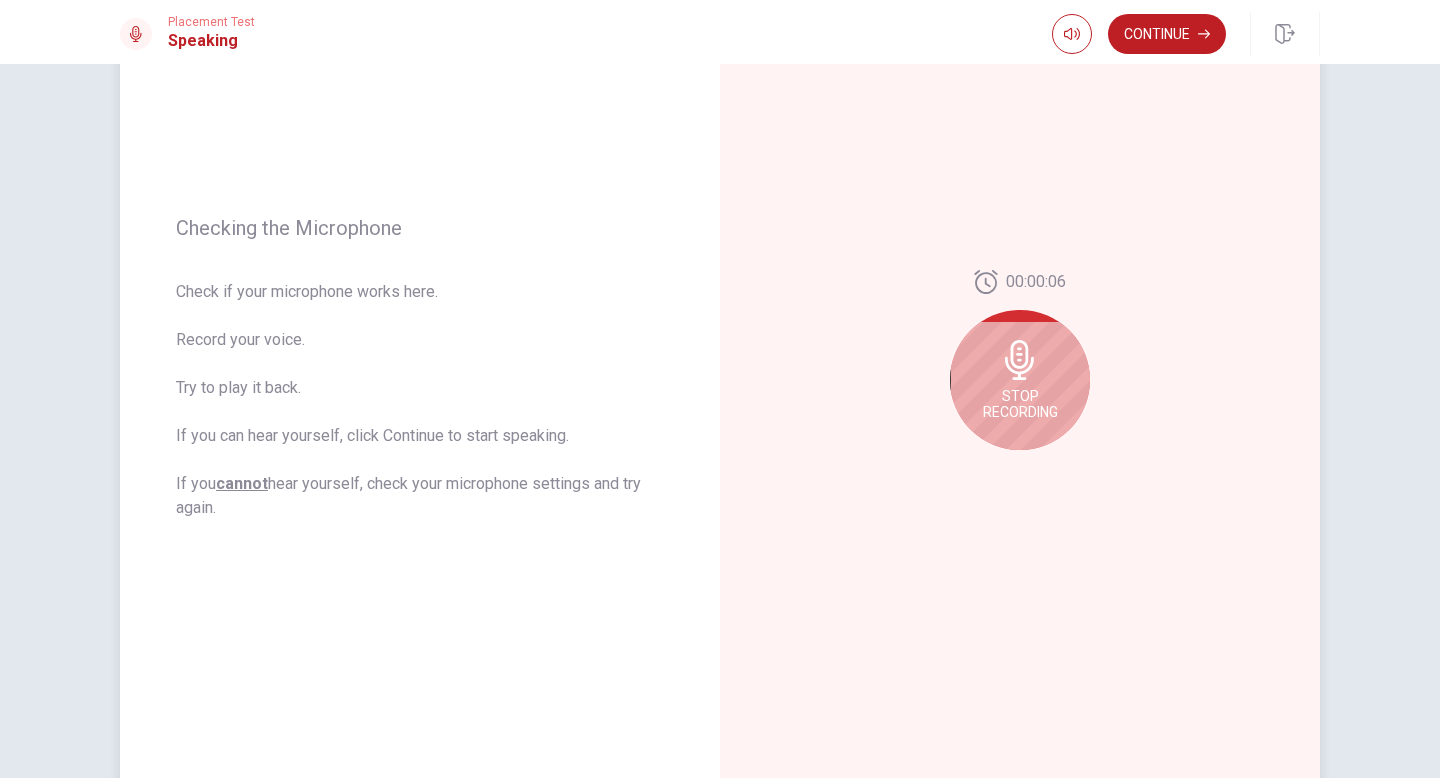 click 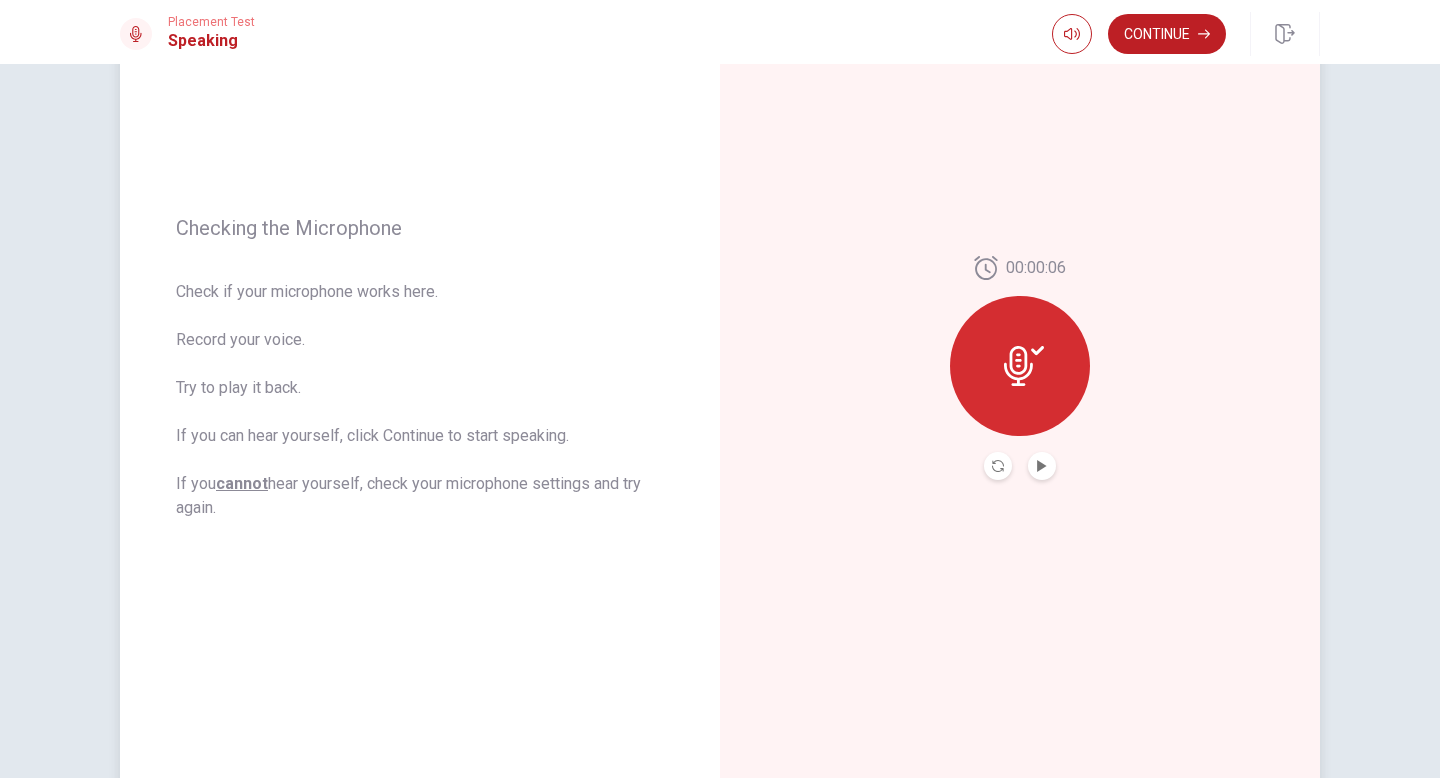 click 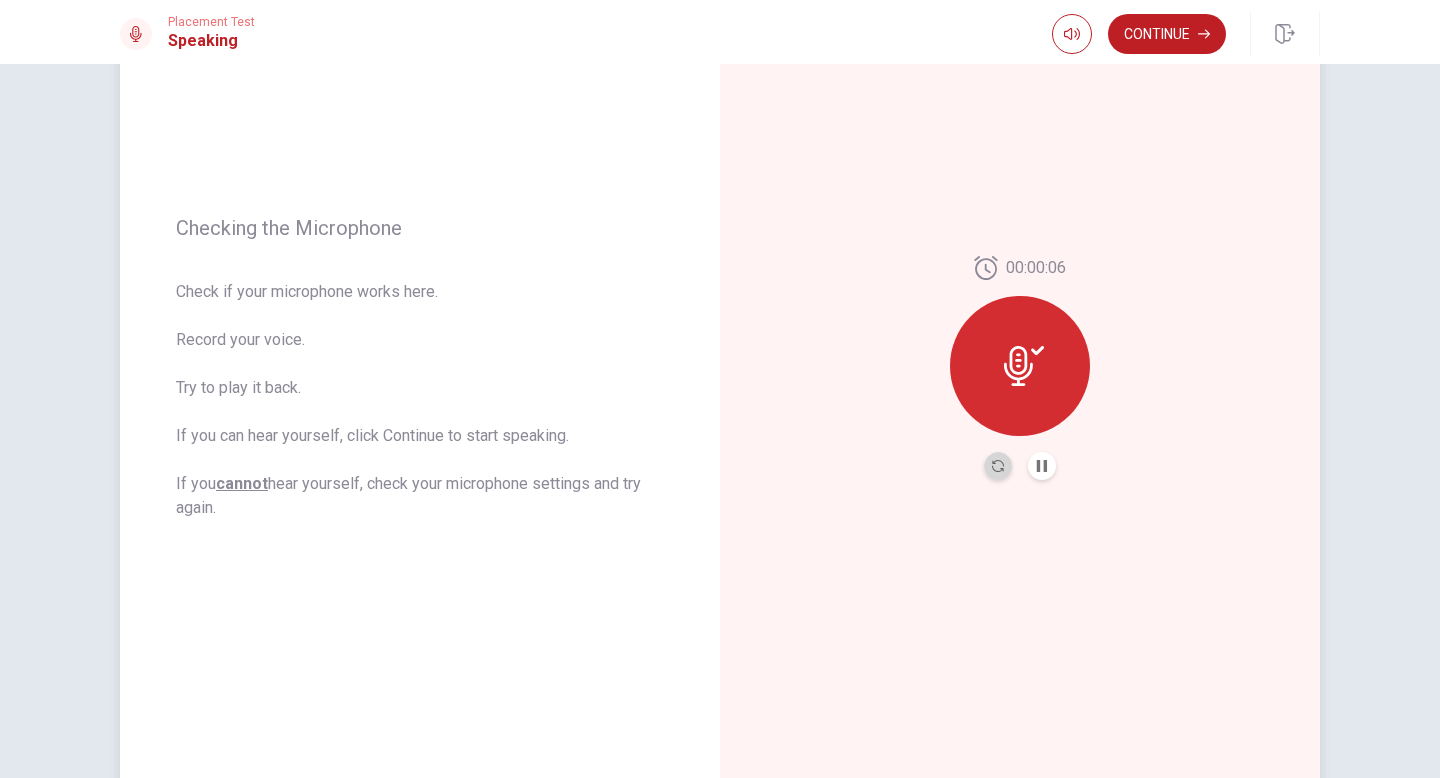 click at bounding box center [998, 466] 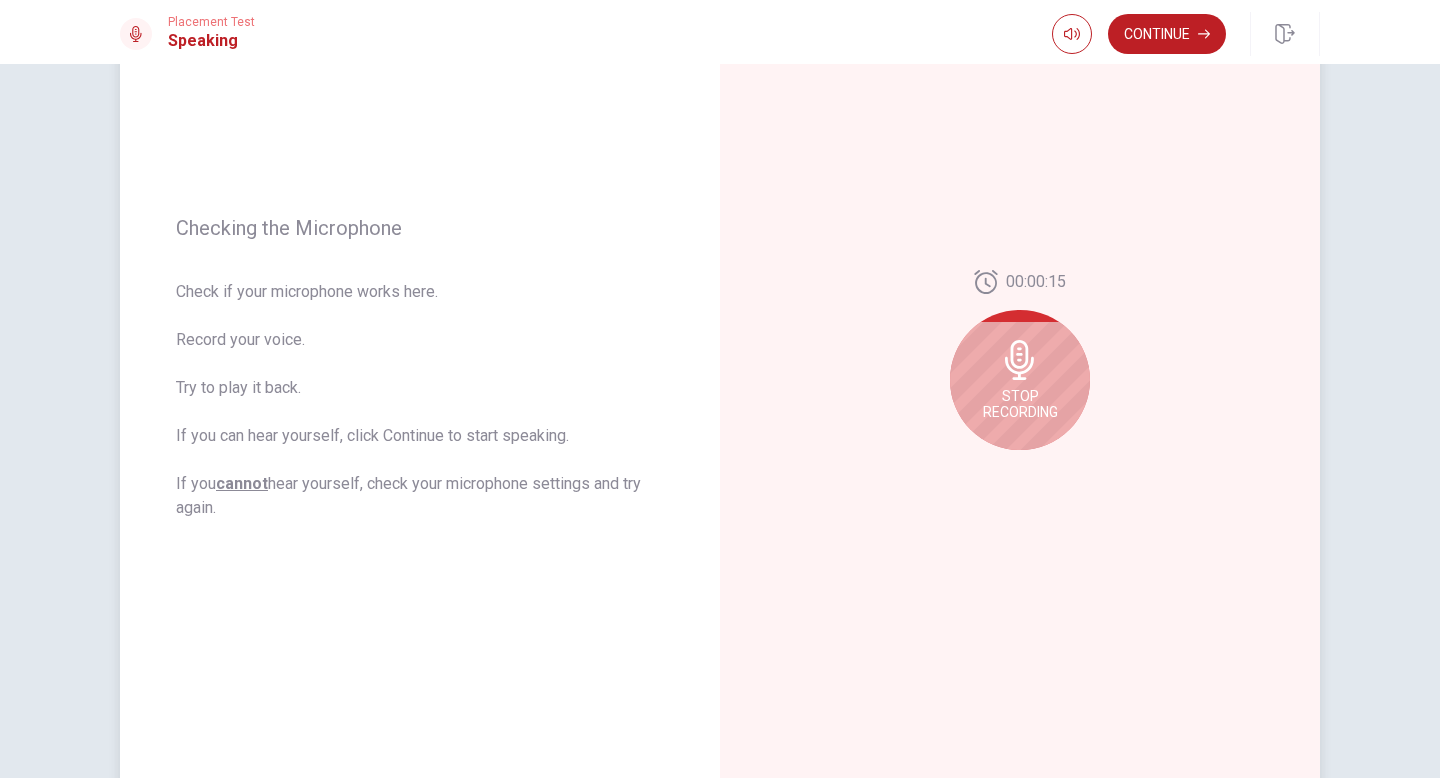 click 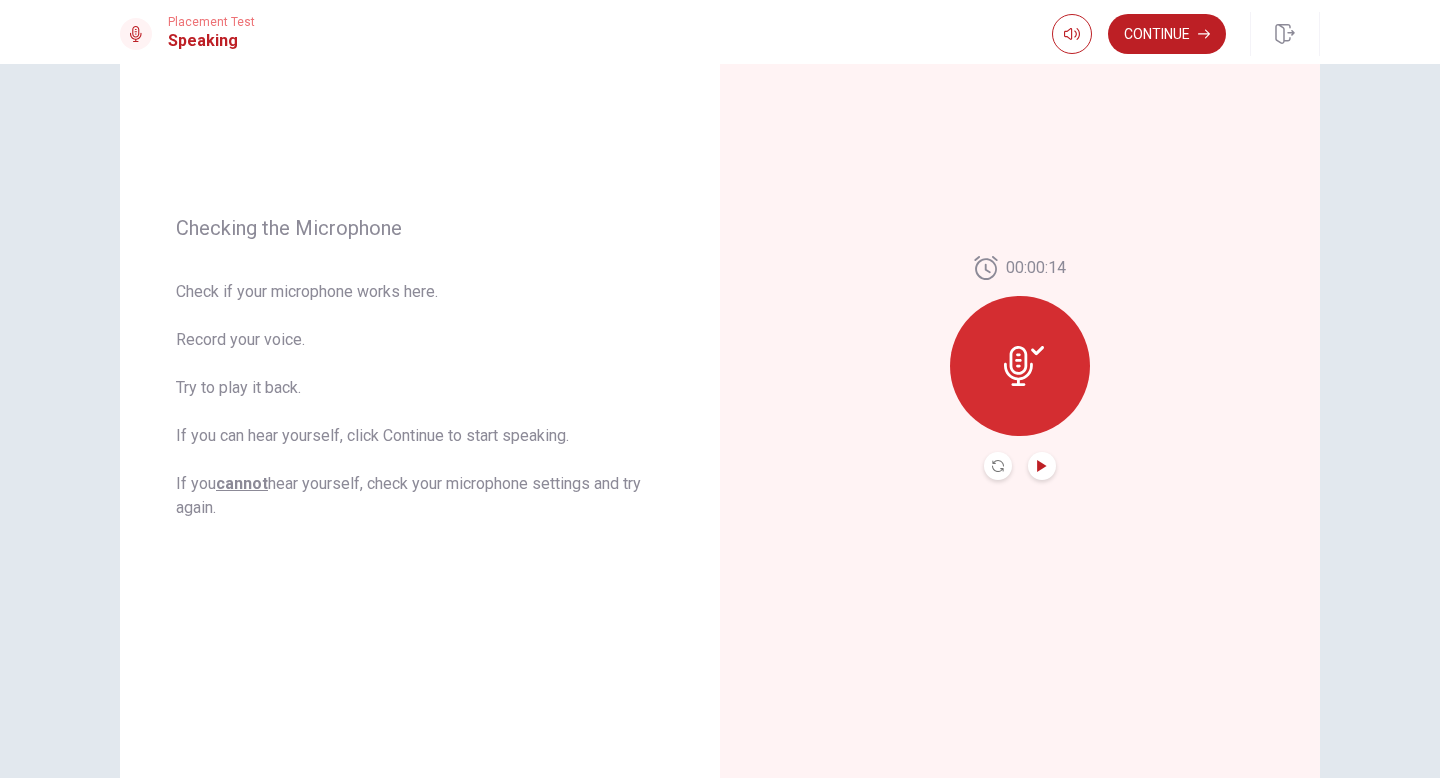 click 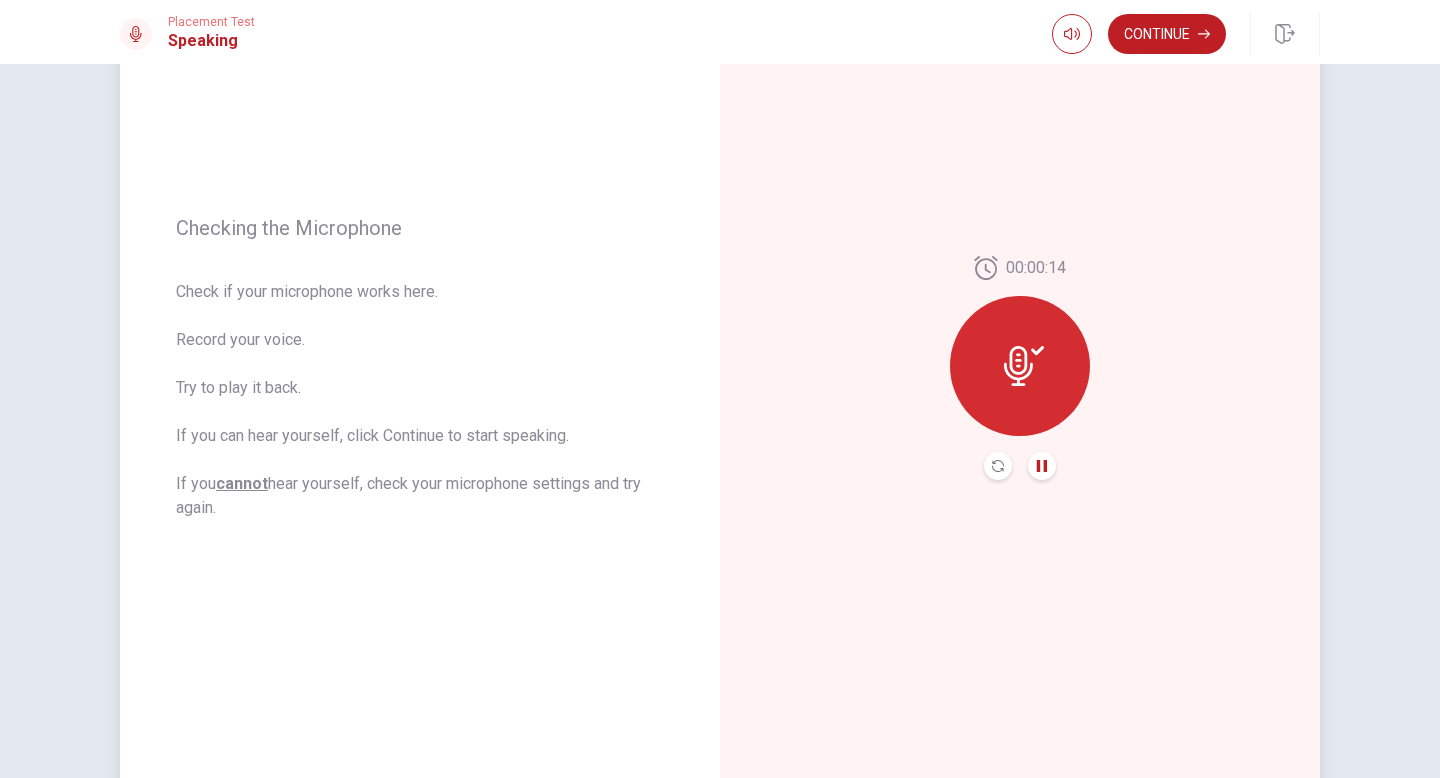 click 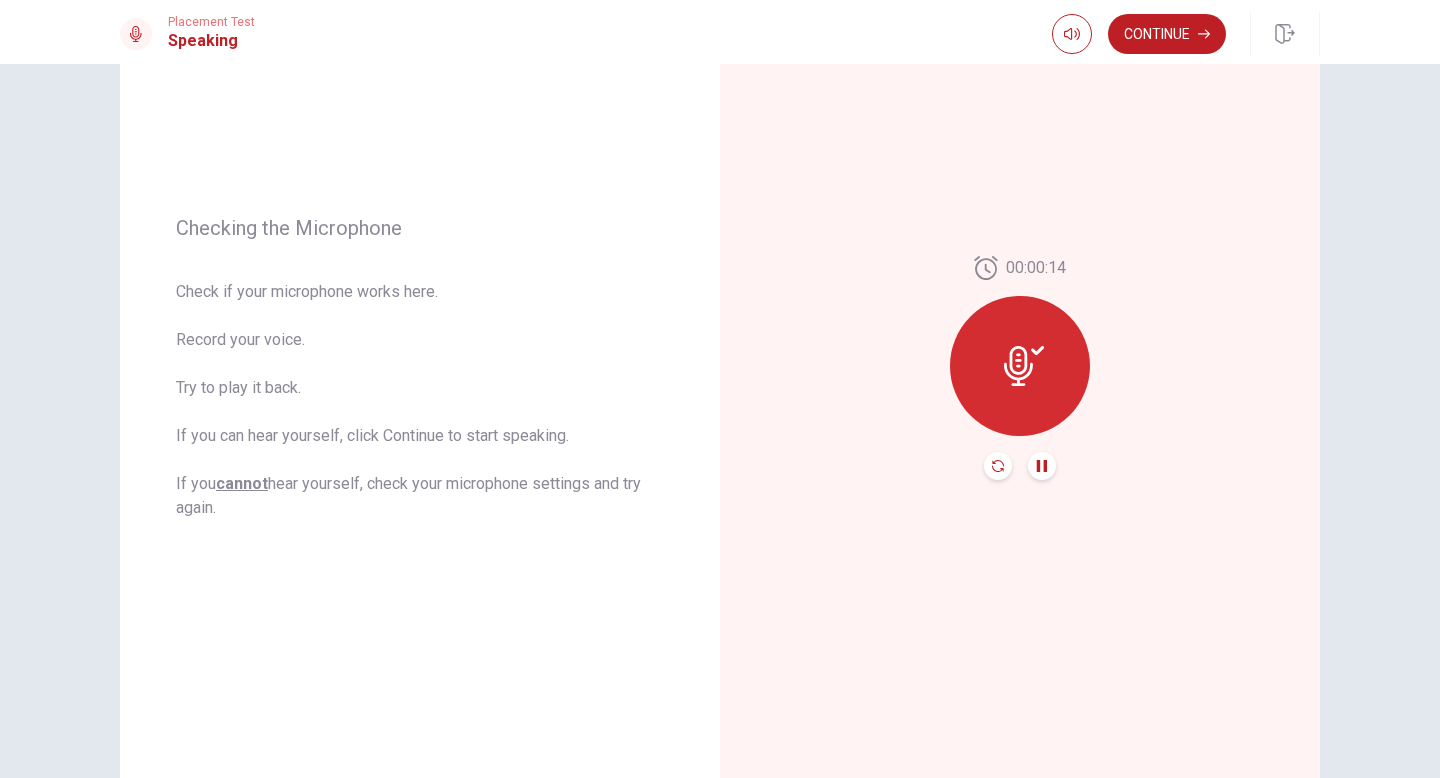 click 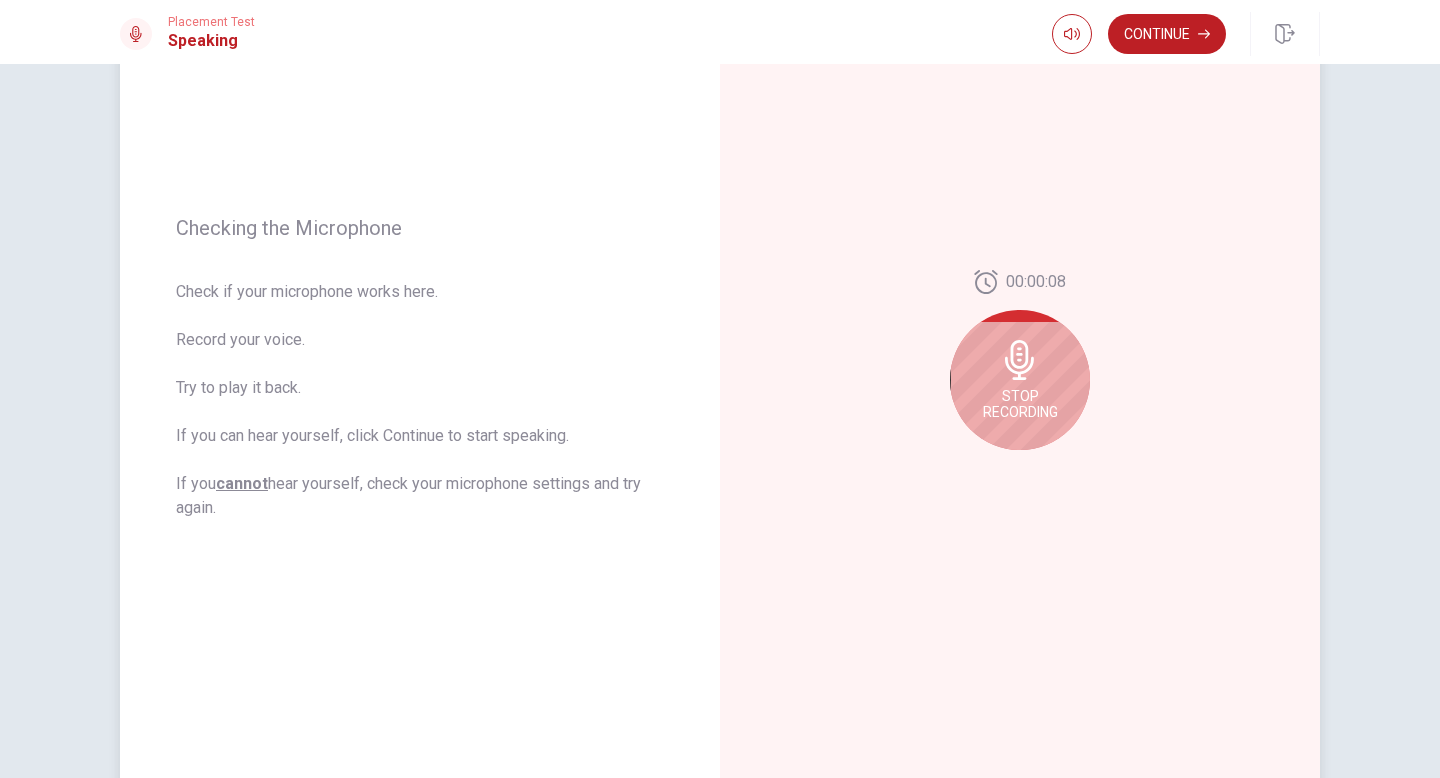 click 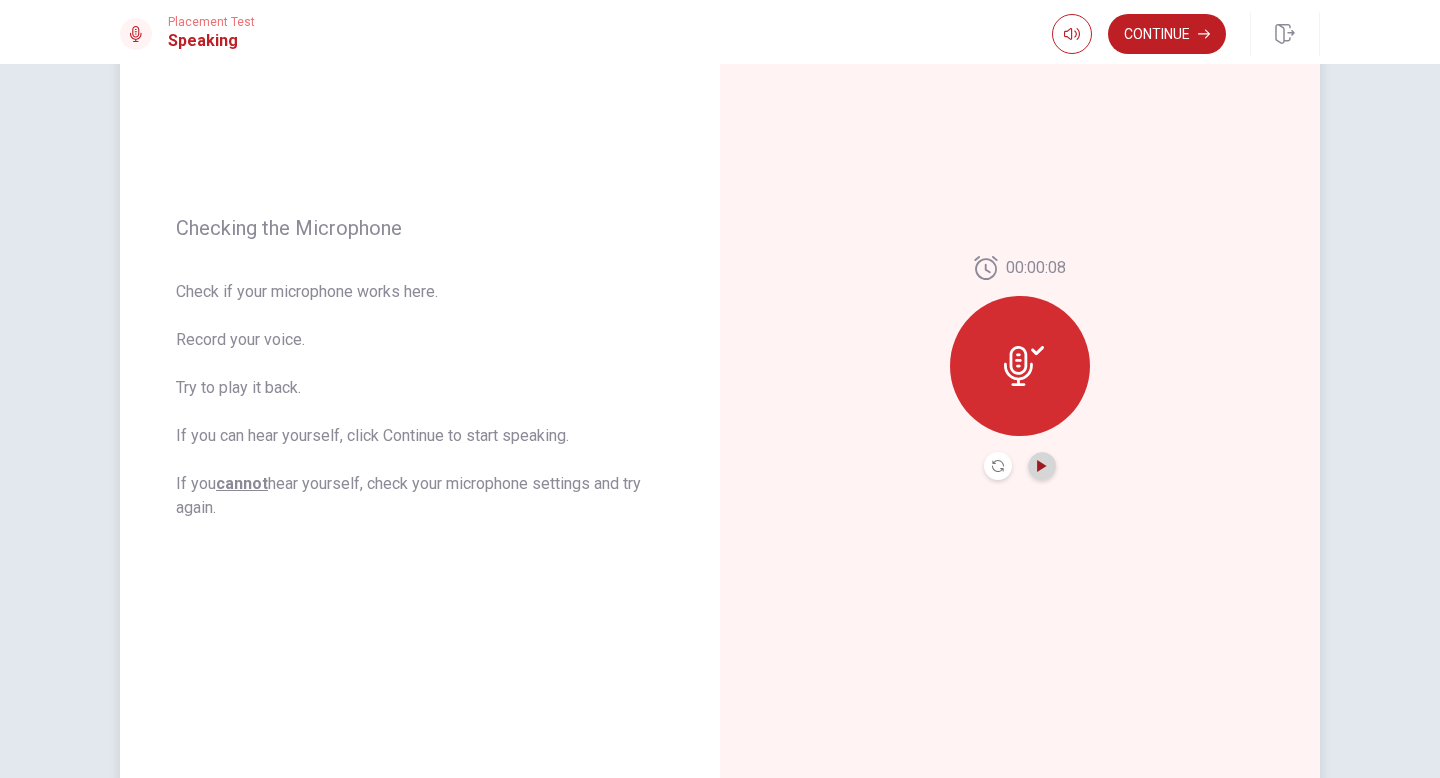 click 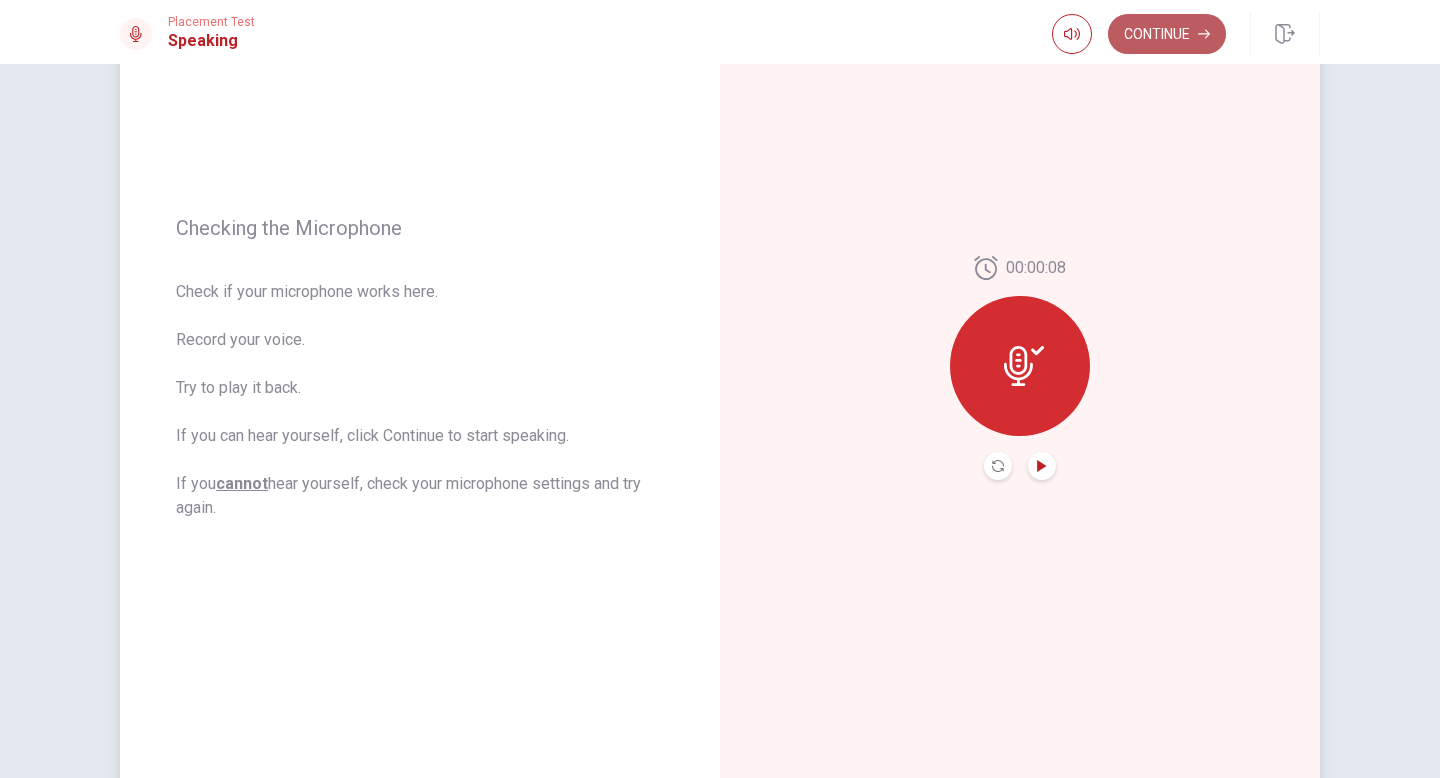 click on "Continue" at bounding box center [1167, 34] 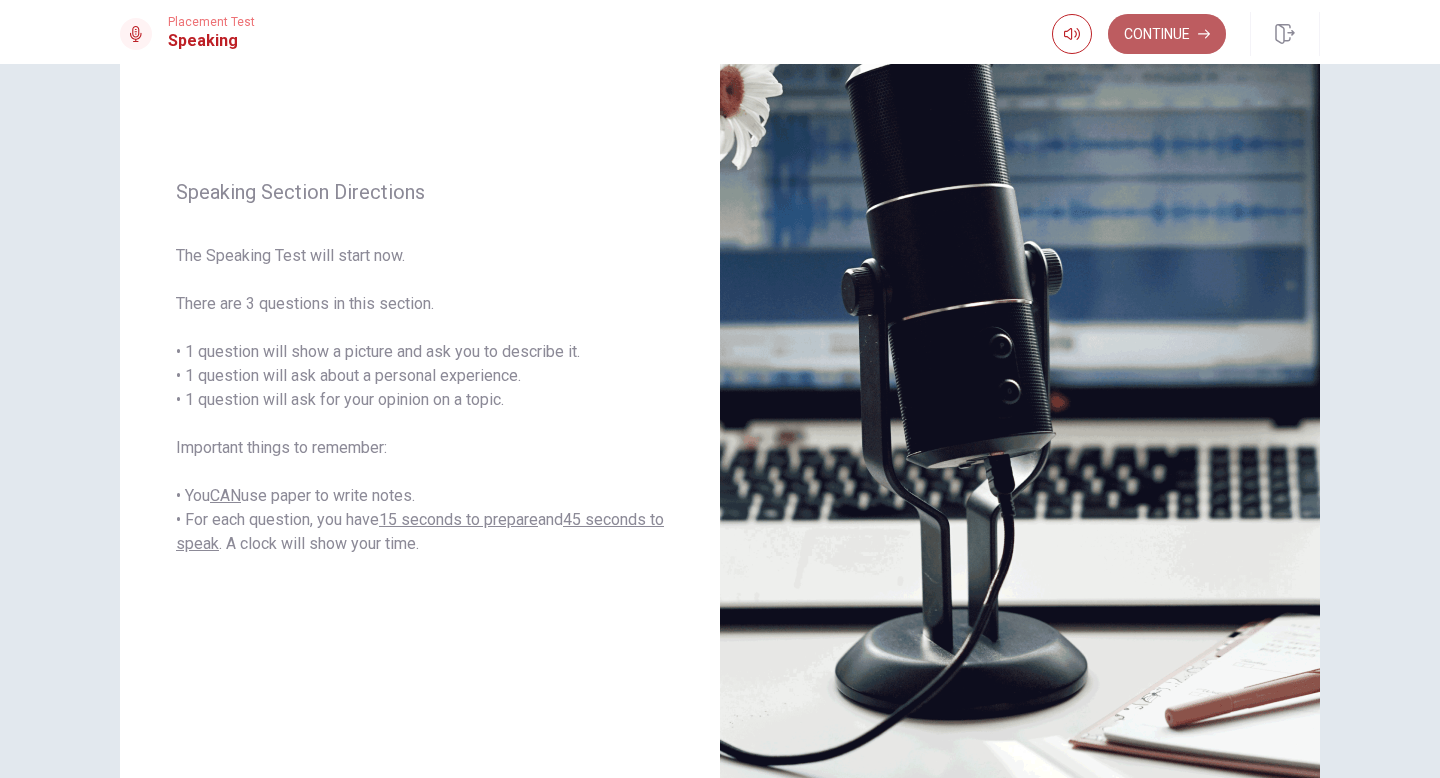 click on "Continue" at bounding box center (1167, 34) 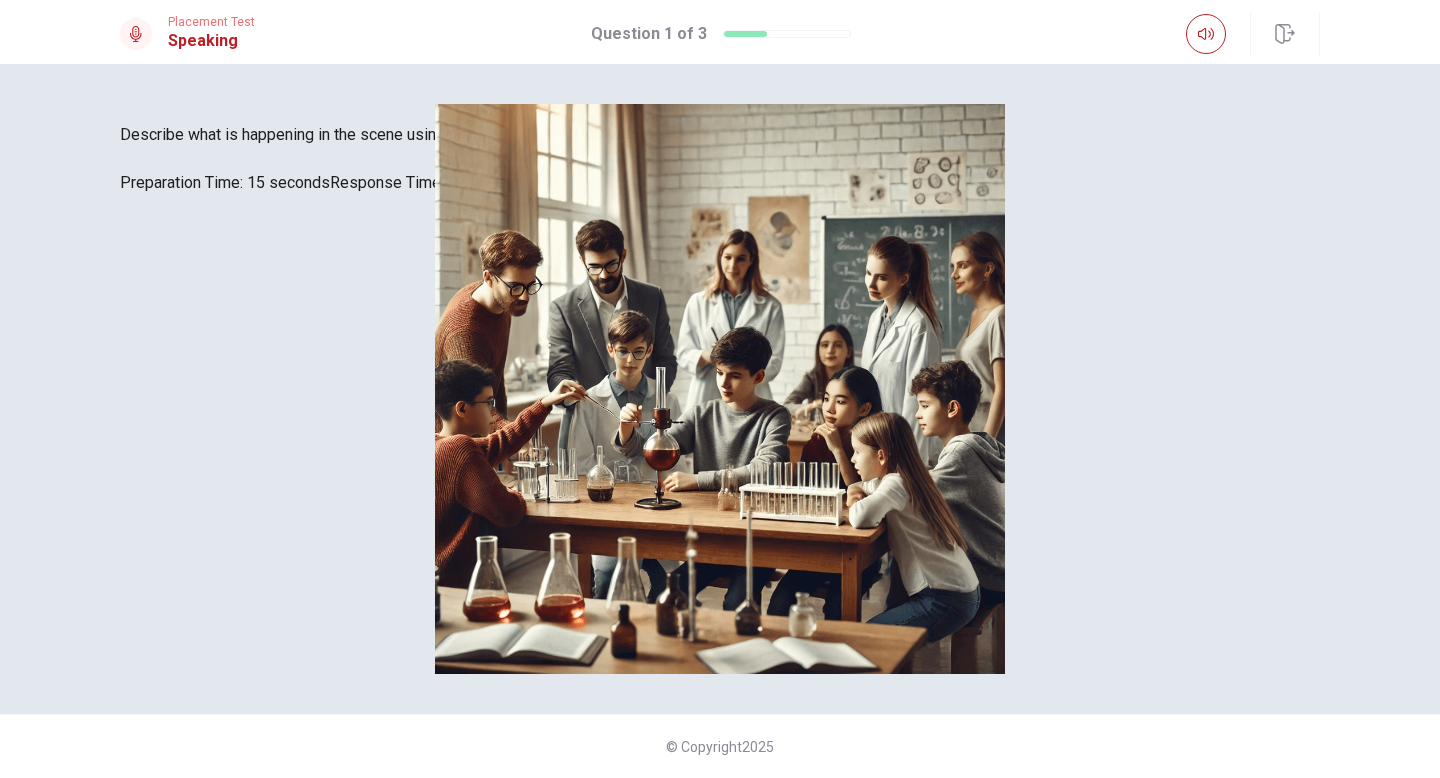 scroll, scrollTop: 139, scrollLeft: 0, axis: vertical 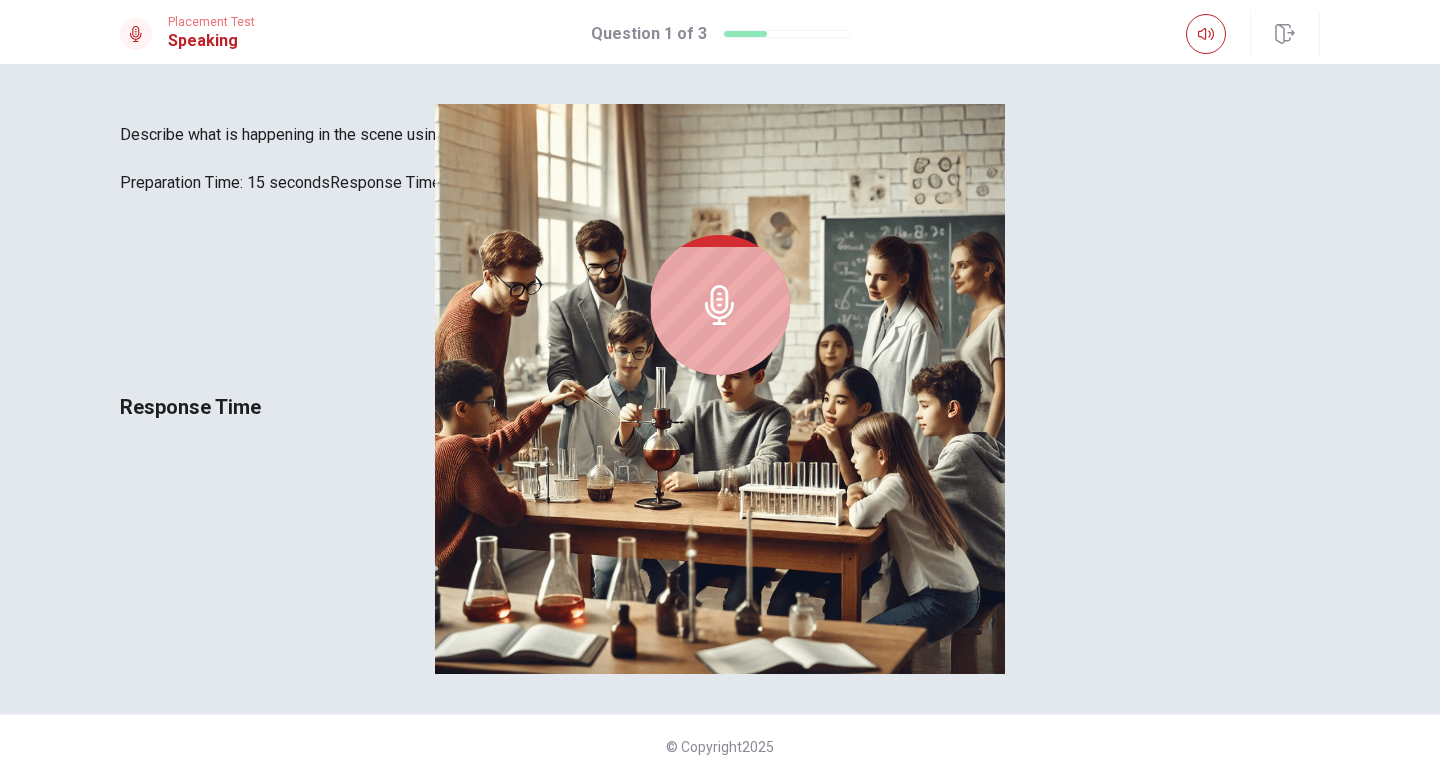 click 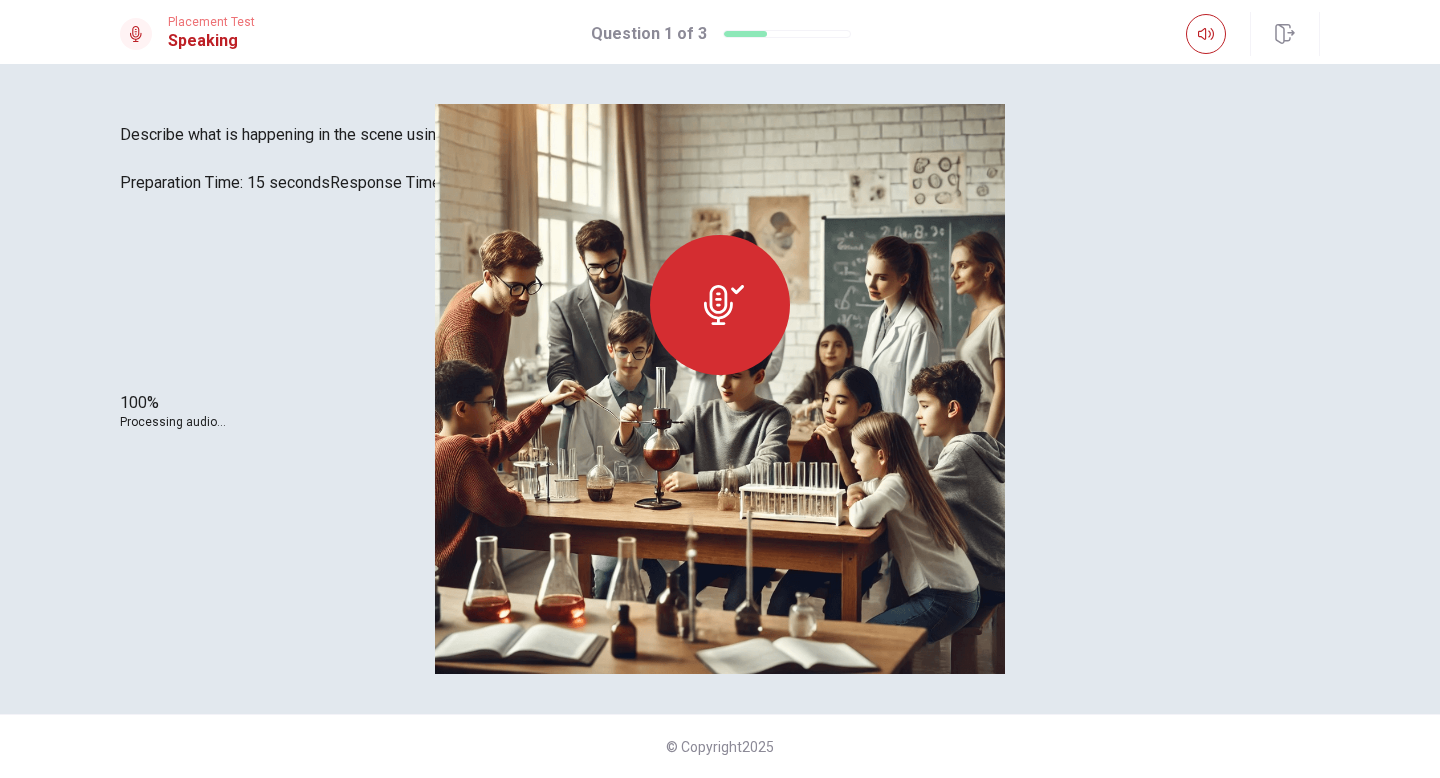 scroll, scrollTop: 0, scrollLeft: 0, axis: both 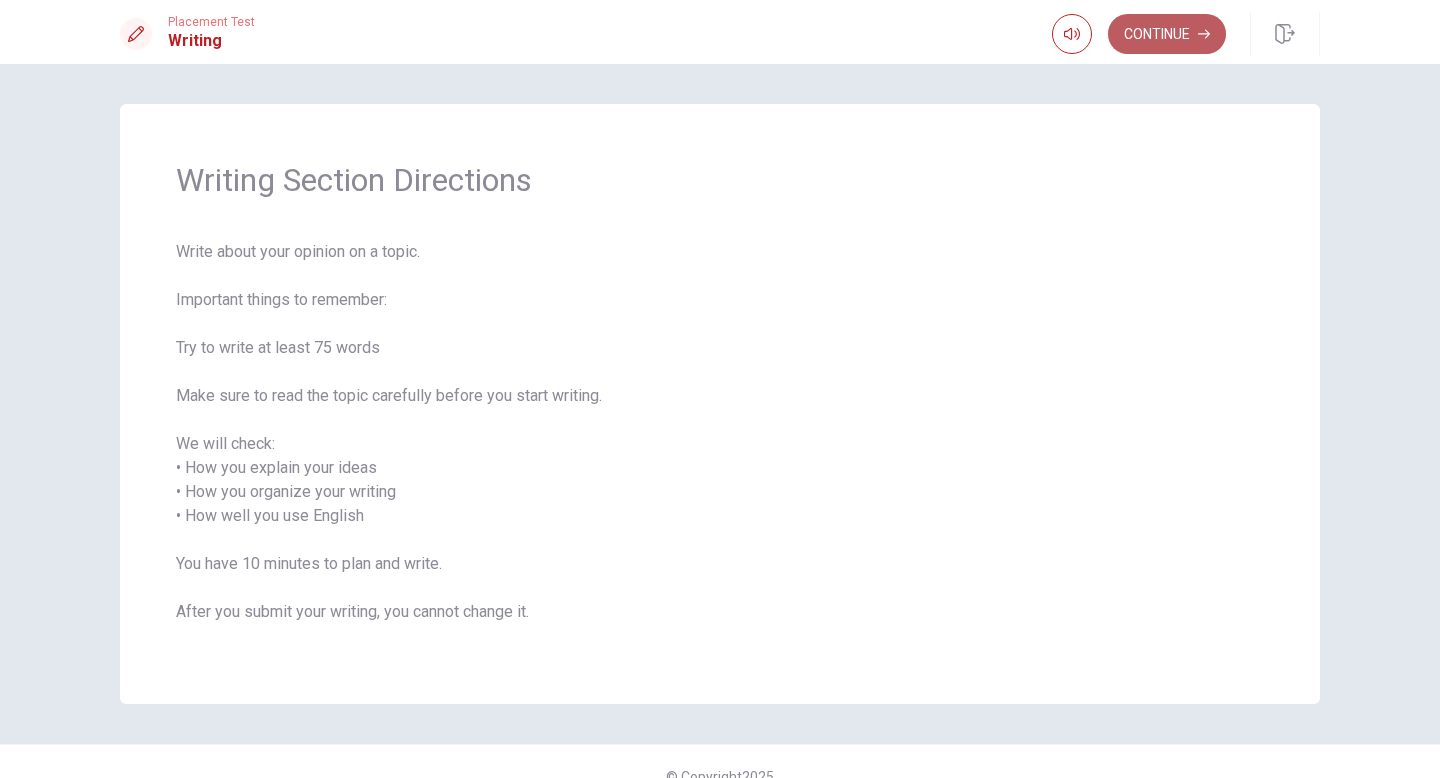 click on "Continue" at bounding box center [1167, 34] 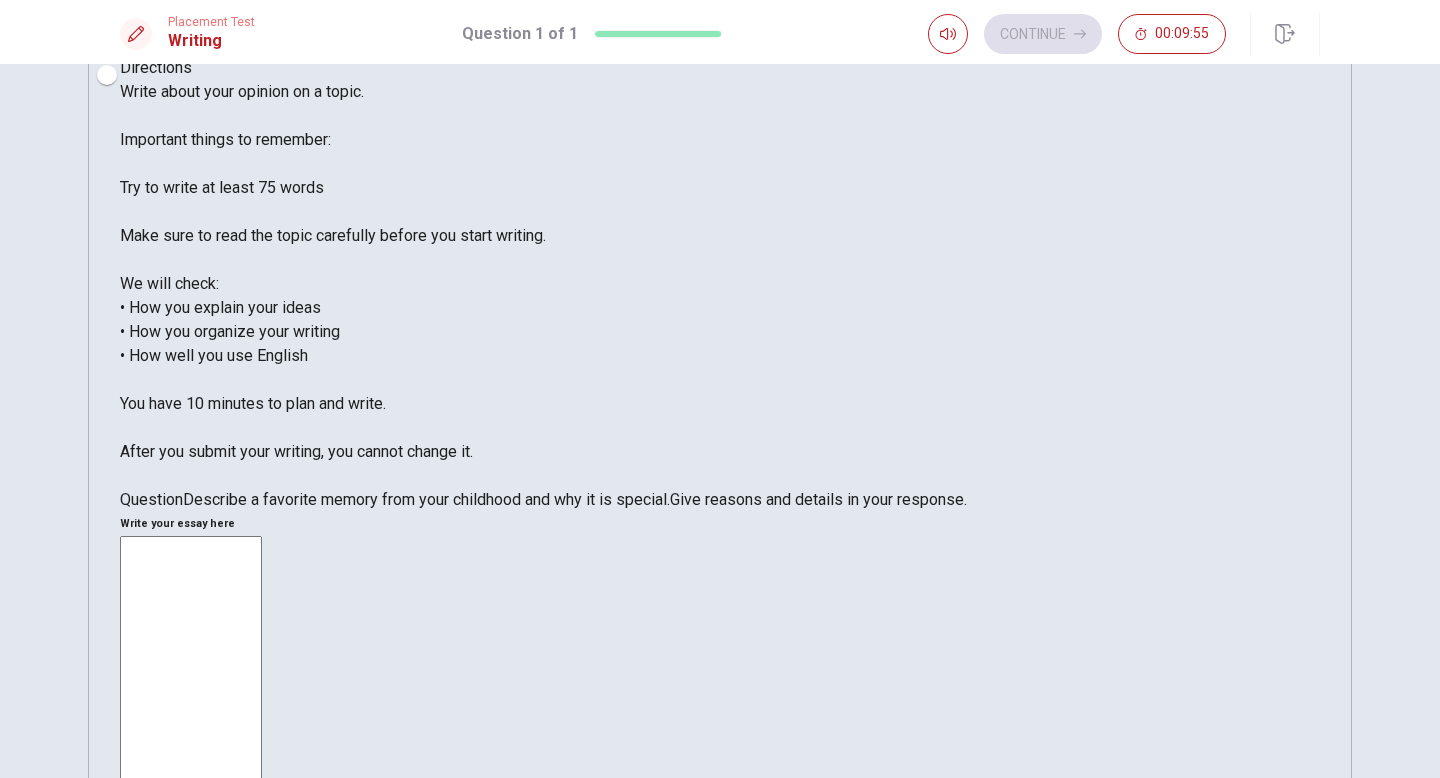 scroll, scrollTop: 66, scrollLeft: 0, axis: vertical 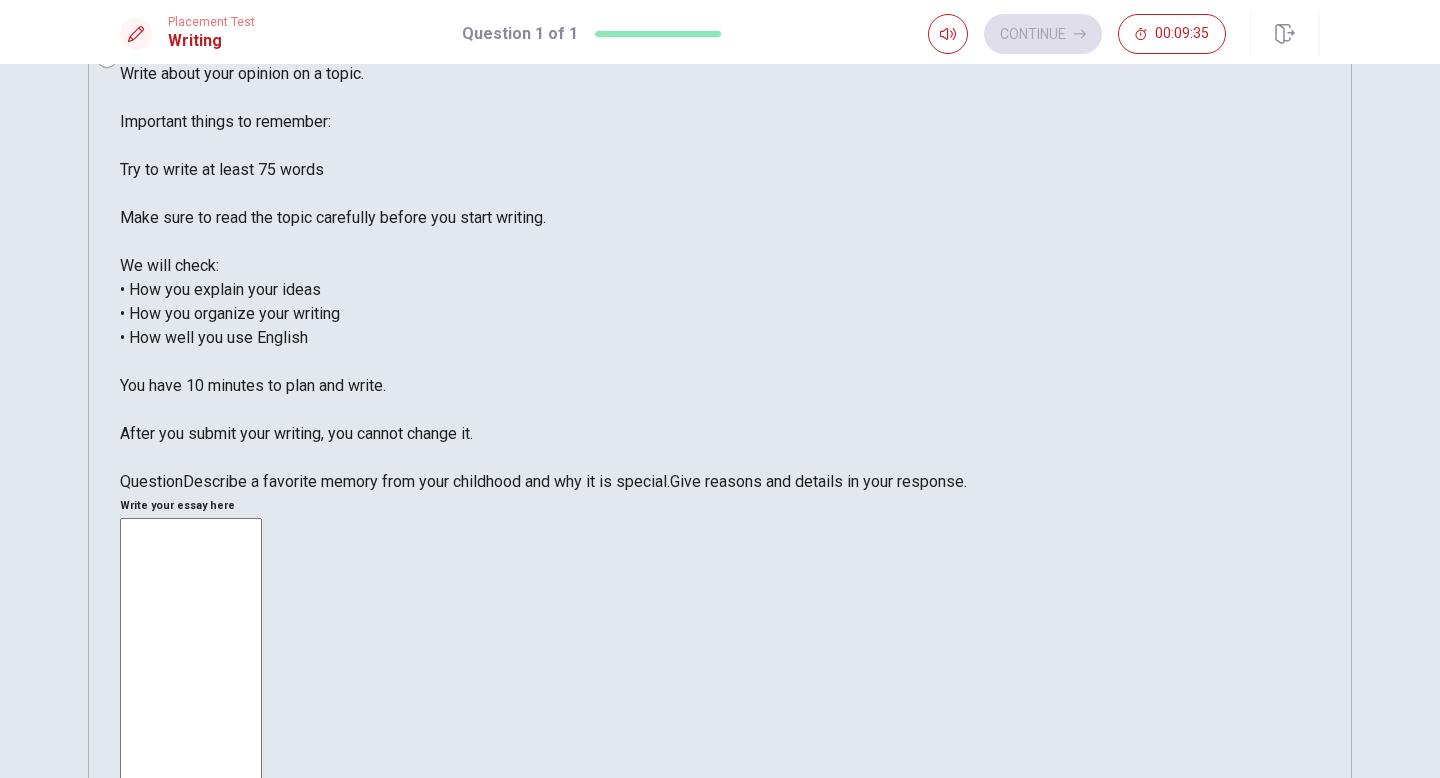 click at bounding box center (191, 812) 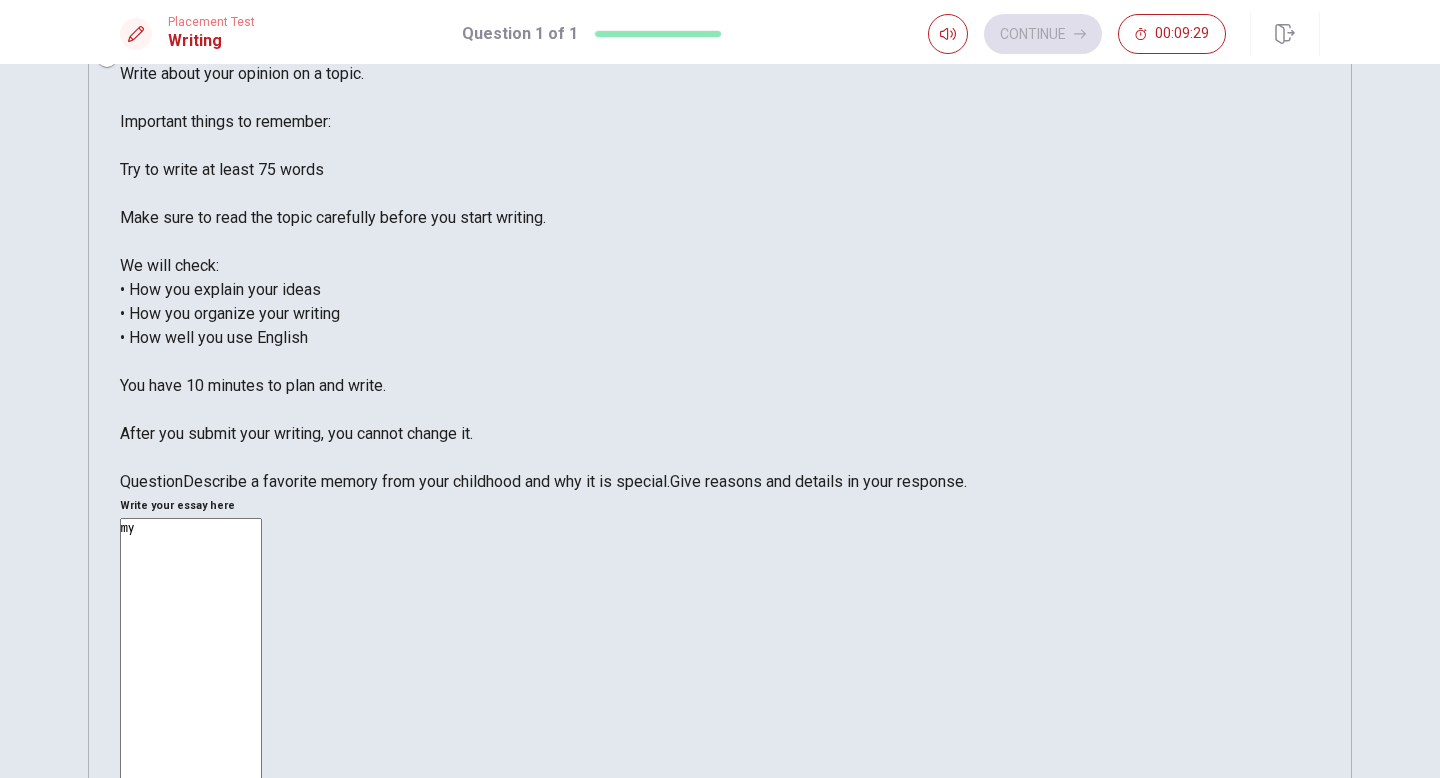 type on "m" 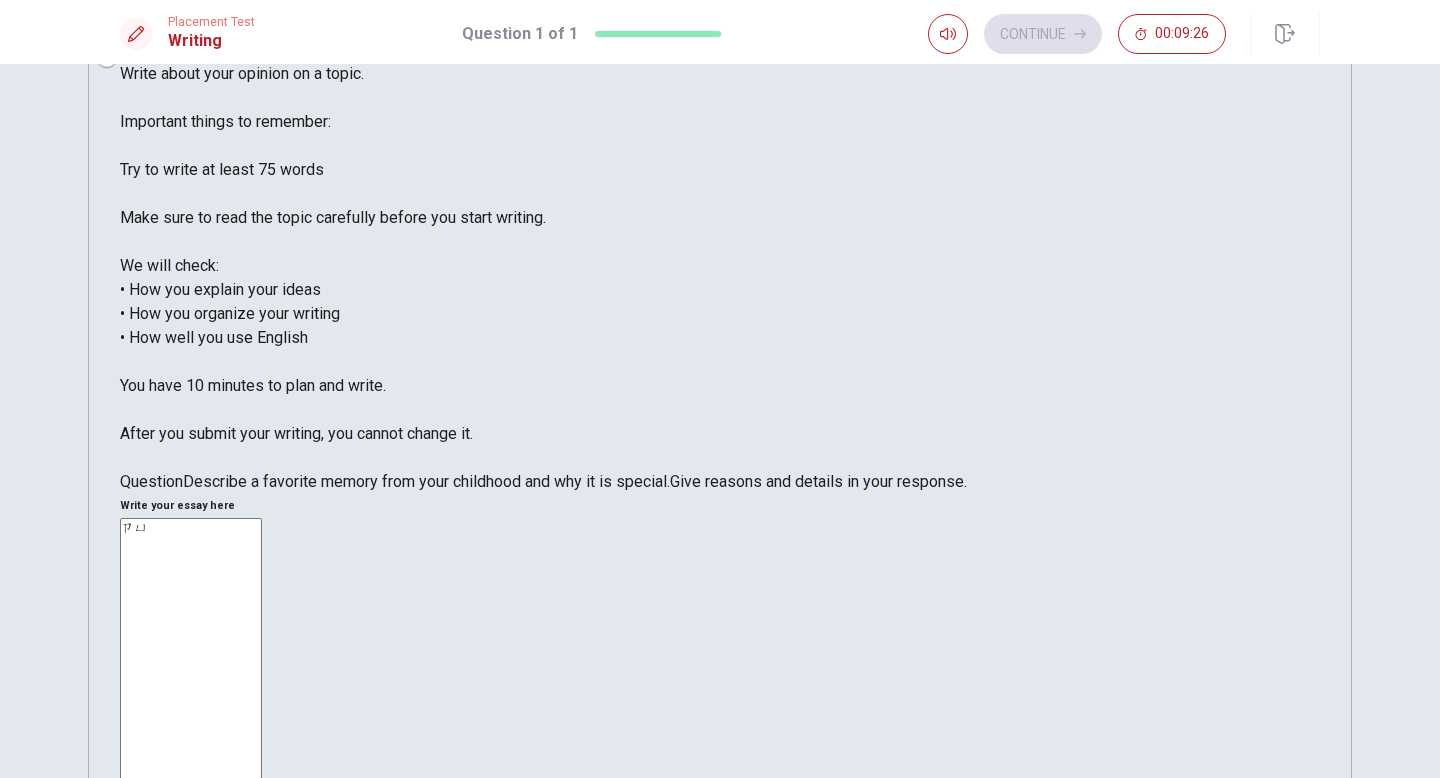 type on "ㄗ" 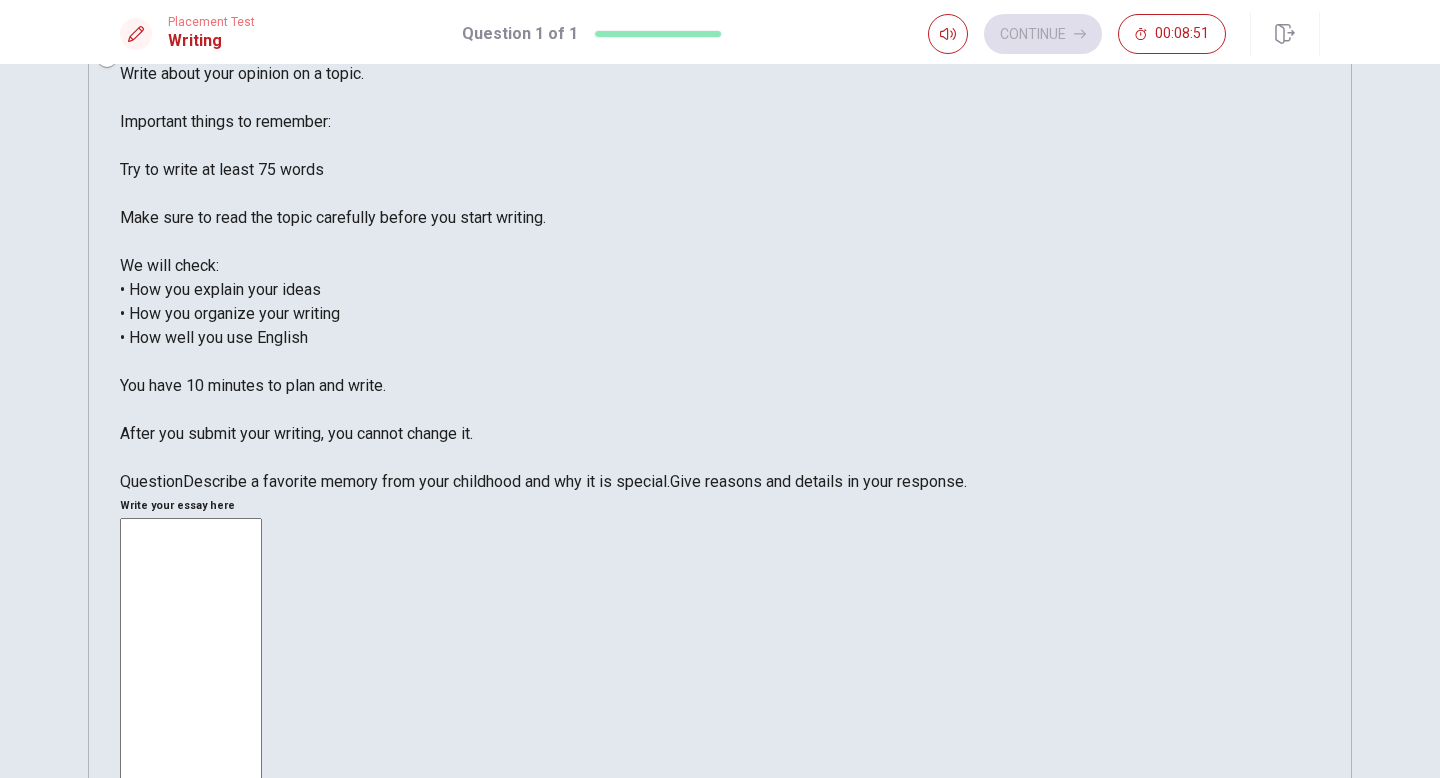 type on "f" 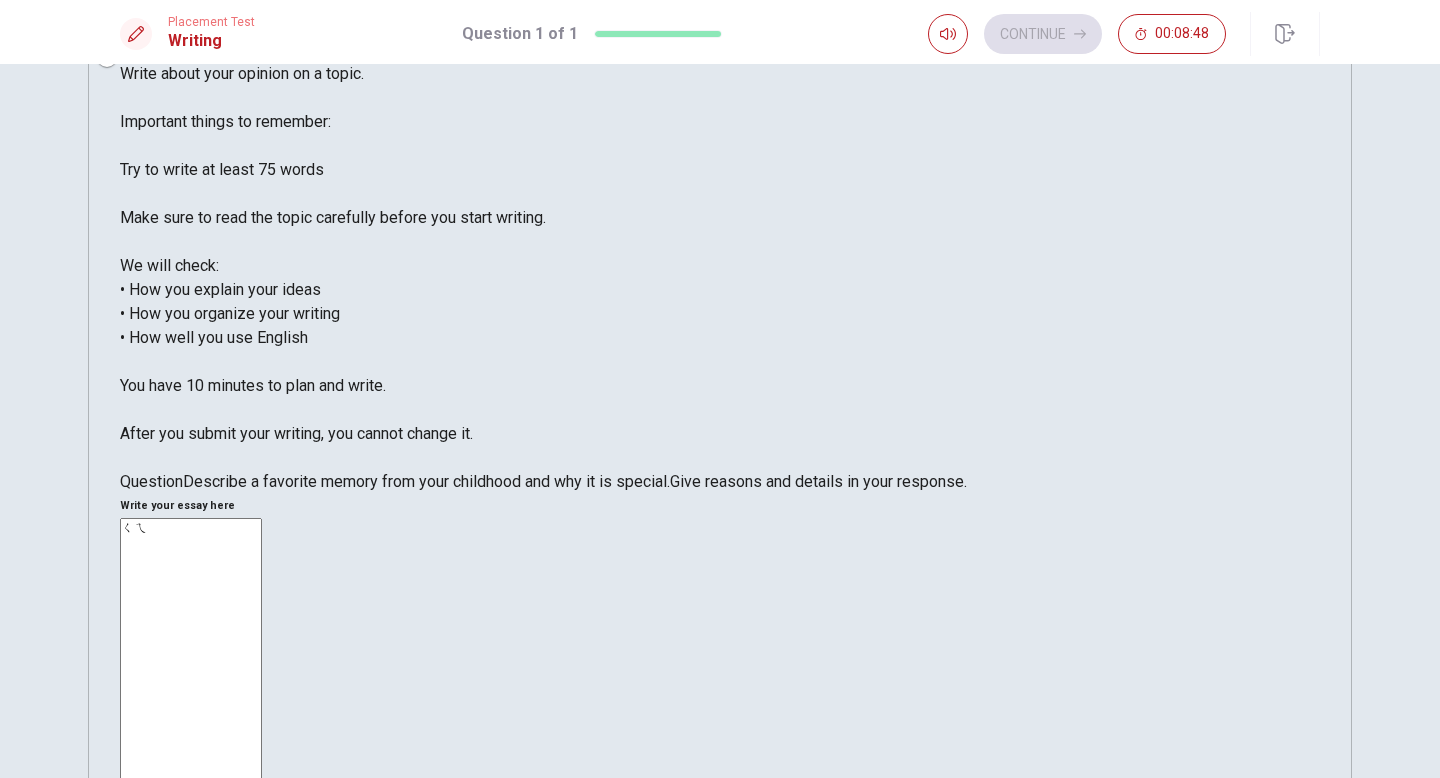 type on "ㄑ" 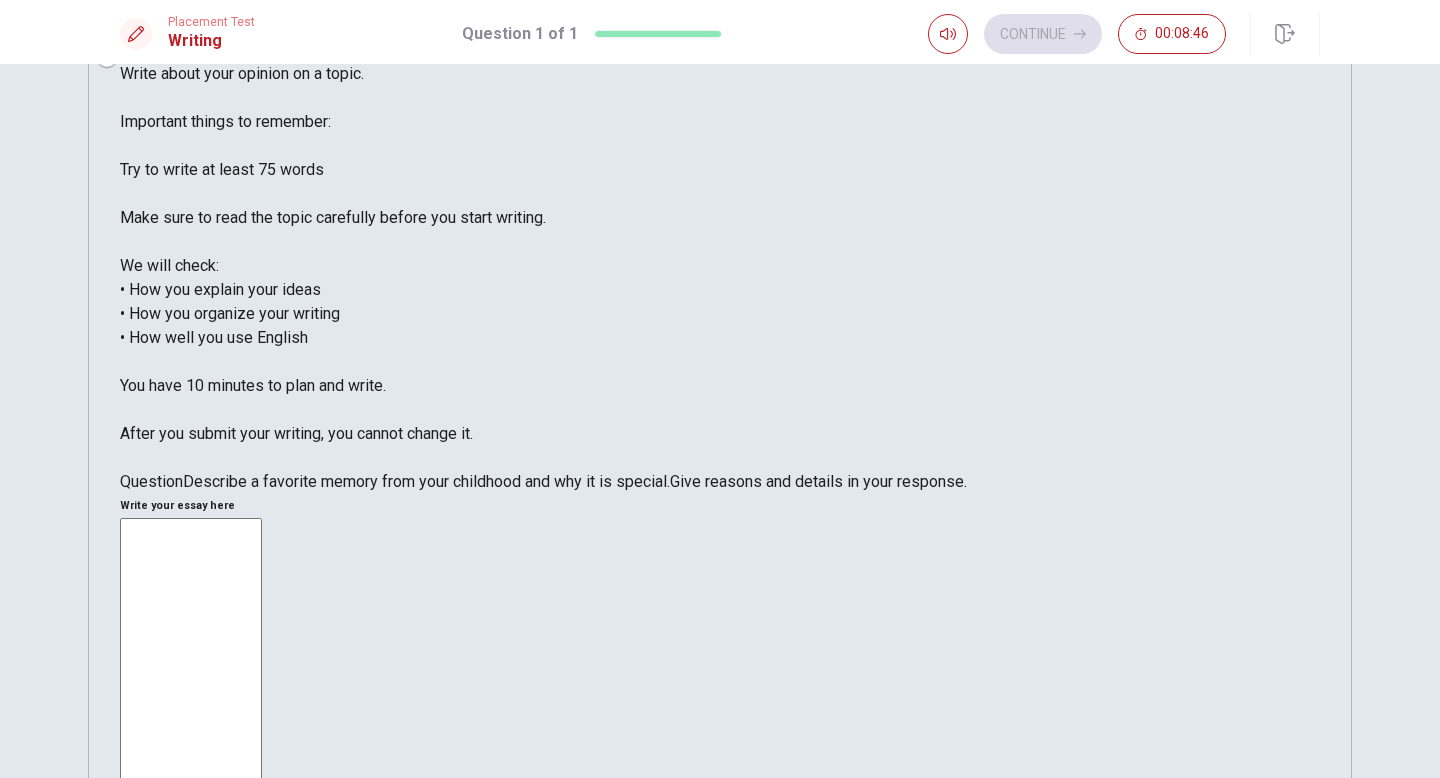 type on "f" 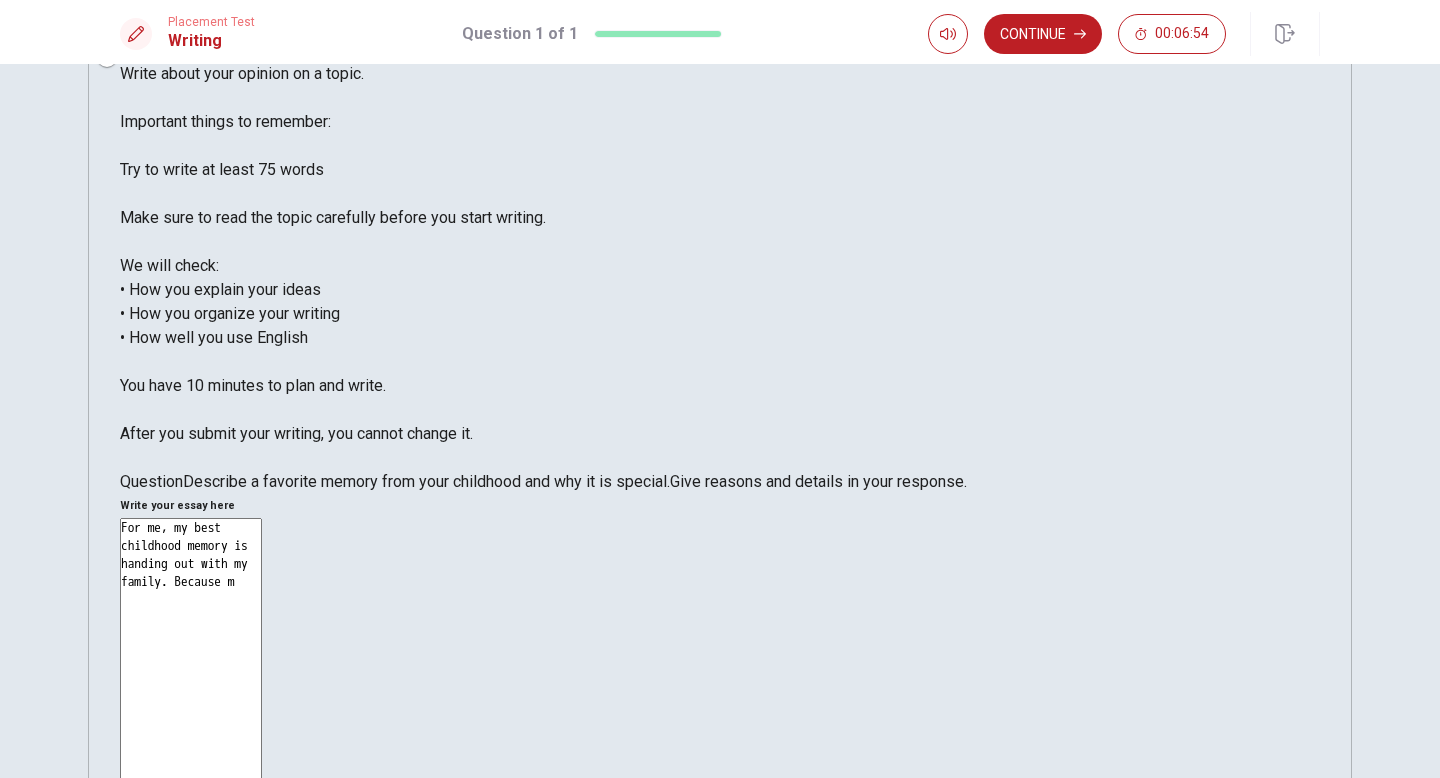 drag, startPoint x: 1184, startPoint y: 138, endPoint x: 1227, endPoint y: 136, distance: 43.046486 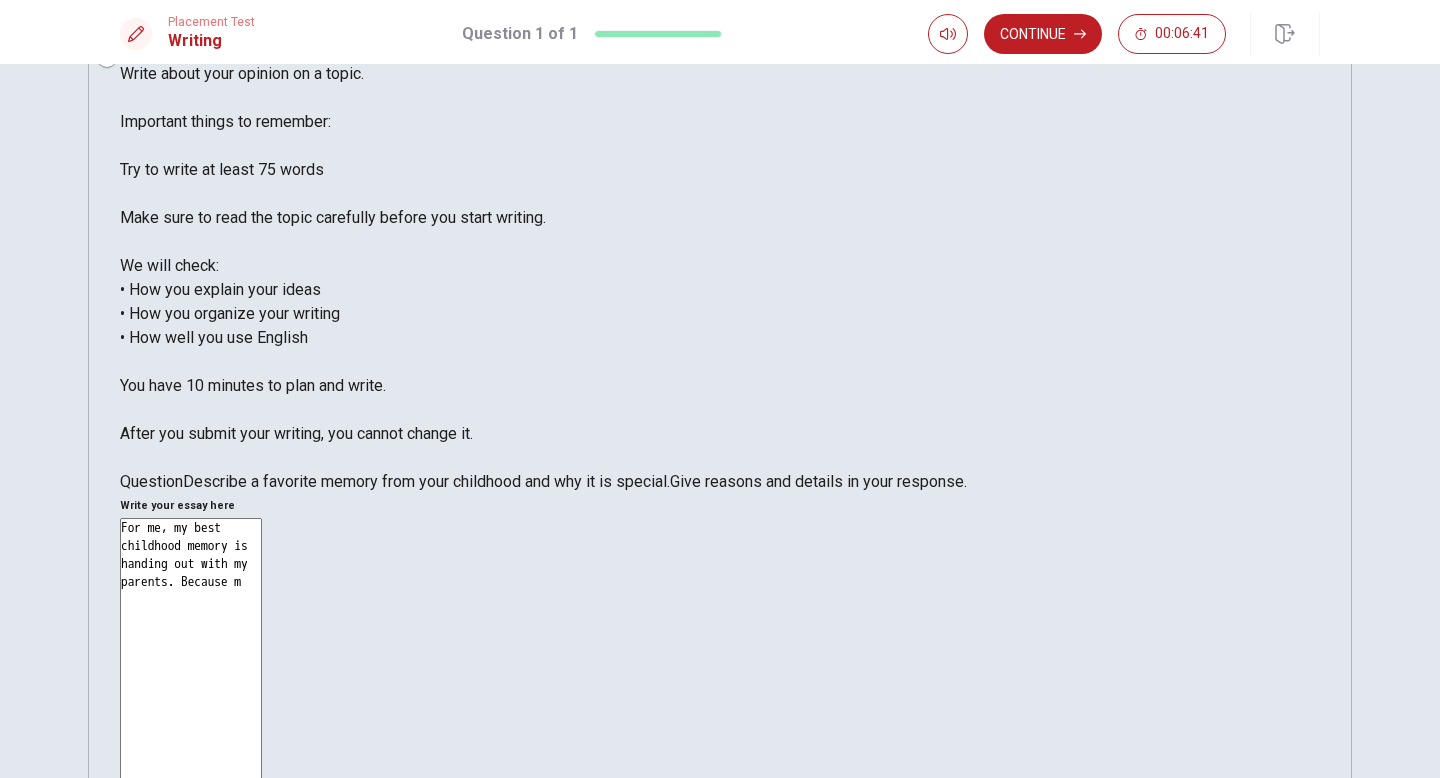 click on "For me, my best childhood memory is handing out with my parents. Because m" at bounding box center (191, 812) 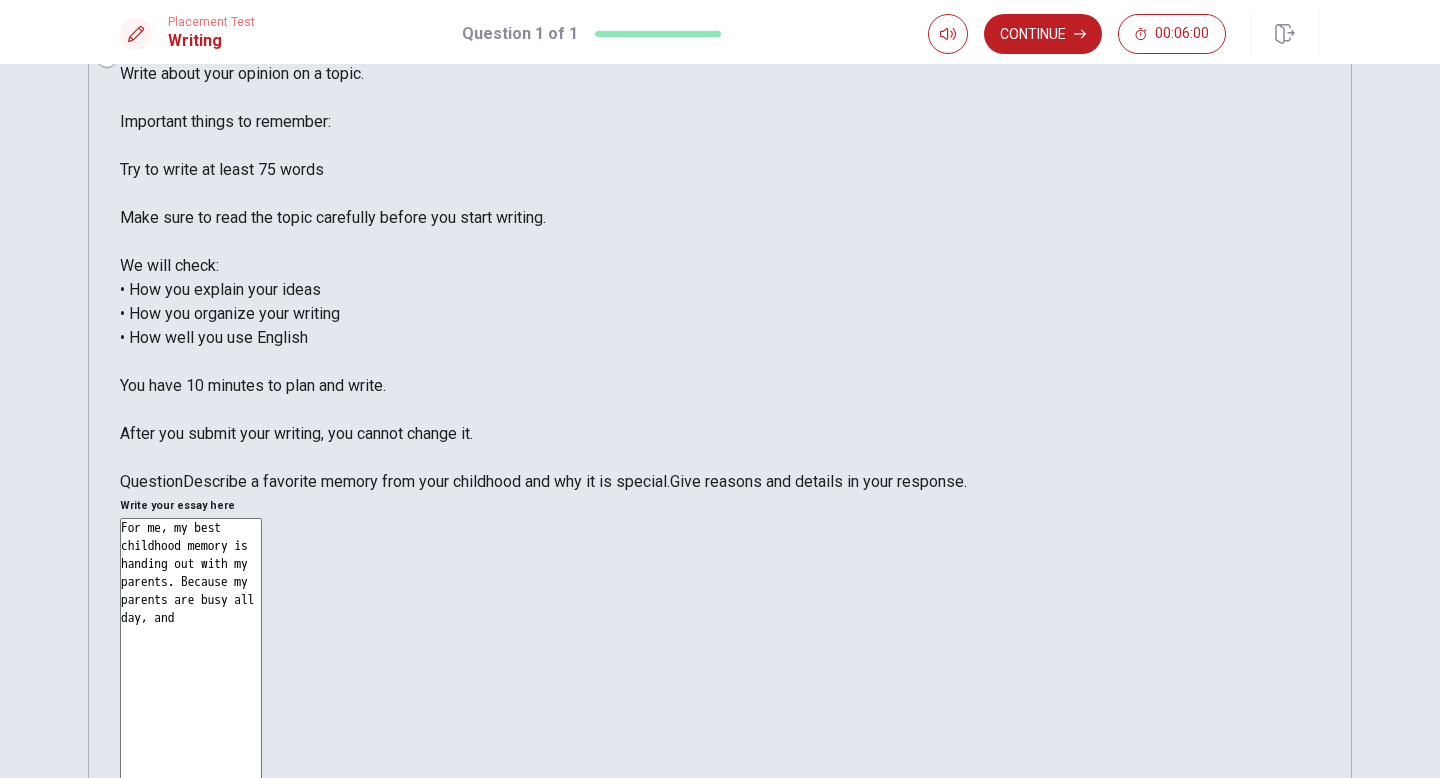 drag, startPoint x: 918, startPoint y: 157, endPoint x: 939, endPoint y: 156, distance: 21.023796 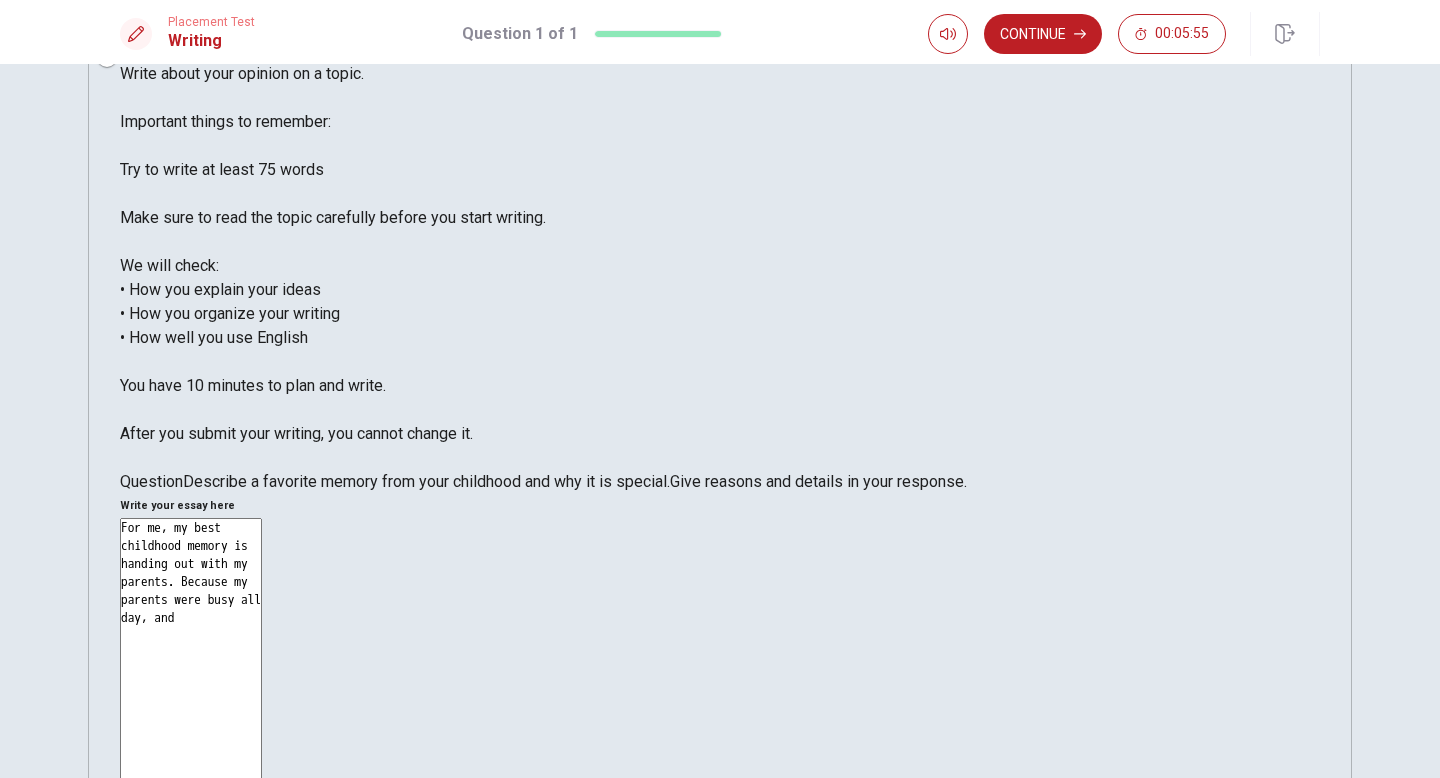 click on "For me, my best childhood memory is handing out with my parents. Because my parents were busy all day, and" at bounding box center (191, 812) 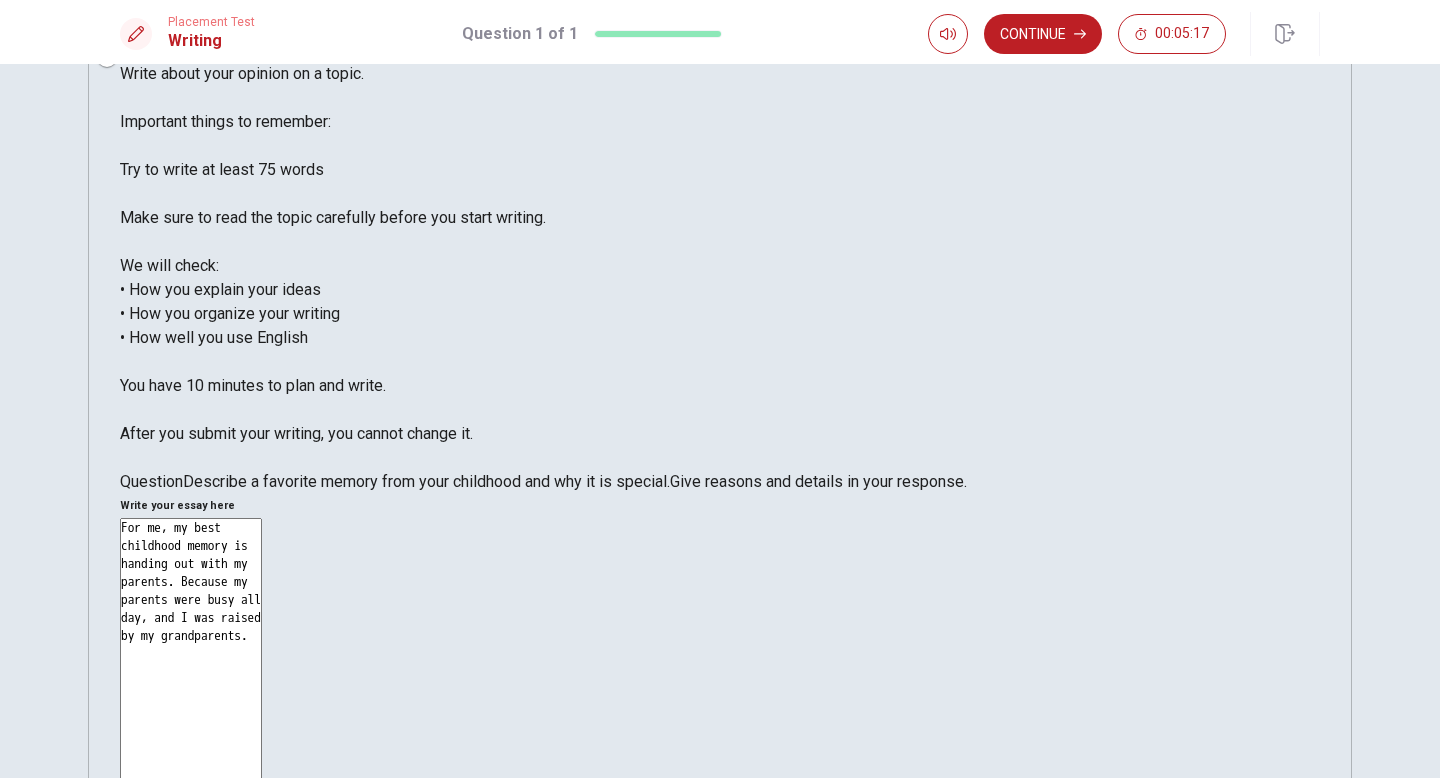 click on "For me, my best childhood memory is handing out with my parents. Because my parents were busy all day, and I was raised by my grandparents." at bounding box center [191, 812] 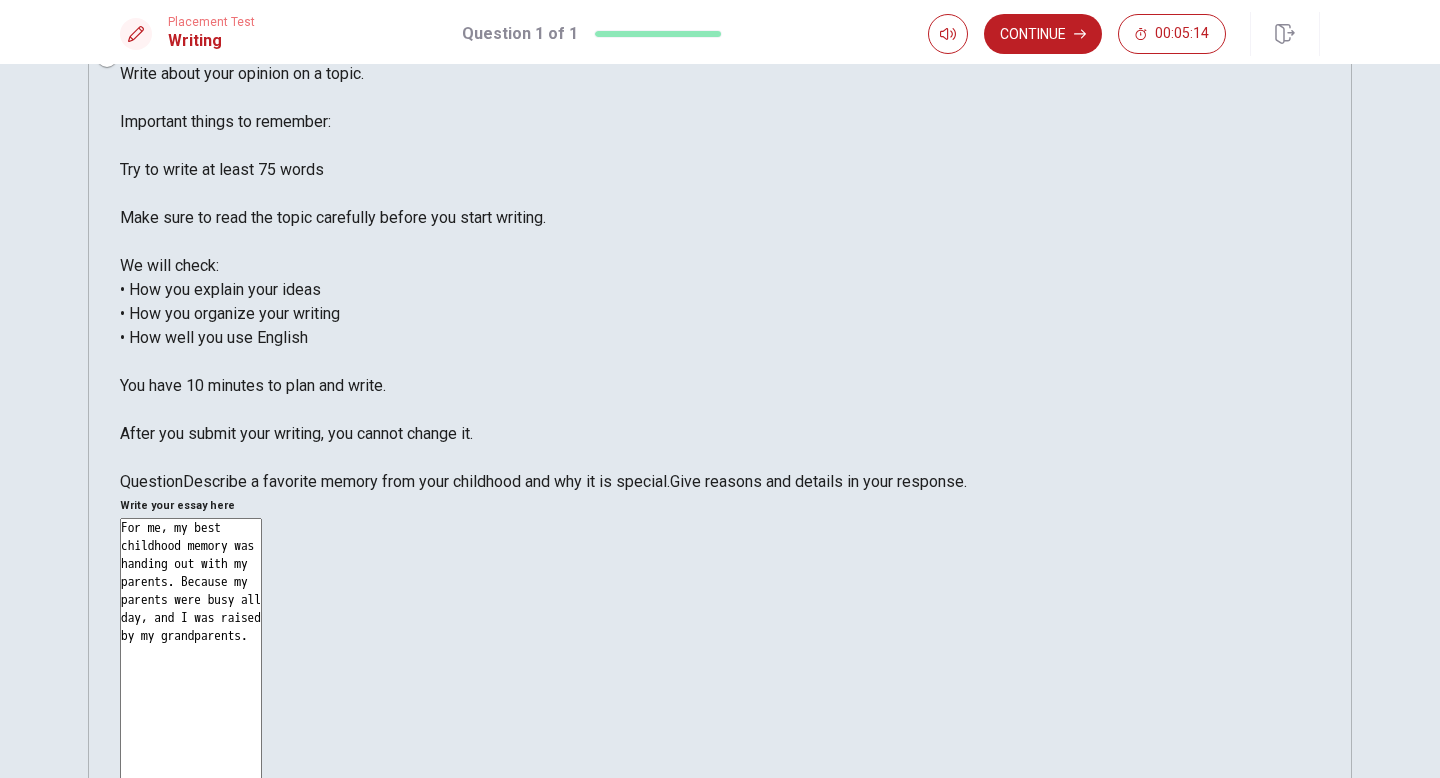 click on "For me, my best childhood memory was handing out with my parents. Because my parents were busy all day, and I was raised by my grandparents." at bounding box center (191, 812) 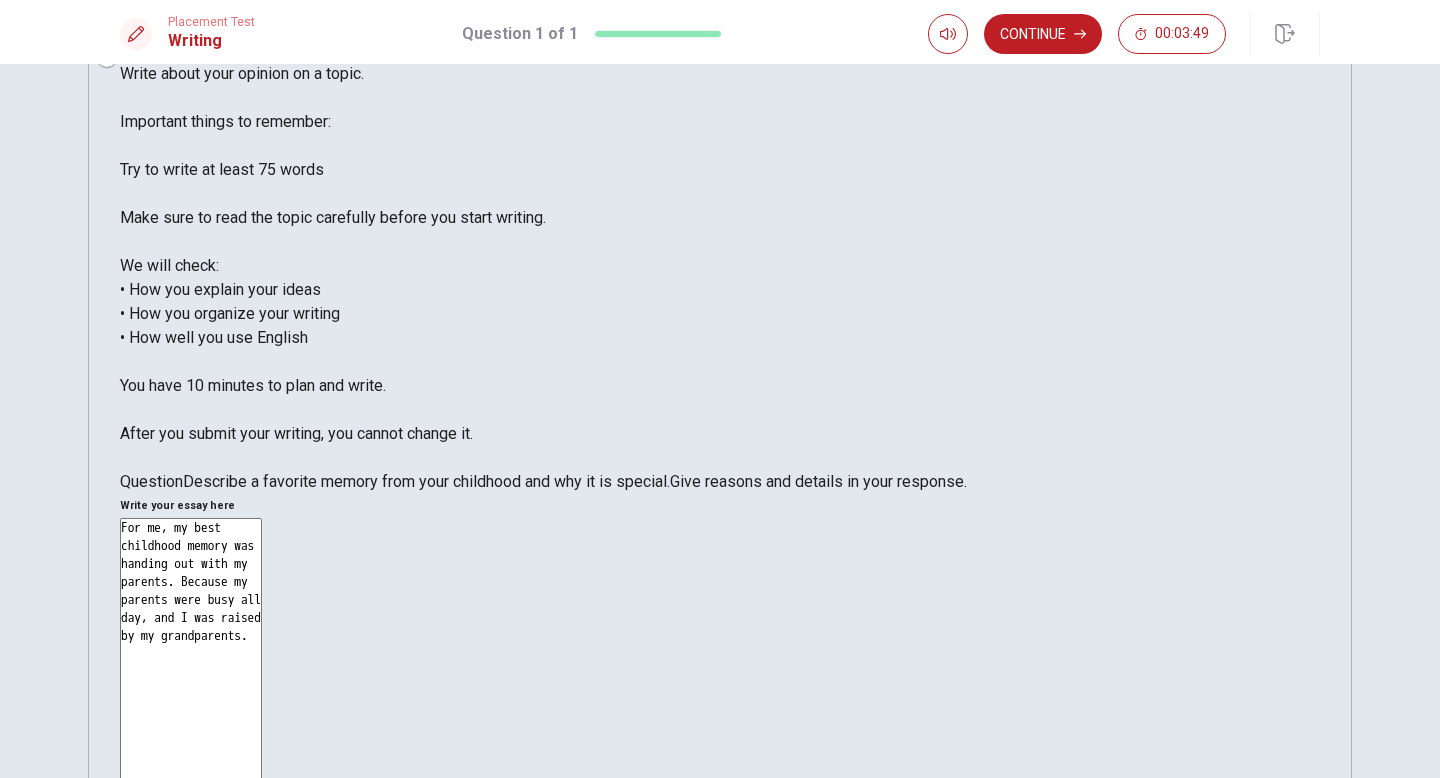 click on "For me, my best childhood memory was handing out with my parents. Because my parents were busy all day, and I was raised by my grandparents." at bounding box center (191, 812) 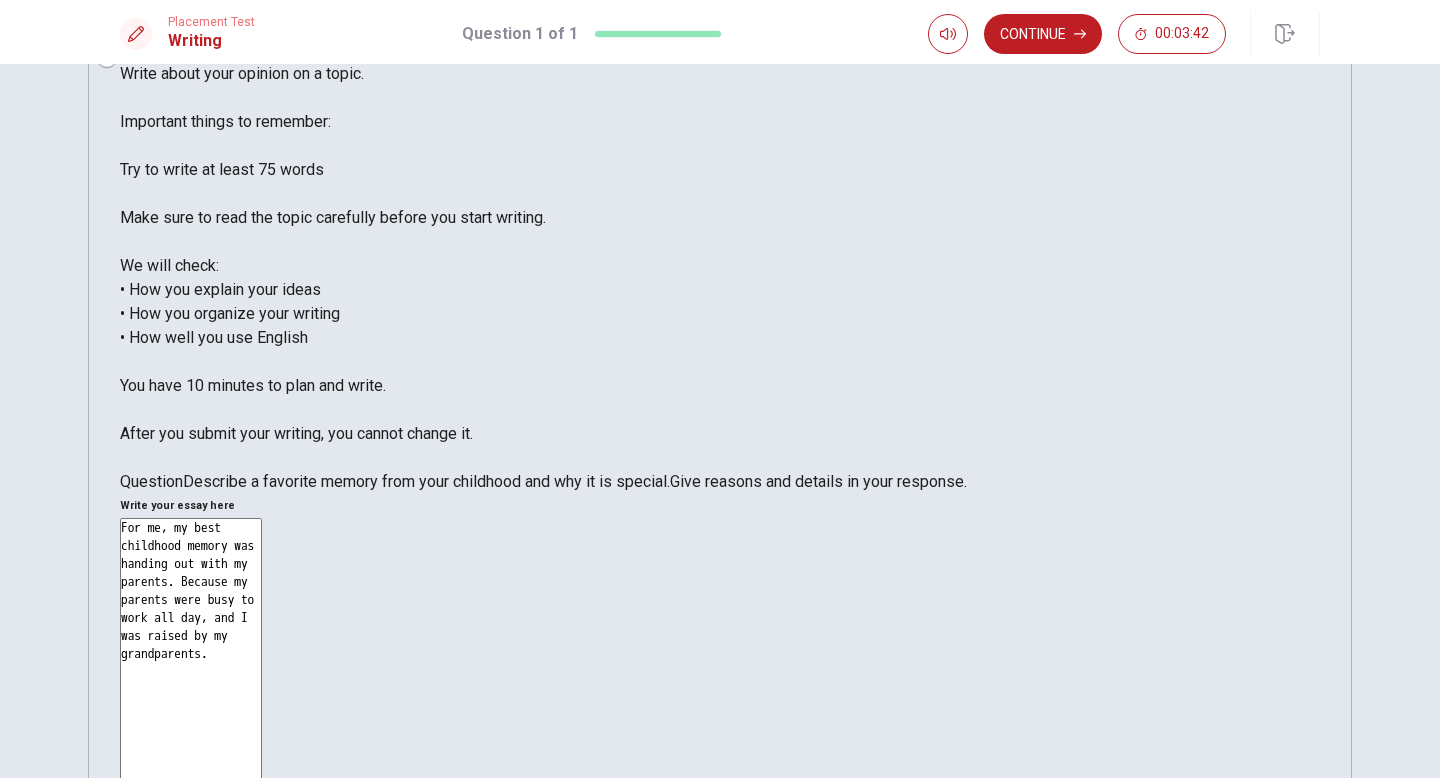 click on "For me, my best childhood memory was handing out with my parents. Because my parents were busy to work all day, and I was raised by my grandparents." at bounding box center [191, 812] 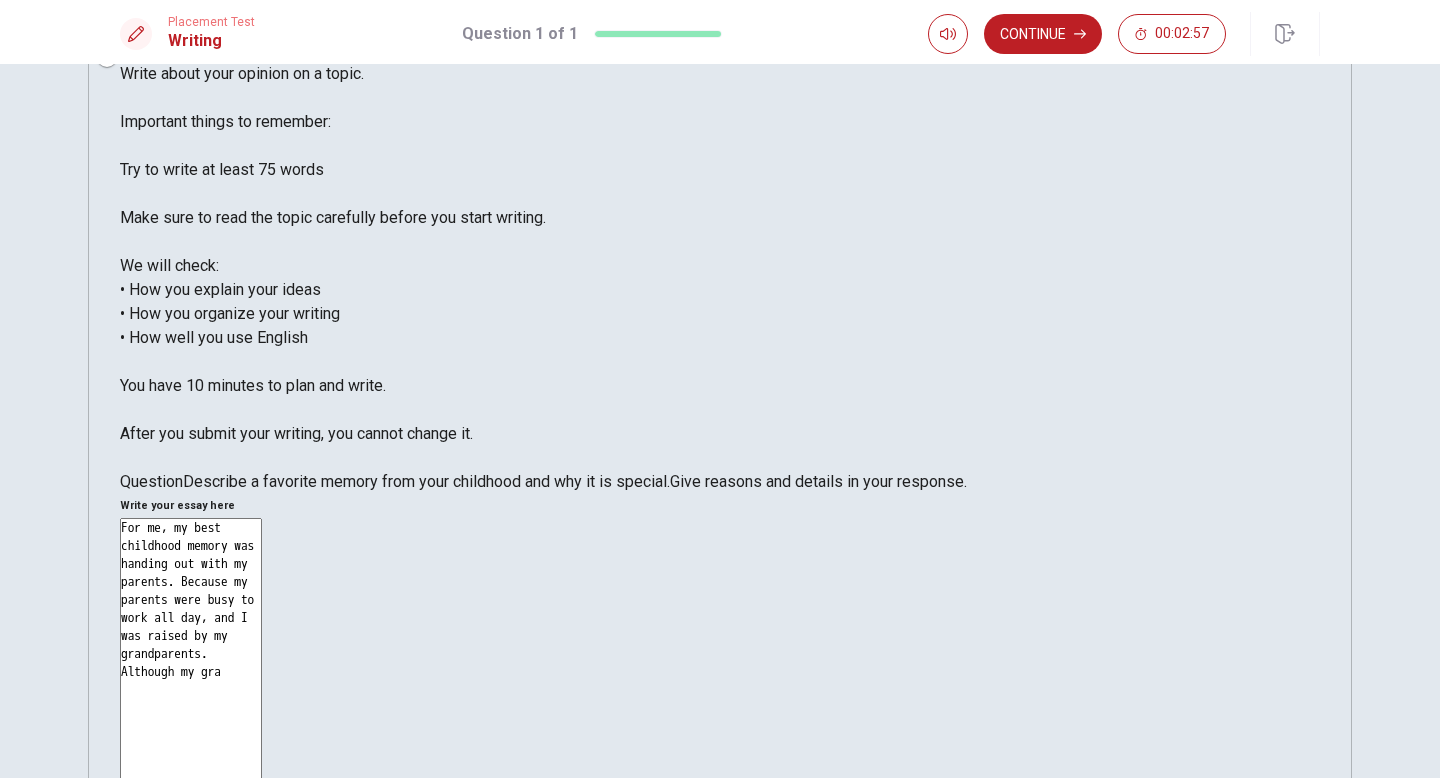 drag, startPoint x: 765, startPoint y: 182, endPoint x: 811, endPoint y: 180, distance: 46.043457 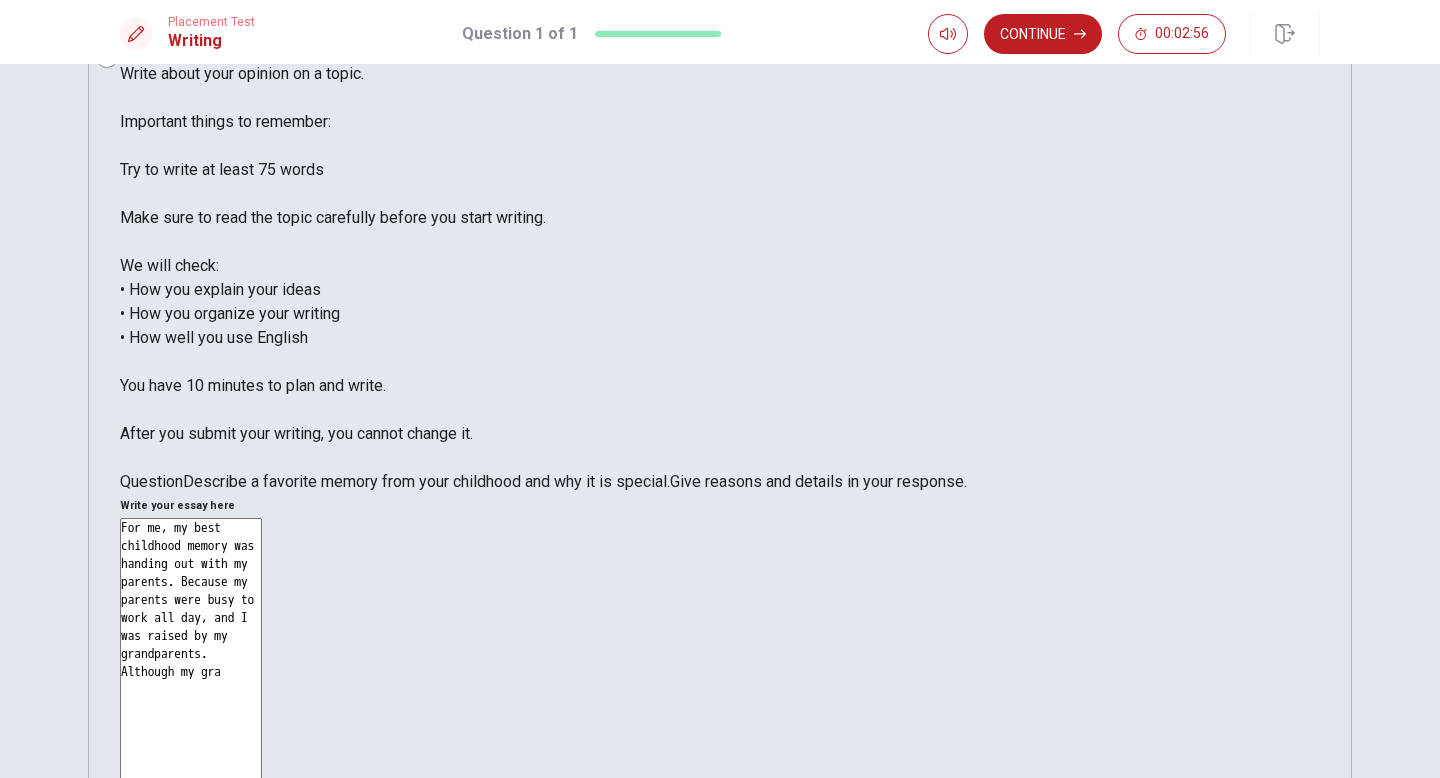 click on "For me, my best childhood memory was handing out with my parents. Because my parents were busy to work all day, and I was raised by my grandparents. Although my gra" at bounding box center (191, 812) 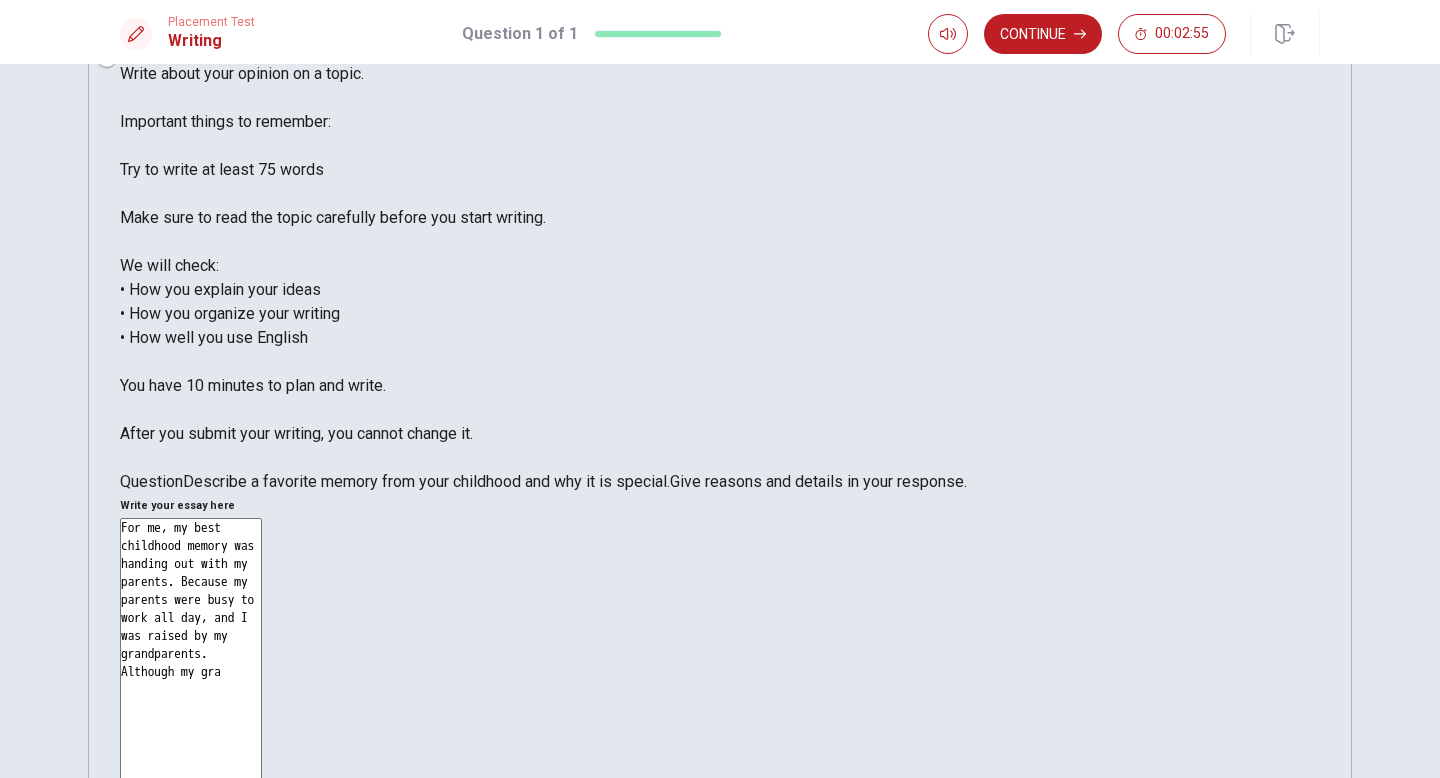 drag, startPoint x: 860, startPoint y: 181, endPoint x: 784, endPoint y: 177, distance: 76.105194 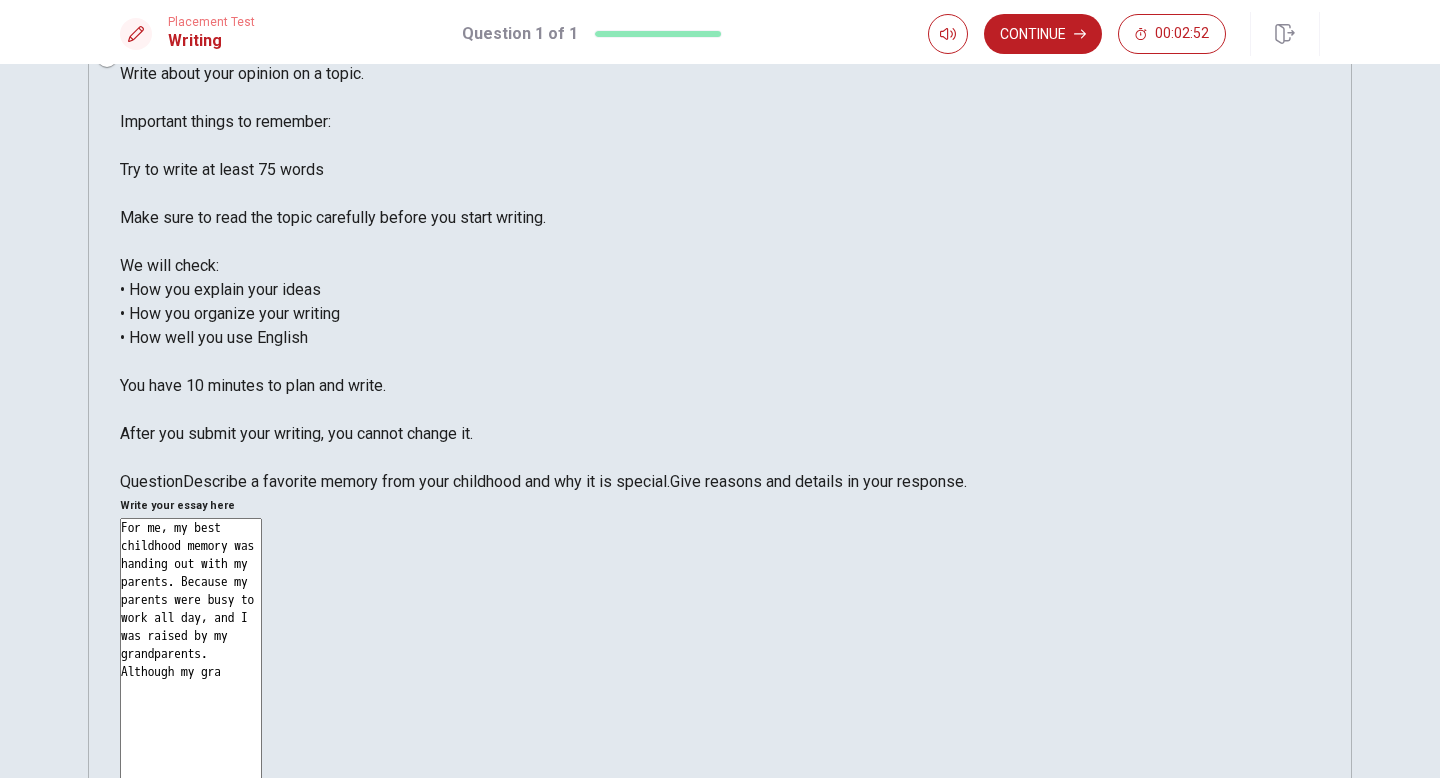click on "For me, my best childhood memory was handing out with my parents. Because my parents were busy to work all day, and I was raised by my grandparents. Although my gra" at bounding box center (191, 812) 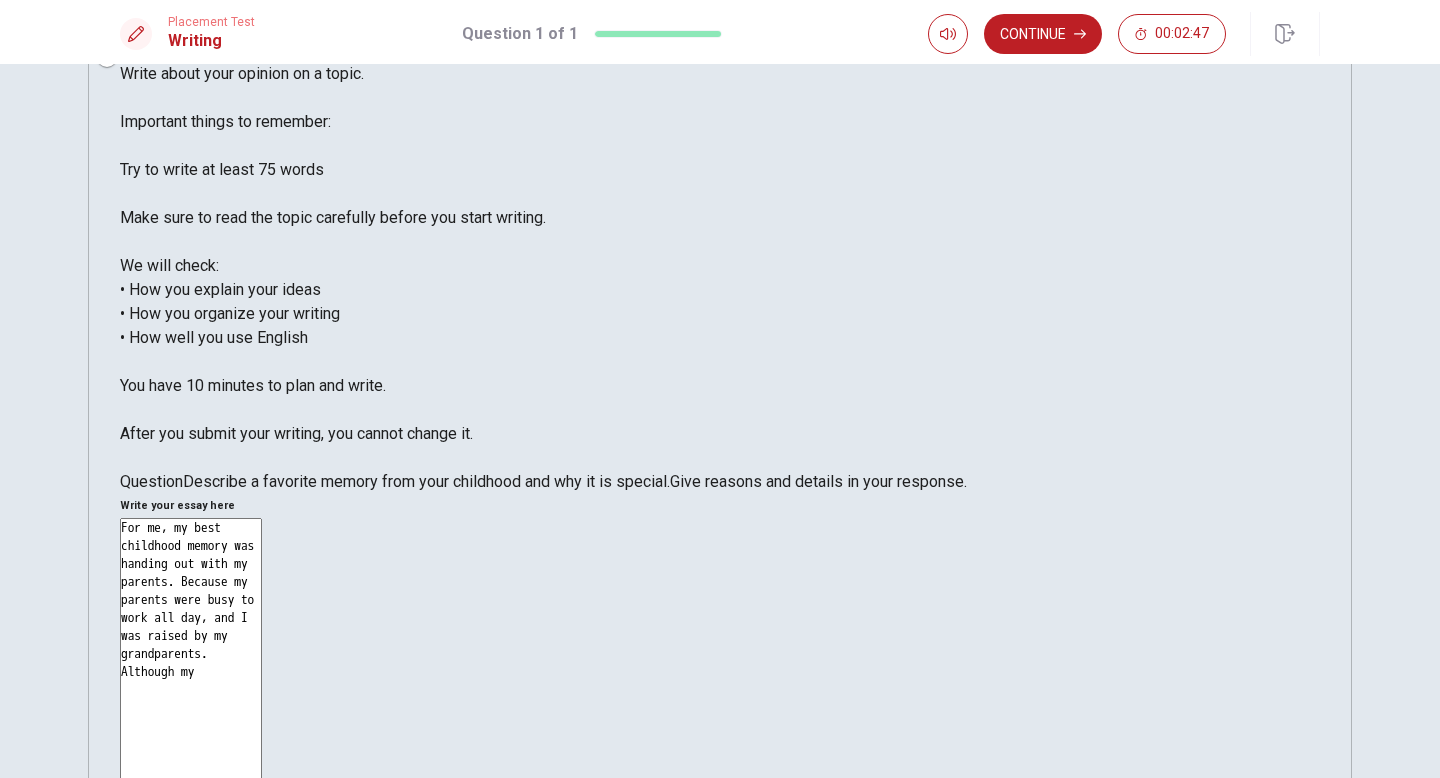 drag, startPoint x: 854, startPoint y: 184, endPoint x: 767, endPoint y: 184, distance: 87 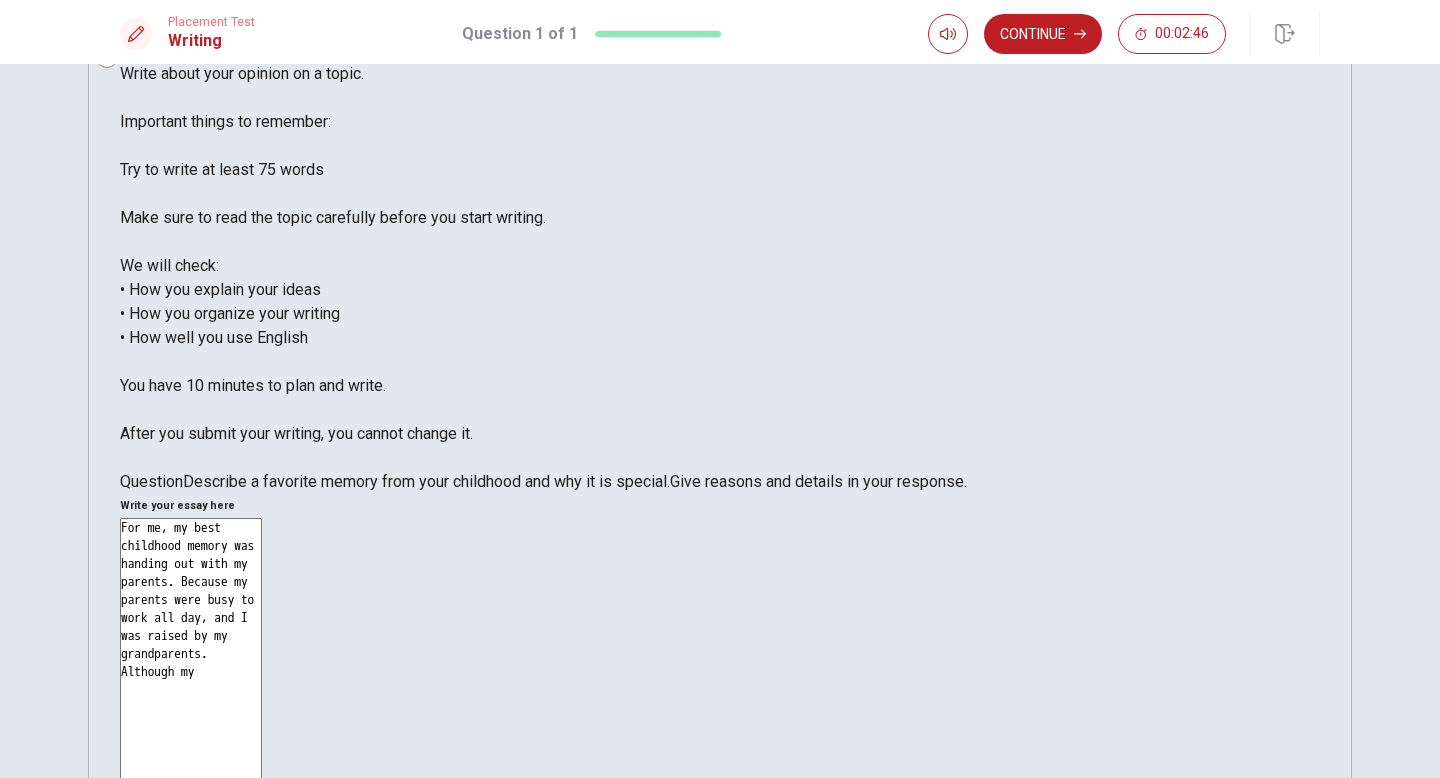 click on "For me, my best childhood memory was handing out with my parents. Because my parents were busy to work all day, and I was raised by my grandparents. Although my" at bounding box center (191, 812) 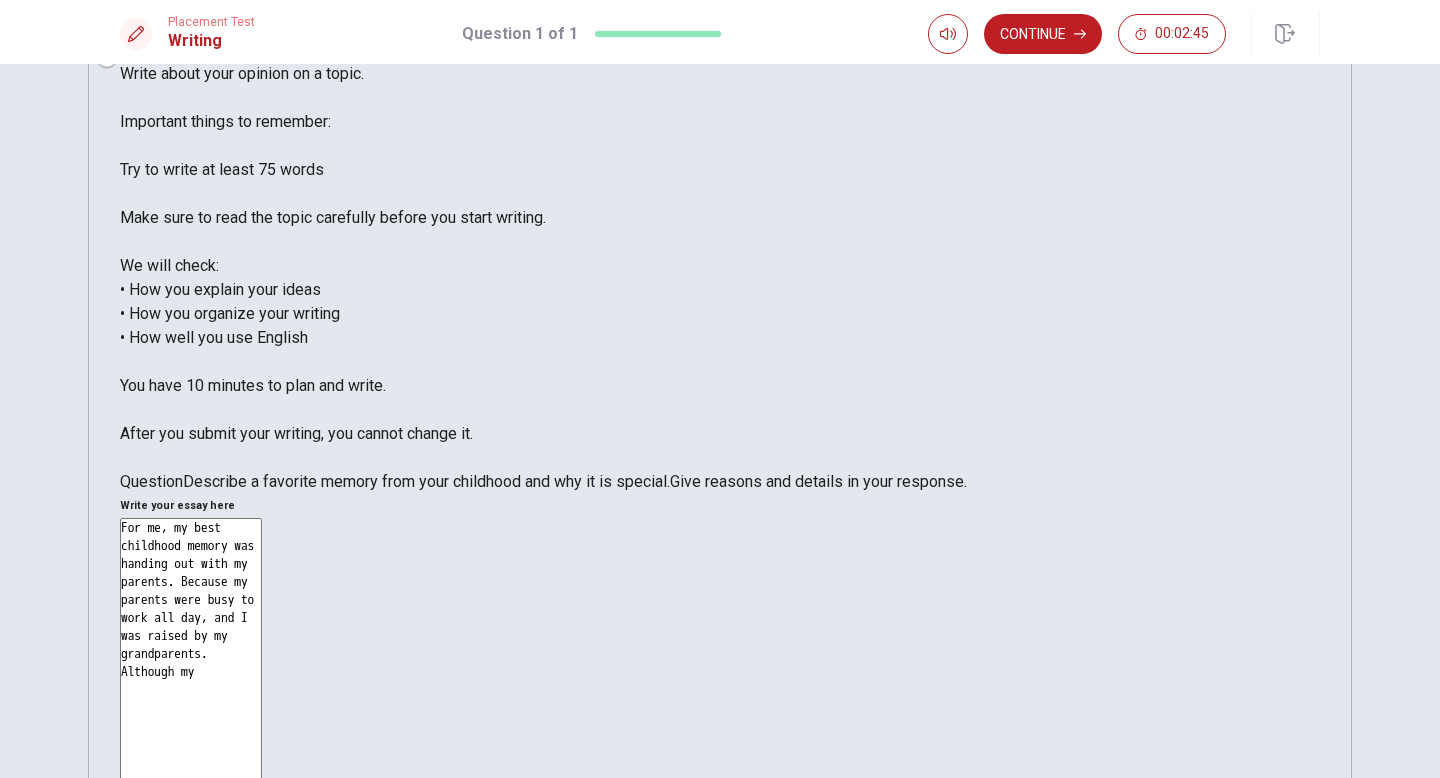 click on "For me, my best childhood memory was handing out with my parents. Because my parents were busy to work all day, and I was raised by my grandparents. Although my" at bounding box center (191, 812) 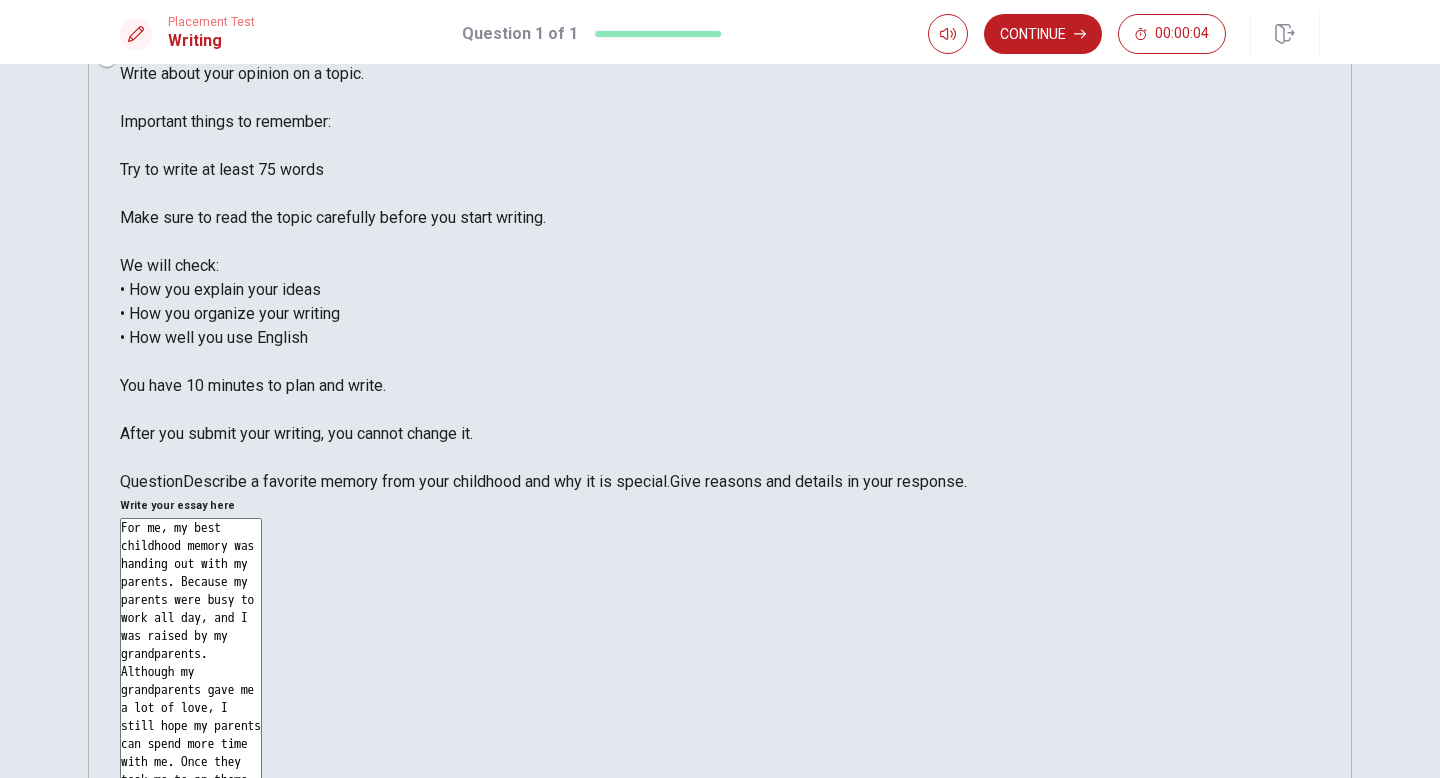 click on "For me, my best childhood memory was handing out with my parents. Because my parents were busy to work all day, and I was raised by my grandparents. Although my grandparents gave me a lot of love, I still hope my parents can spend more time with me. Once they took me to an theme park, I still remember that day." at bounding box center [191, 812] 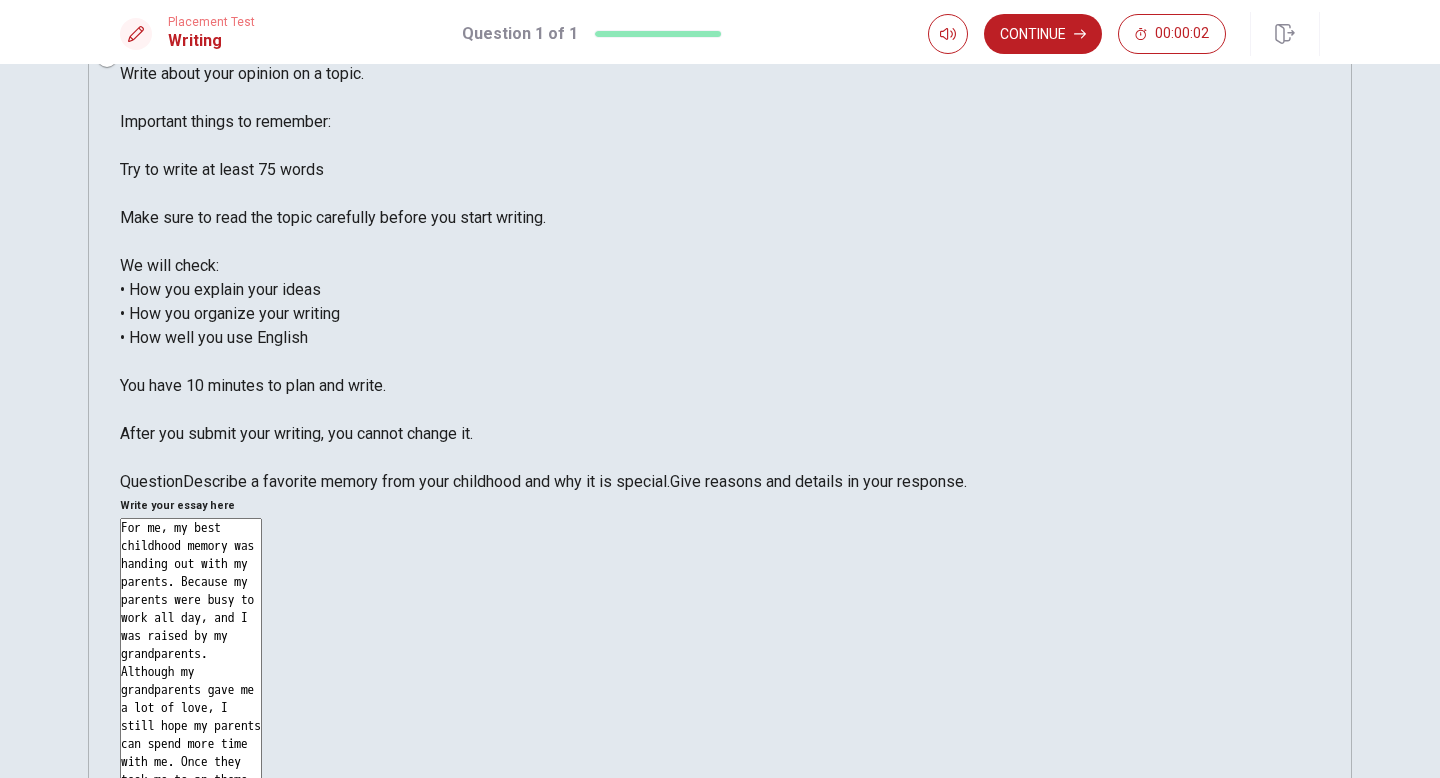 click on "For me, my best childhood memory was handing out with my parents. Because my parents were busy to work all day, and I was raised by my grandparents. Although my grandparents gave me a lot of love, I still hope my parents can spend more time with me. Once they took me to an theme park, I still remember that day." at bounding box center (191, 812) 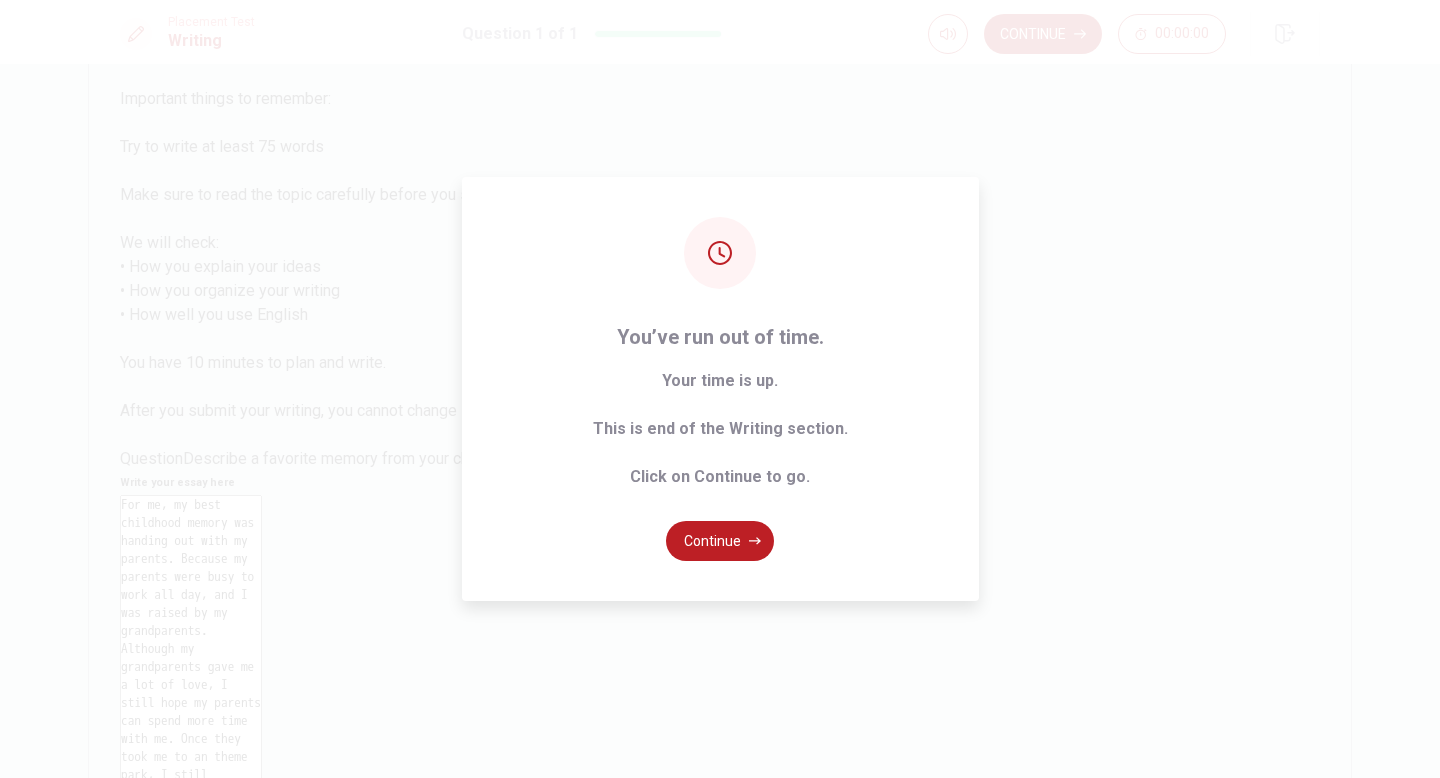 scroll, scrollTop: 91, scrollLeft: 0, axis: vertical 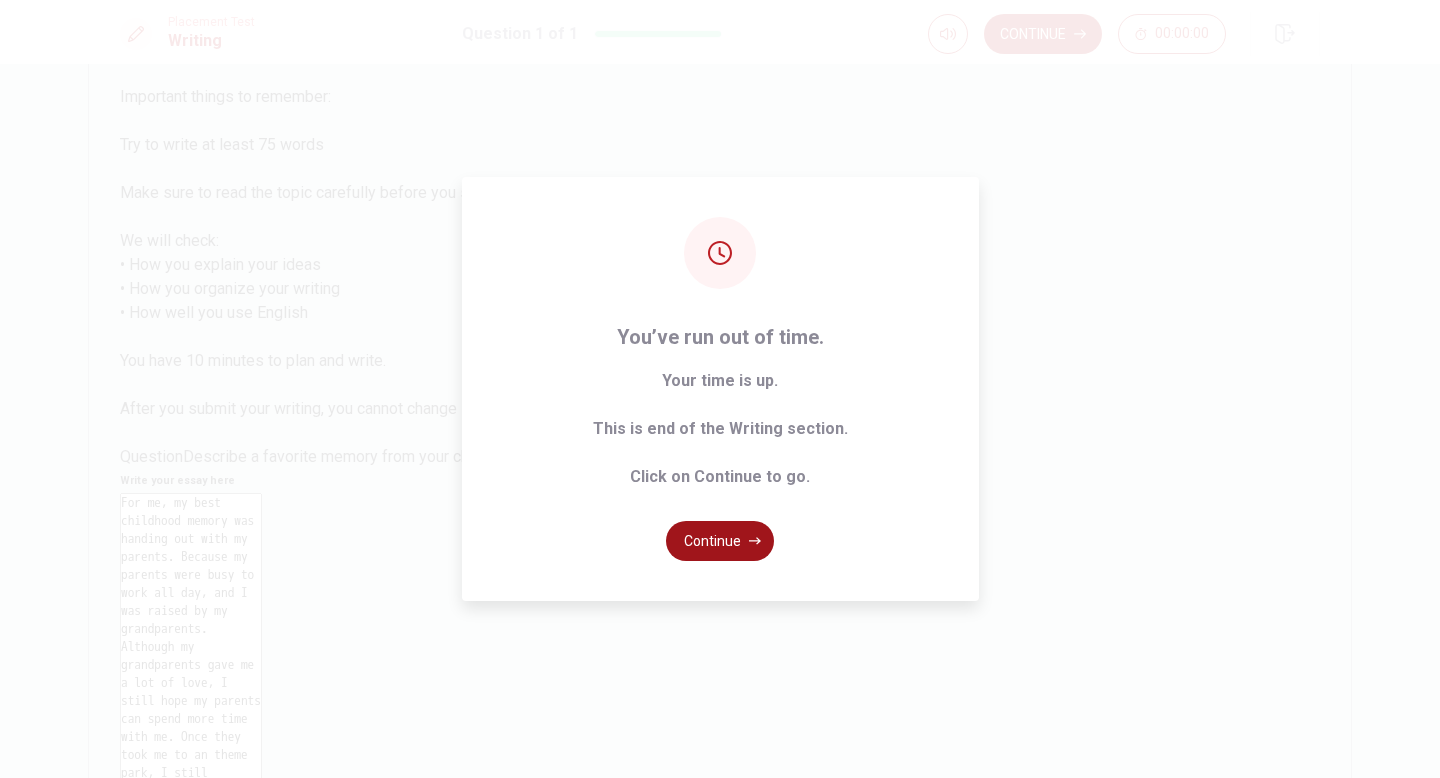 type on "For me, my best childhood memory was handing out with my parents. Because my parents were busy to work all day, and I was raised by my grandparents. Although my grandparents gave me a lot of love, I still hope my parents can spend more time with me. Once they took me to an theme park, I still remember that day." 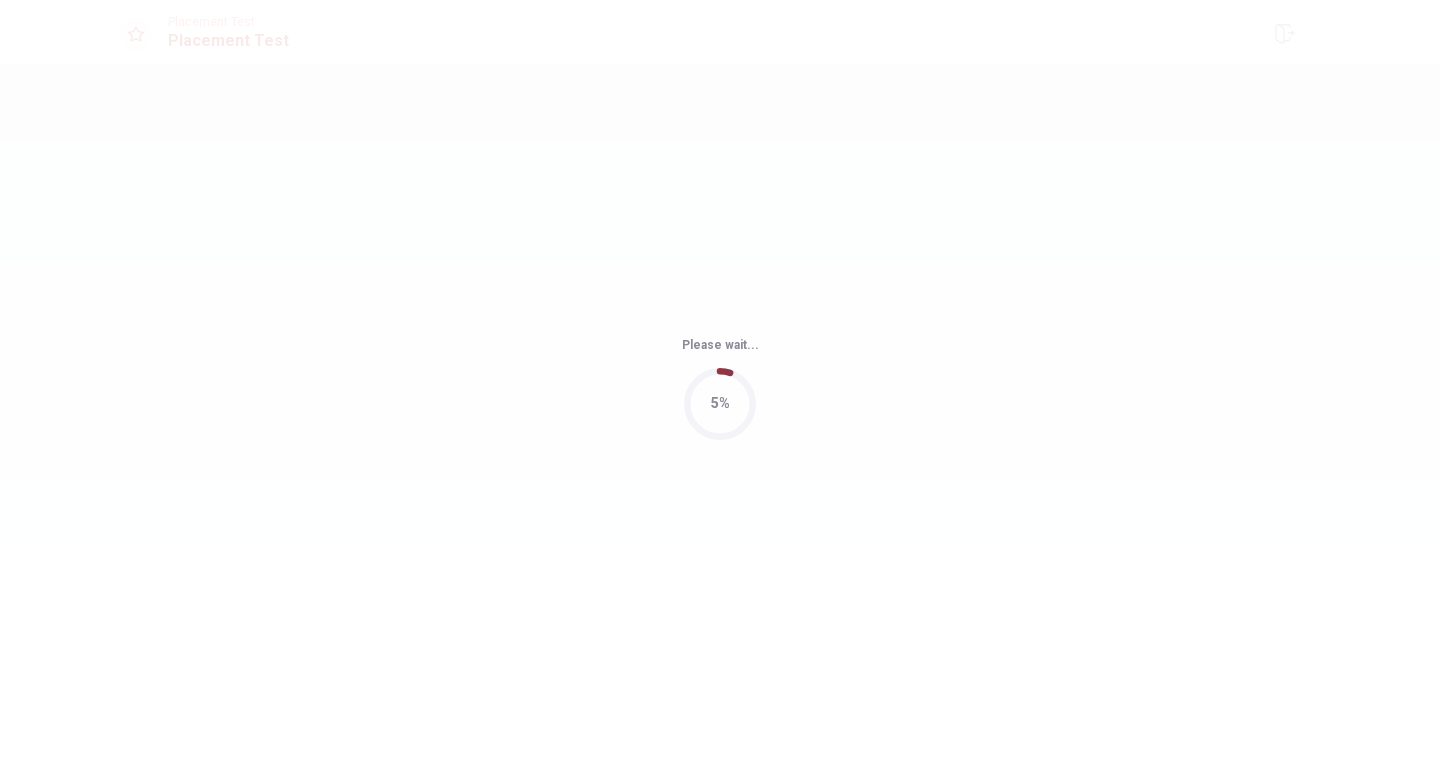 scroll, scrollTop: 0, scrollLeft: 0, axis: both 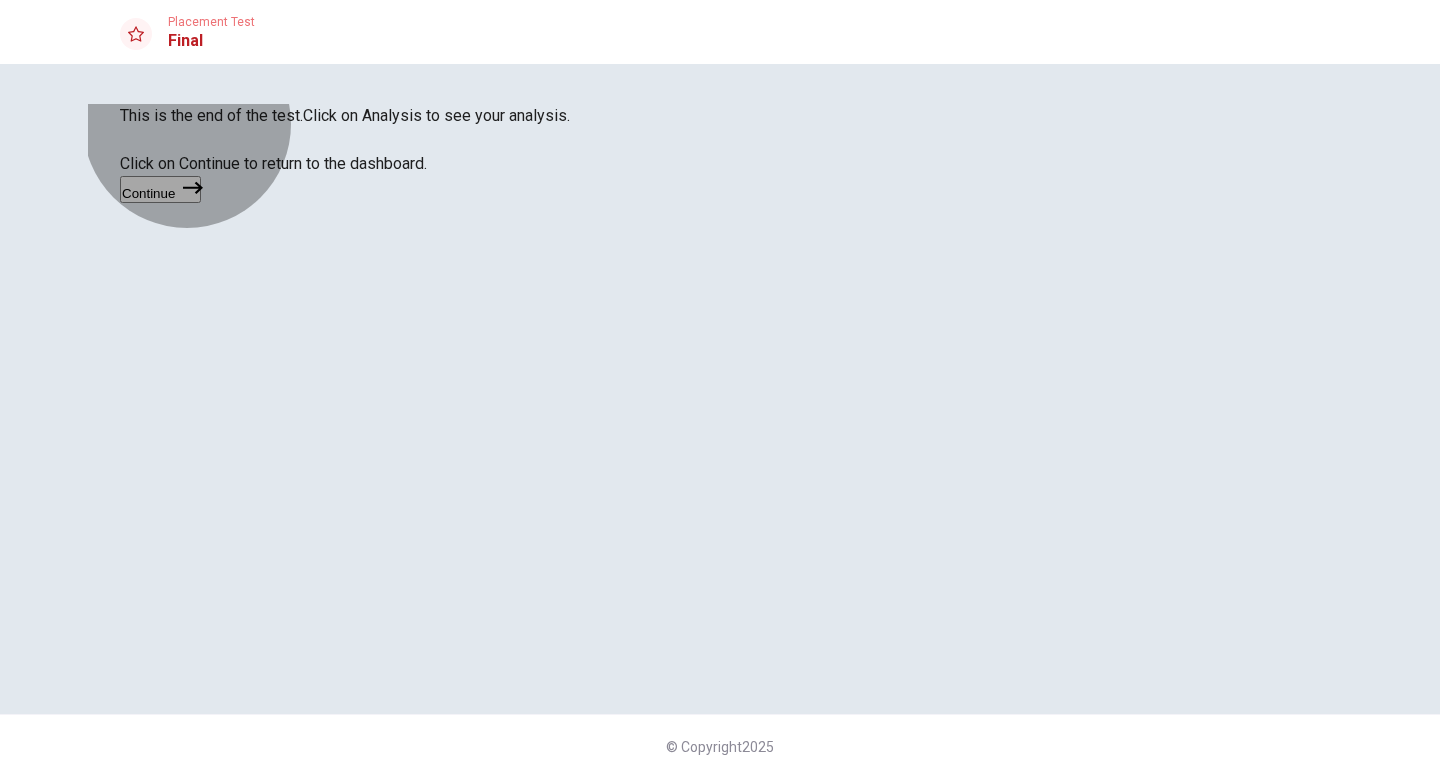 click 